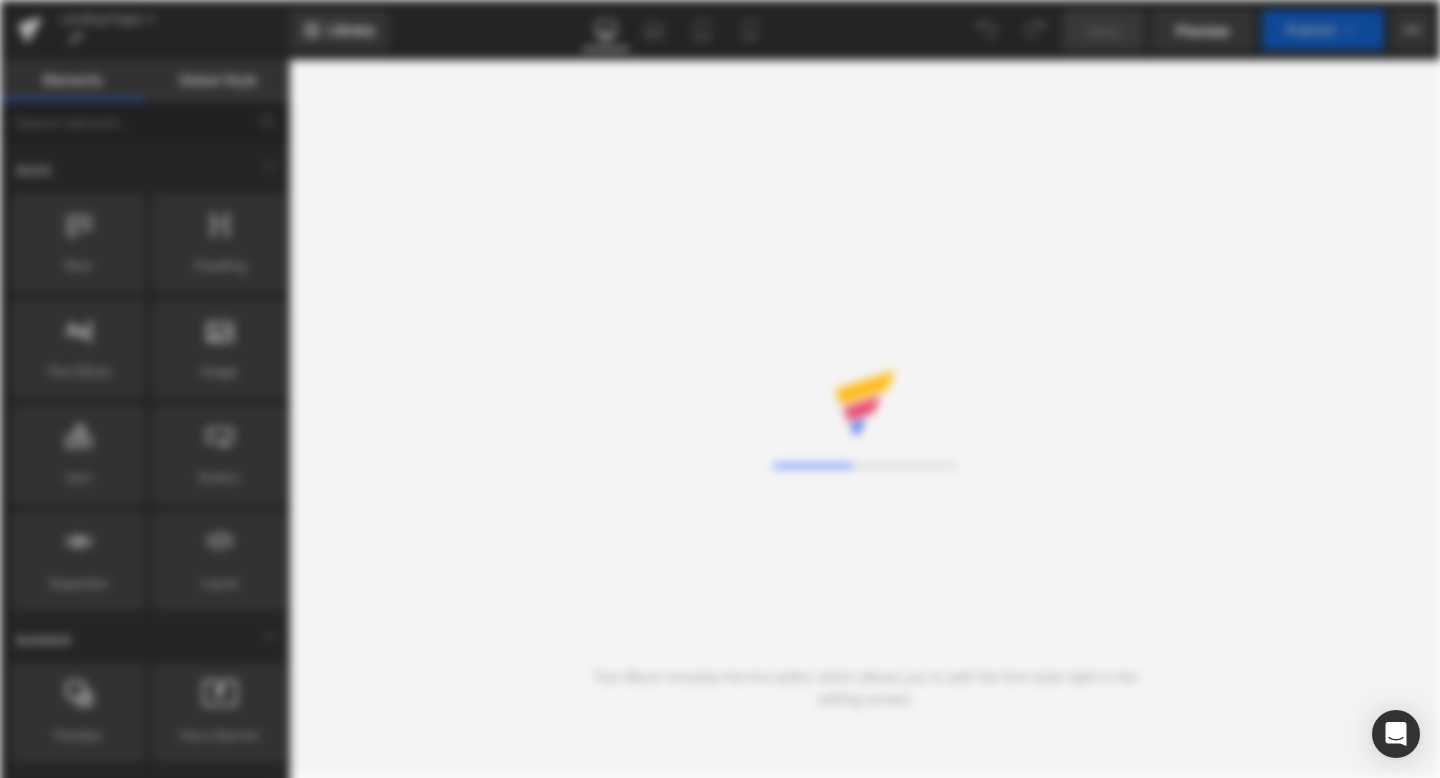 scroll, scrollTop: 0, scrollLeft: 0, axis: both 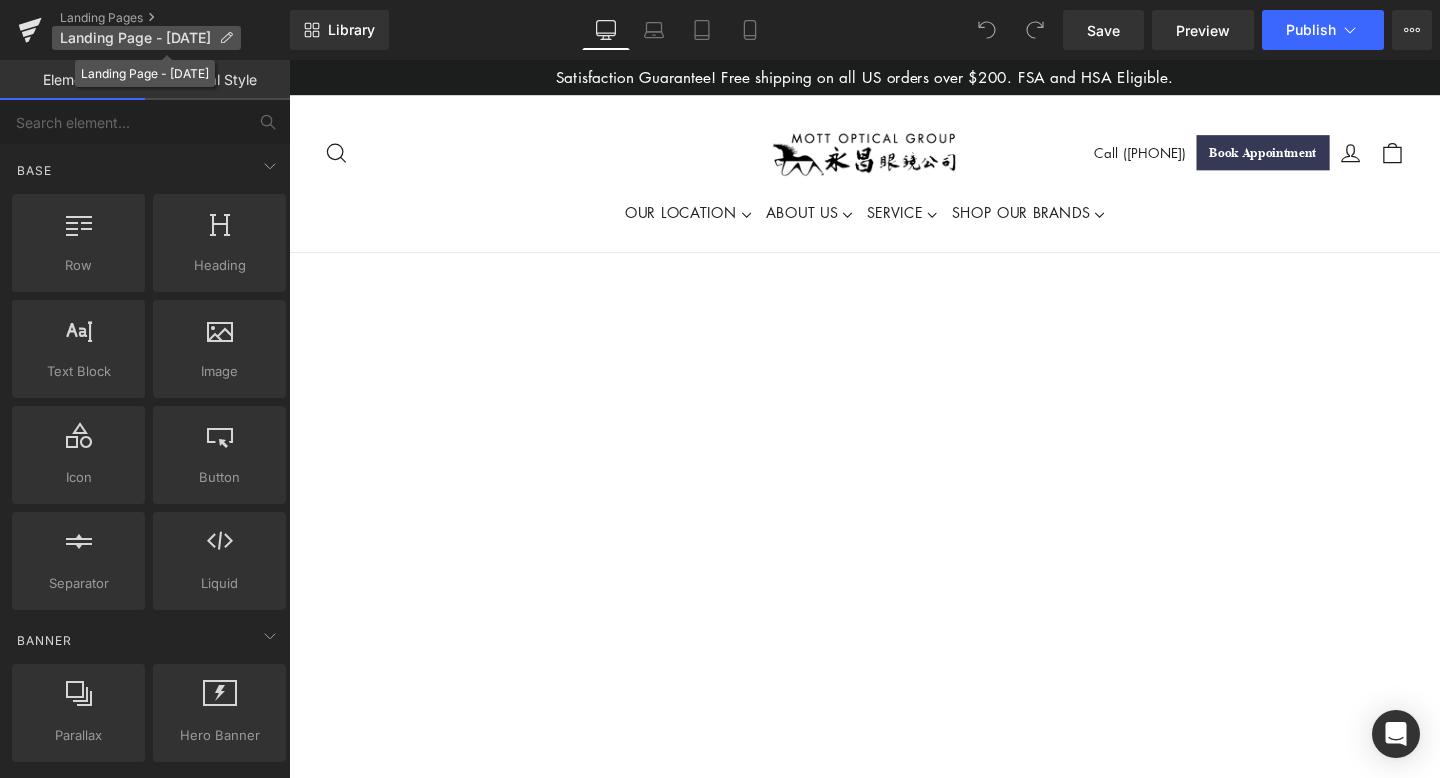 click on "Landing Page - [DATE]" at bounding box center (135, 38) 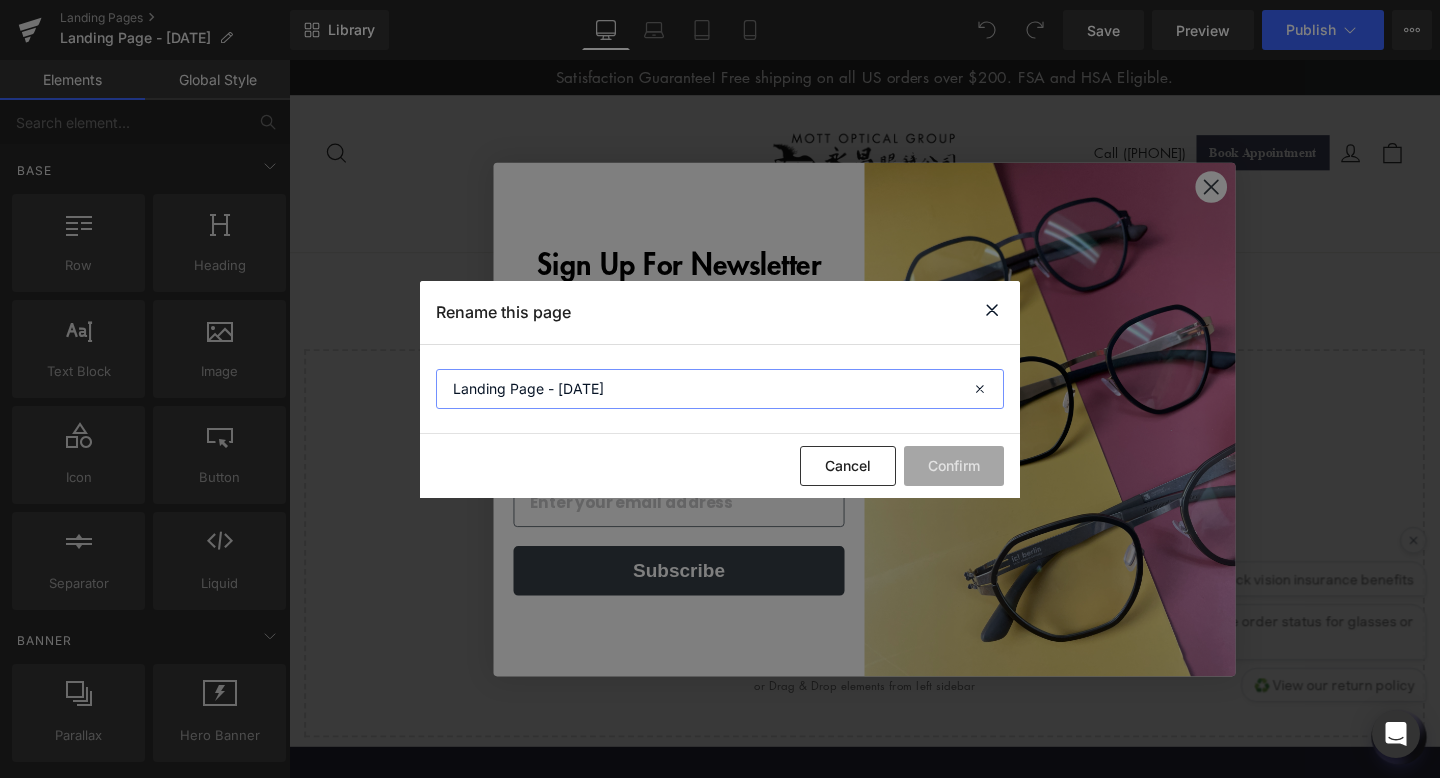 drag, startPoint x: 688, startPoint y: 391, endPoint x: 415, endPoint y: 387, distance: 273.0293 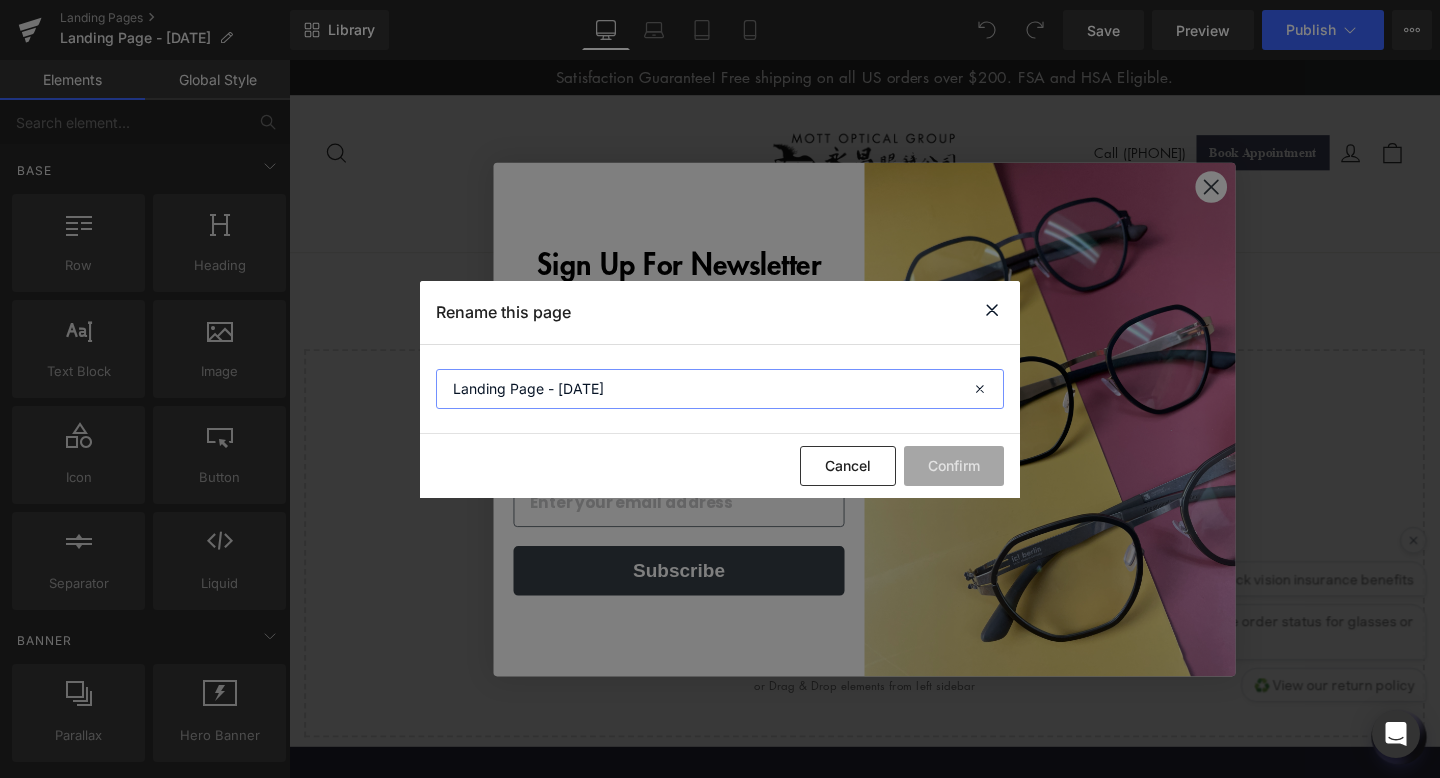 click on "Rename this page Landing Page - [DATE] Cancel Confirm" at bounding box center (720, 389) 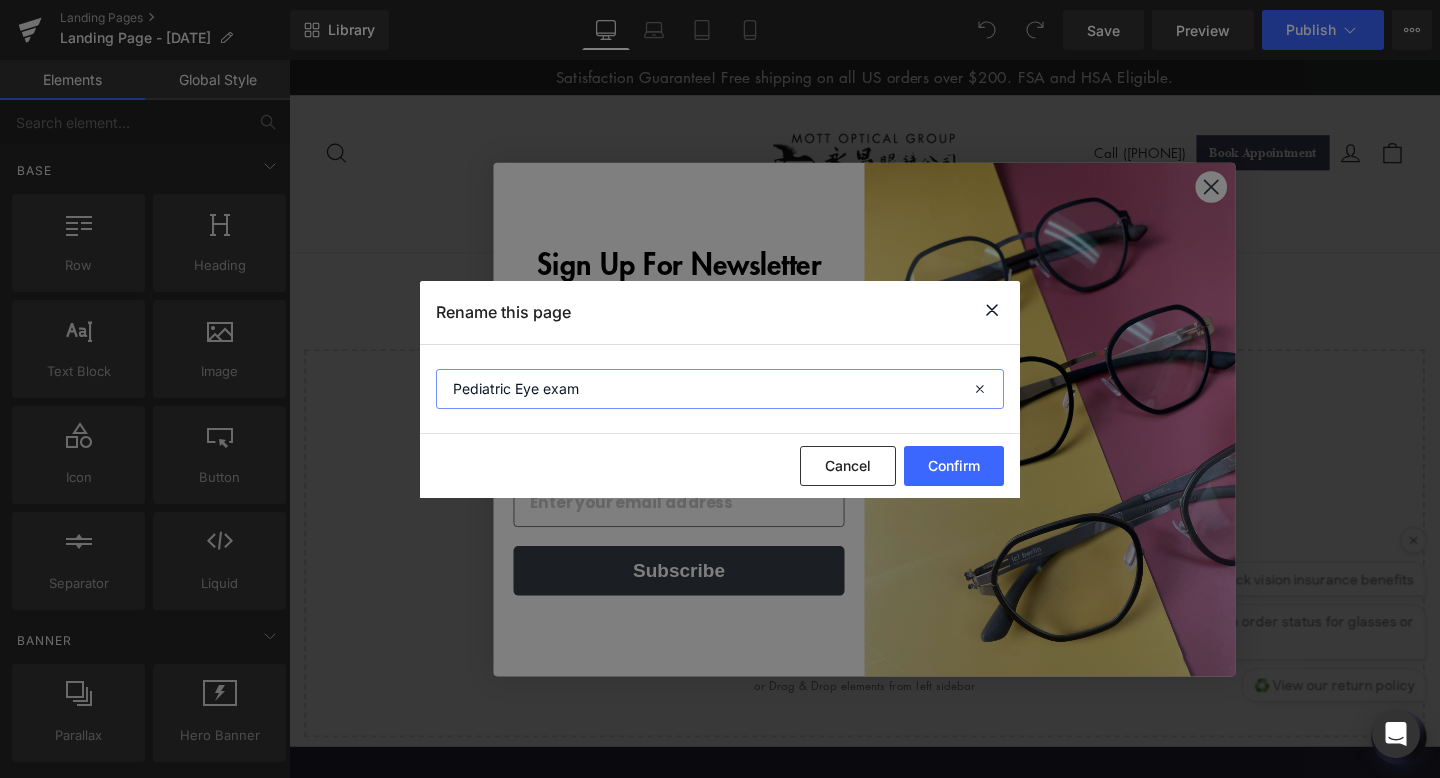 drag, startPoint x: 507, startPoint y: 392, endPoint x: 423, endPoint y: 390, distance: 84.0238 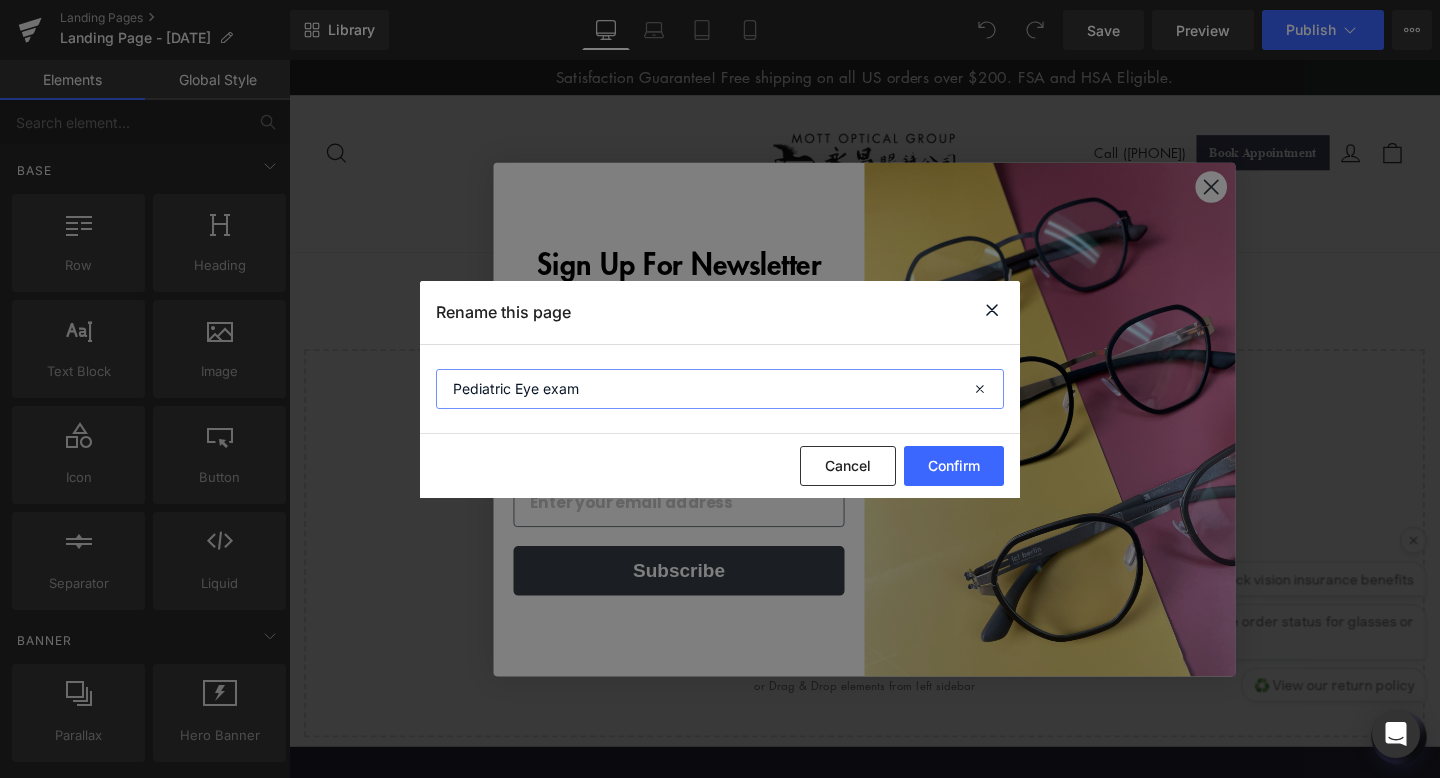 click on "Pediatric Eye exam" 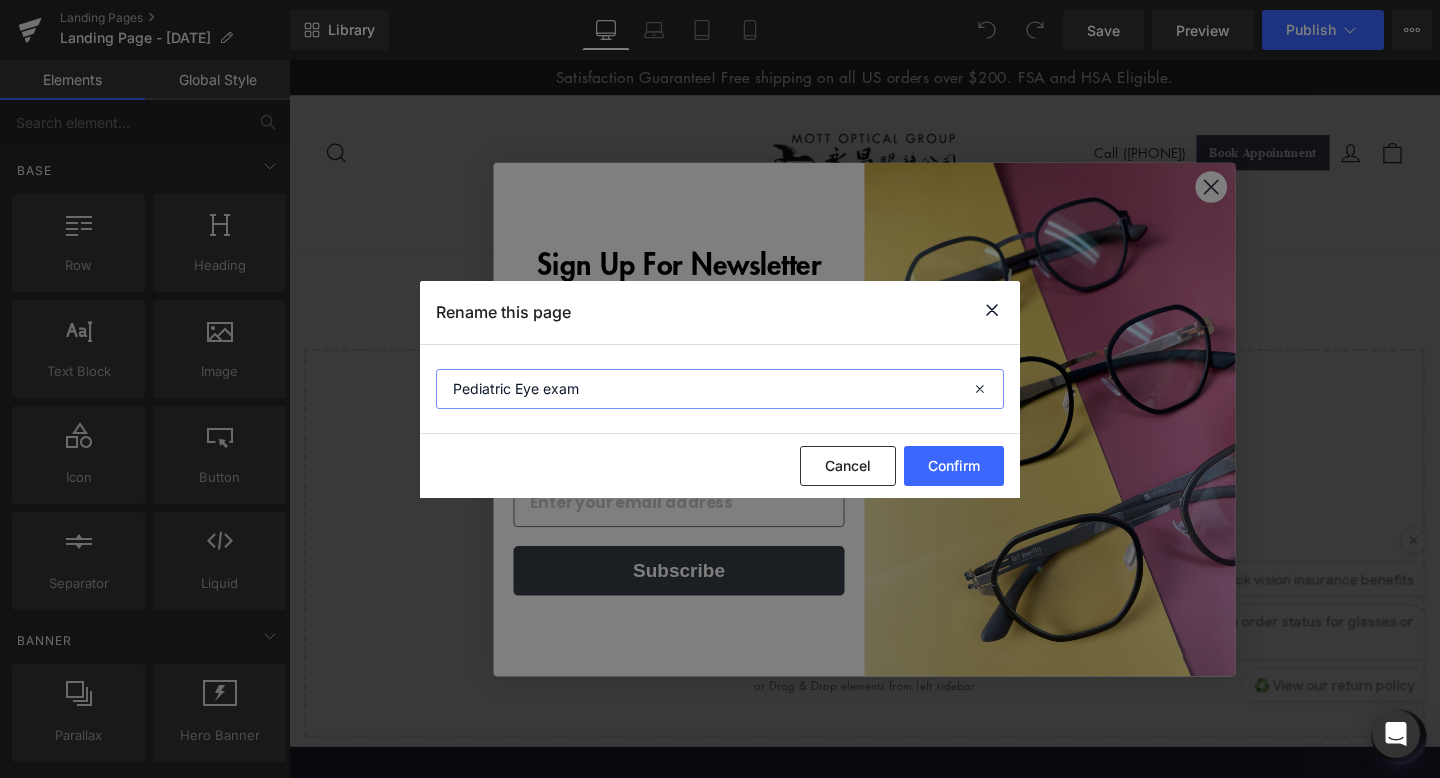 click on "Pediatric Eye exam" at bounding box center (720, 389) 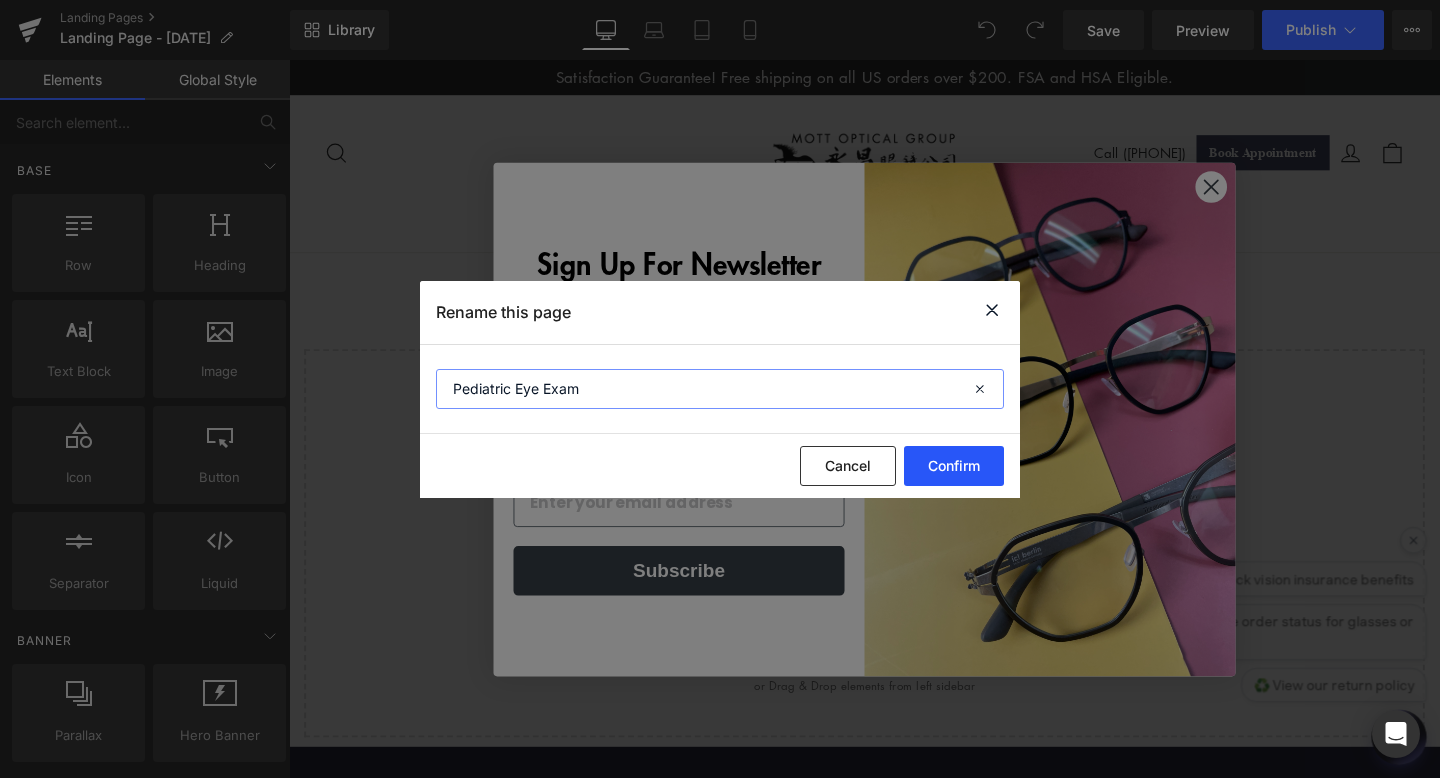 type on "Pediatric Eye Exam" 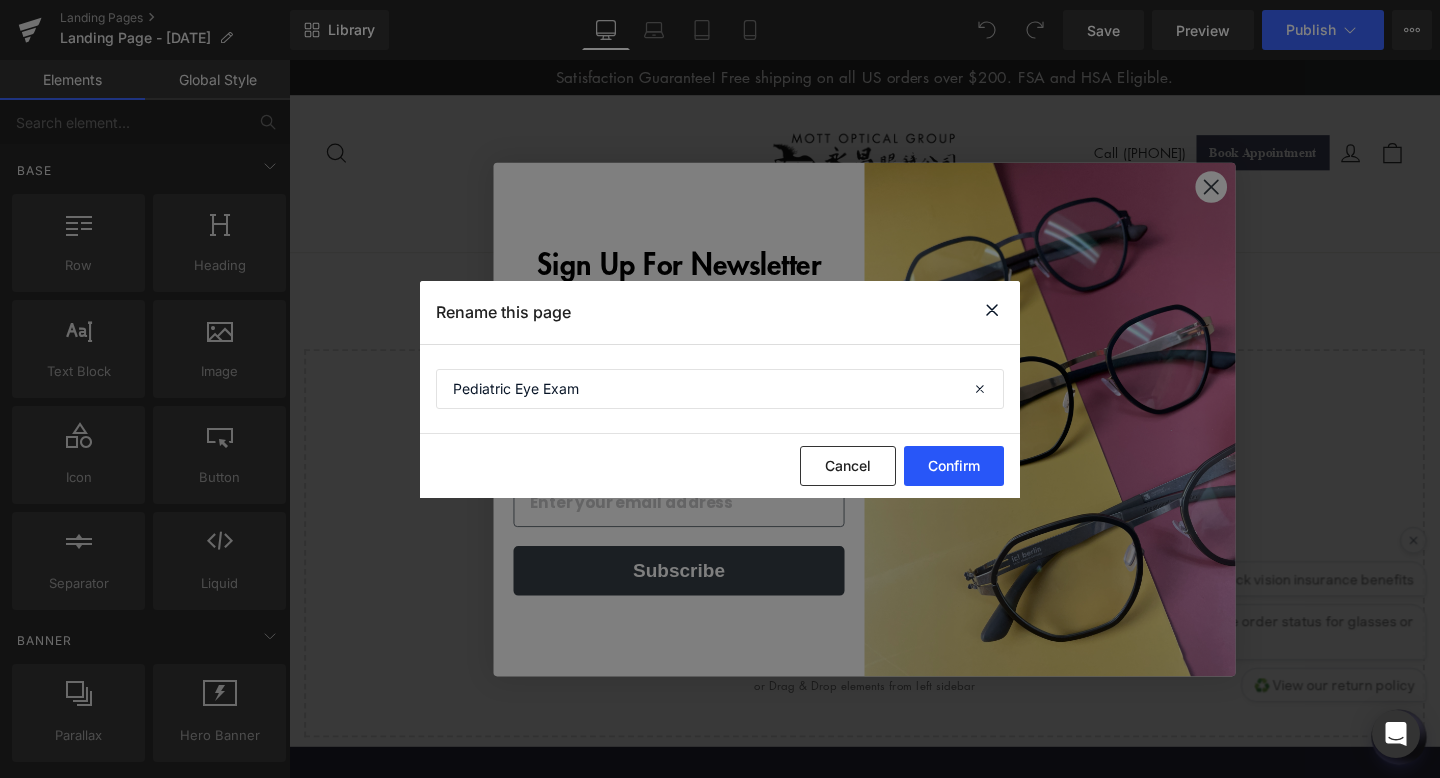 click on "Confirm" at bounding box center [954, 466] 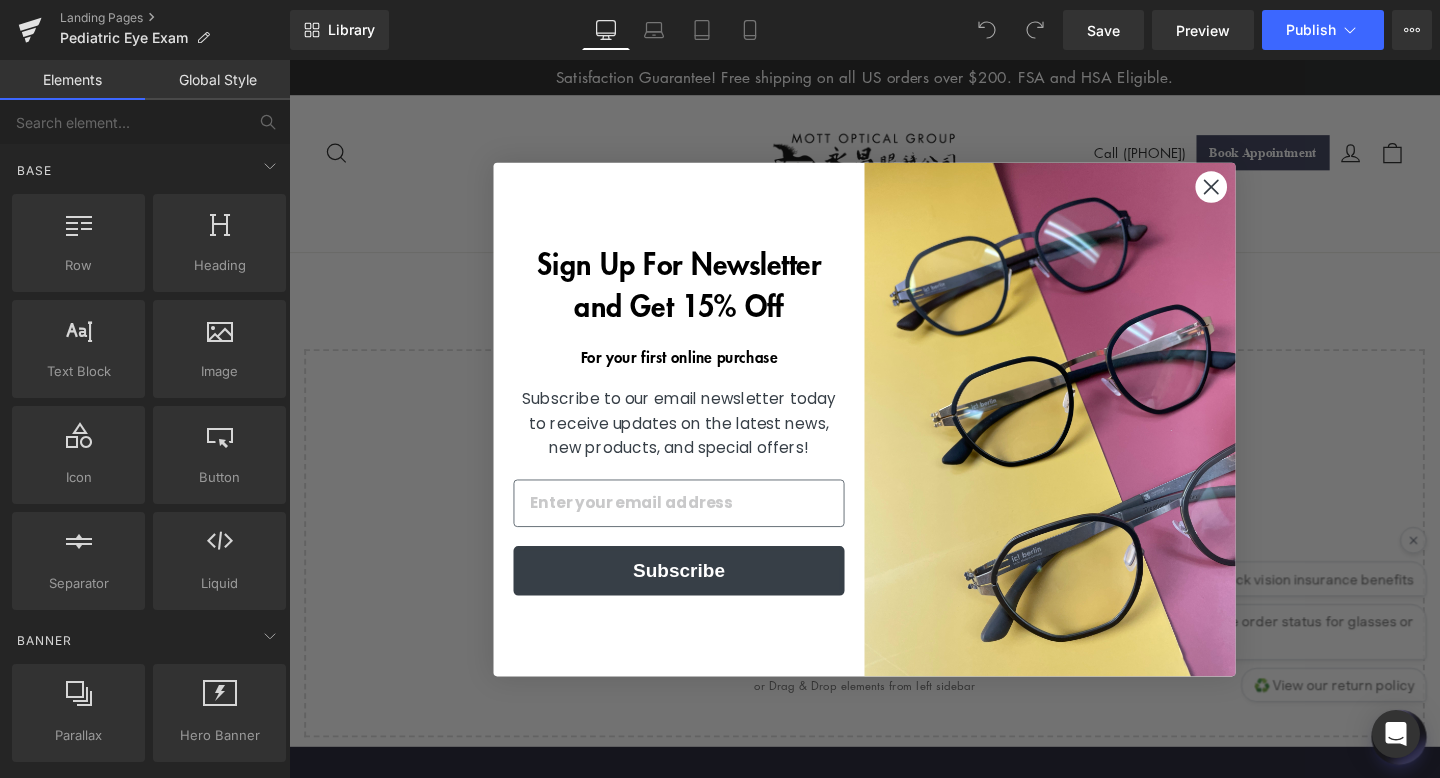 click 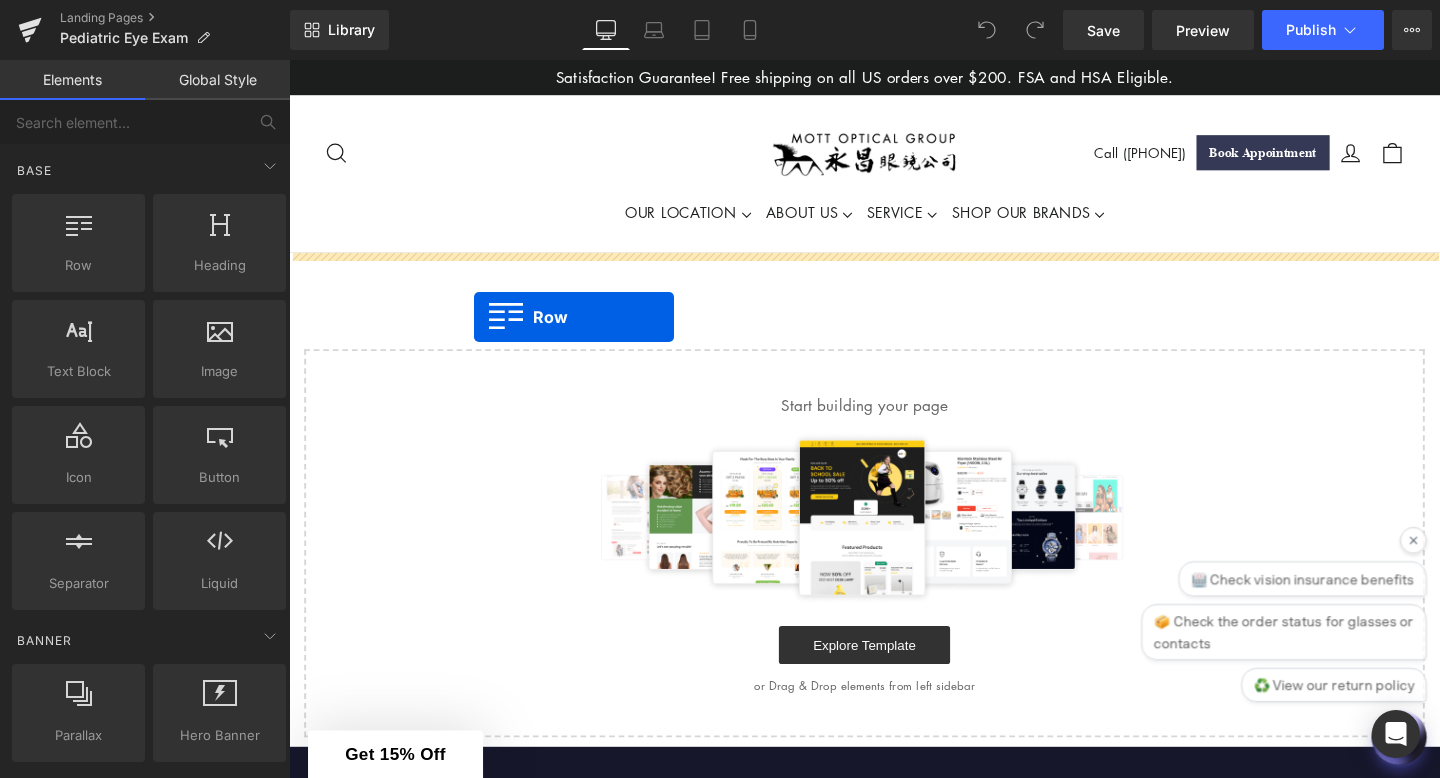 drag, startPoint x: 379, startPoint y: 287, endPoint x: 479, endPoint y: 326, distance: 107.33592 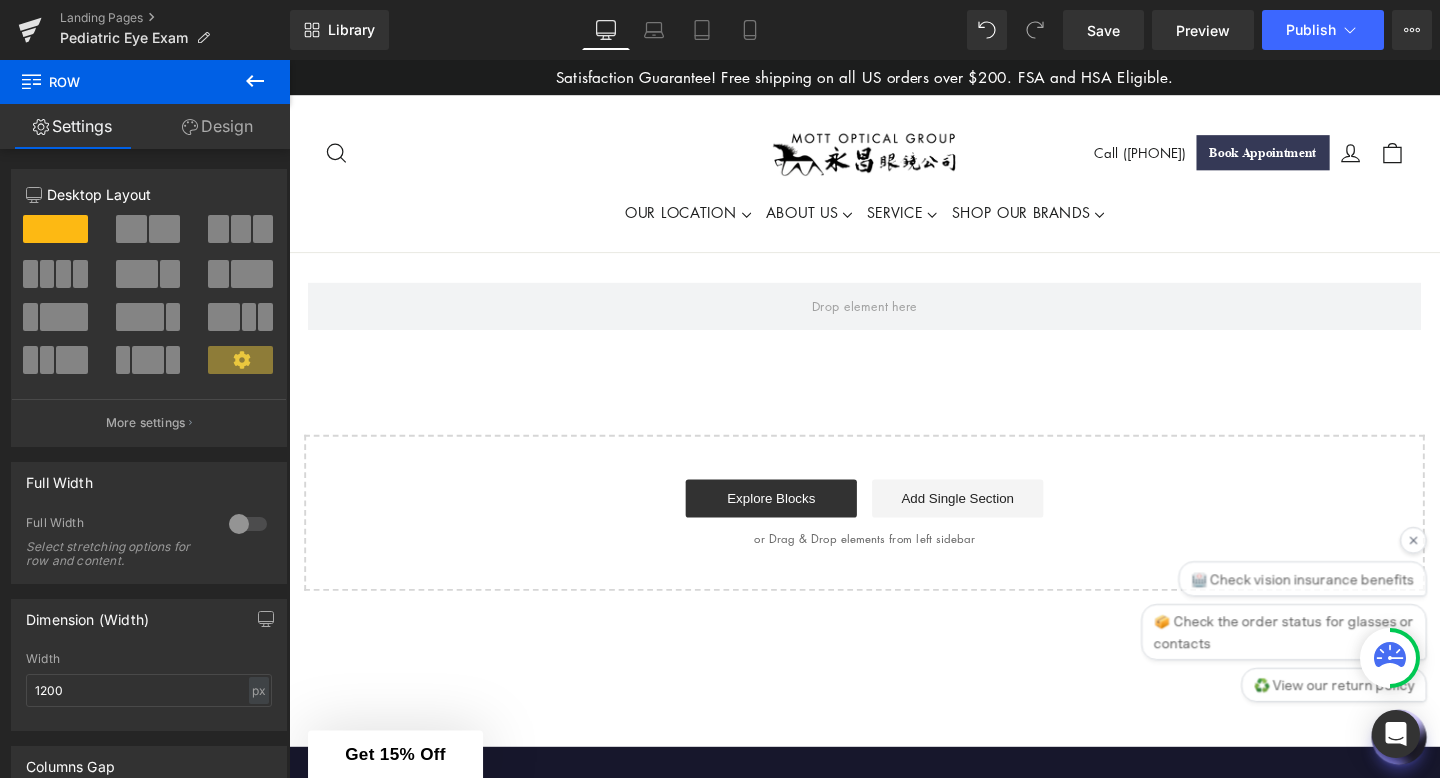 click at bounding box center [255, 82] 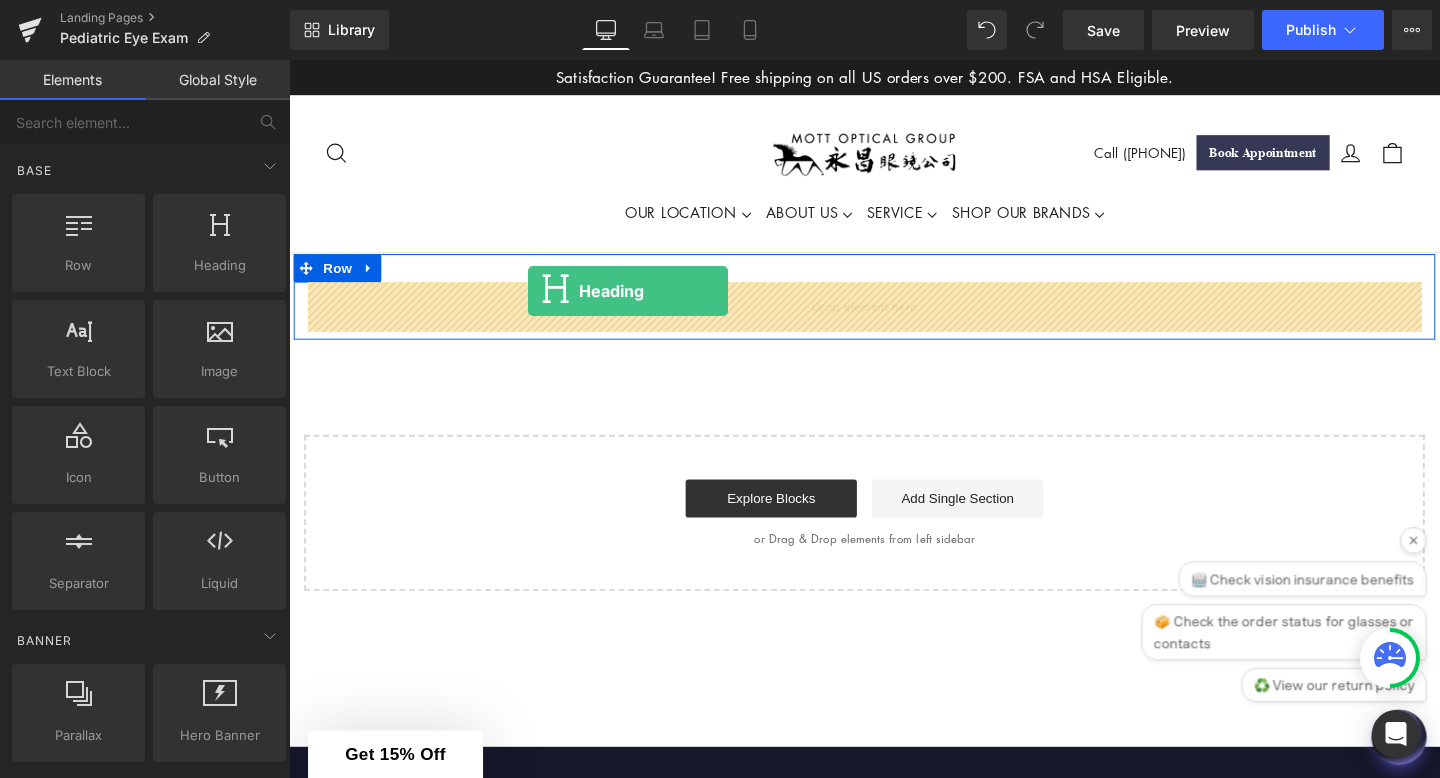 drag, startPoint x: 504, startPoint y: 326, endPoint x: 540, endPoint y: 303, distance: 42.72002 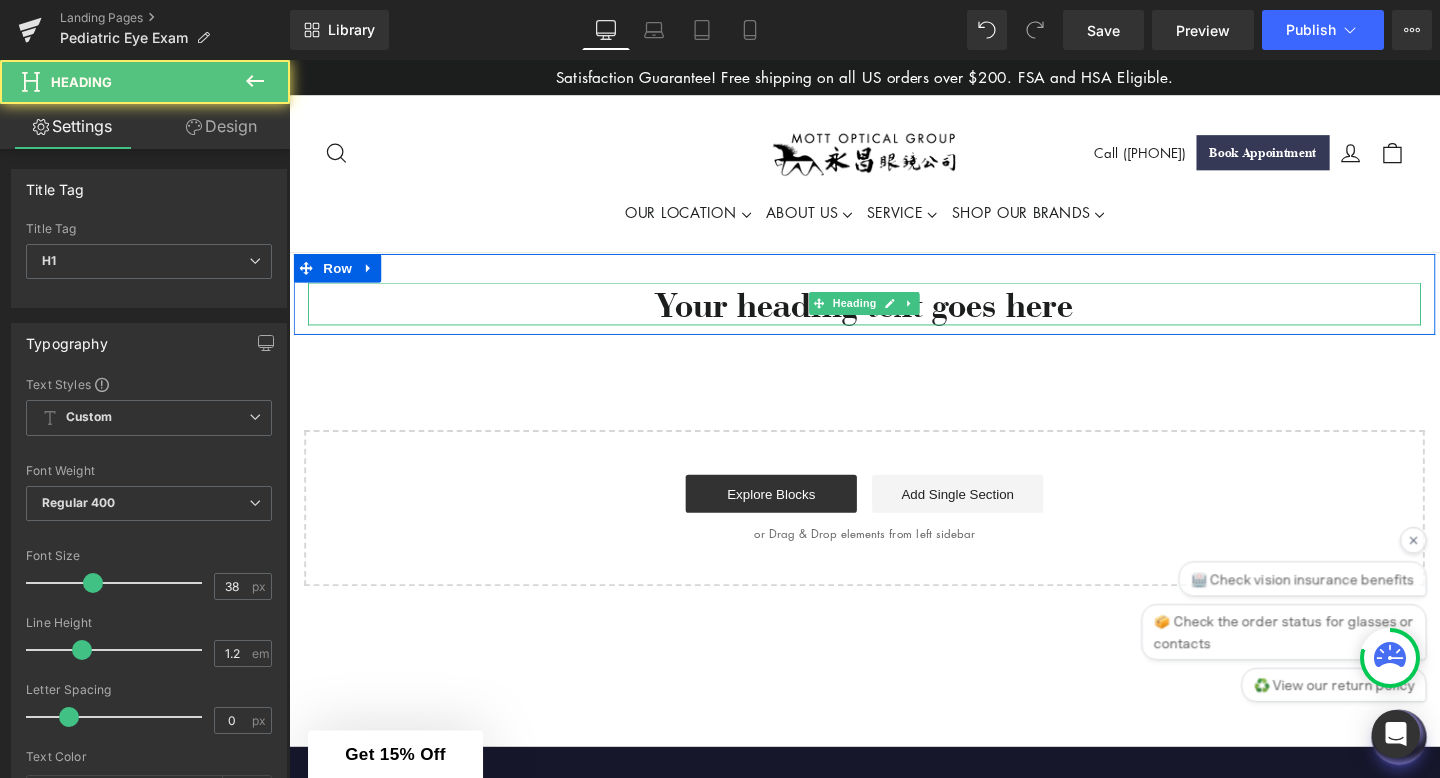 click on "Your heading text goes here" at bounding box center [894, 317] 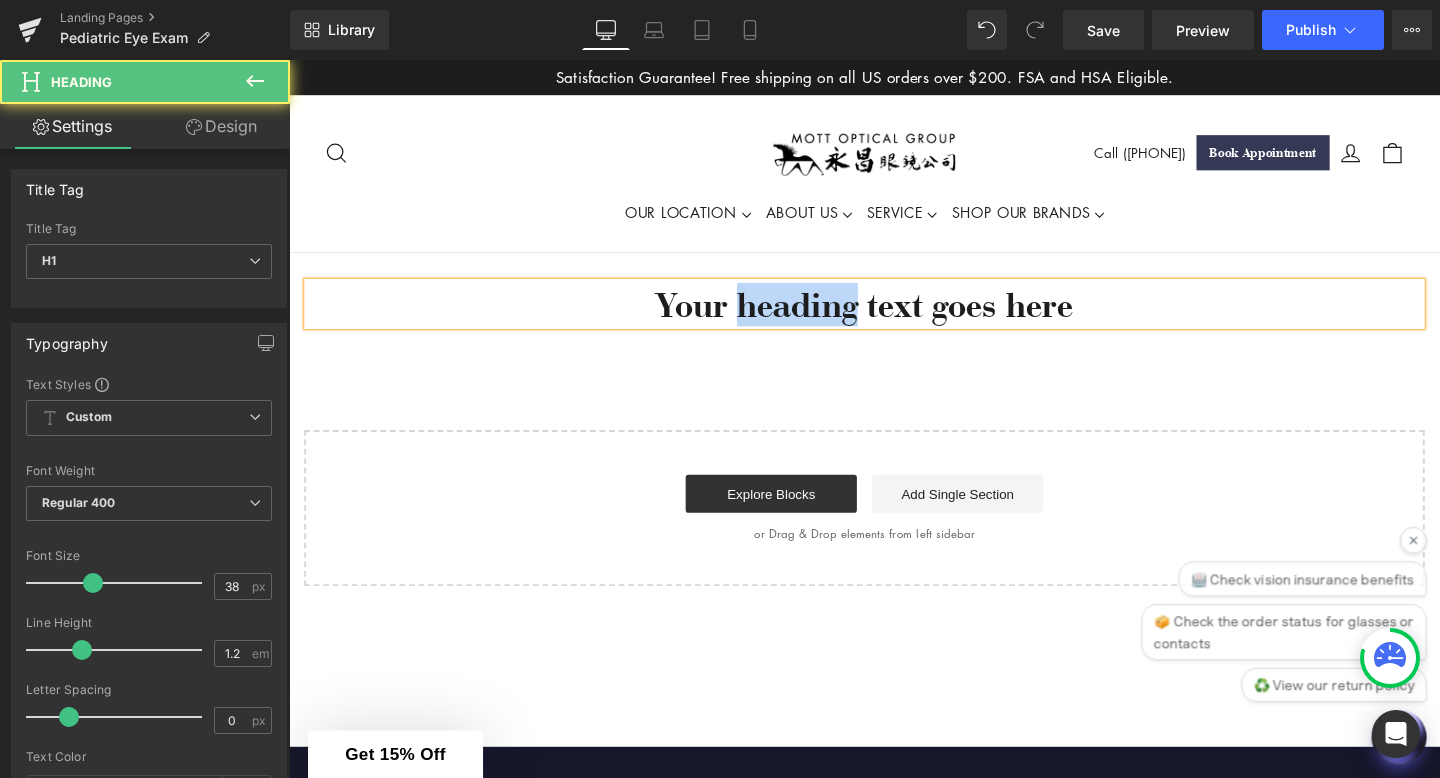 click on "Your heading text goes here" at bounding box center [894, 317] 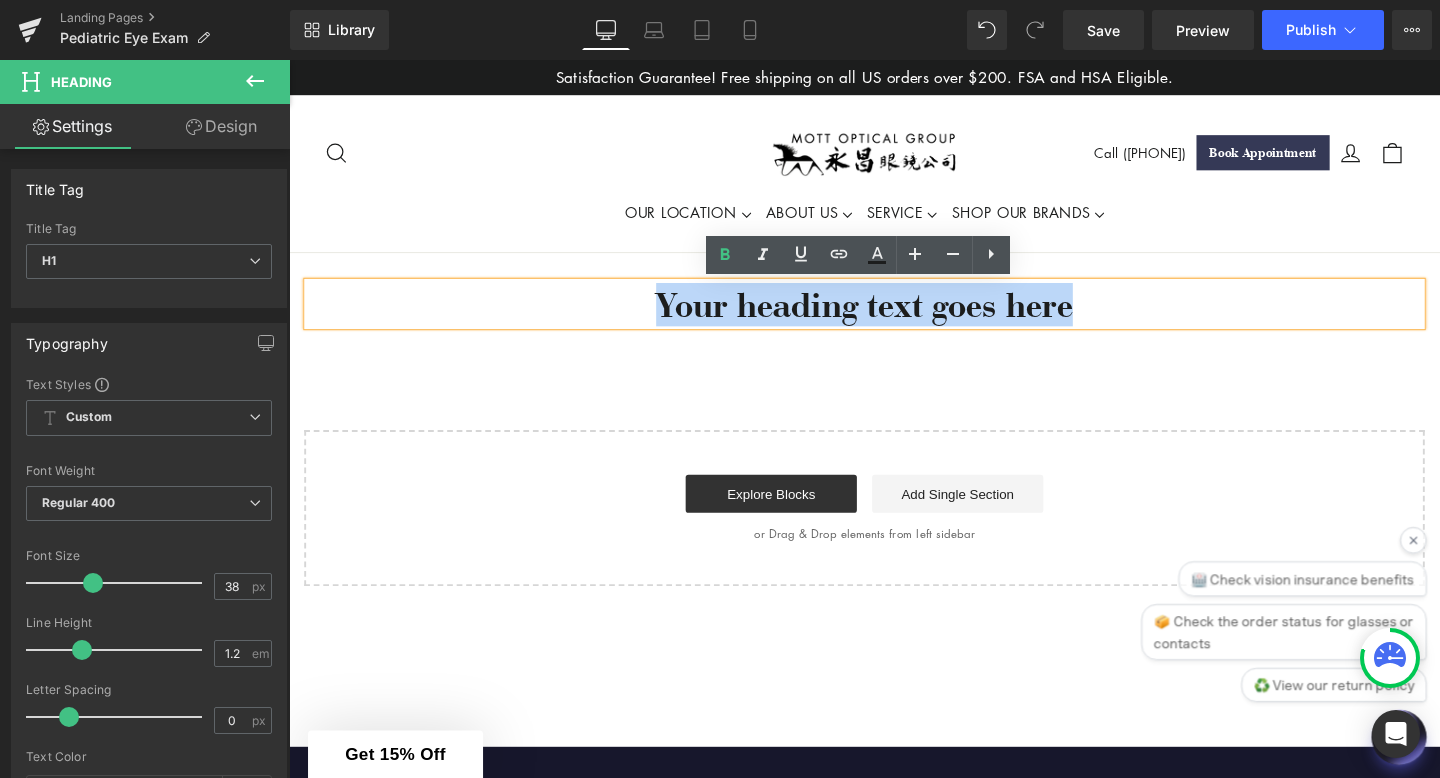drag, startPoint x: 1126, startPoint y: 306, endPoint x: 672, endPoint y: 315, distance: 454.0892 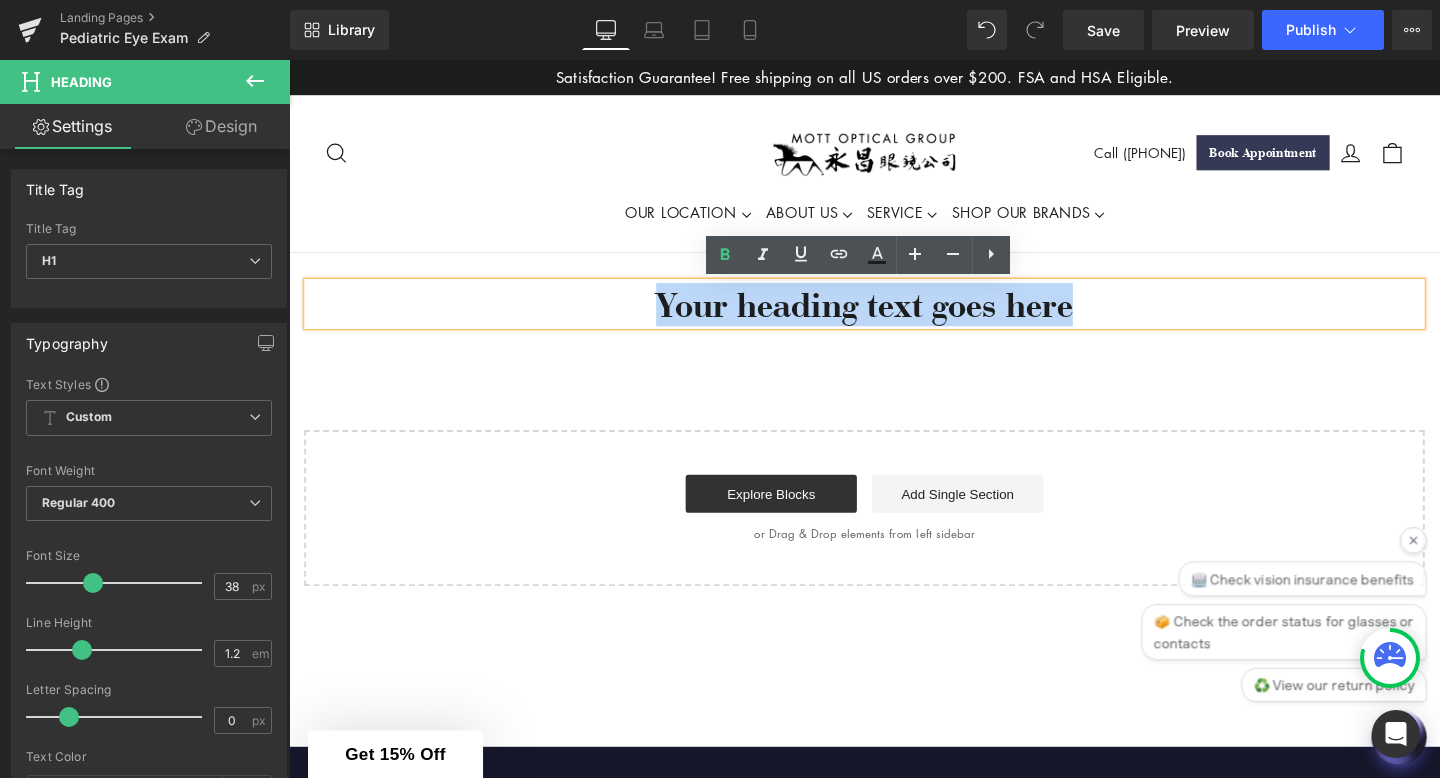click on "Your heading text goes here" at bounding box center (894, 317) 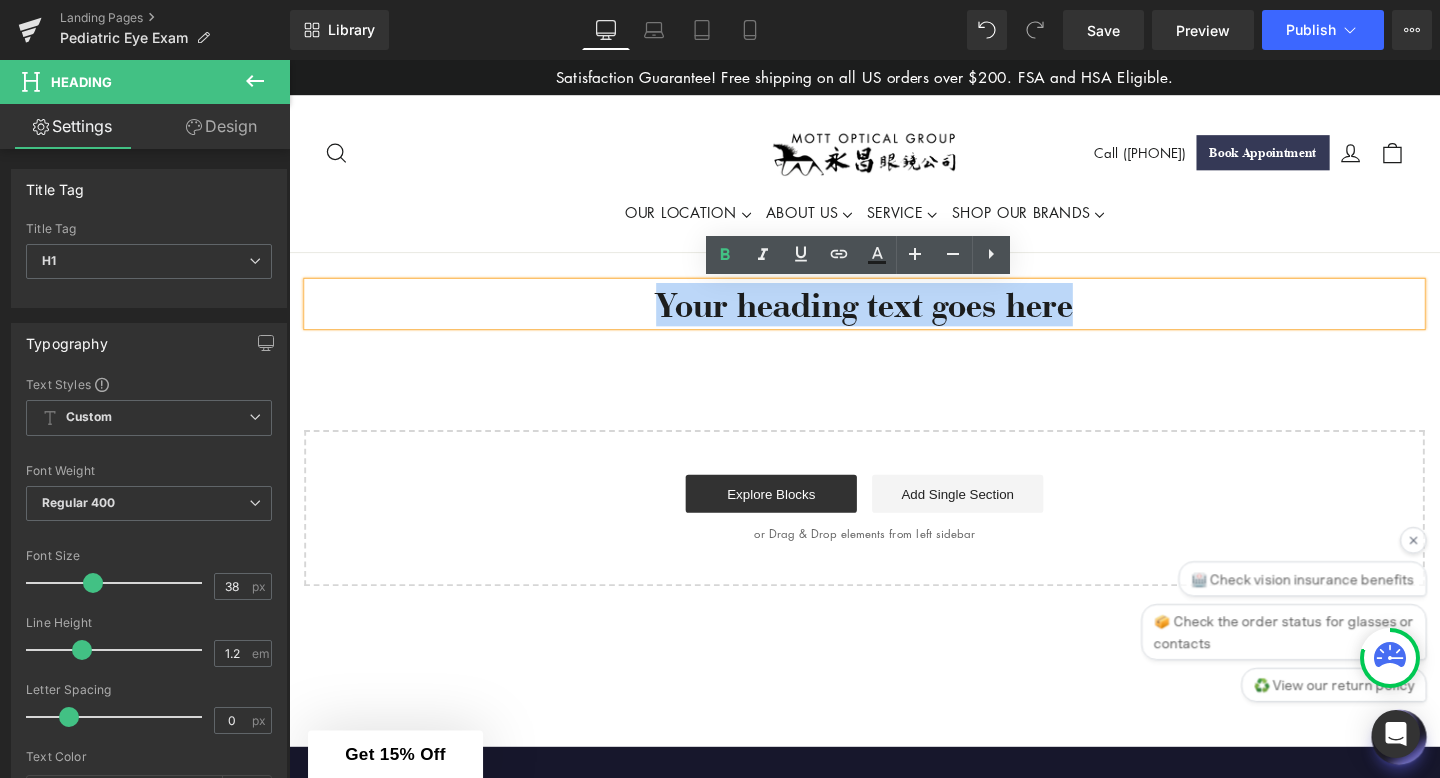 paste 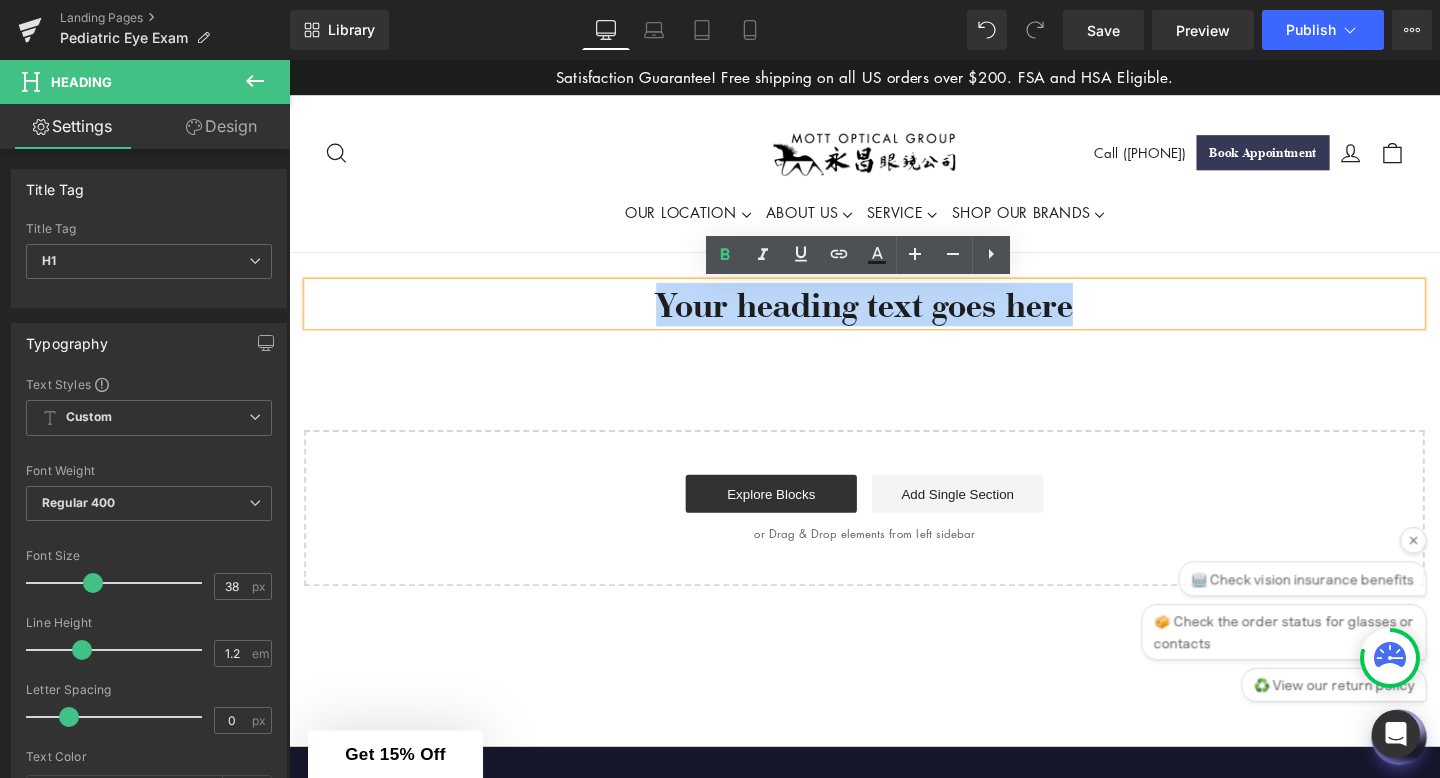 type 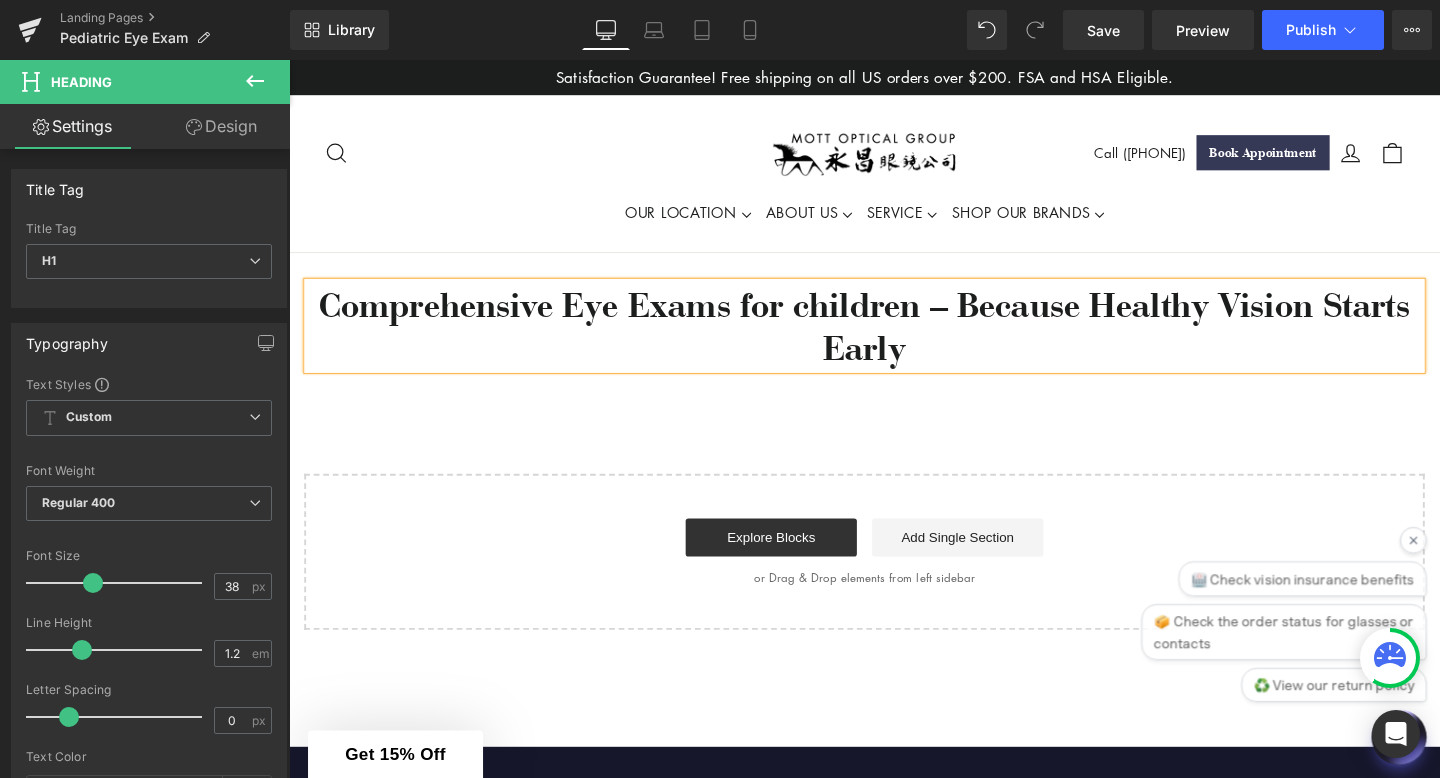 click on "Comprehensive Eye Exams for children – Because Healthy Vision Starts Early" at bounding box center (894, 339) 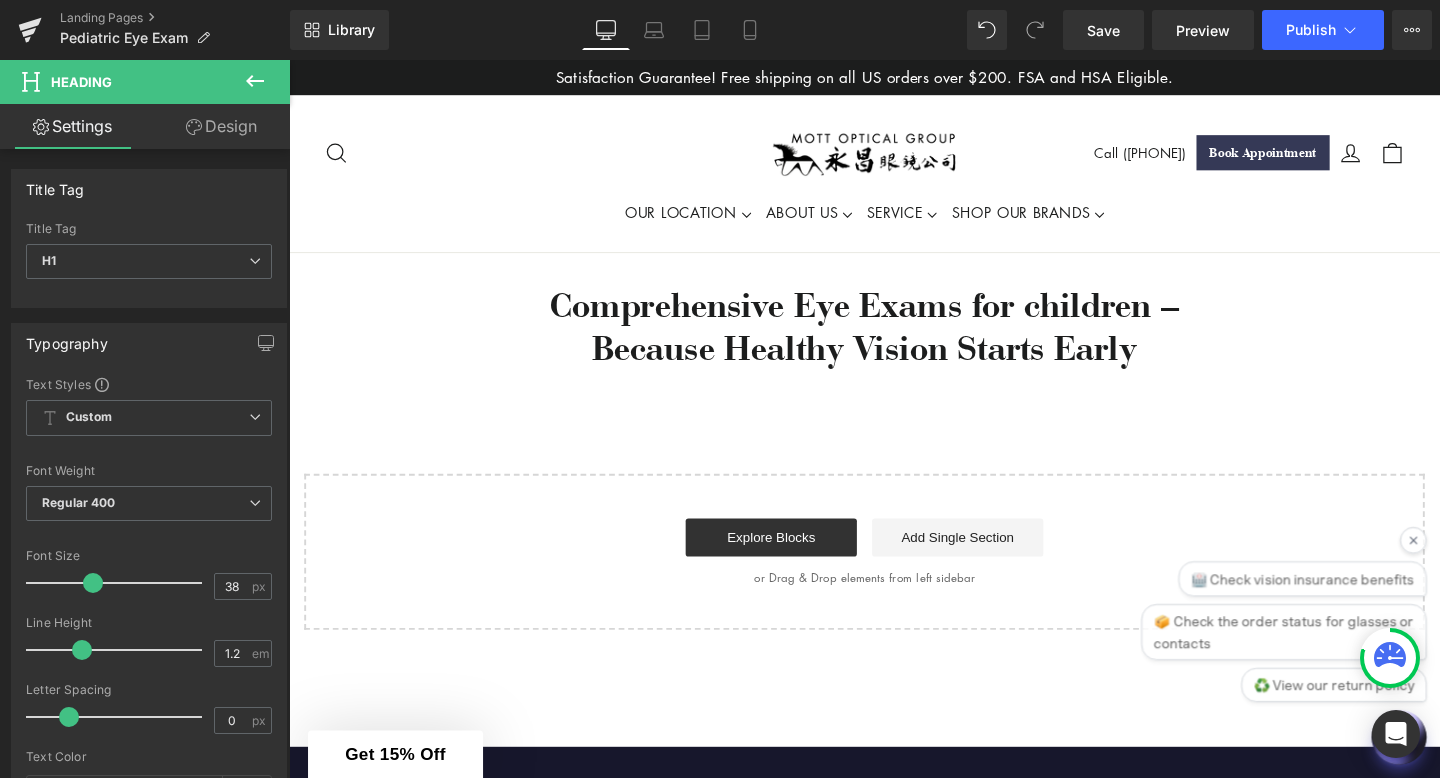 click 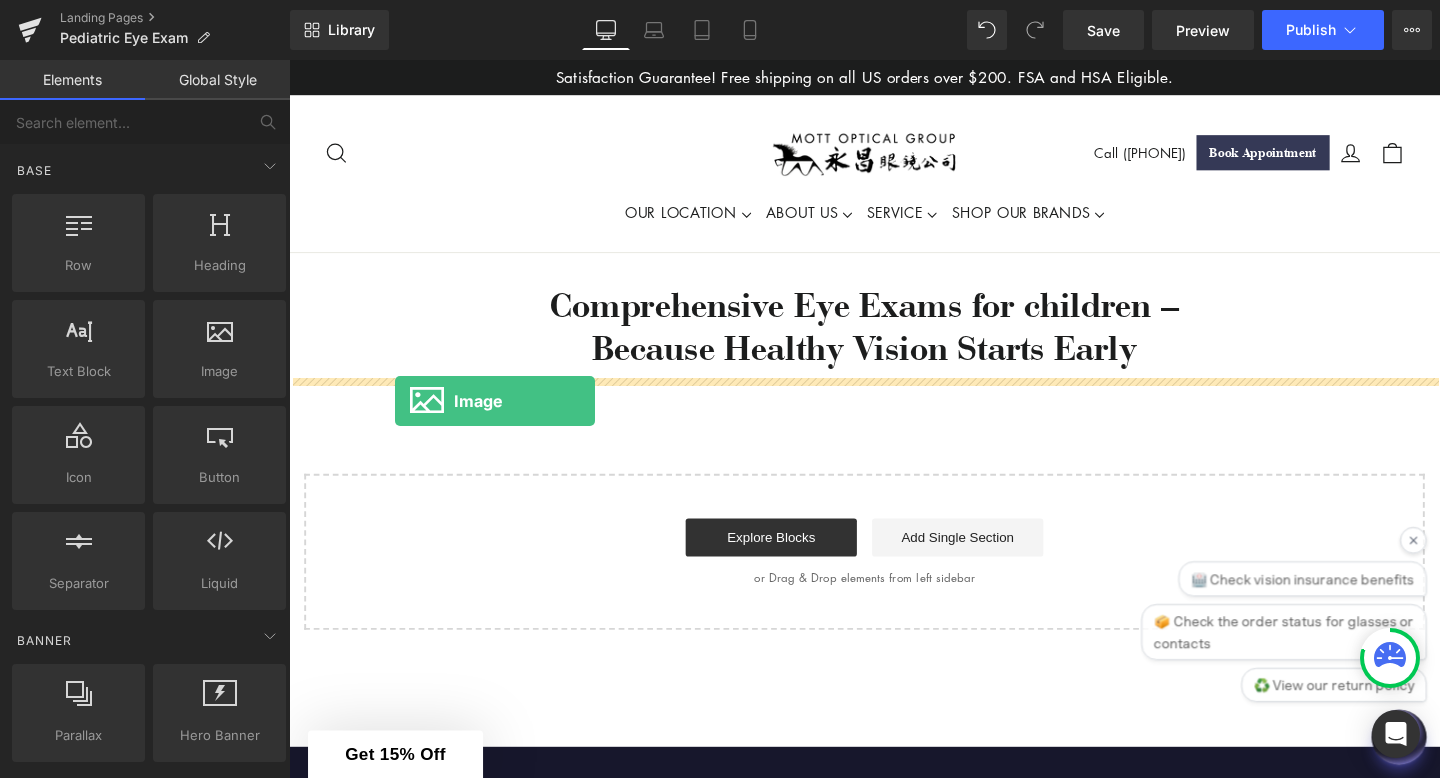 drag, startPoint x: 497, startPoint y: 415, endPoint x: 399, endPoint y: 417, distance: 98.02041 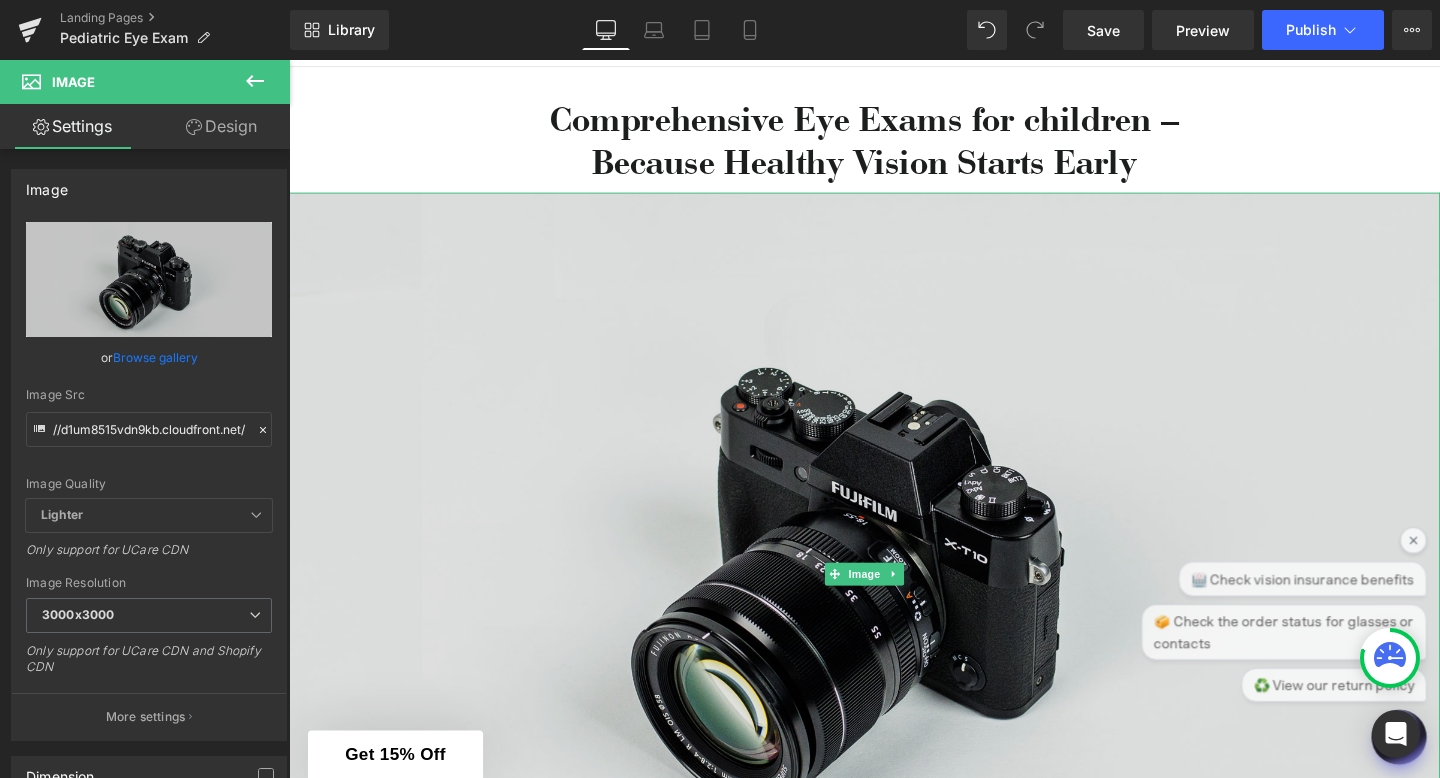 scroll, scrollTop: 197, scrollLeft: 0, axis: vertical 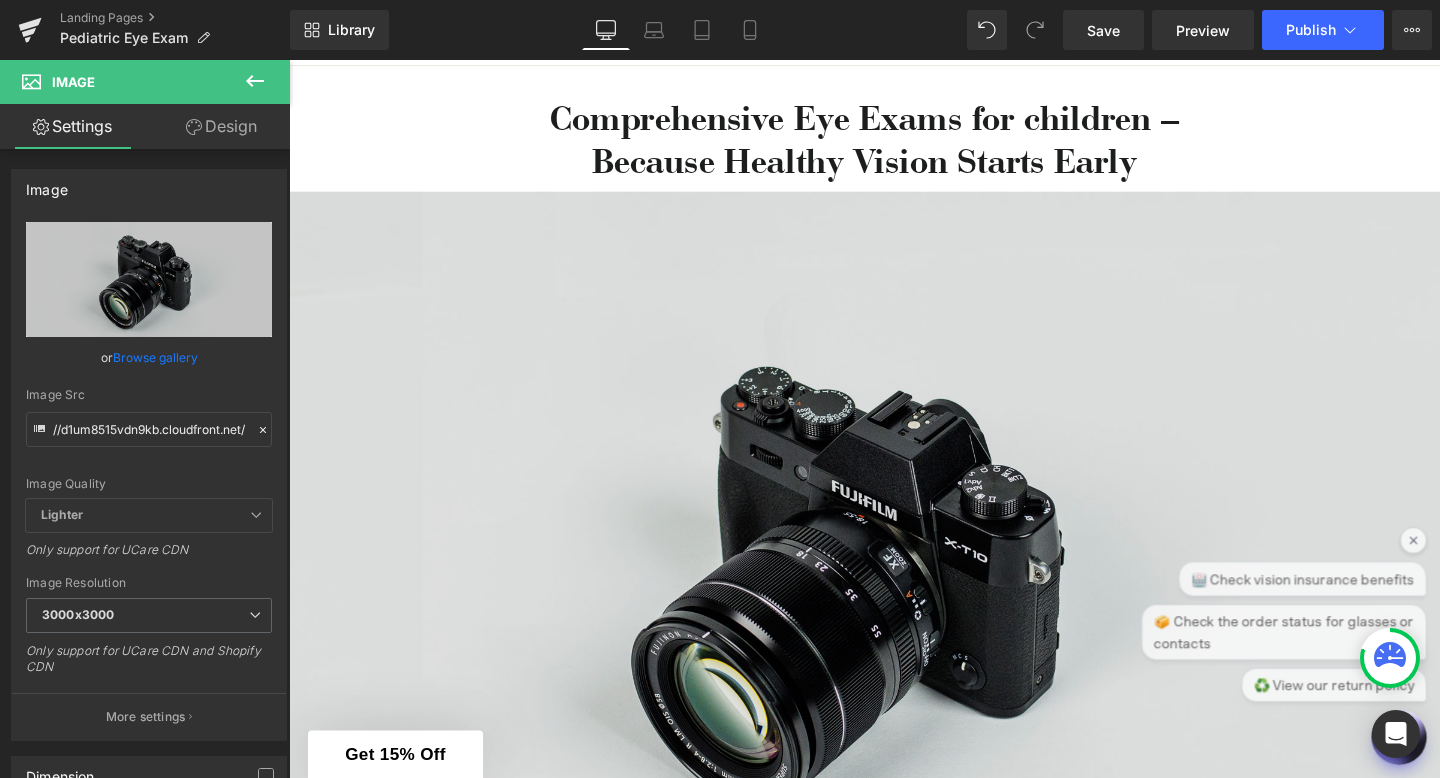click at bounding box center [894, 599] 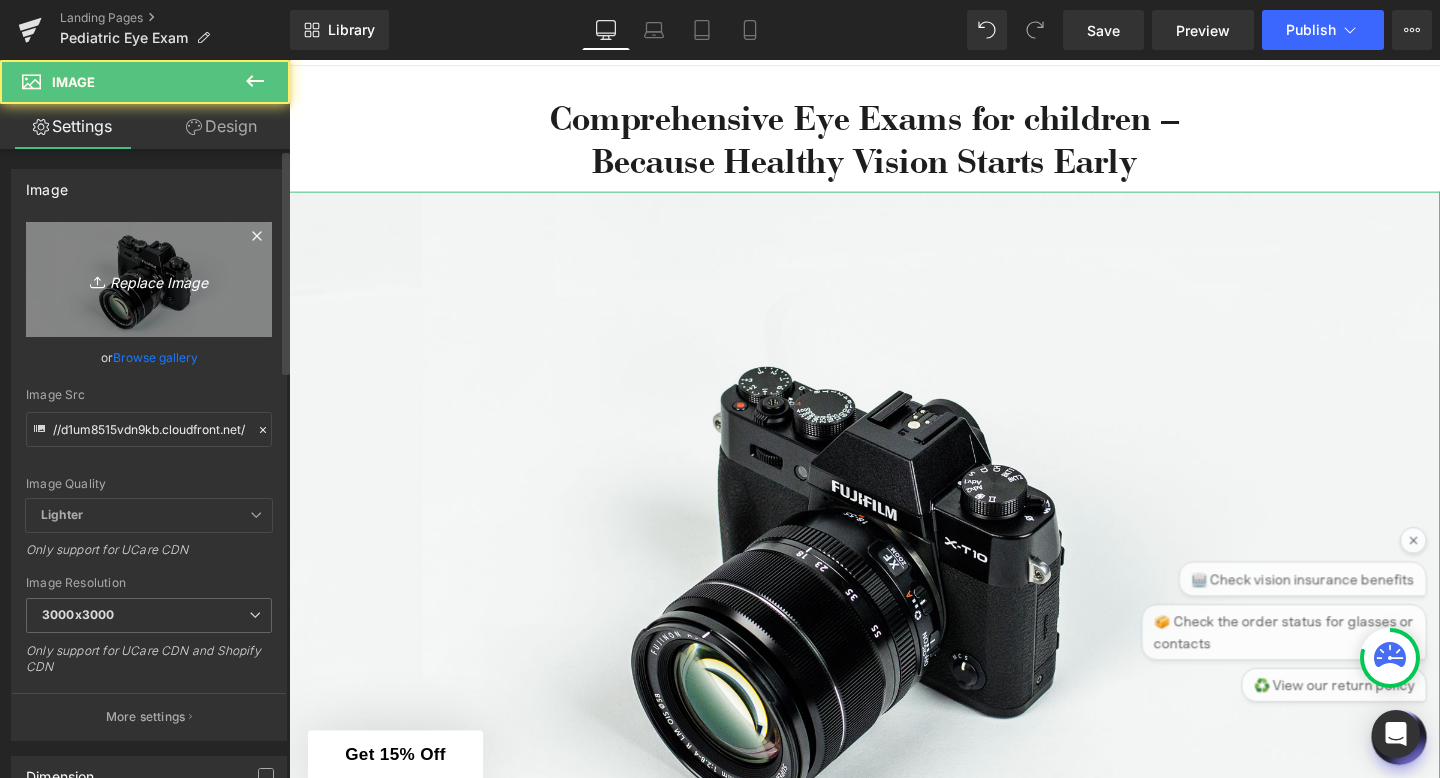 click on "Replace Image" at bounding box center [149, 279] 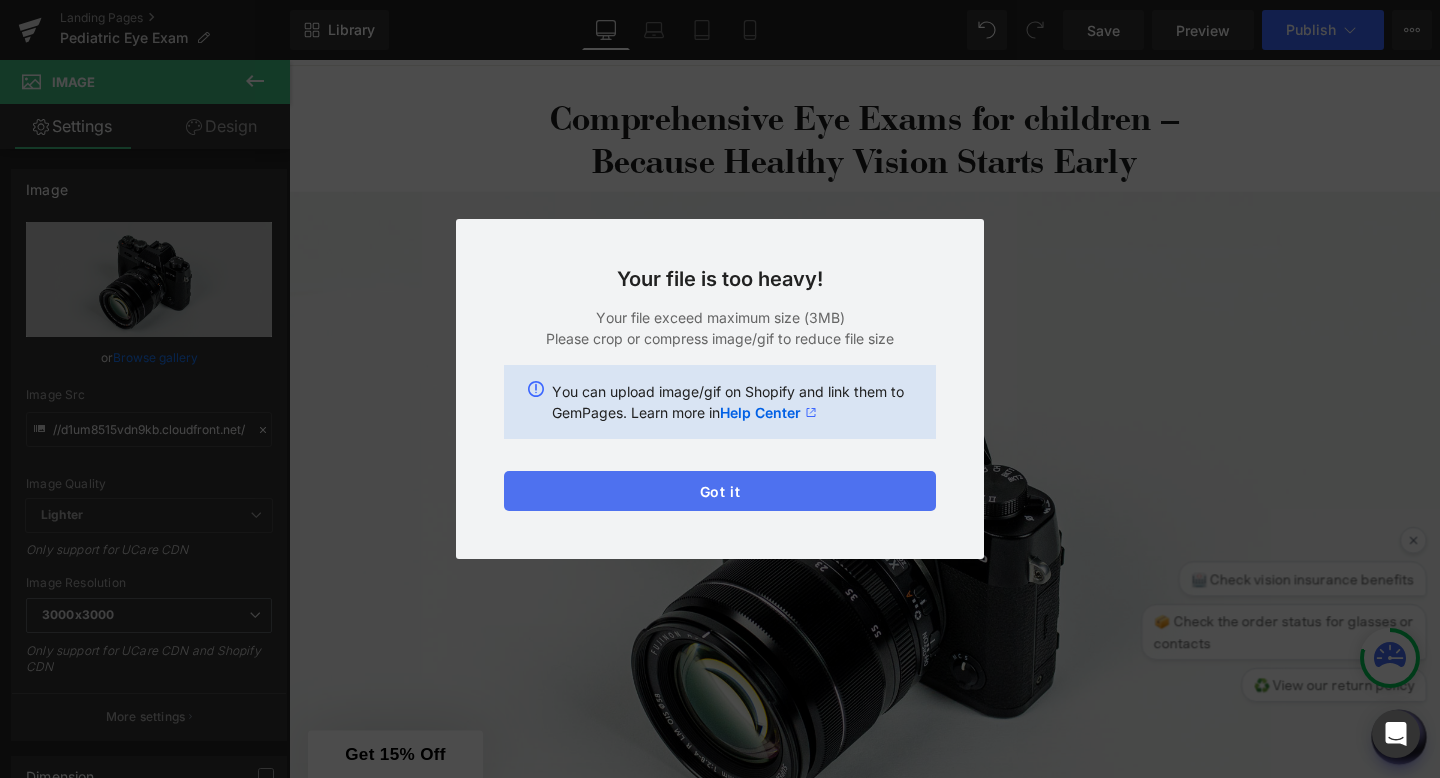 click on "Got it" at bounding box center (720, 491) 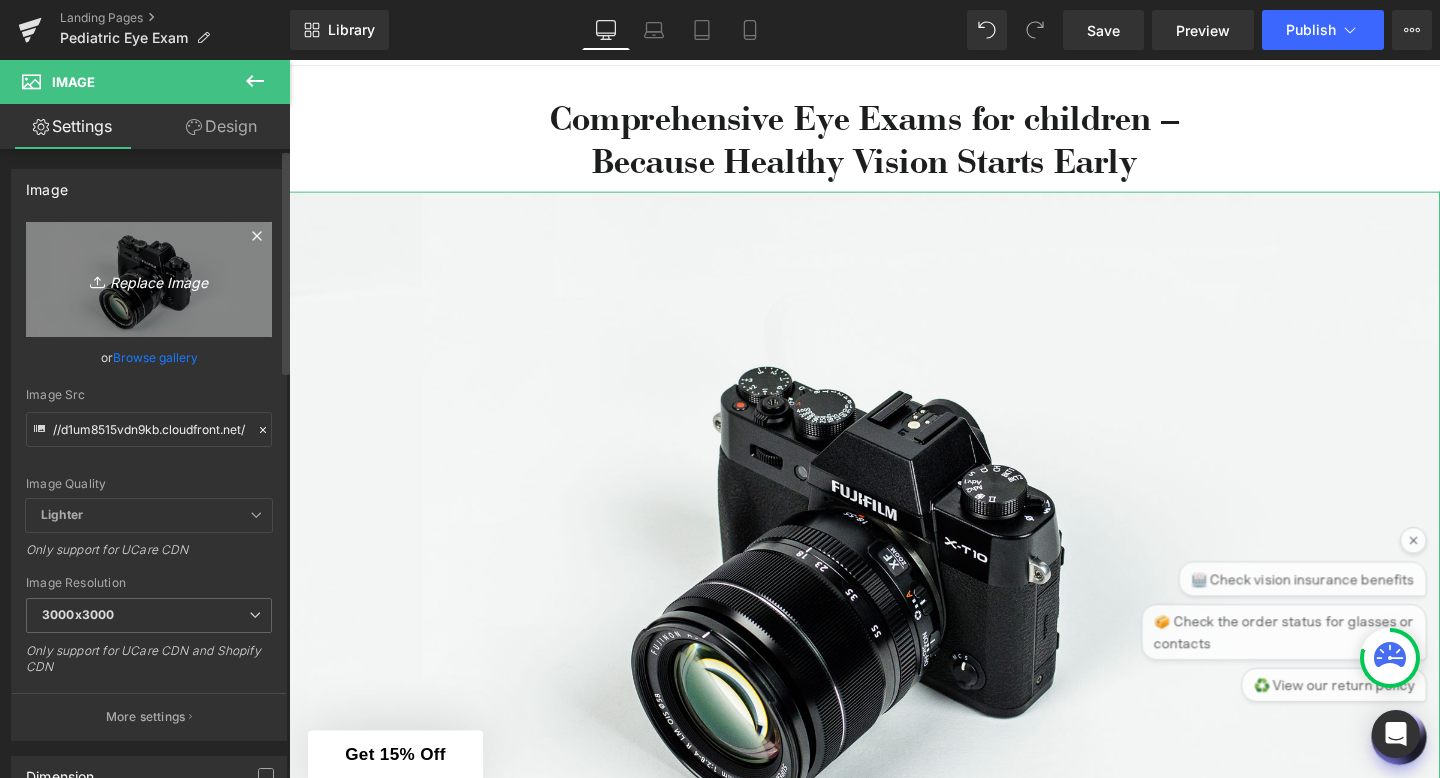click on "Replace Image" at bounding box center [149, 279] 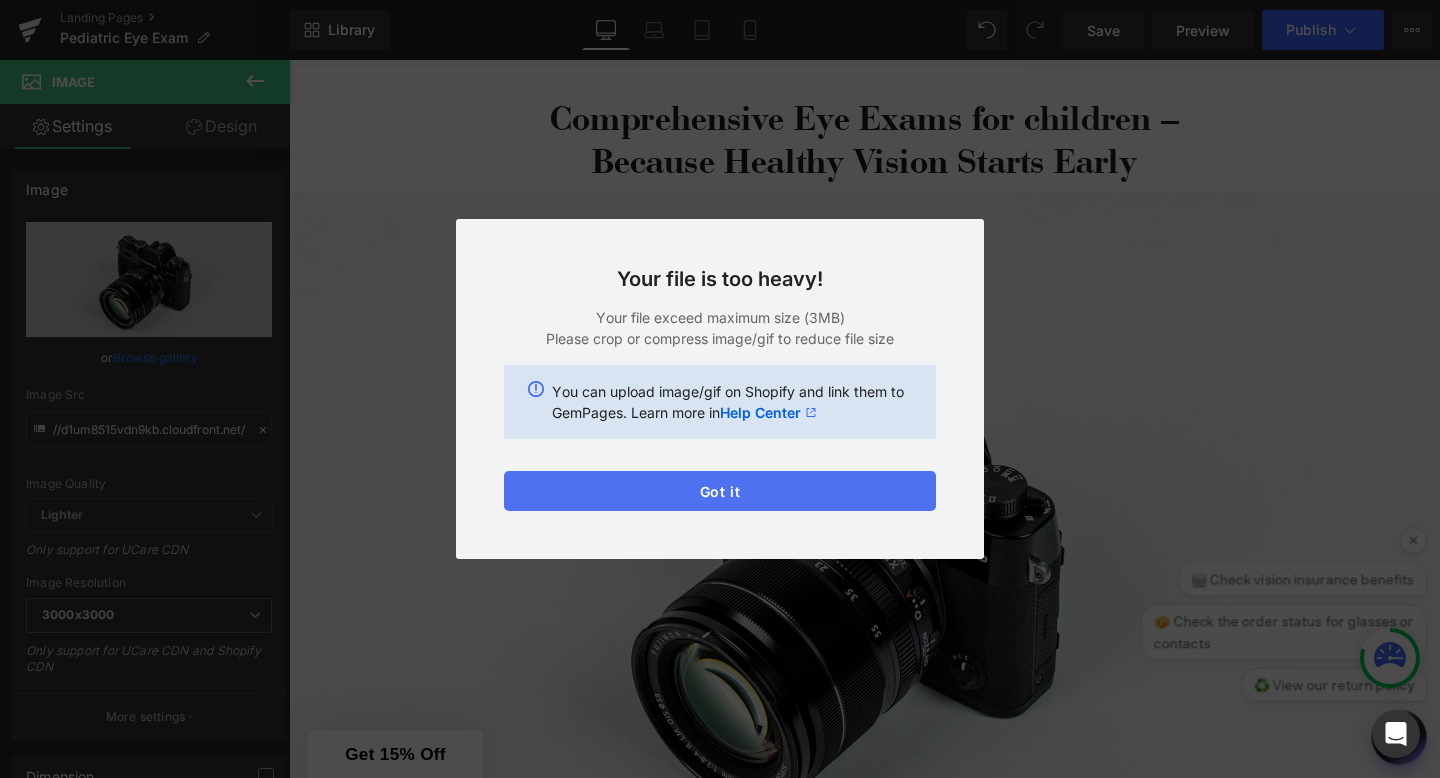 click on "Got it" at bounding box center [720, 491] 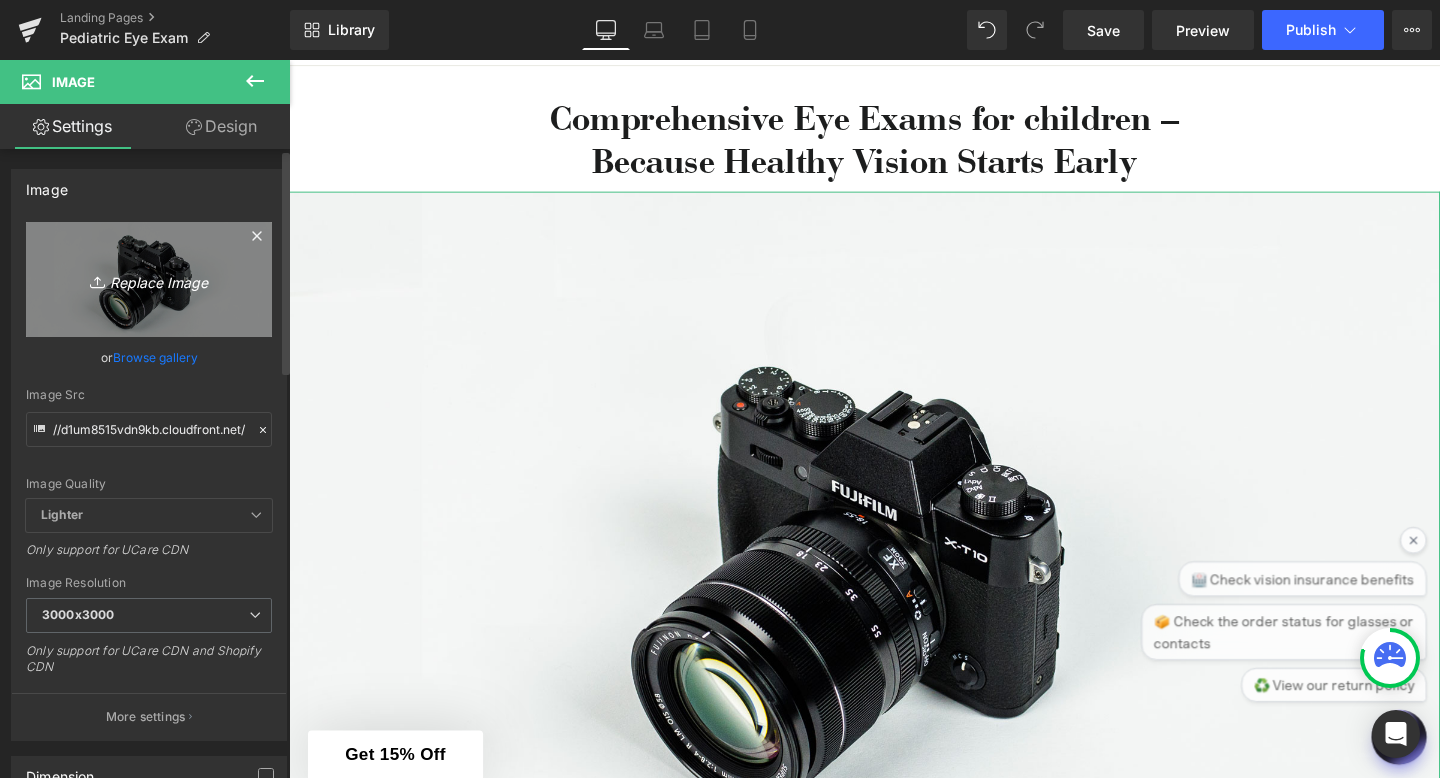 click on "Replace Image" at bounding box center (149, 279) 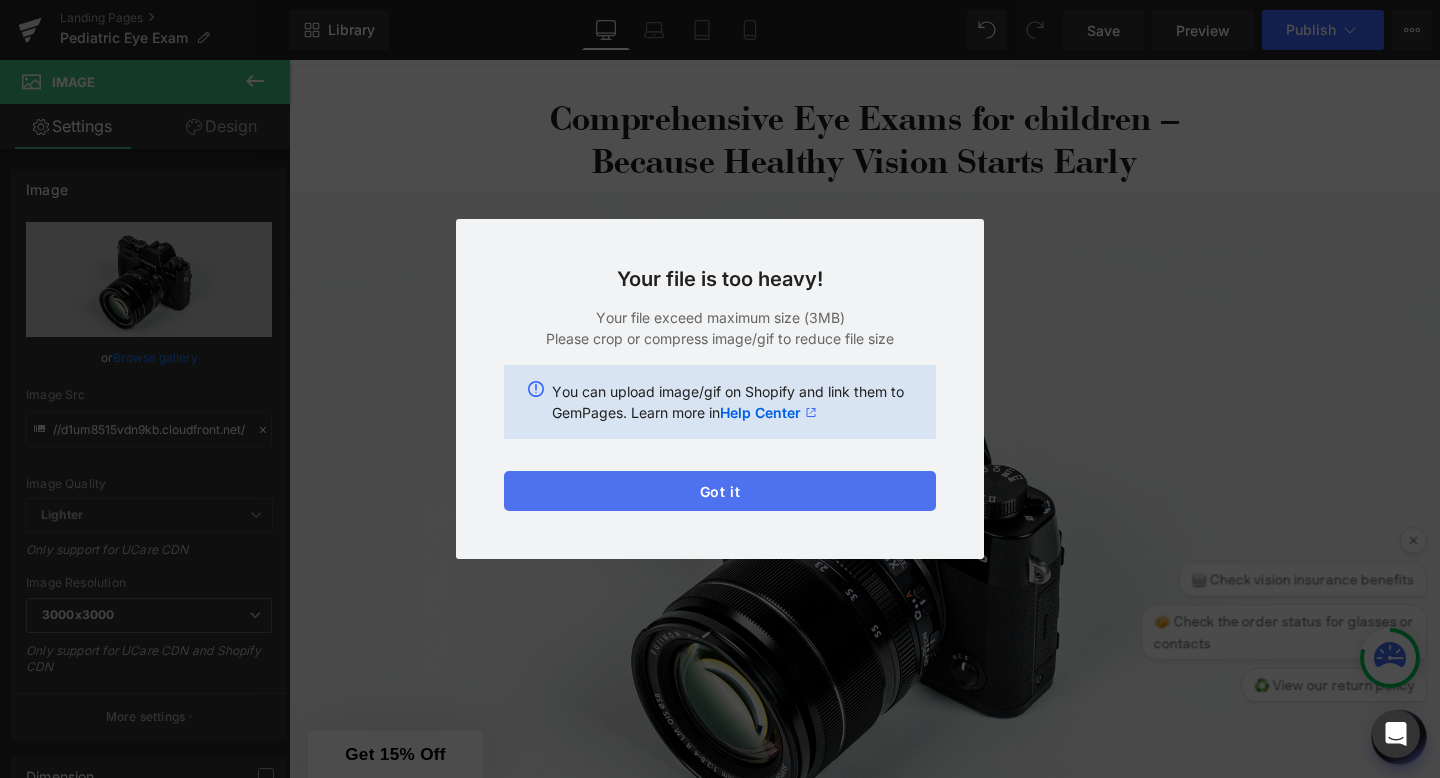 click on "Got it" at bounding box center [720, 491] 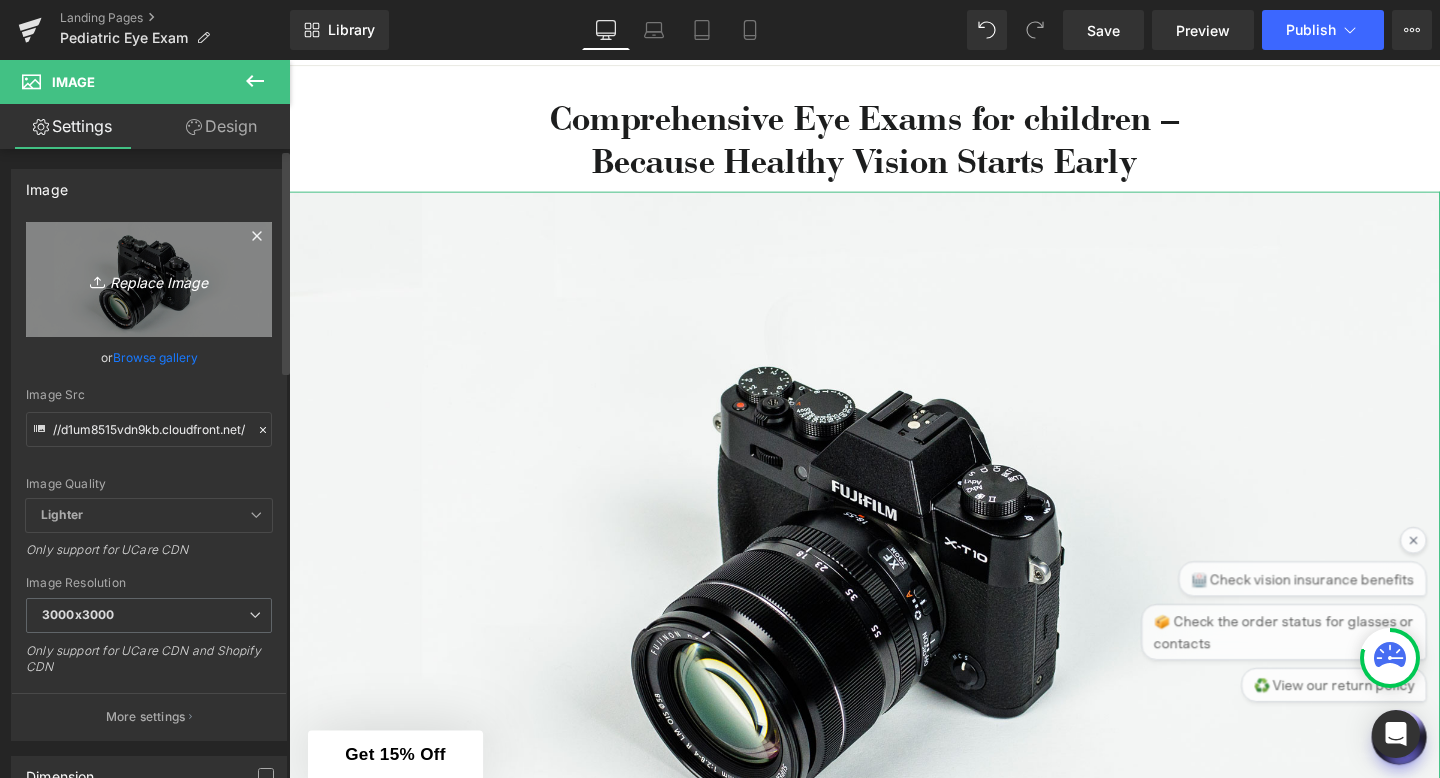 click on "Replace Image" at bounding box center (149, 279) 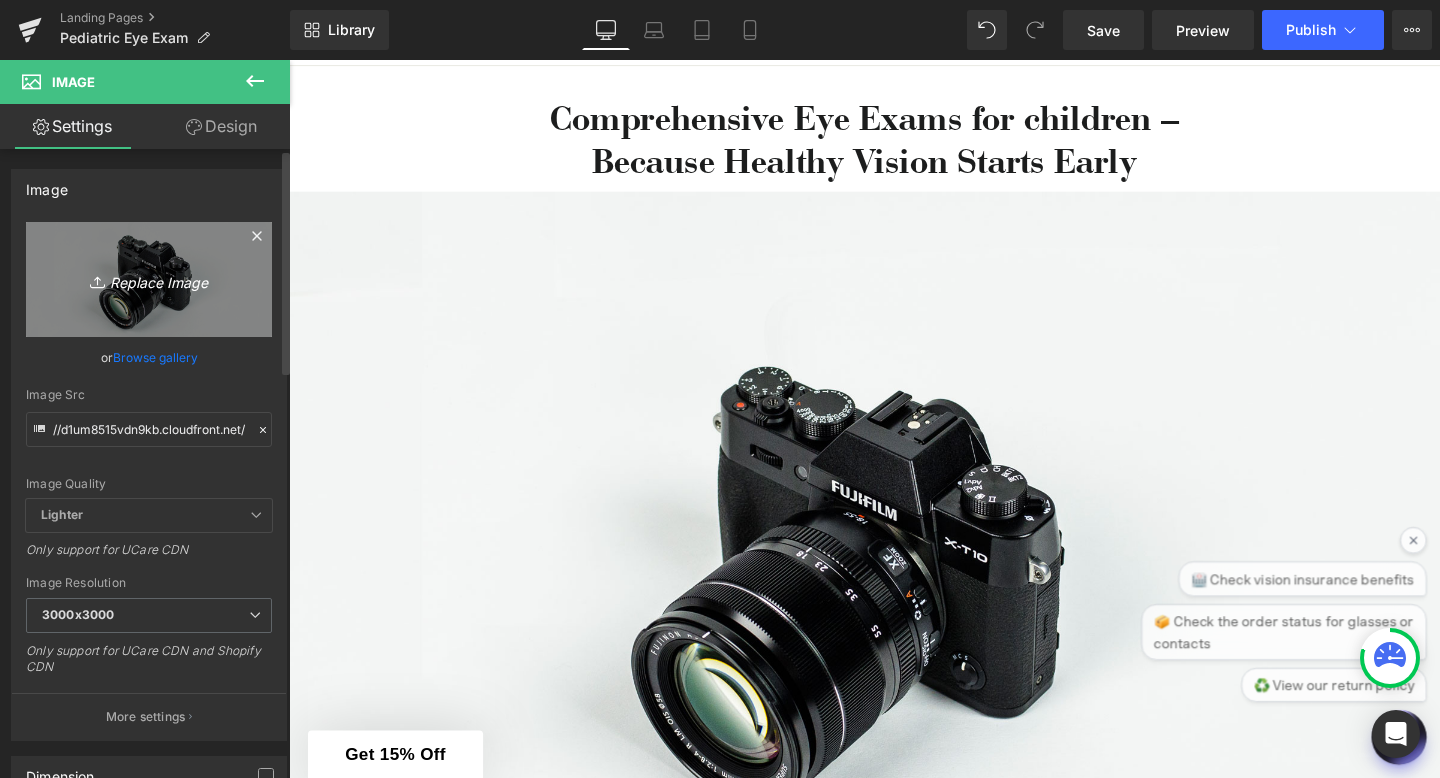 type on "C:\fakepath\[FILENAME]" 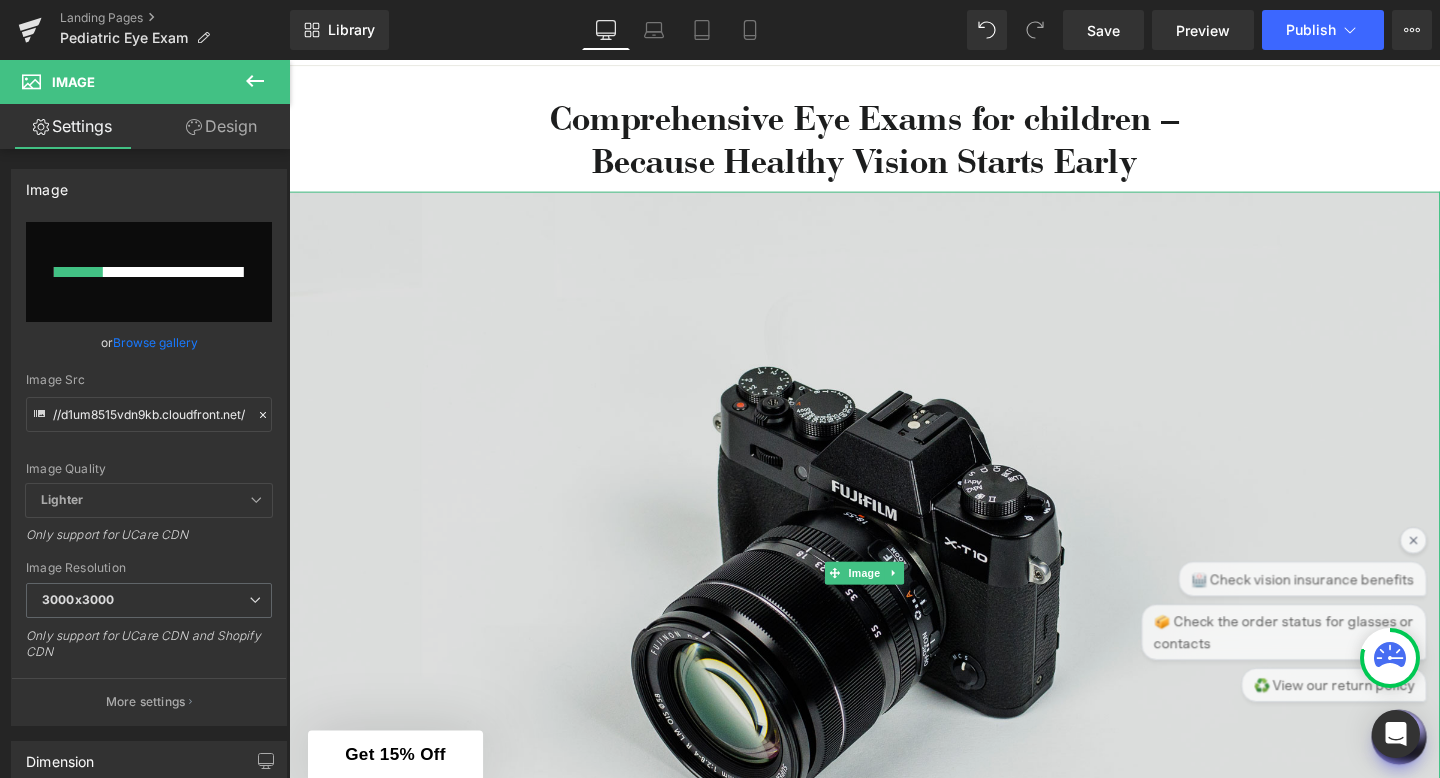 type 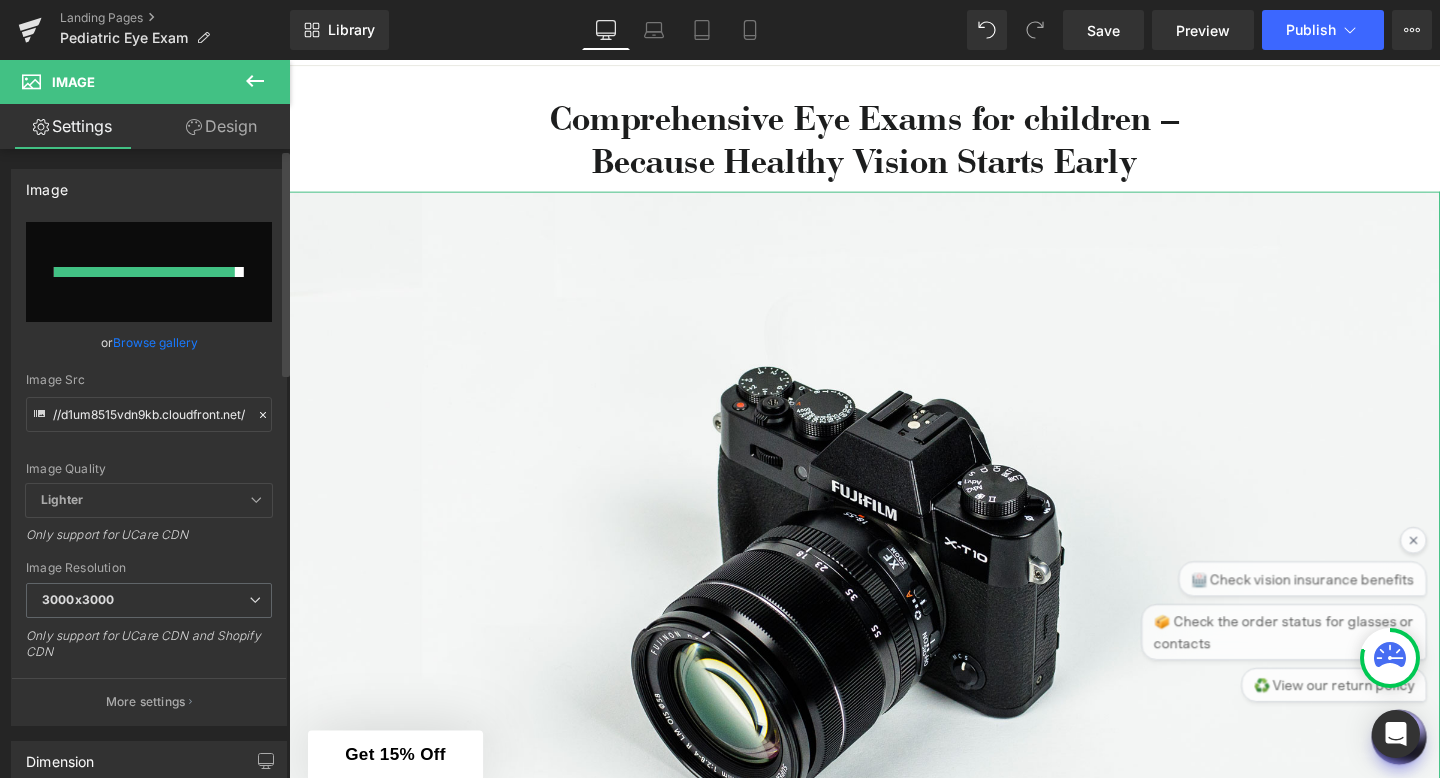 click on "Browse gallery" at bounding box center [155, 342] 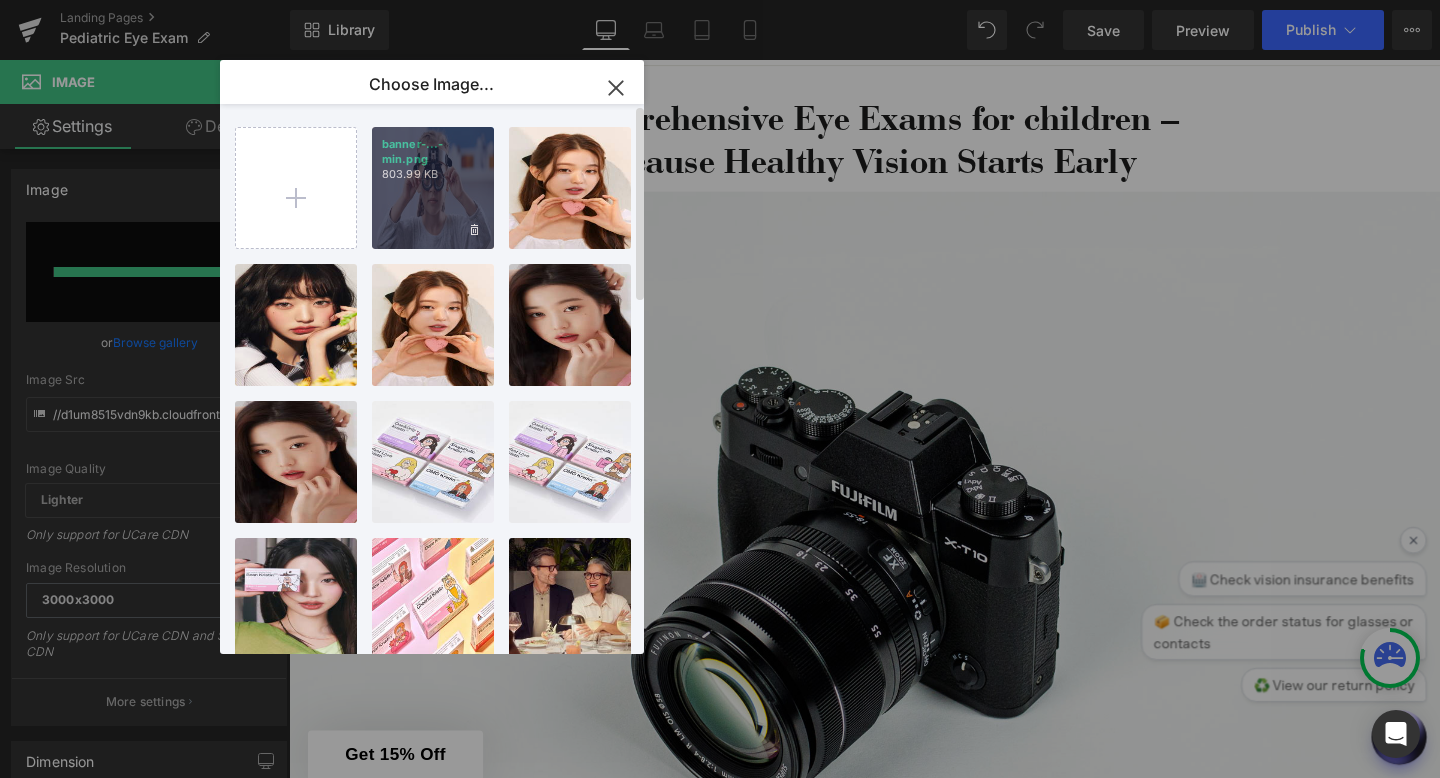 click on "[FILENAME] [FILESIZE]" at bounding box center [433, 188] 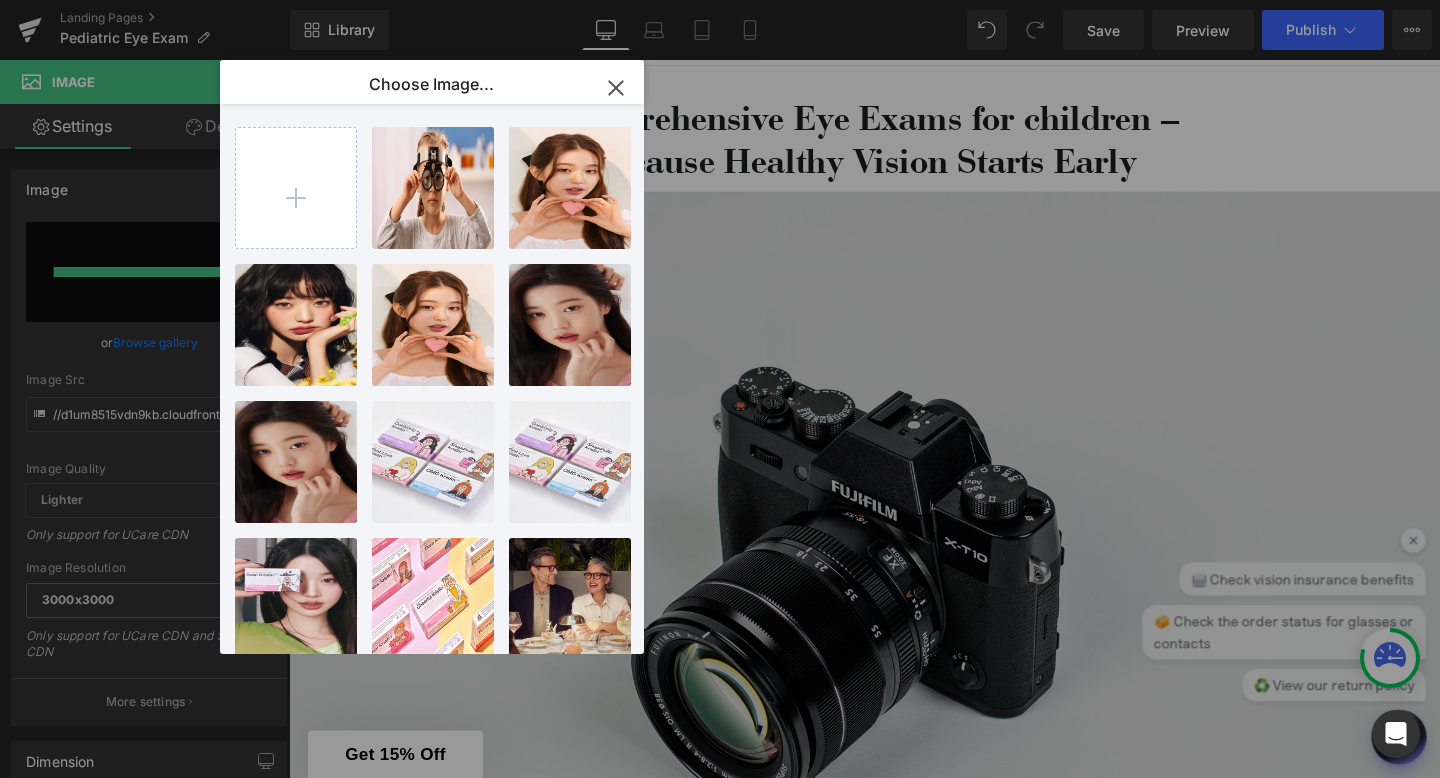 type on "https://ucarecdn.com/c2c920fe-05d6-4207-b118-77ffec299749/-/format/auto/-/preview/3000x3000/-/quality/lighter/banner-min.png" 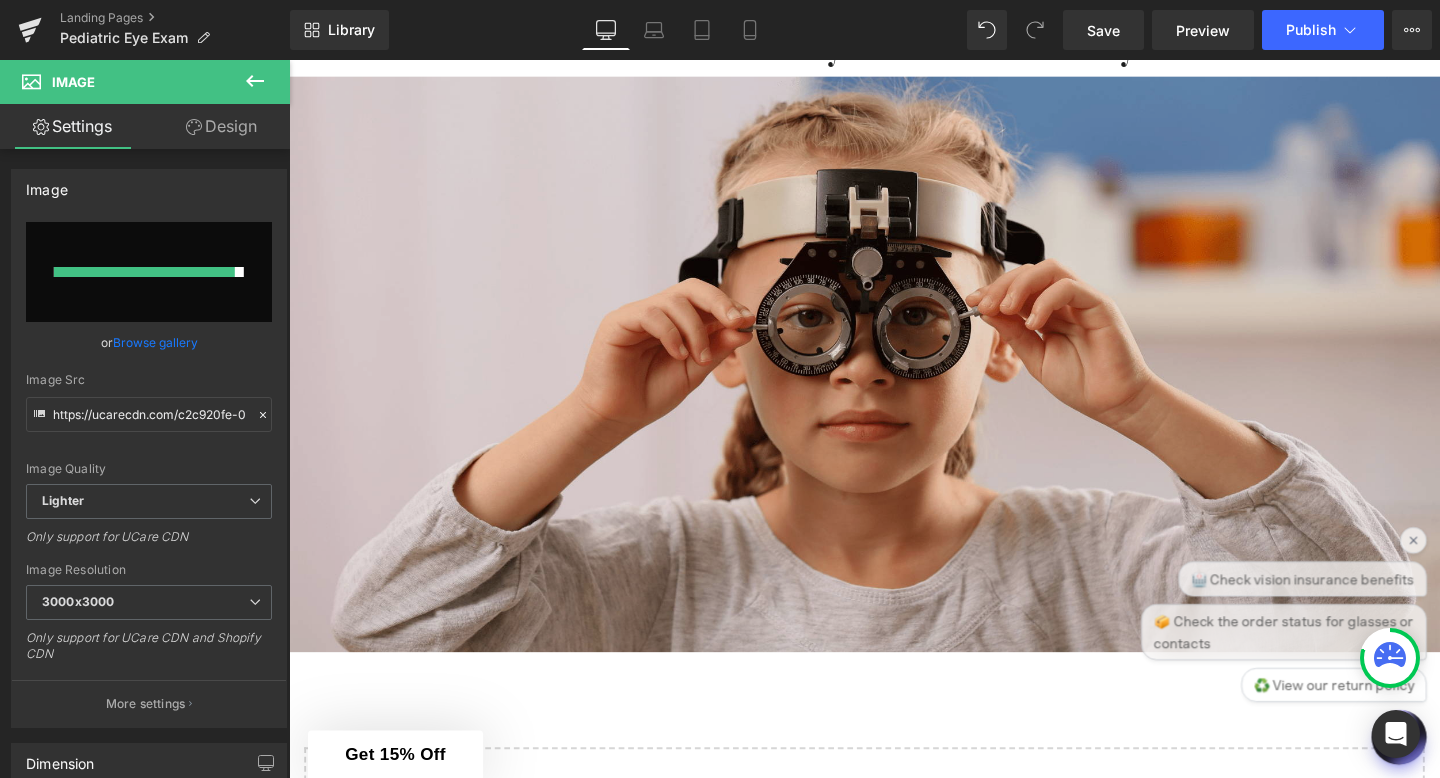 scroll, scrollTop: 500, scrollLeft: 0, axis: vertical 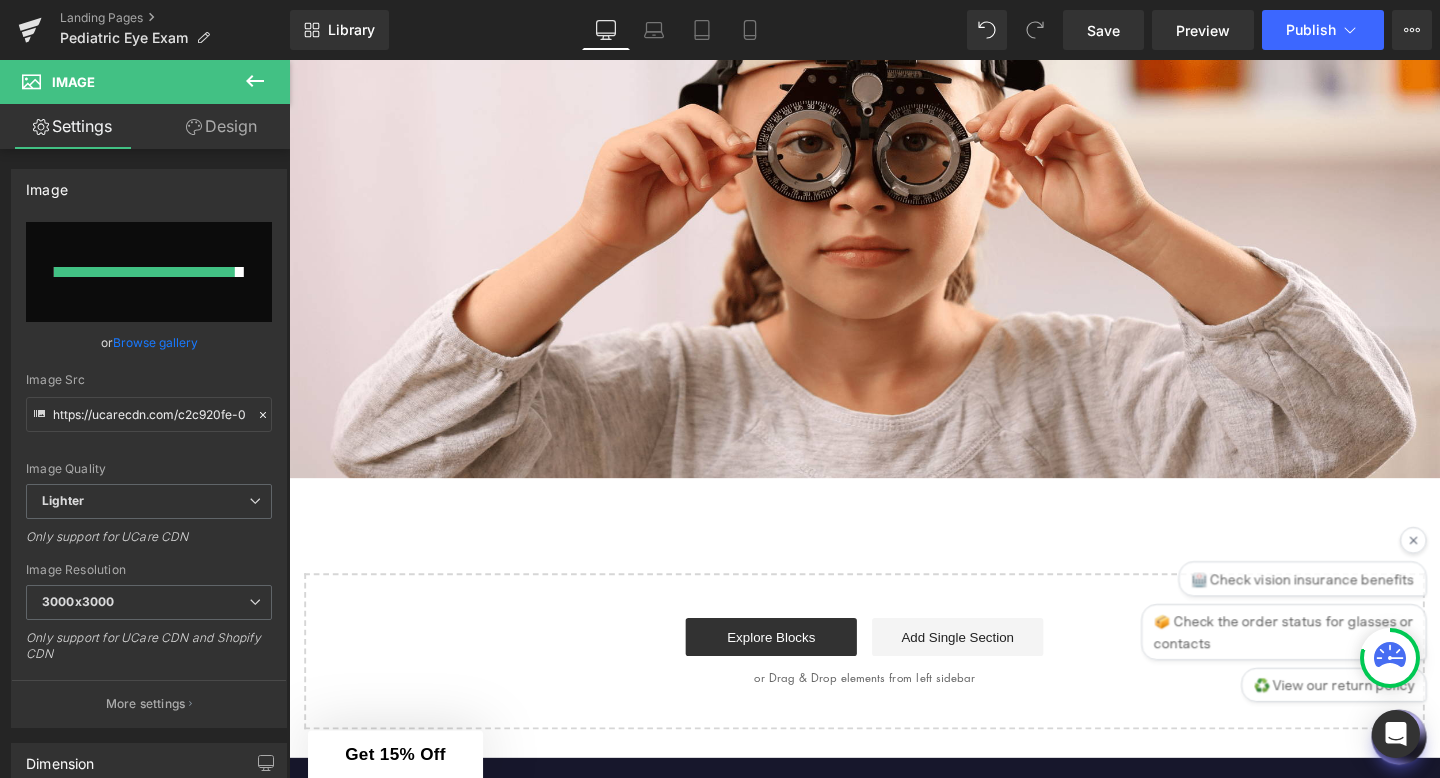 click on "Comprehensive Eye Exams for children – Because Healthy Vision Starts Early
Heading
Row
Image
Select your layout" at bounding box center [894, 264] 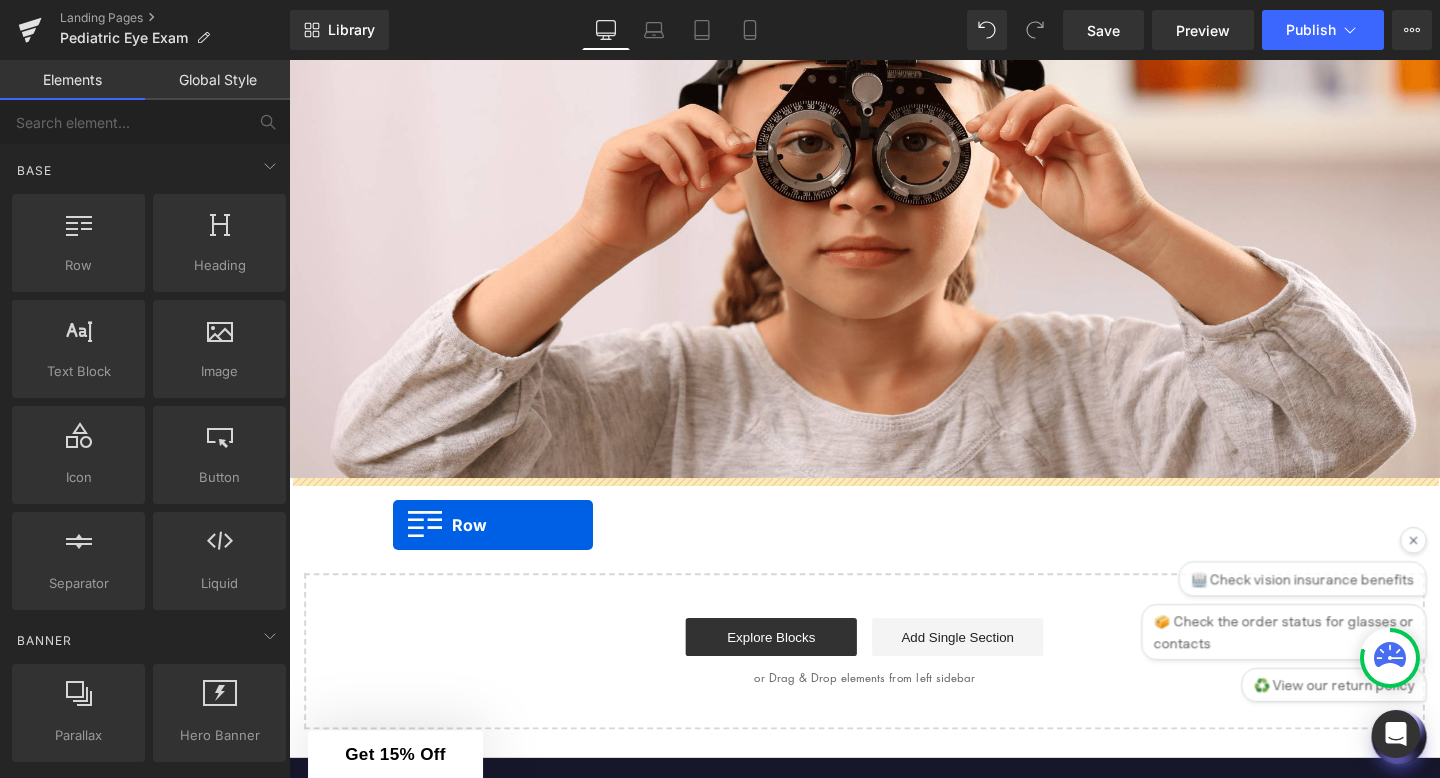 drag, startPoint x: 389, startPoint y: 310, endPoint x: 397, endPoint y: 548, distance: 238.13441 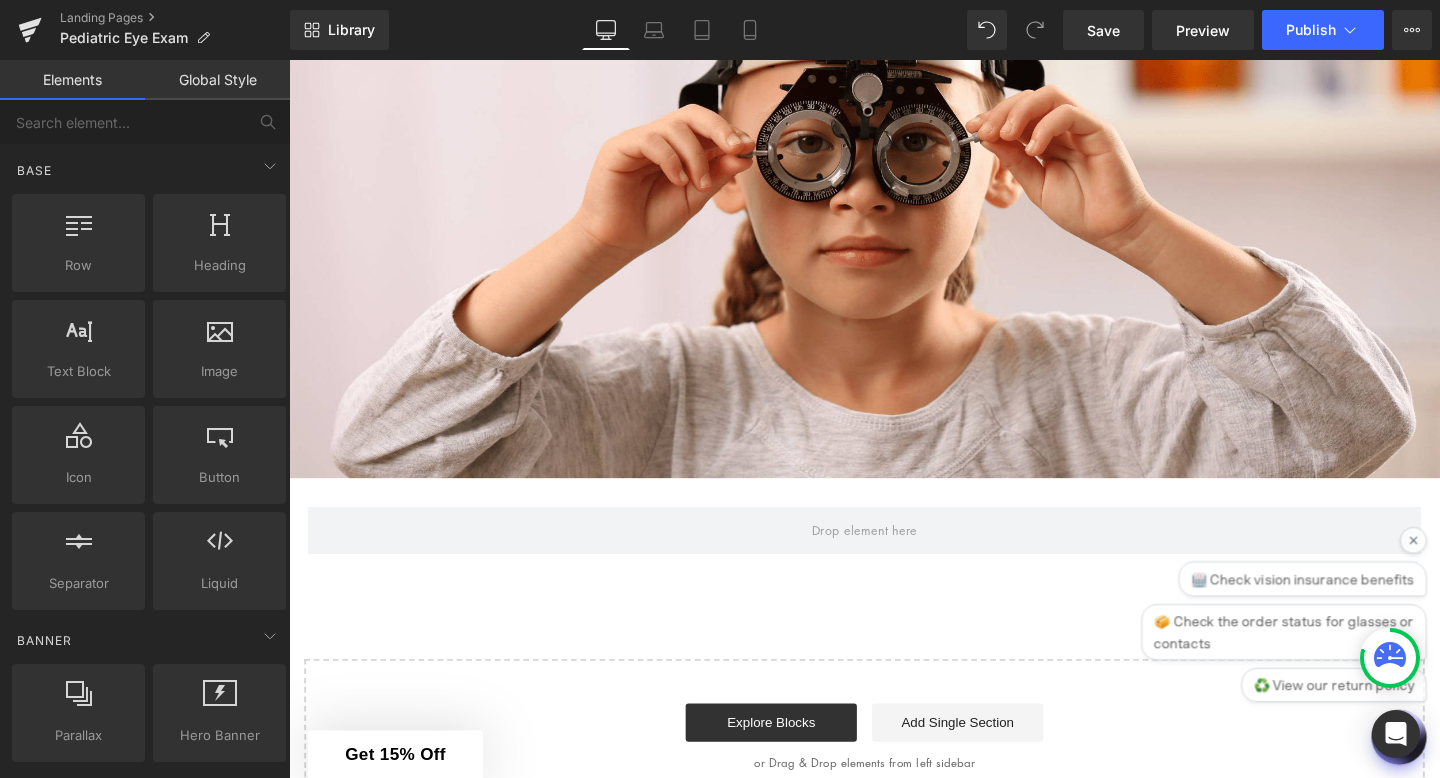 scroll, scrollTop: 470, scrollLeft: 0, axis: vertical 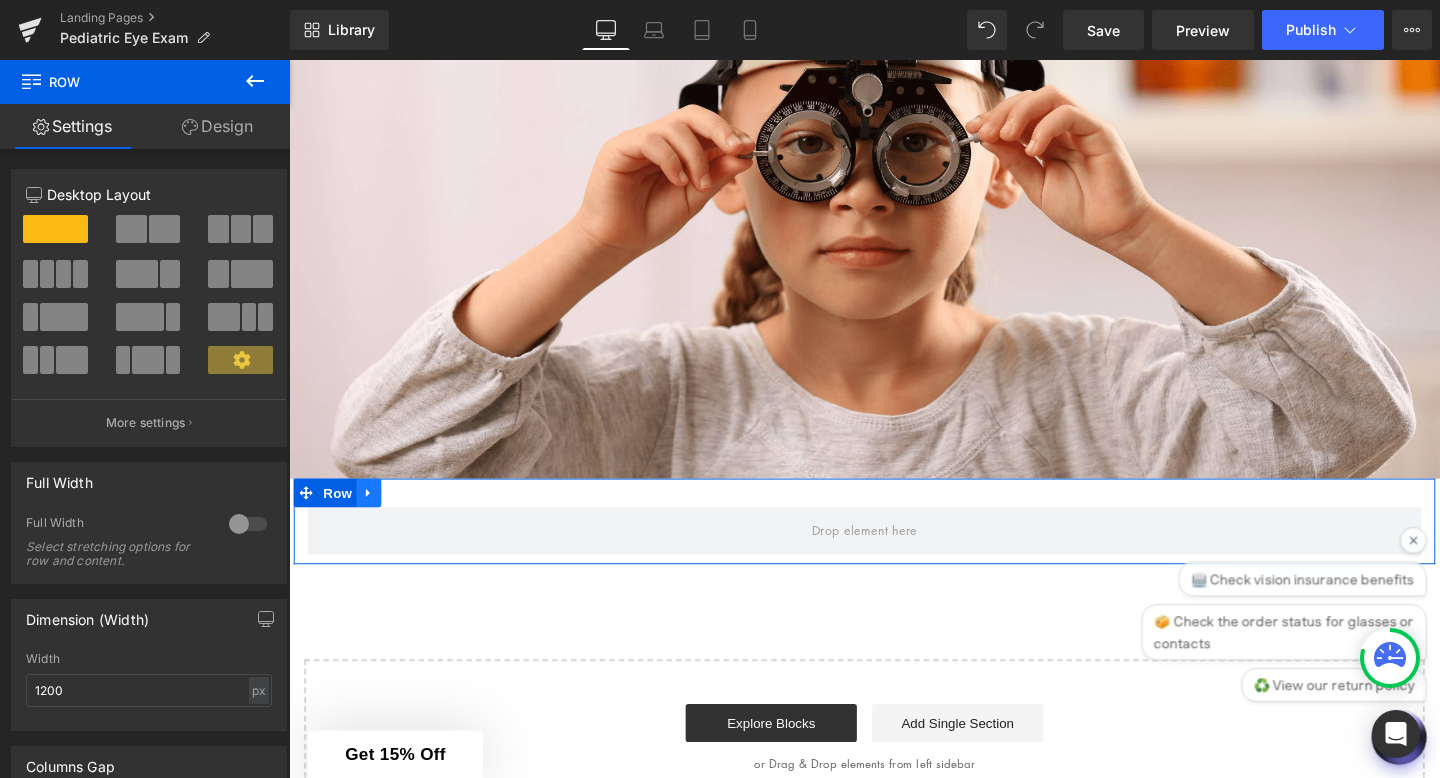 click 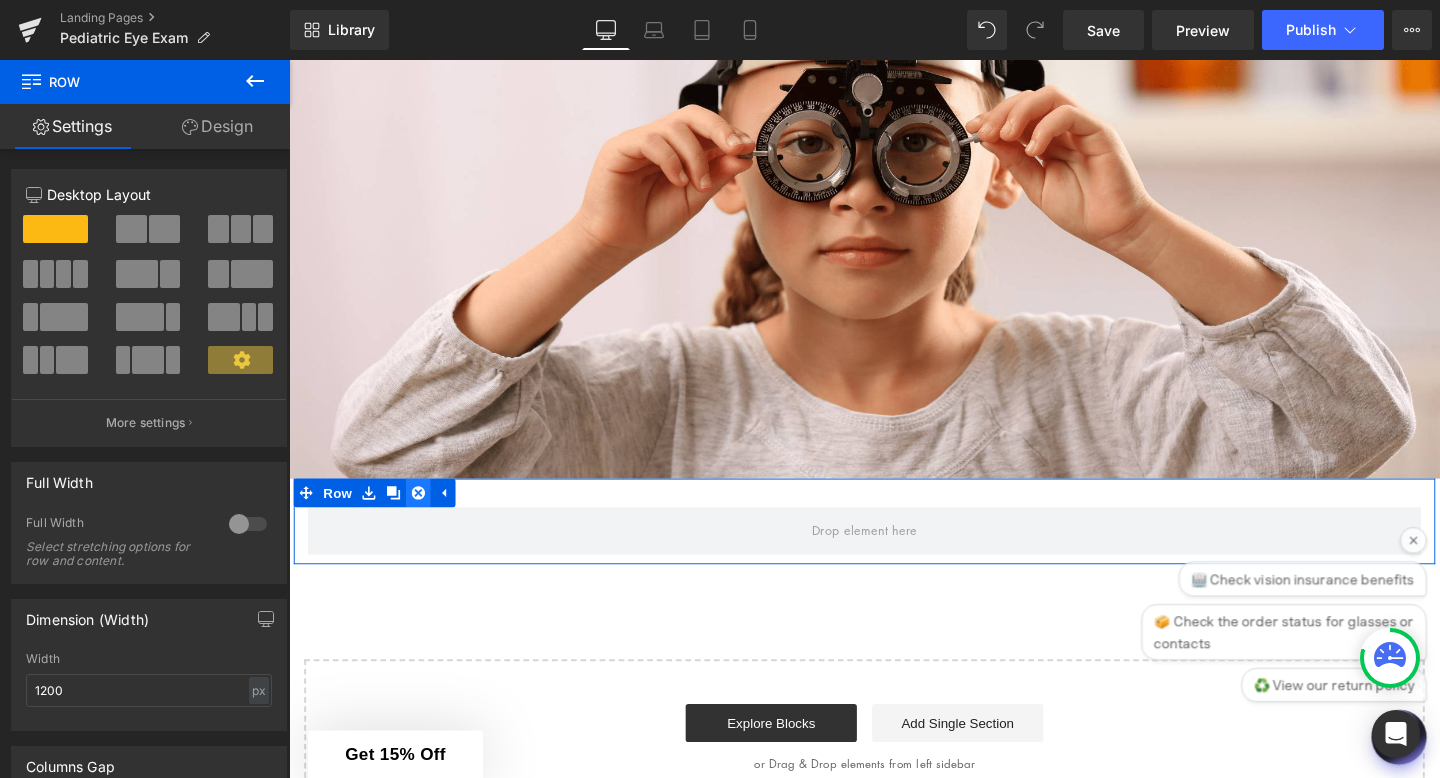 click 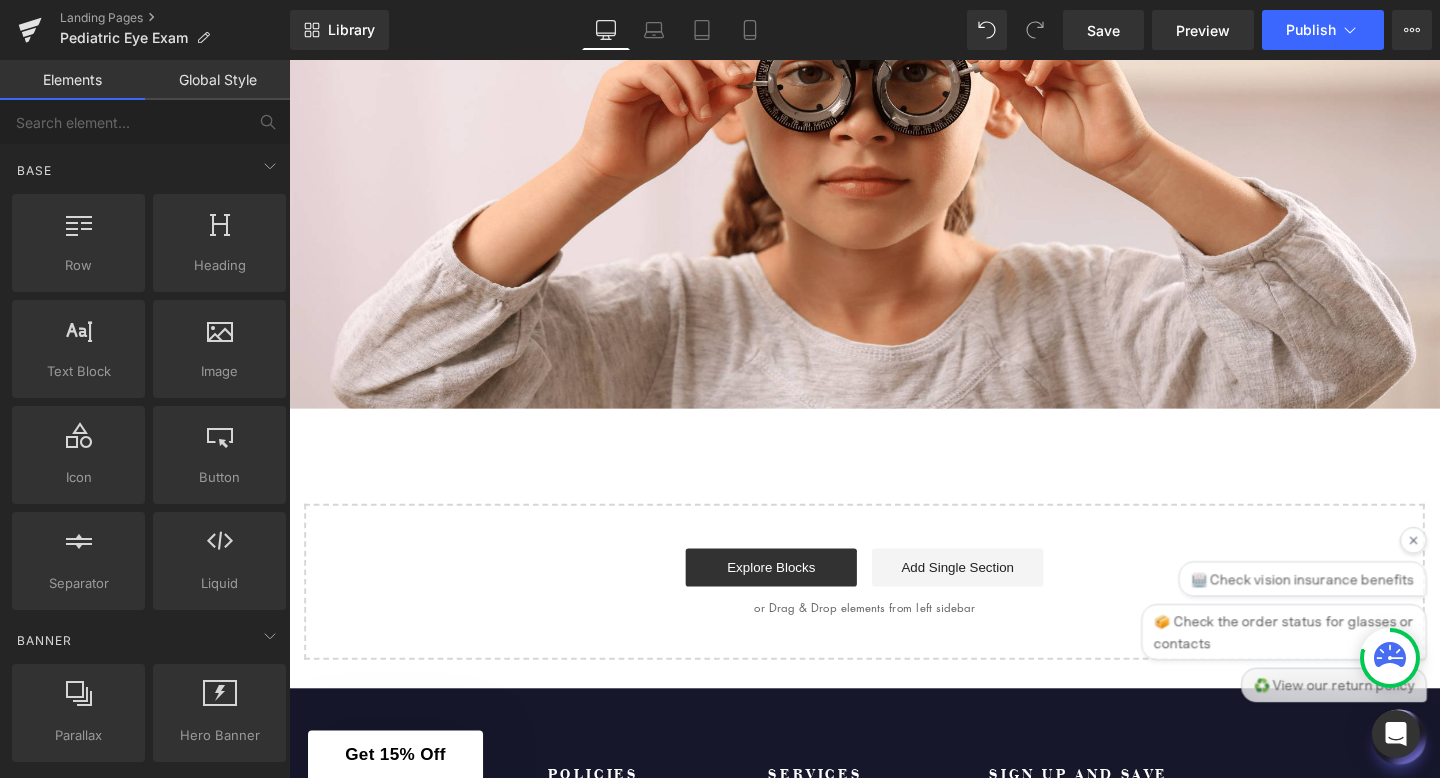 scroll, scrollTop: 504, scrollLeft: 0, axis: vertical 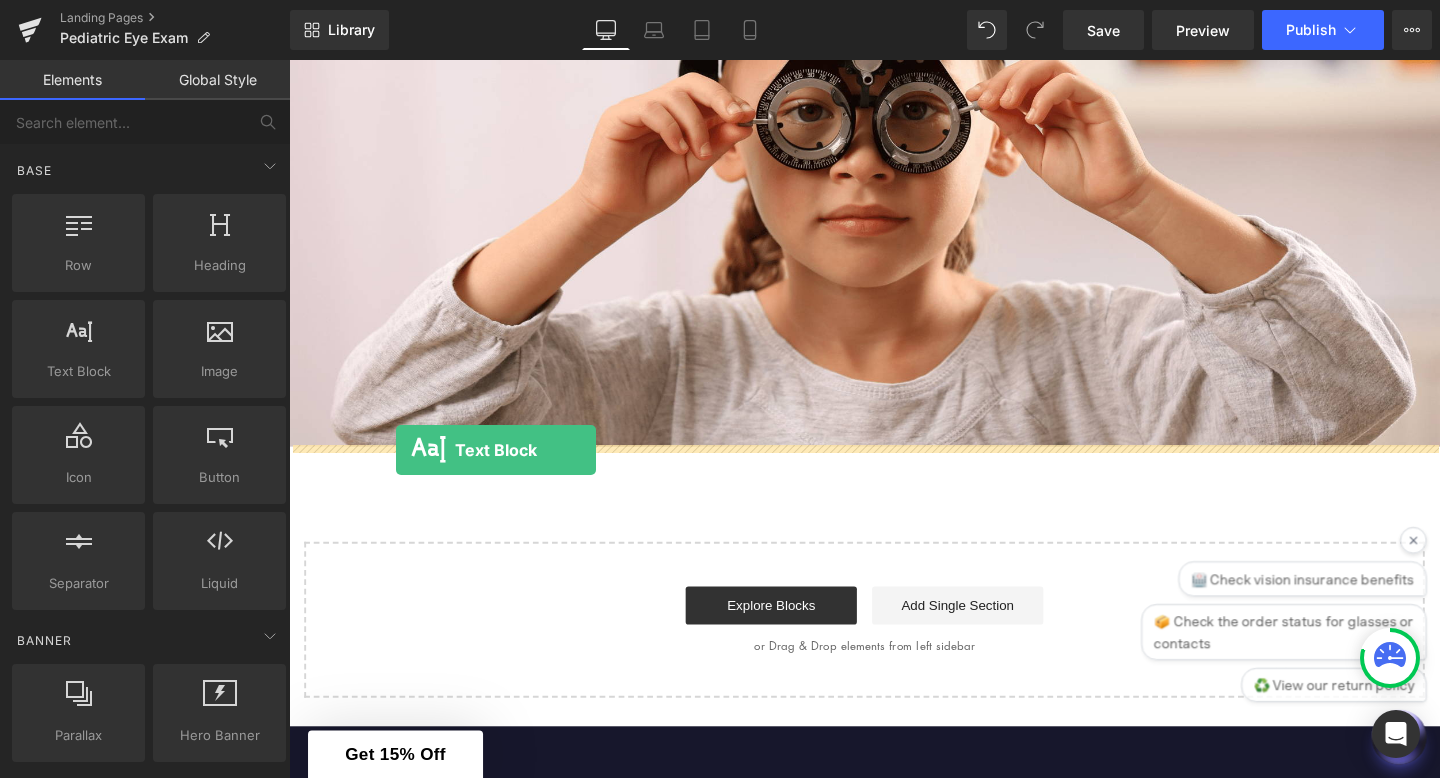 drag, startPoint x: 342, startPoint y: 428, endPoint x: 401, endPoint y: 470, distance: 72.42237 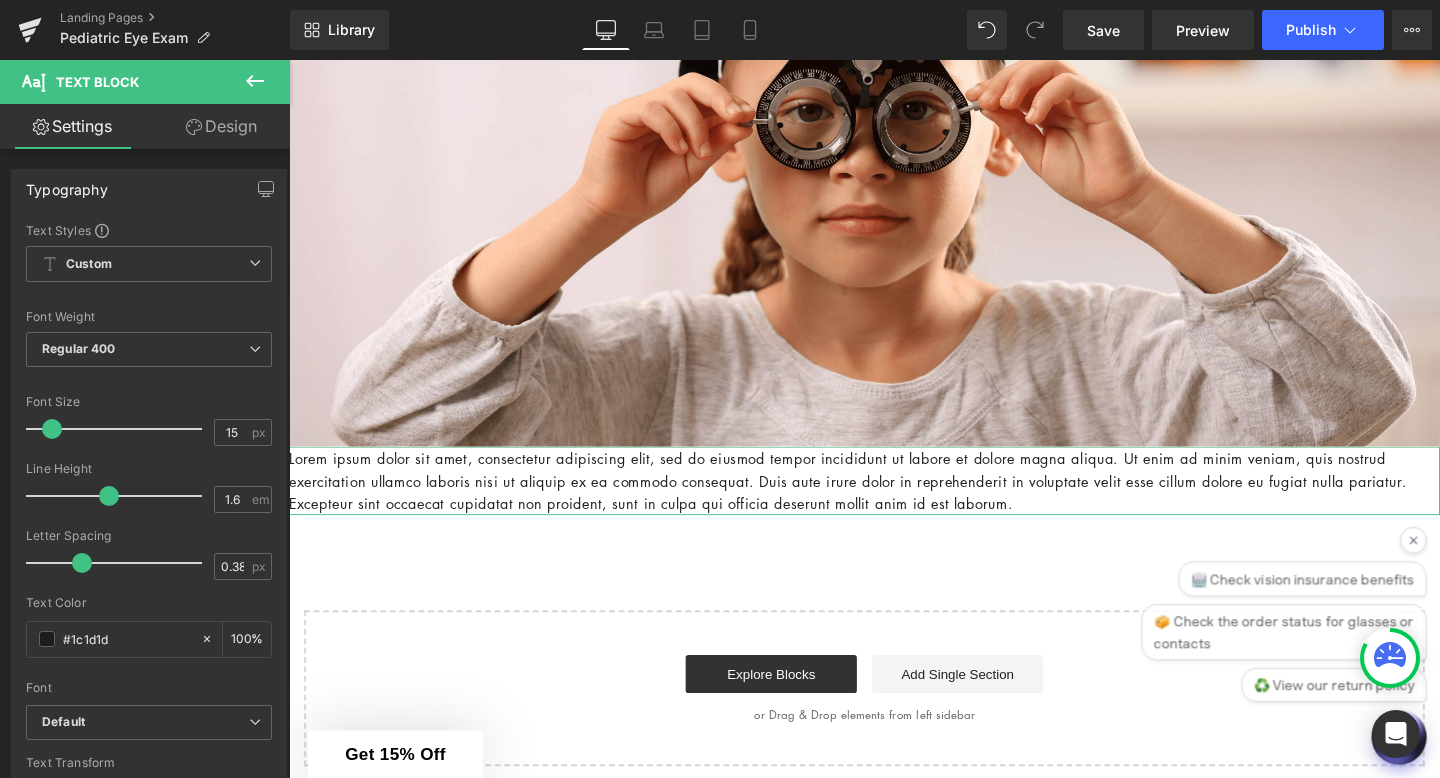 click on "Design" at bounding box center (221, 126) 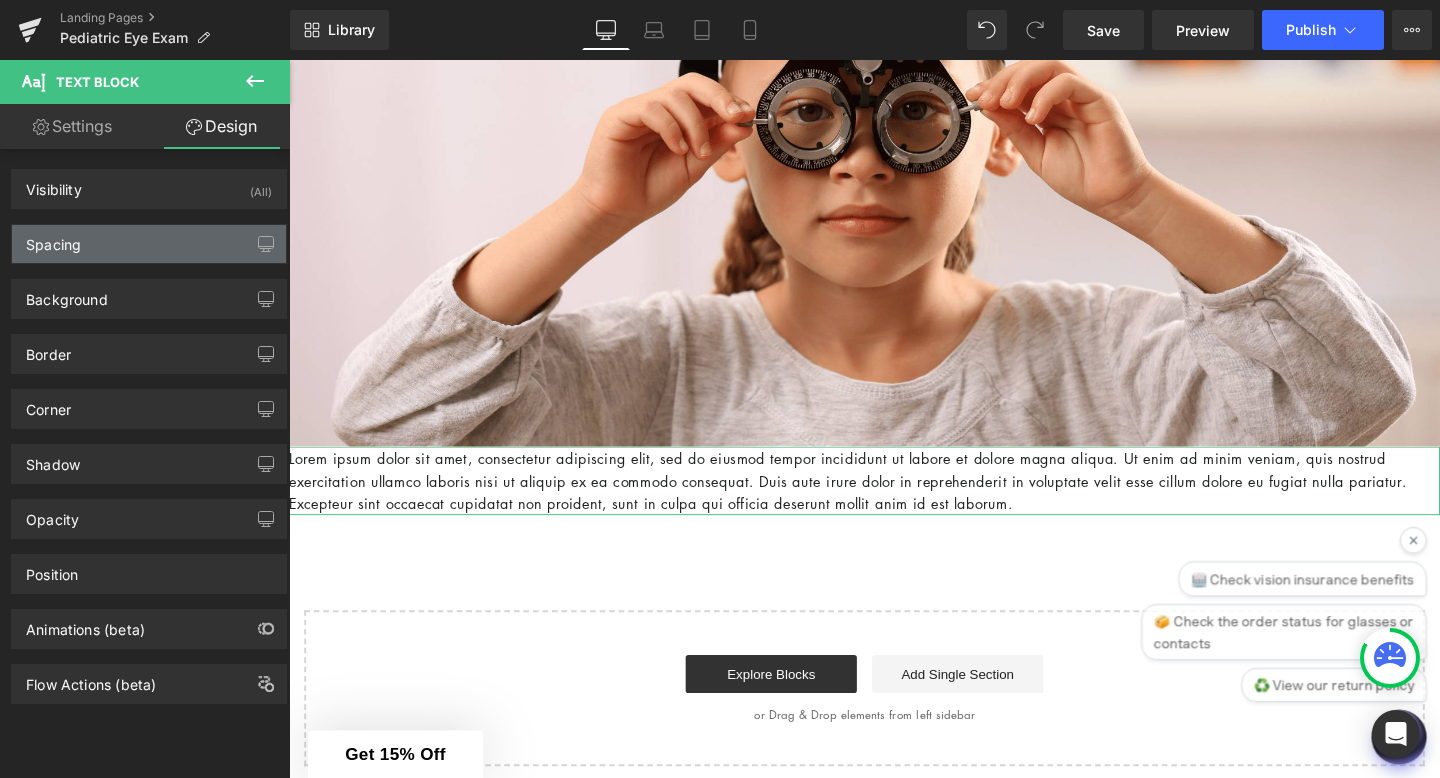 click on "Spacing" at bounding box center [149, 244] 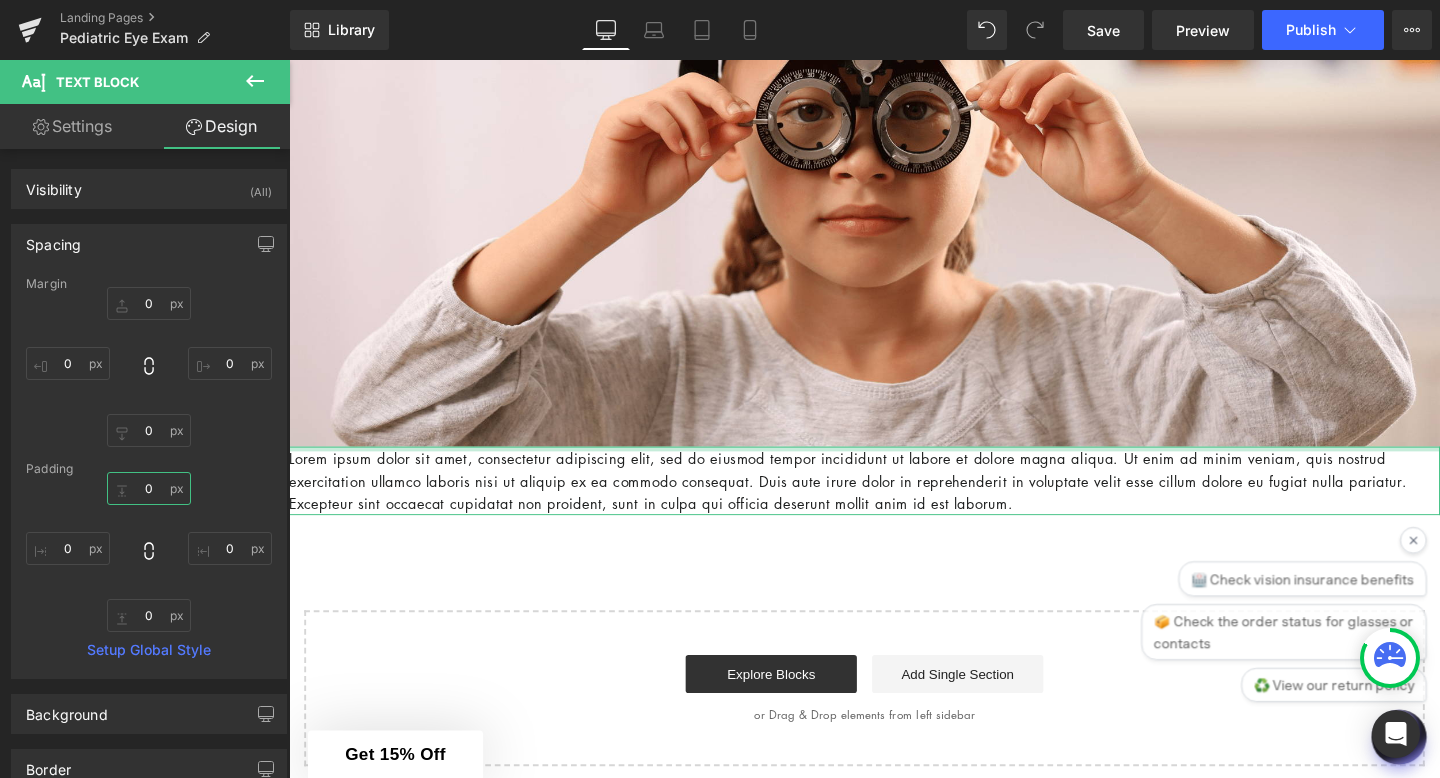 click on "0" at bounding box center [149, 488] 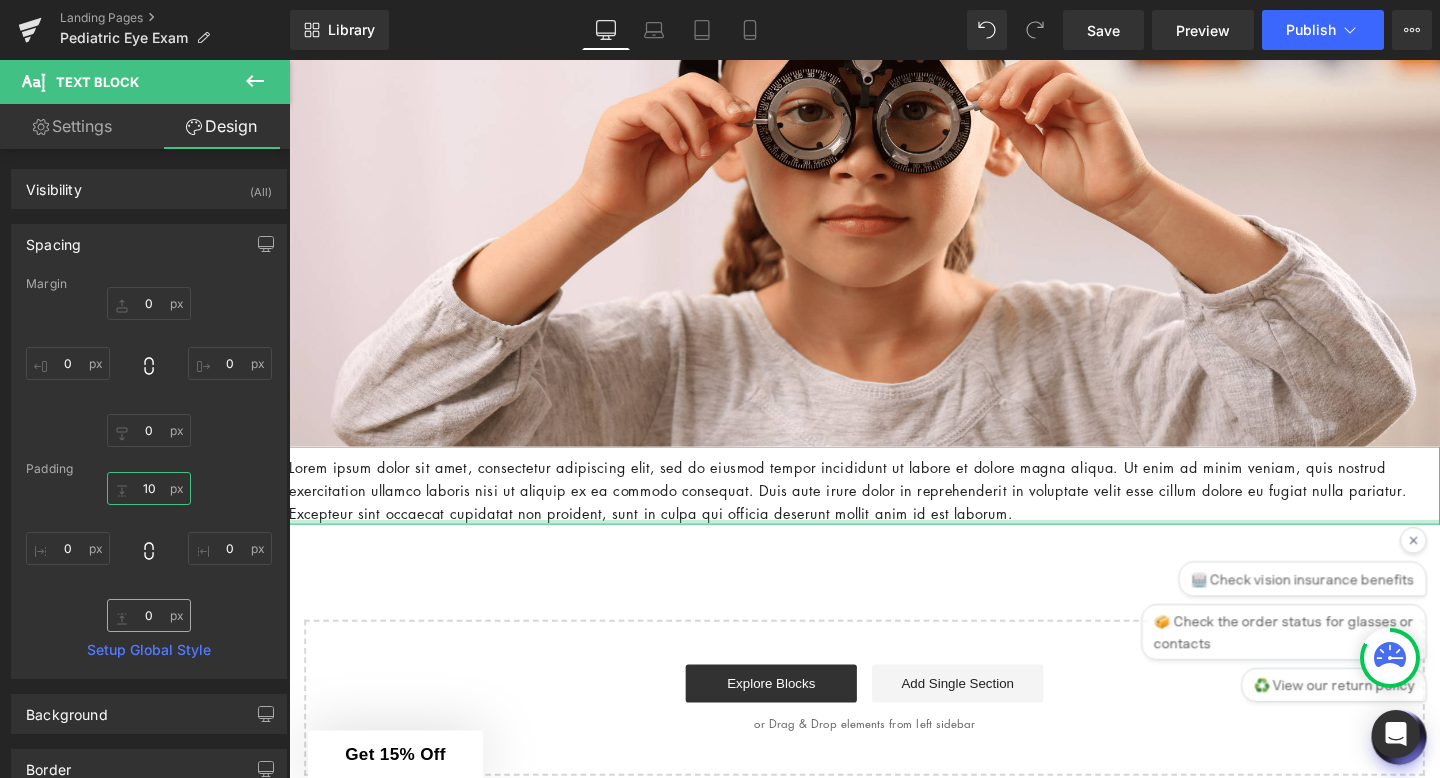 type on "10" 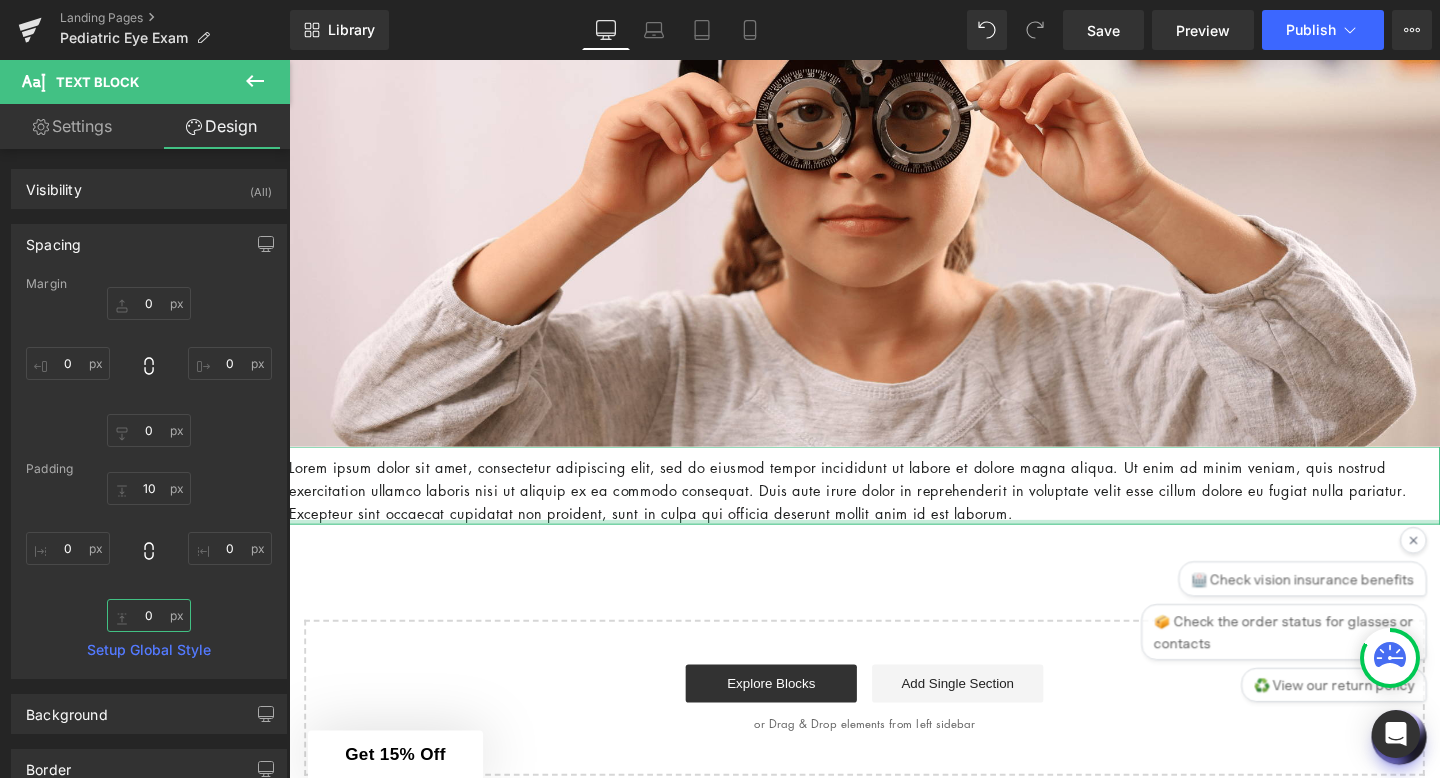 click on "0" at bounding box center [149, 615] 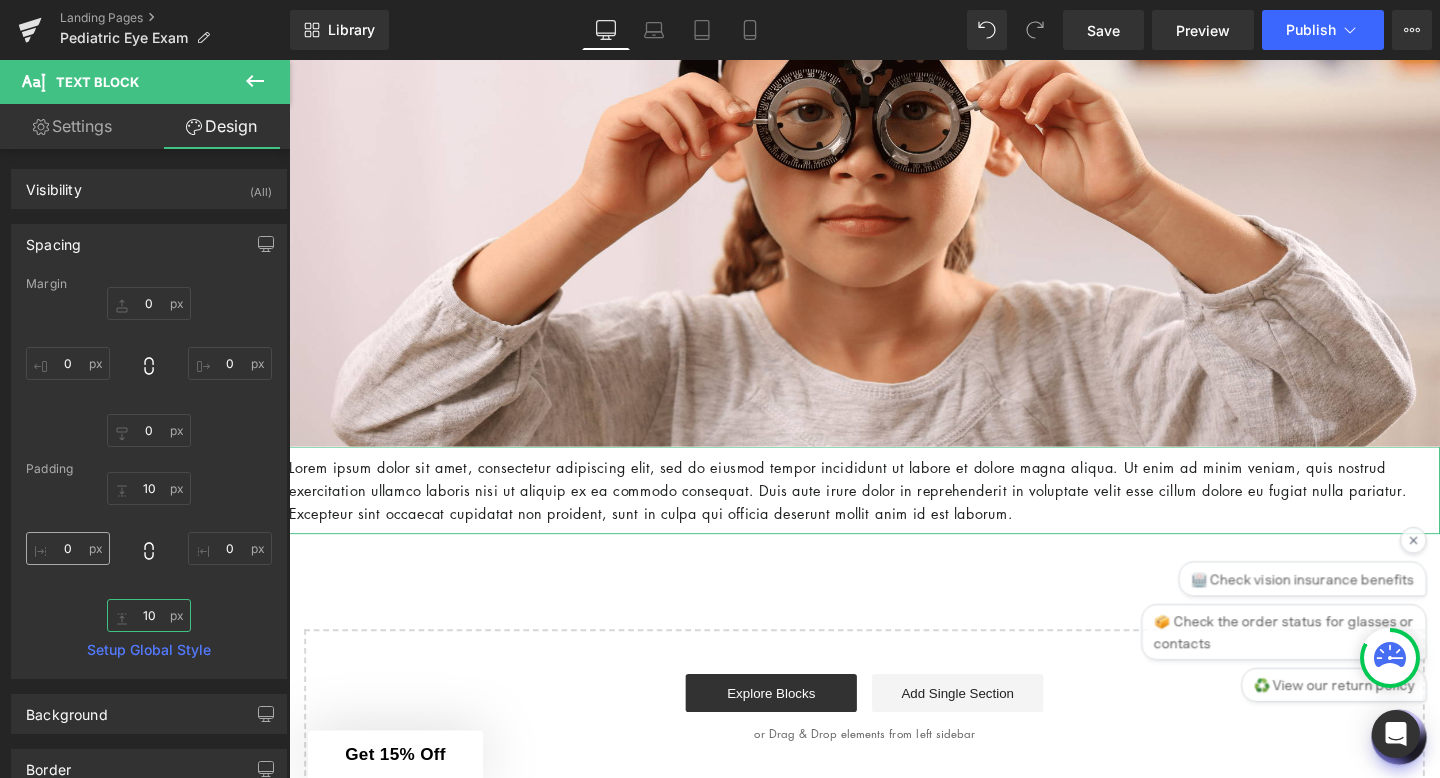 type on "10" 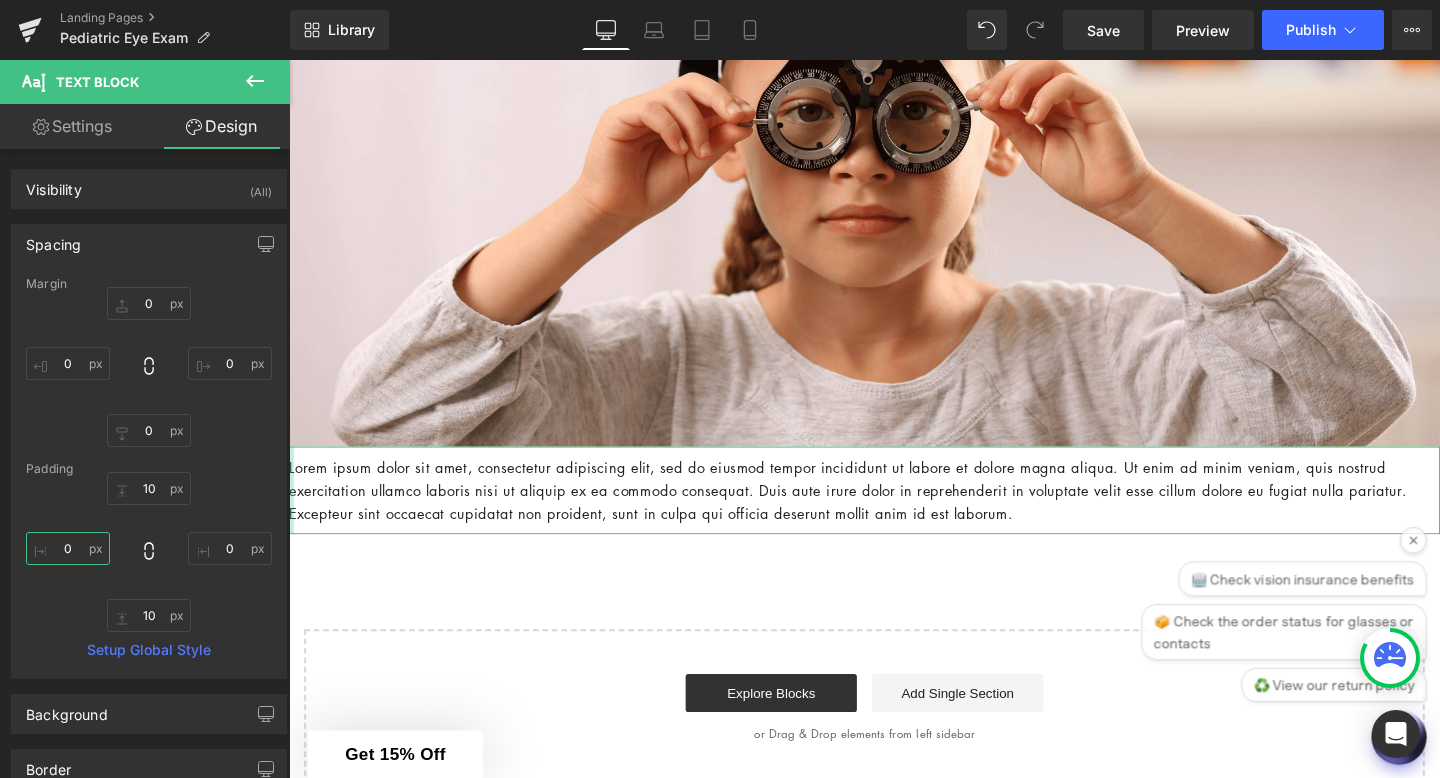 click on "0" at bounding box center (68, 548) 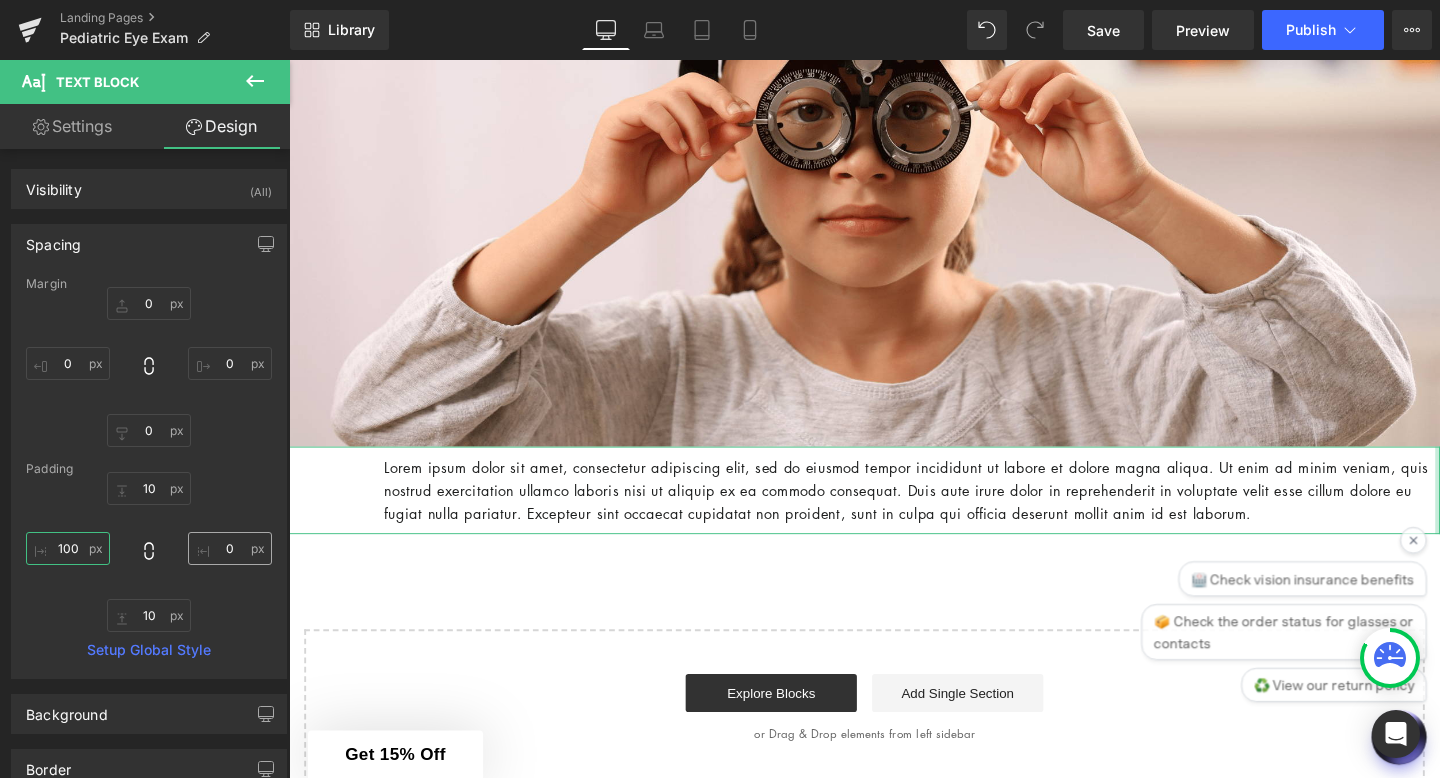 type on "100" 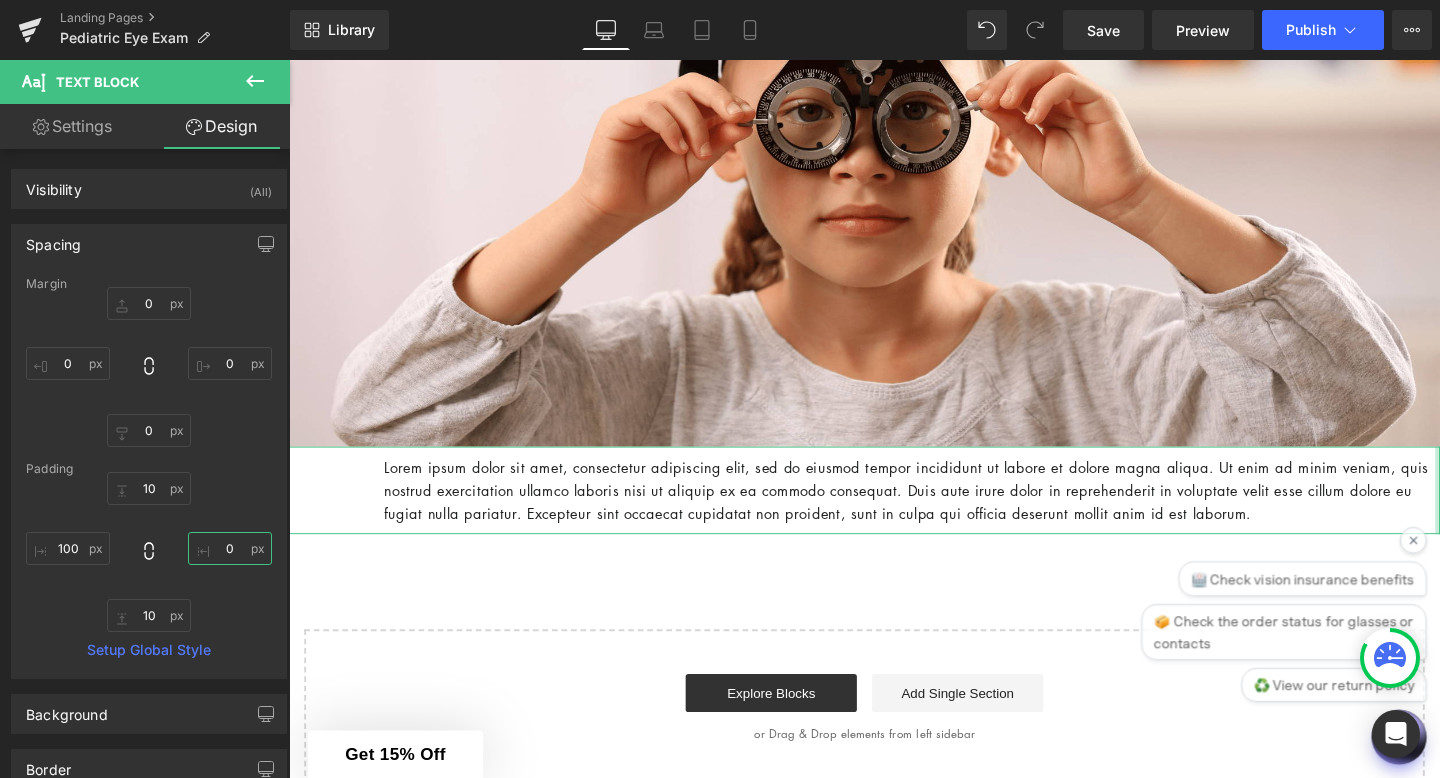 click on "0" at bounding box center [230, 548] 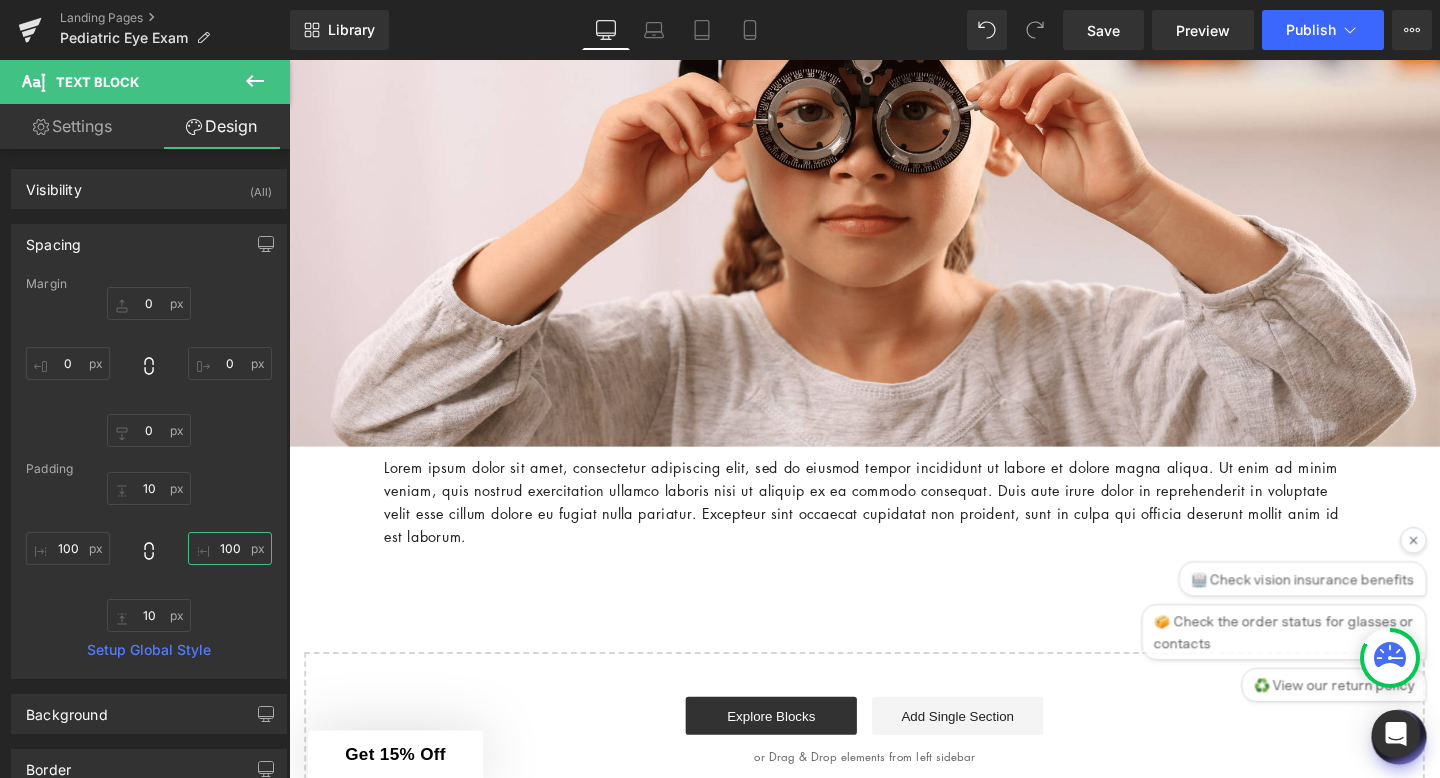 type on "100" 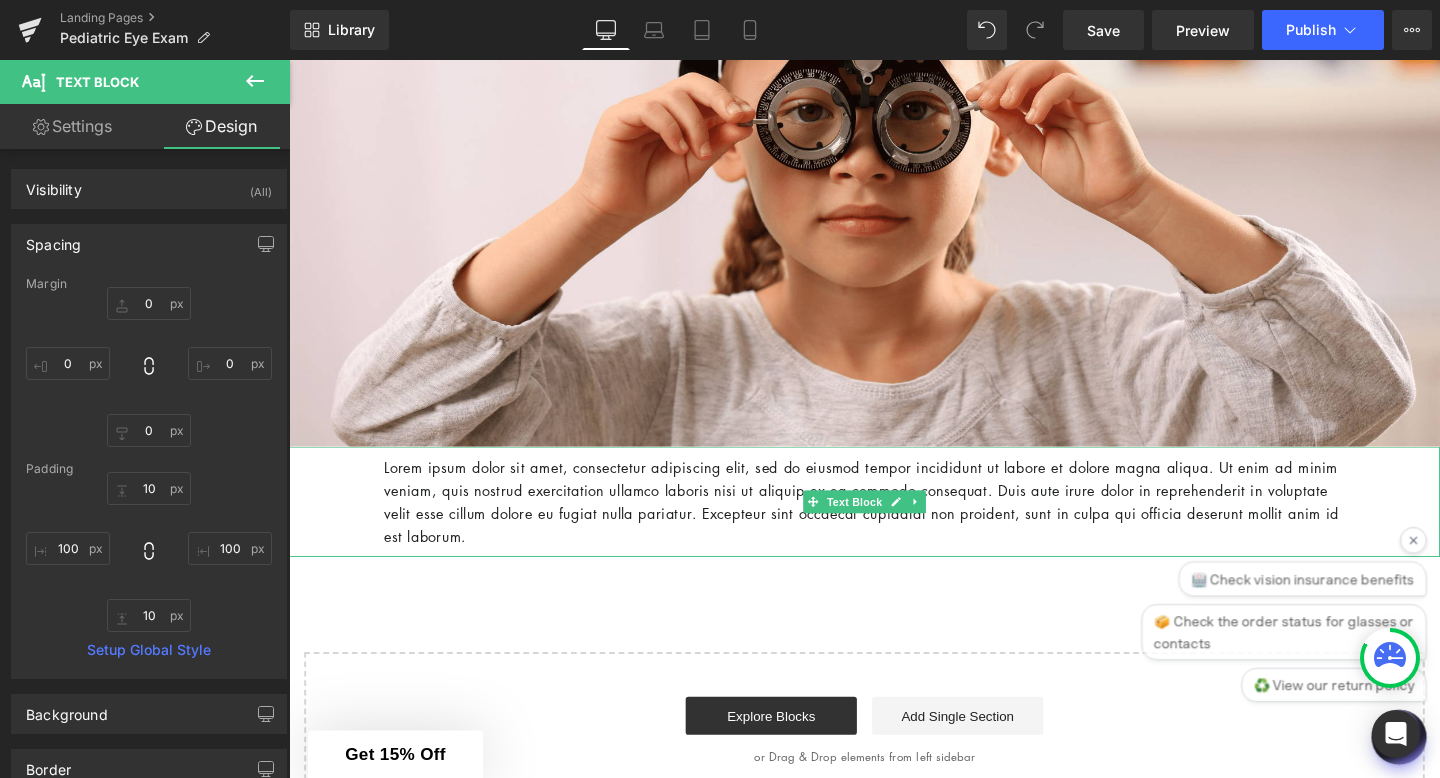 click on "Lorem ipsum dolor sit amet, consectetur adipiscing elit, sed do eiusmod tempor incididunt ut labore et dolore magna aliqua. Ut enim ad minim veniam, quis nostrud exercitation ullamco laboris nisi ut aliquip ex ea commodo consequat. Duis aute irure dolor in reprehenderit in voluptate velit esse cillum dolore eu fugiat nulla pariatur. Excepteur sint occaecat cupidatat non proident, sunt in culpa qui officia deserunt mollit anim id est laborum." at bounding box center [894, 524] 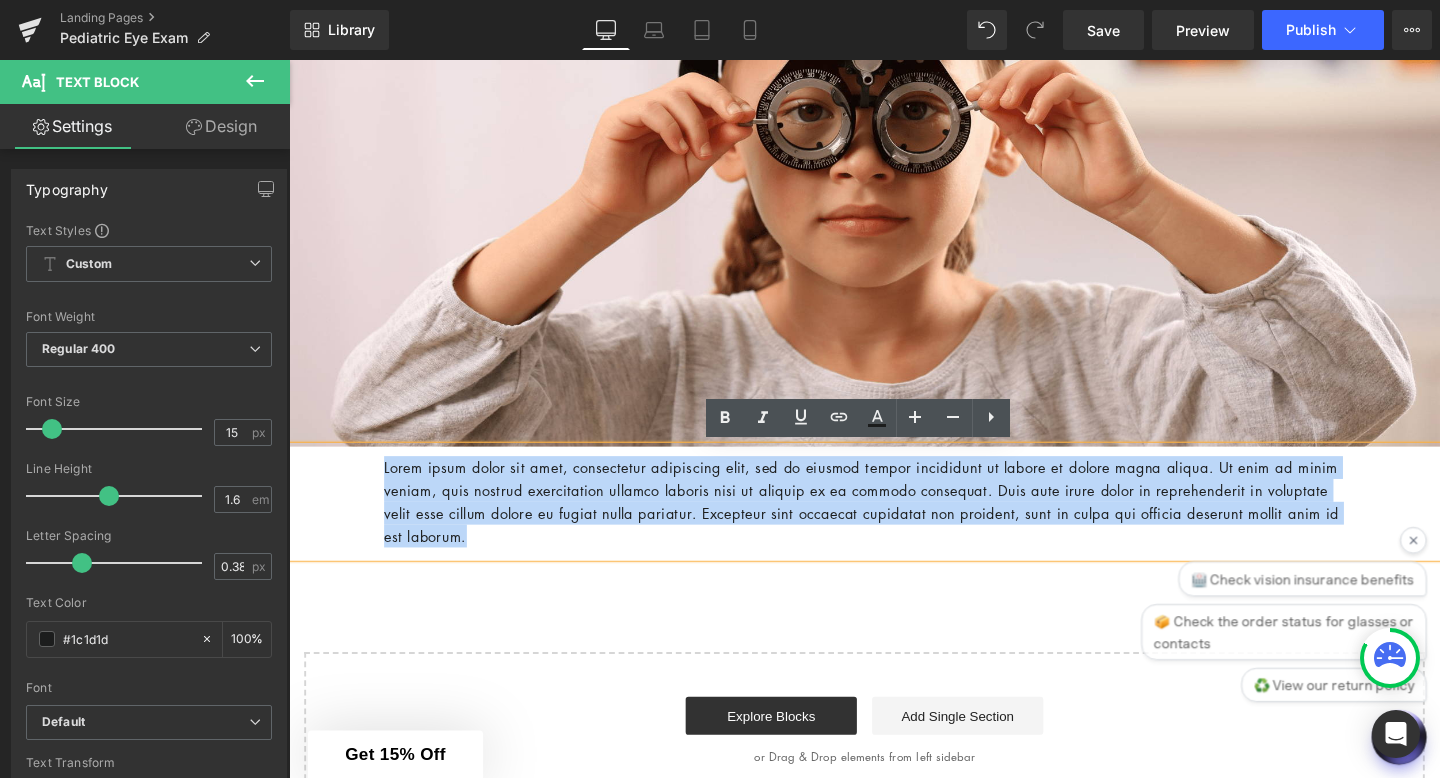 drag, startPoint x: 591, startPoint y: 561, endPoint x: 375, endPoint y: 487, distance: 228.32433 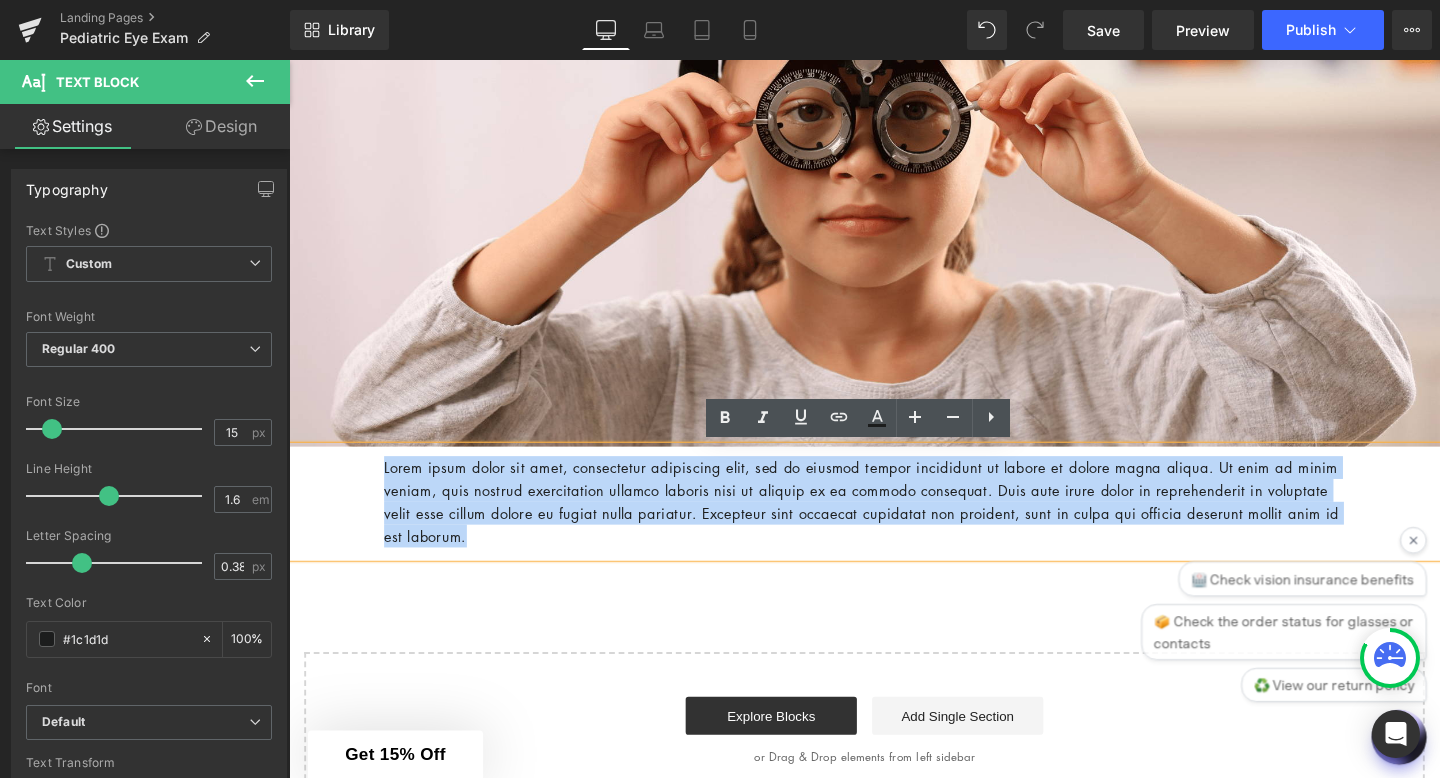 click on "Lorem ipsum dolor sit amet, consectetur adipiscing elit, sed do eiusmod tempor incididunt ut labore et dolore magna aliqua. Ut enim ad minim veniam, quis nostrud exercitation ullamco laboris nisi ut aliquip ex ea commodo consequat. Duis aute irure dolor in reprehenderit in voluptate velit esse cillum dolore eu fugiat nulla pariatur. Excepteur sint occaecat cupidatat non proident, sunt in culpa qui officia deserunt mollit anim id est laborum." at bounding box center (894, 524) 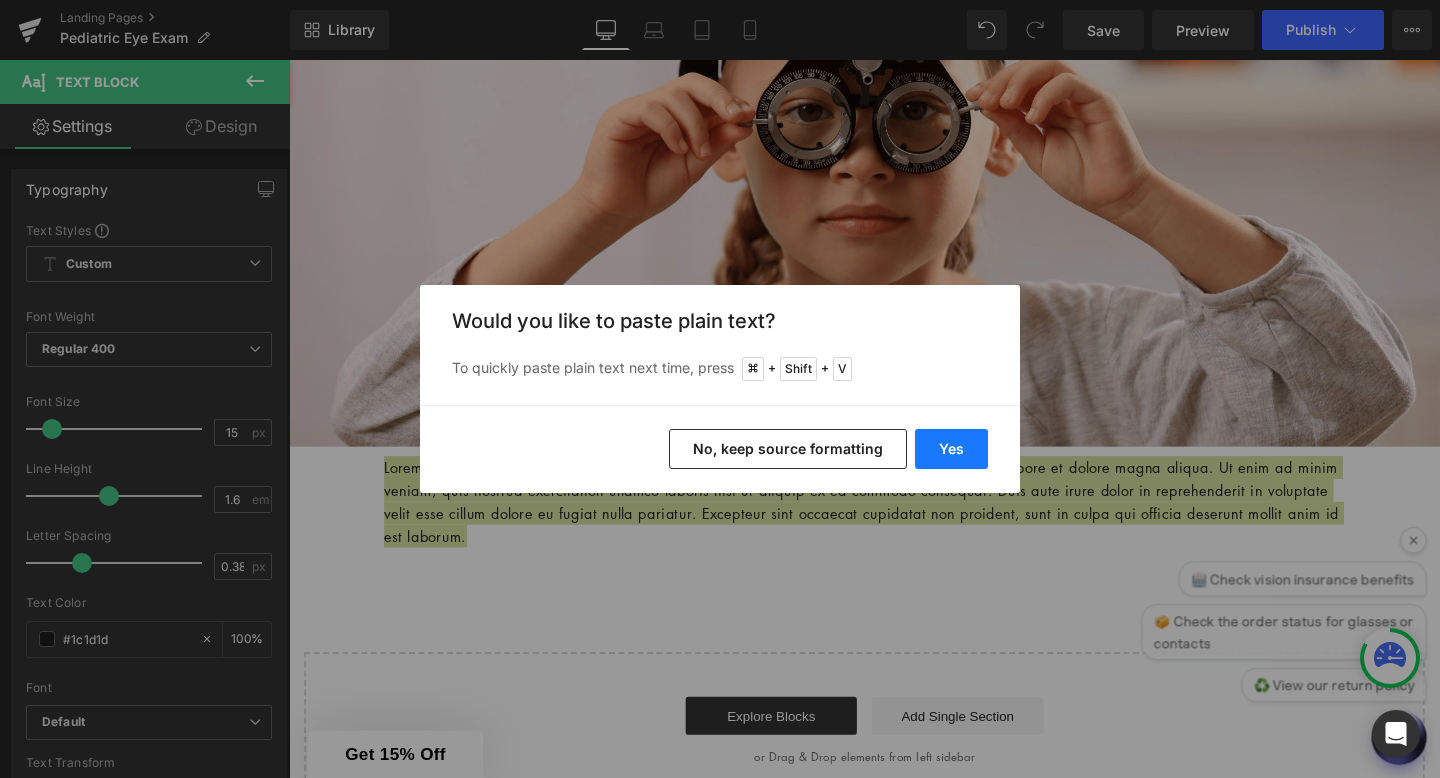 click on "Yes" at bounding box center (951, 449) 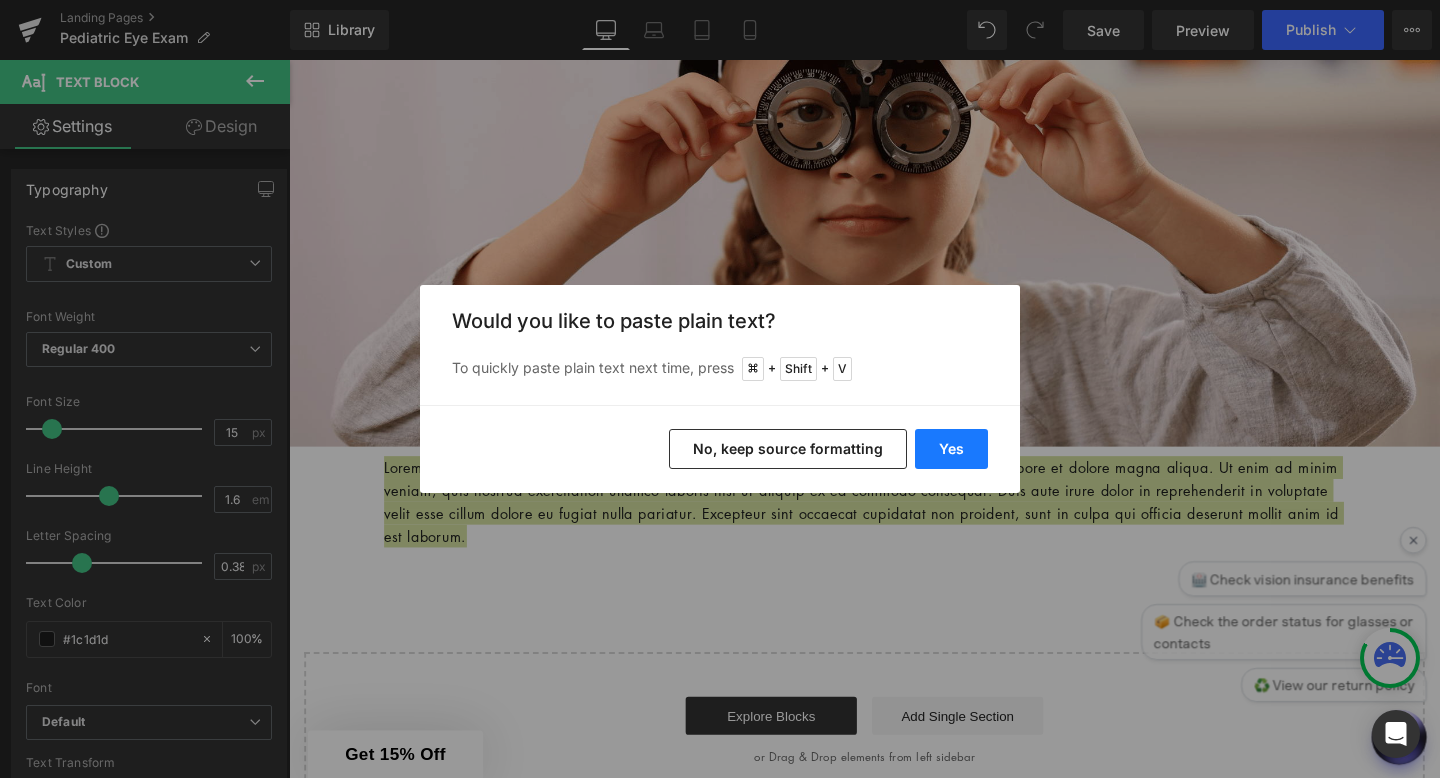 type 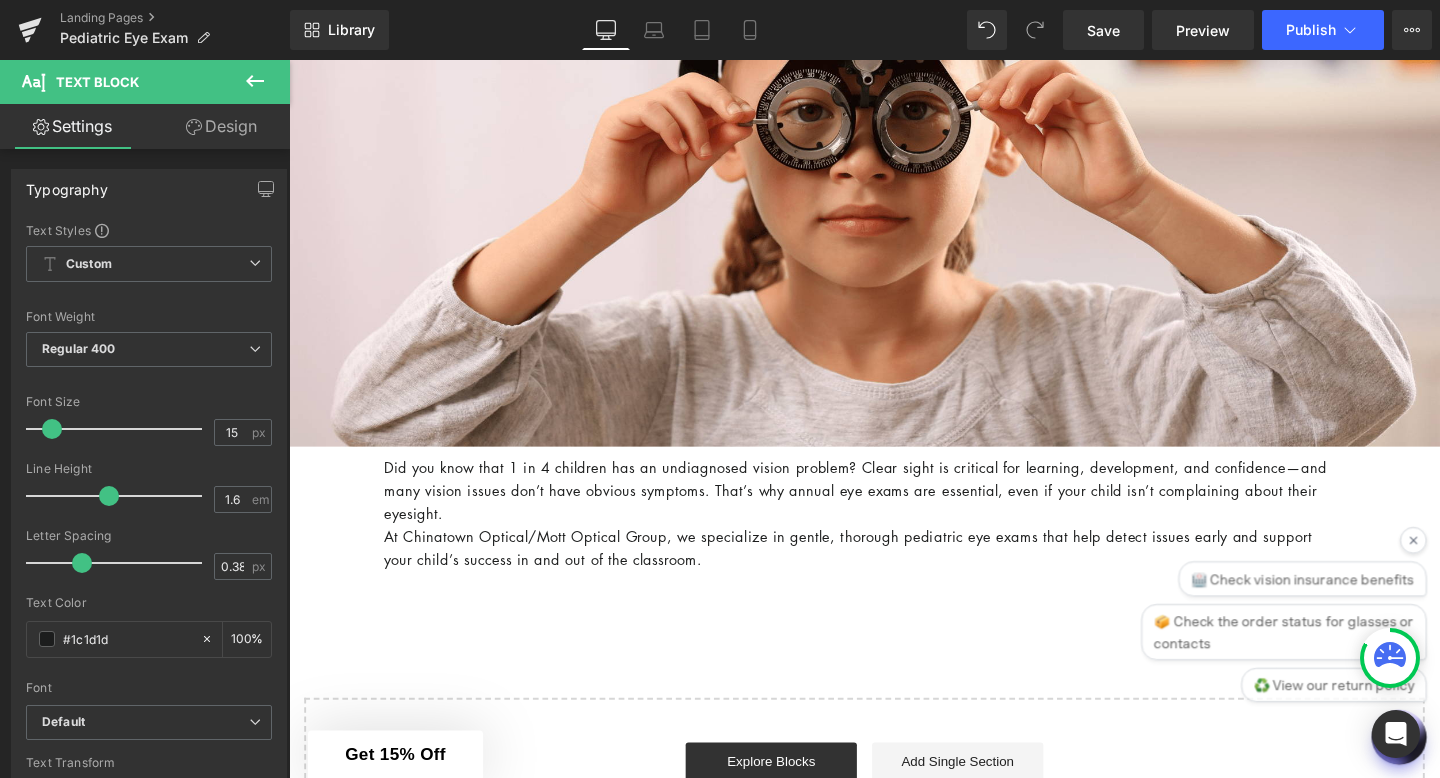 click 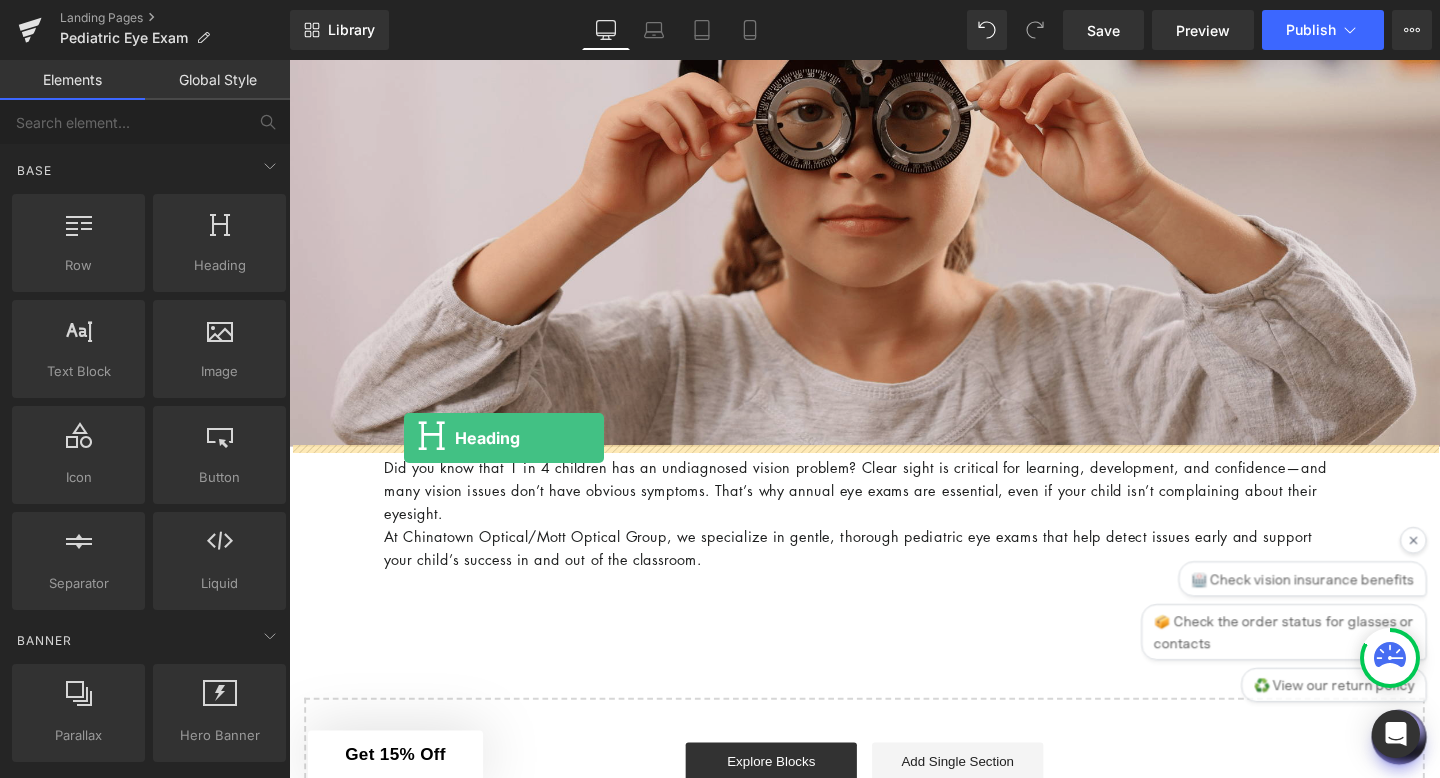 drag, startPoint x: 509, startPoint y: 286, endPoint x: 409, endPoint y: 453, distance: 194.65097 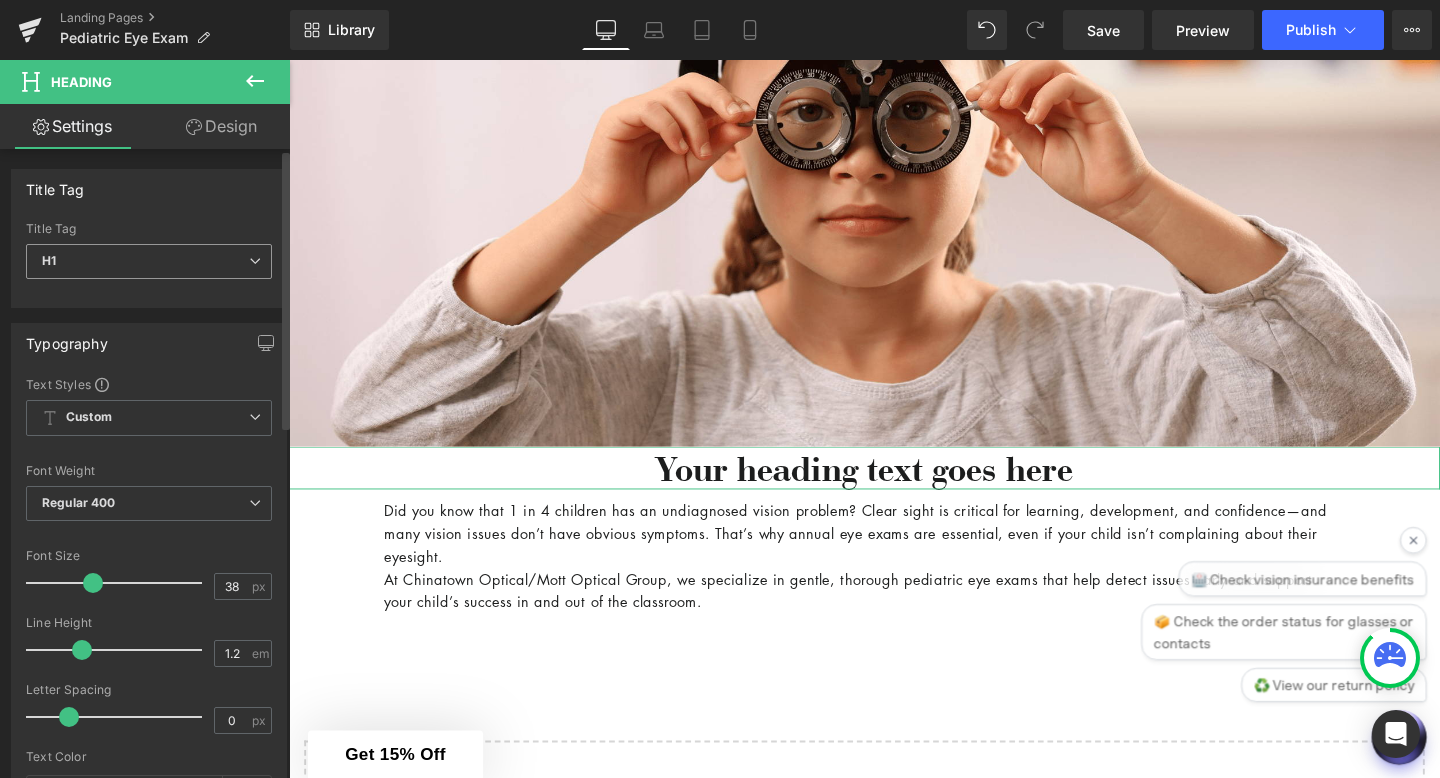 click at bounding box center [255, 261] 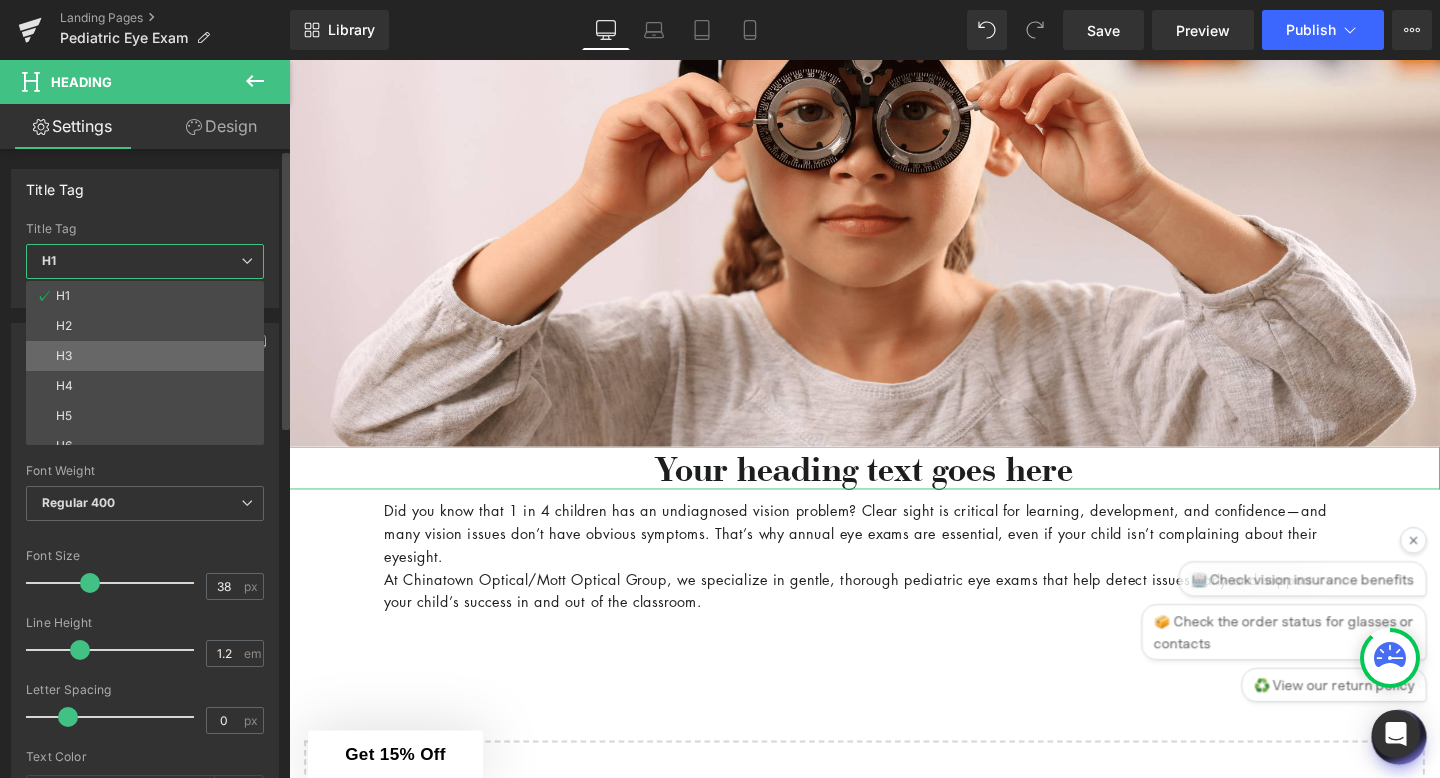 click on "H3" at bounding box center (149, 356) 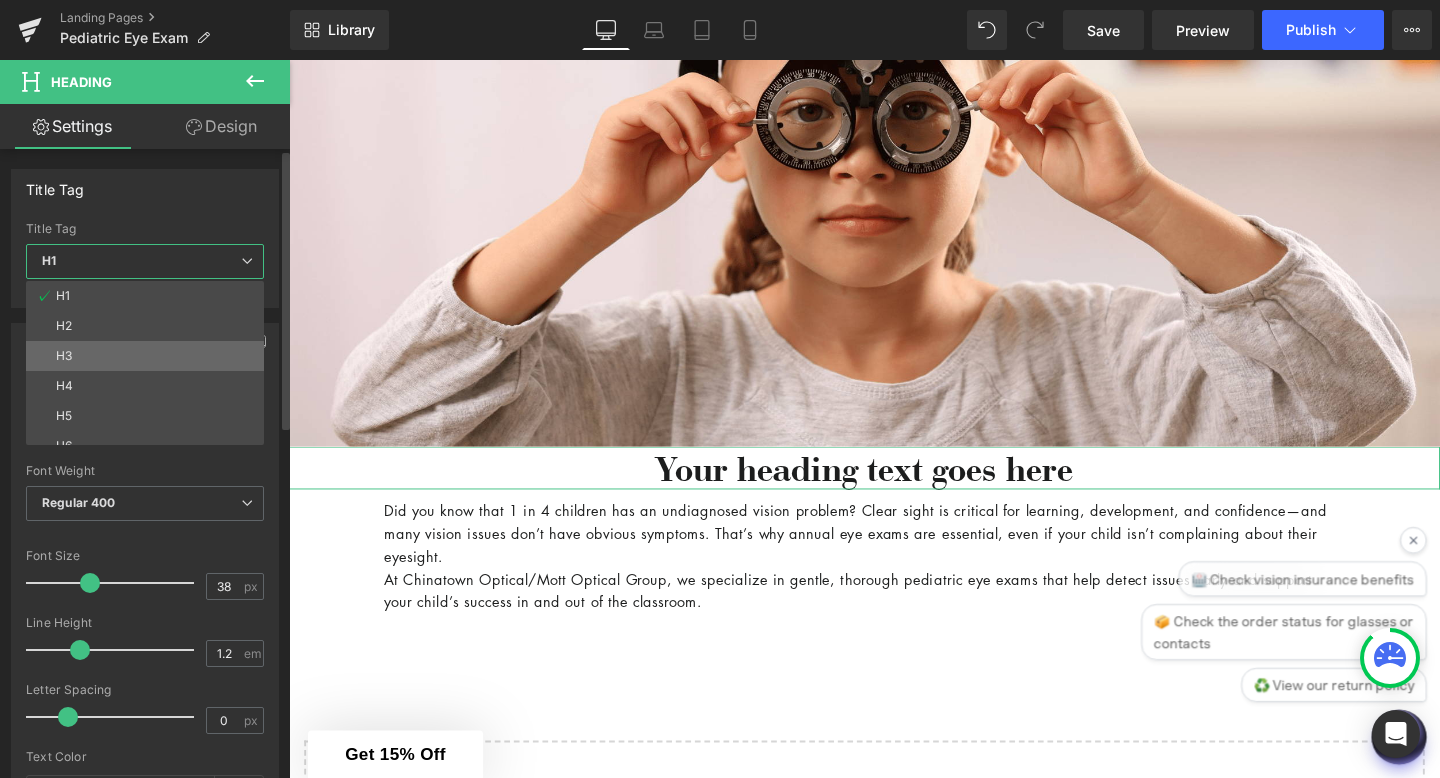 type on "32.3" 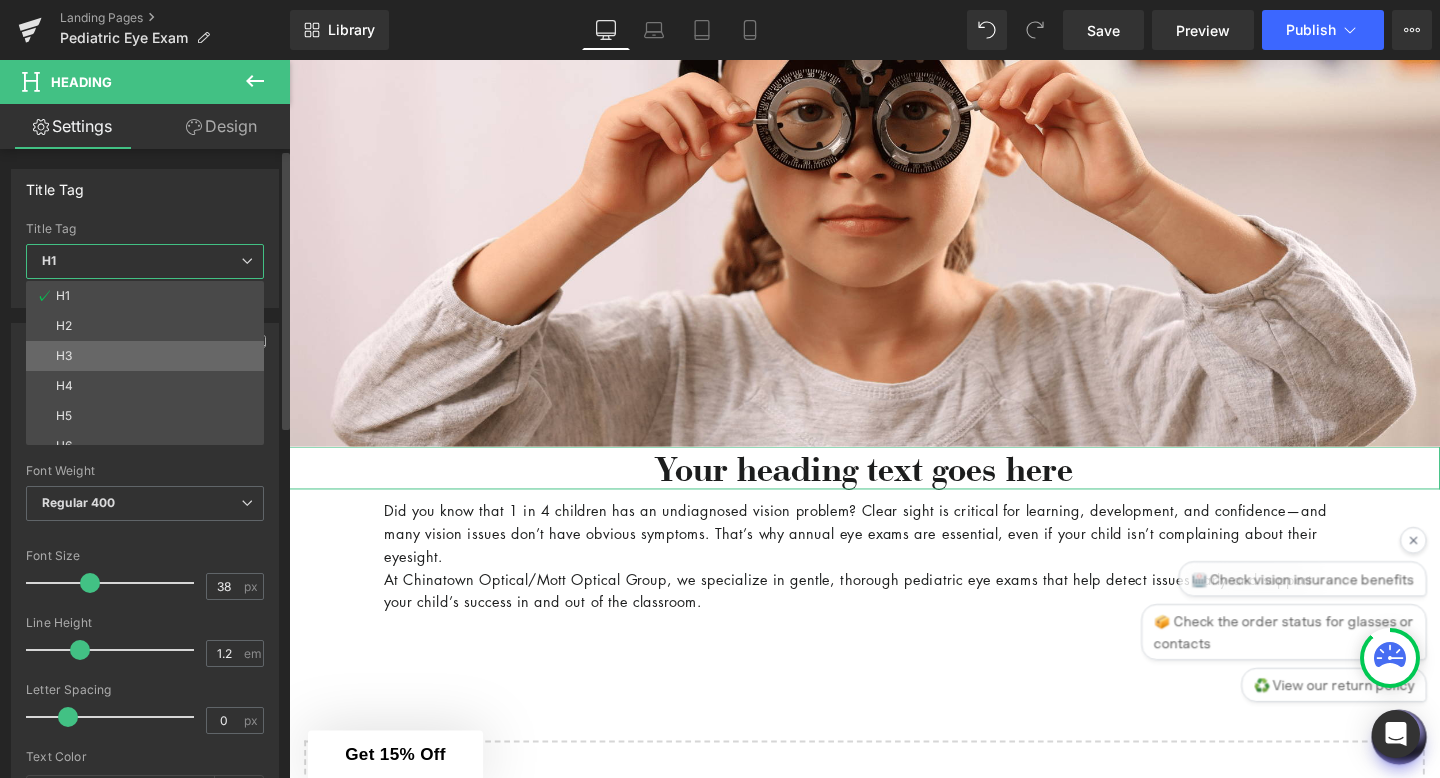 type on "100" 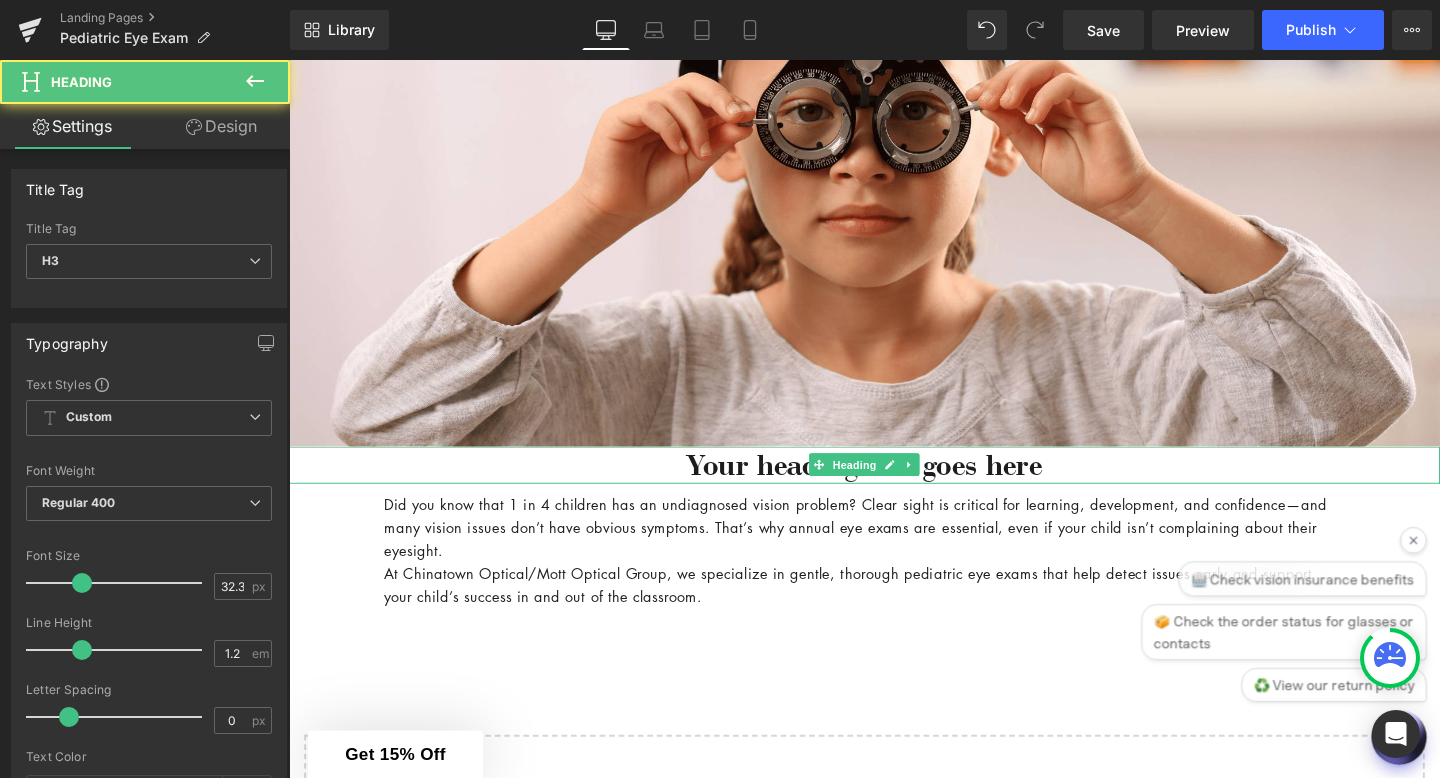 click on "Your heading text goes here" at bounding box center (894, 485) 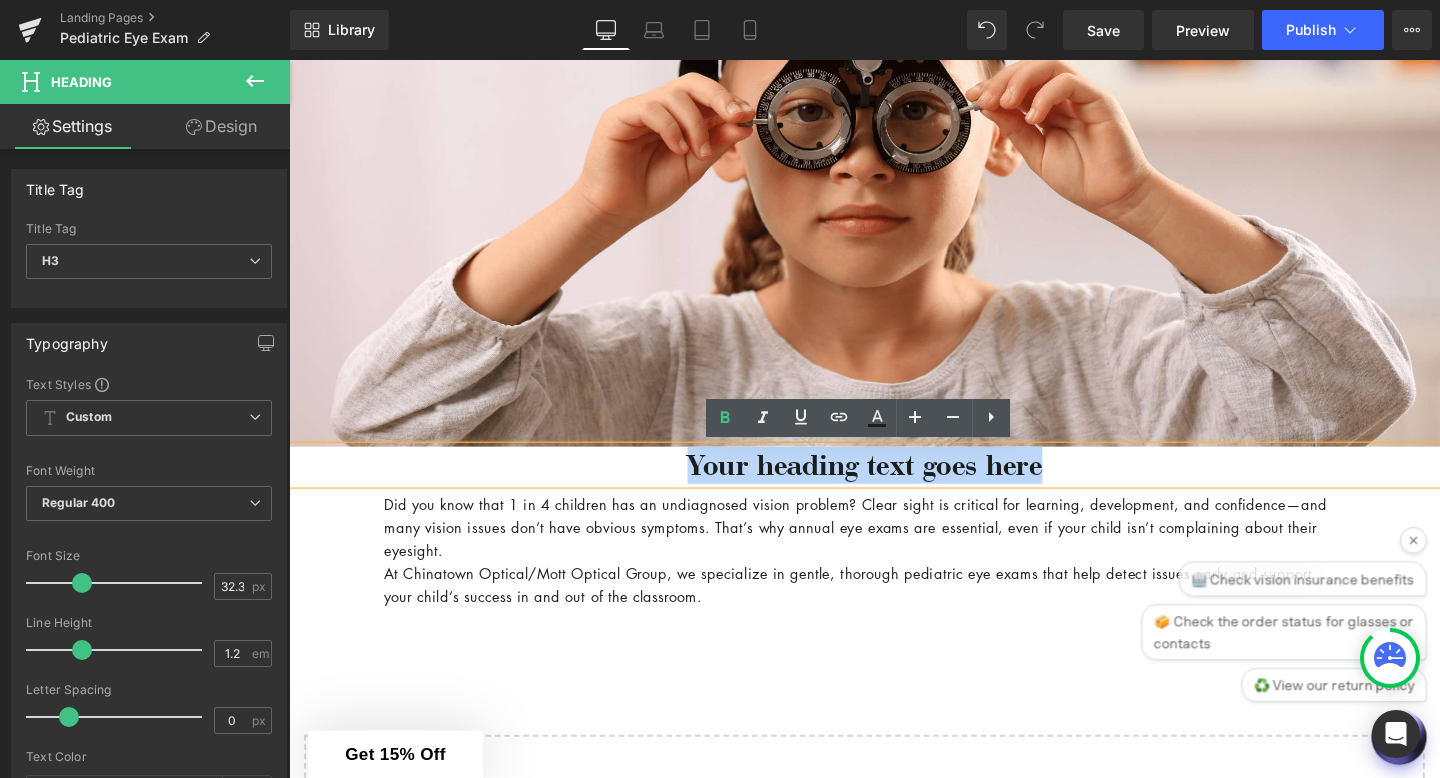 drag, startPoint x: 1093, startPoint y: 481, endPoint x: 711, endPoint y: 475, distance: 382.04712 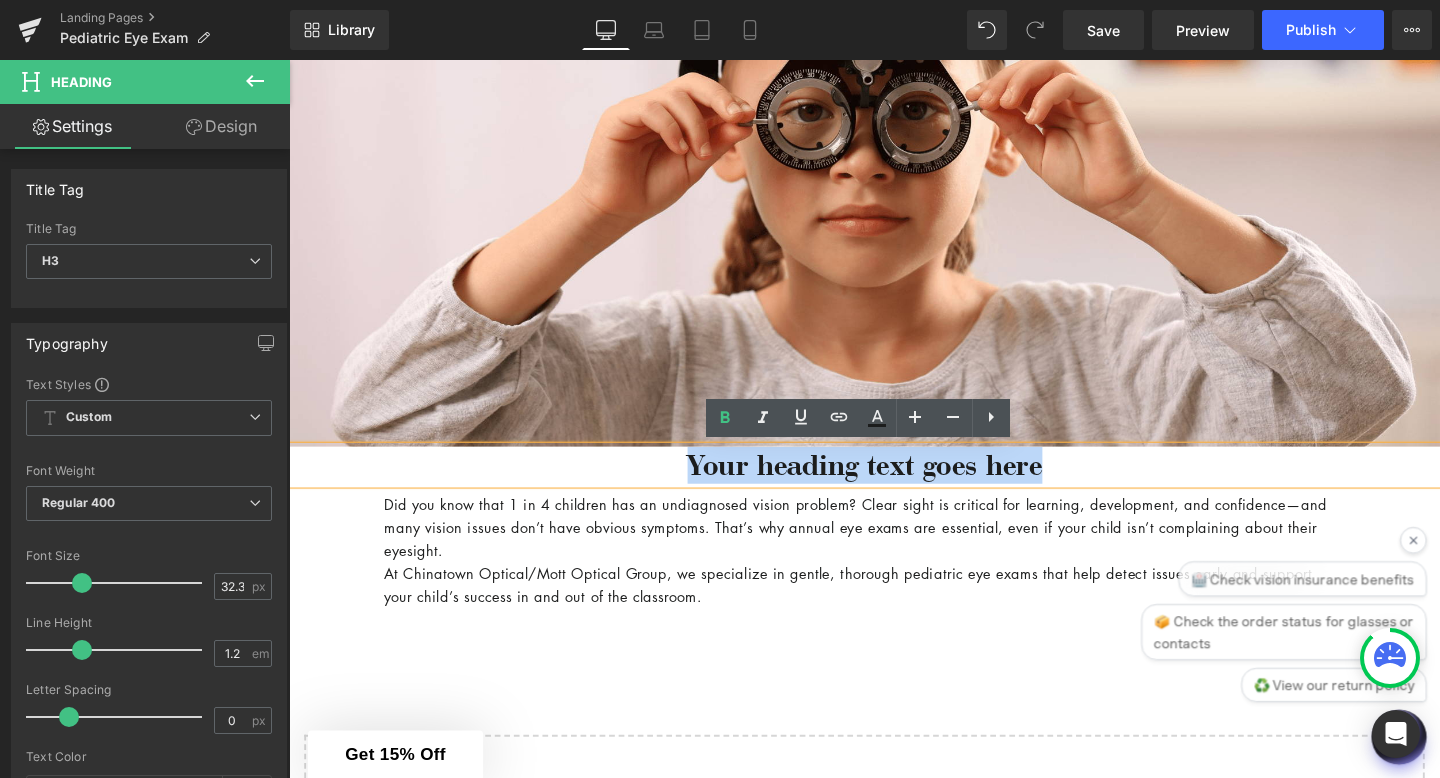 click on "Your heading text goes here" at bounding box center [894, 485] 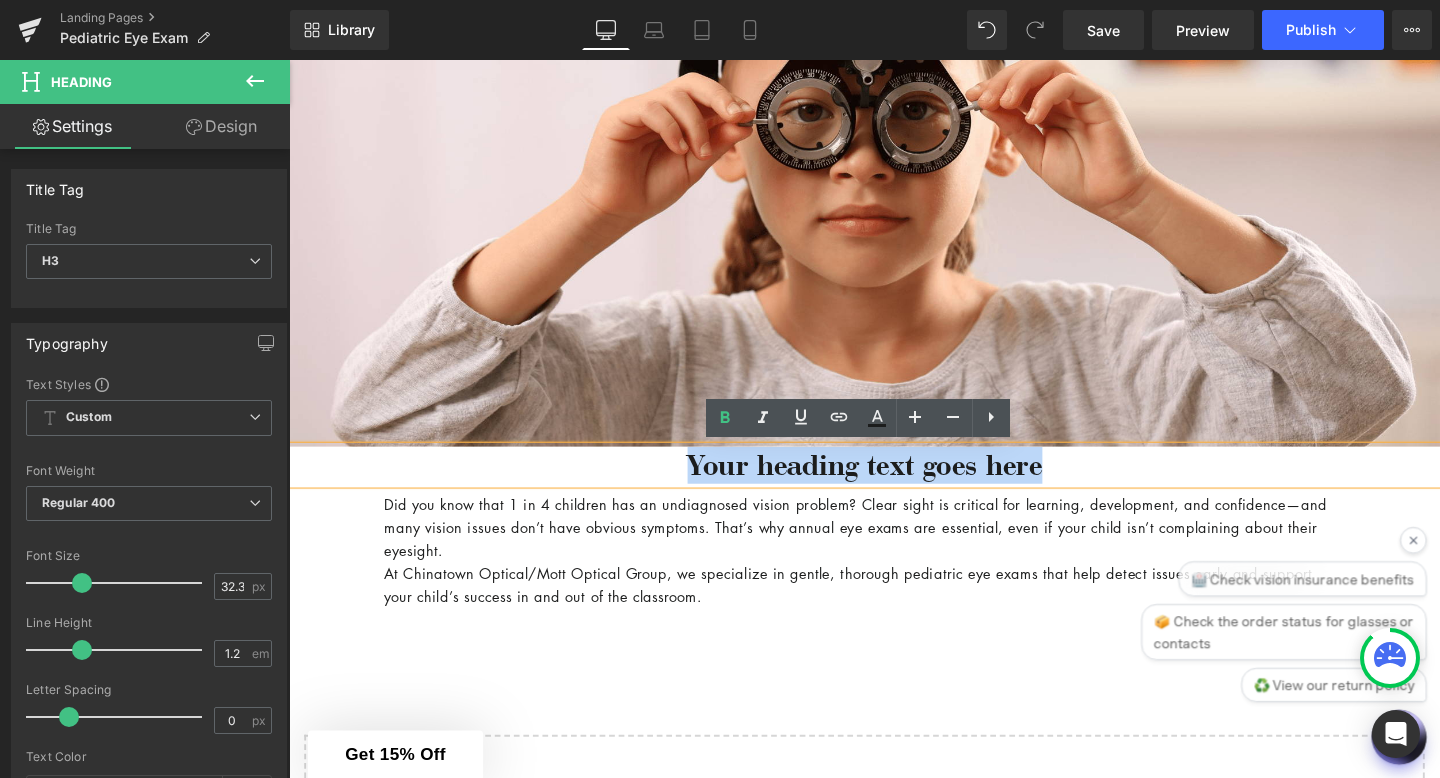 paste 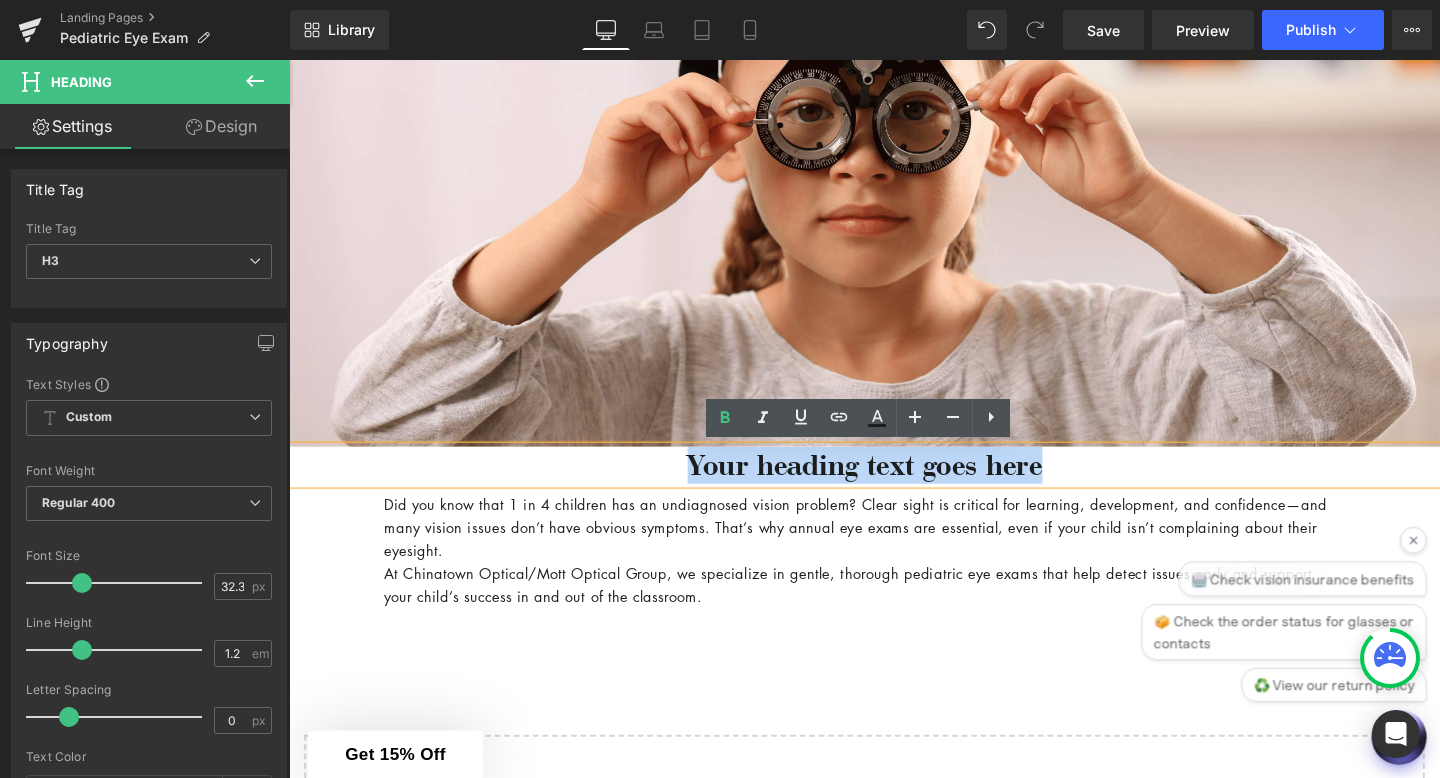 type 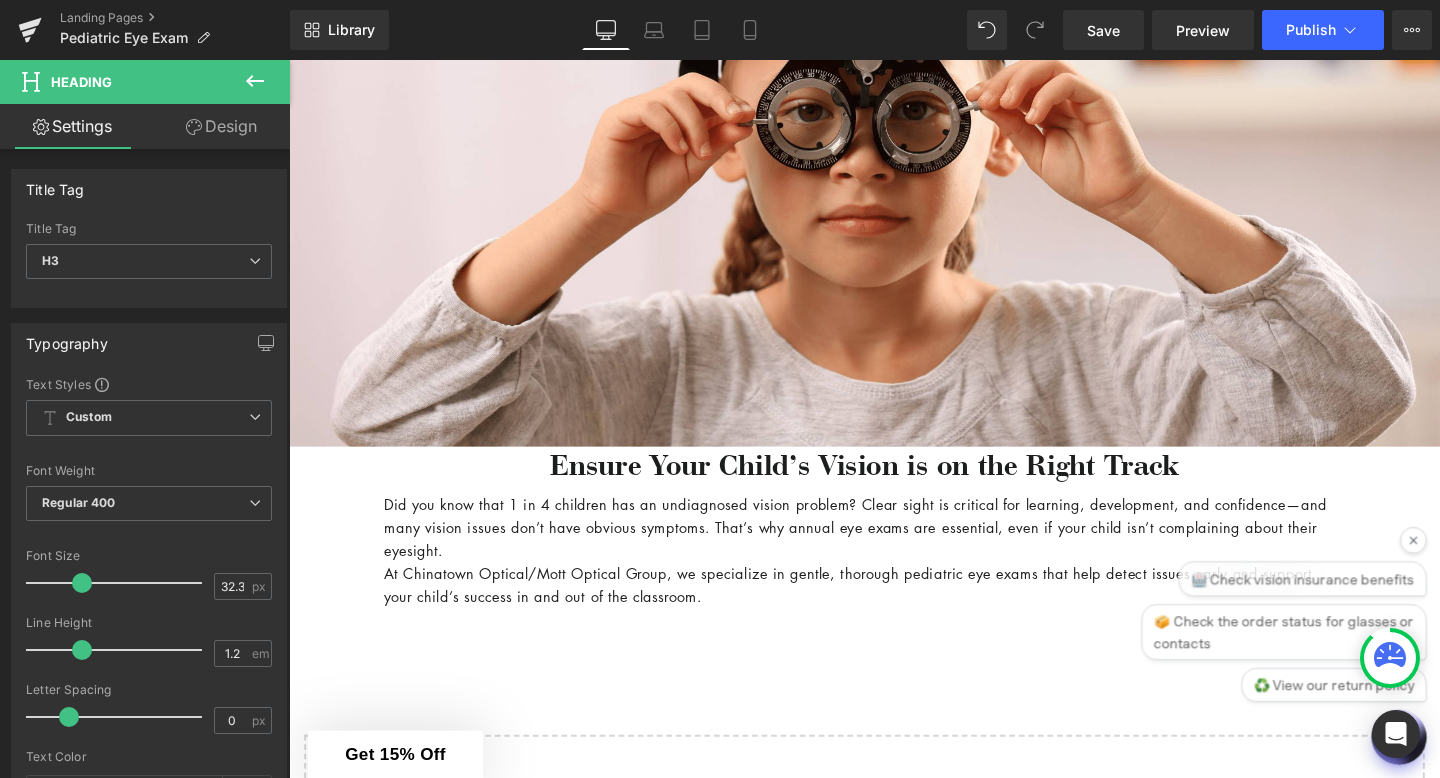 click on "Design" at bounding box center (221, 126) 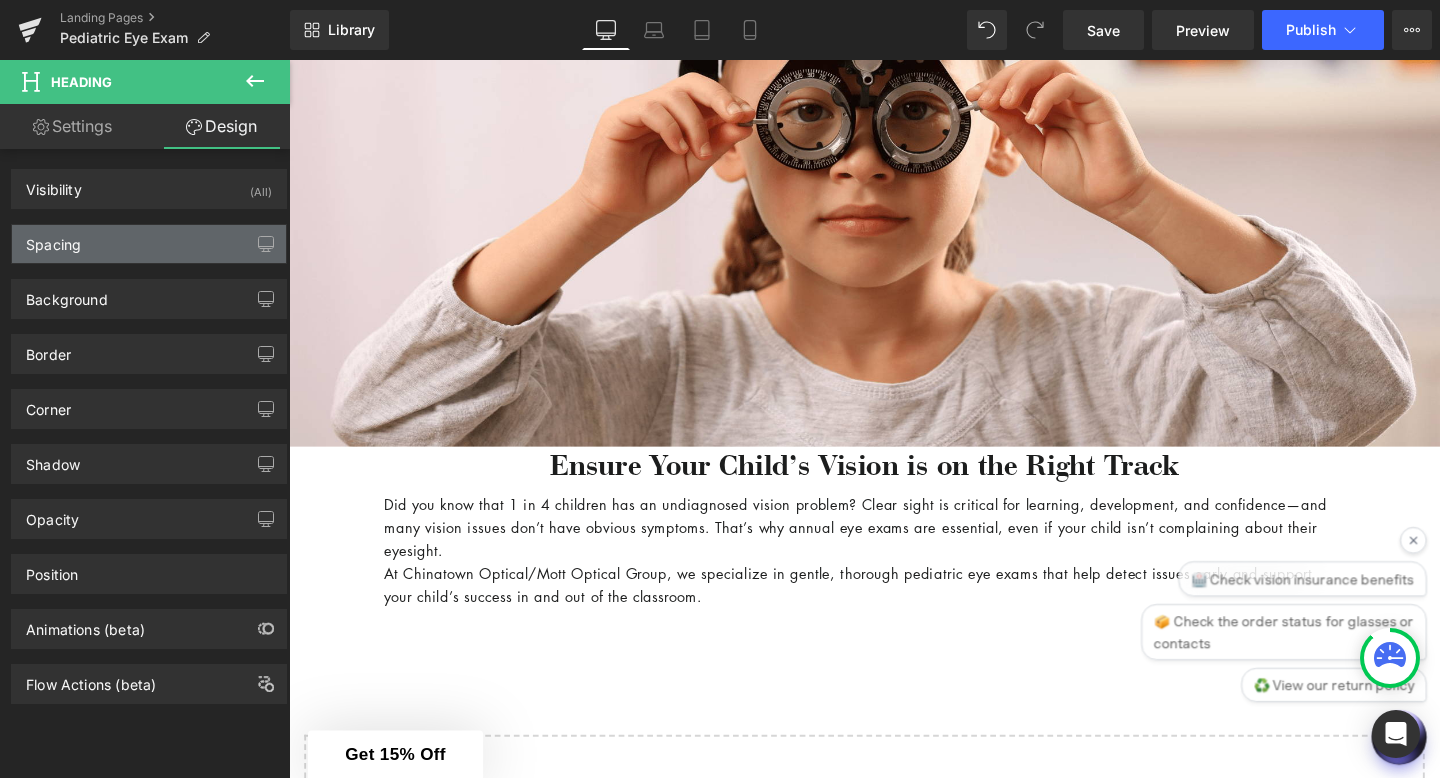 click on "Spacing" at bounding box center (149, 244) 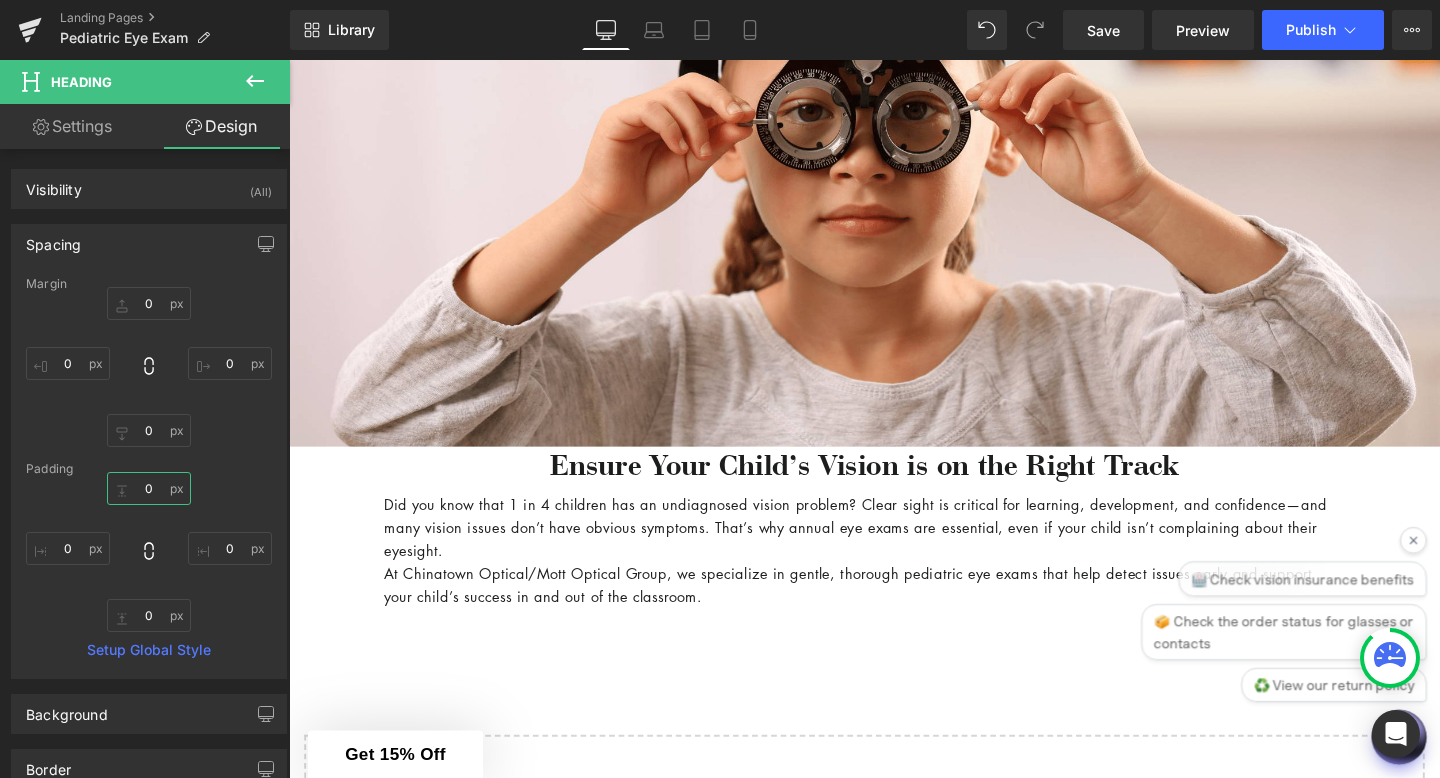 click on "0" at bounding box center (149, 488) 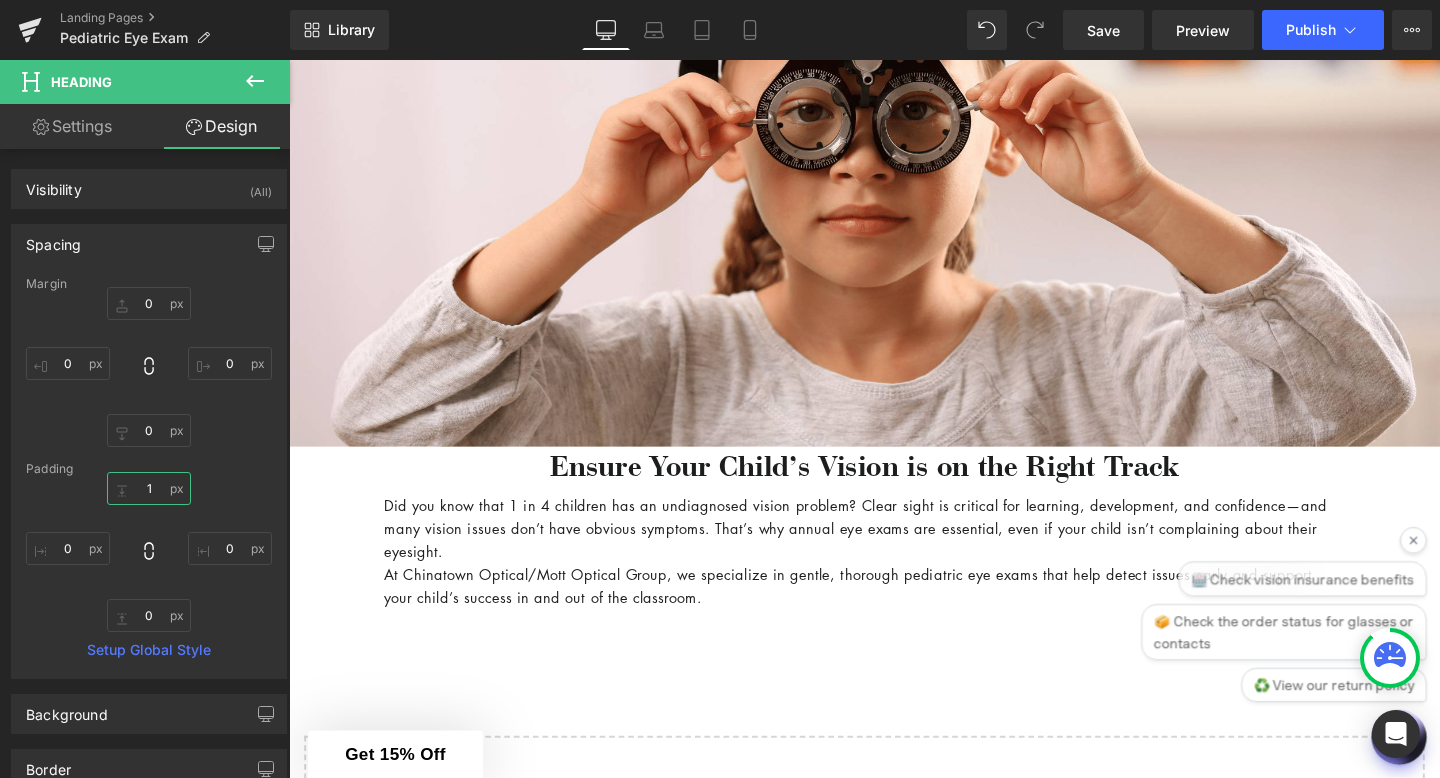 type on "10" 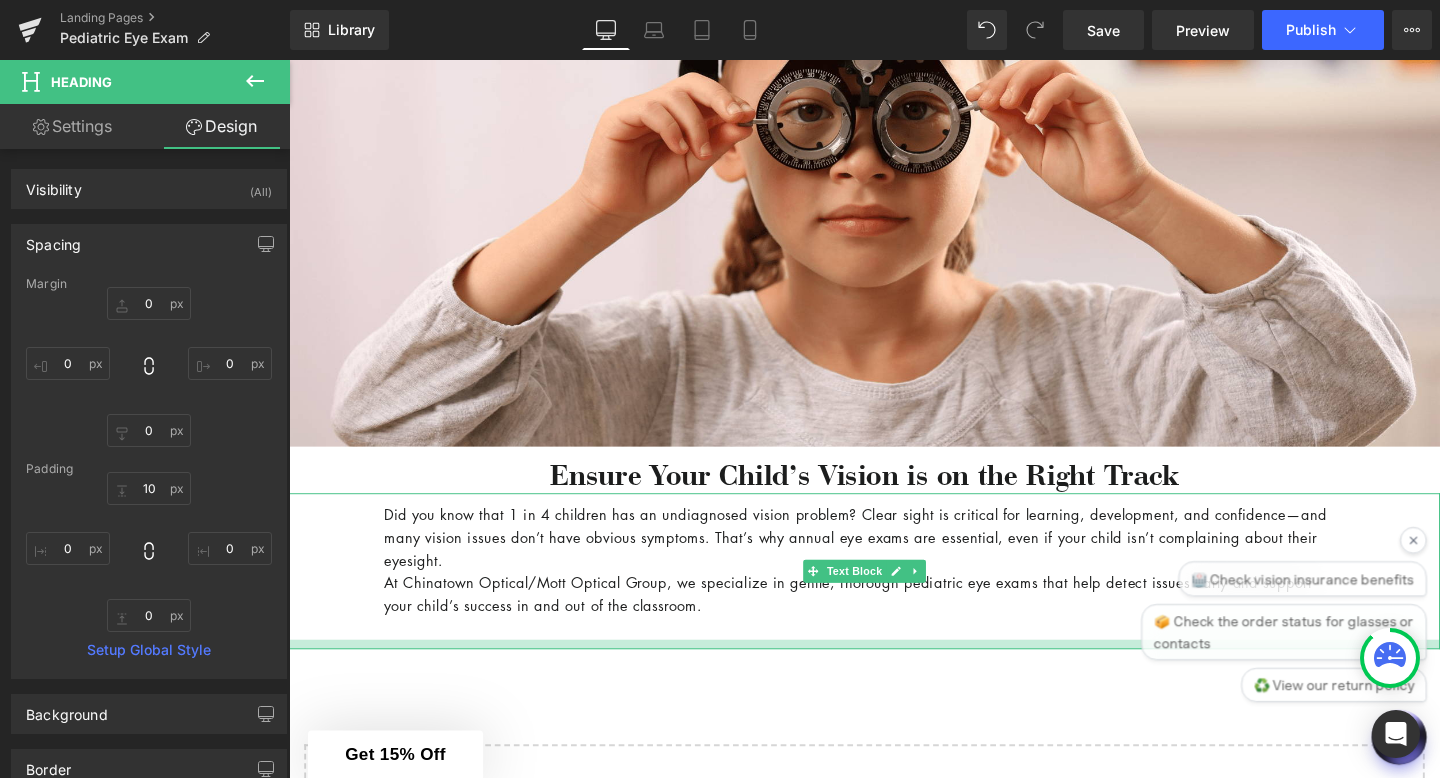 click at bounding box center (894, 674) 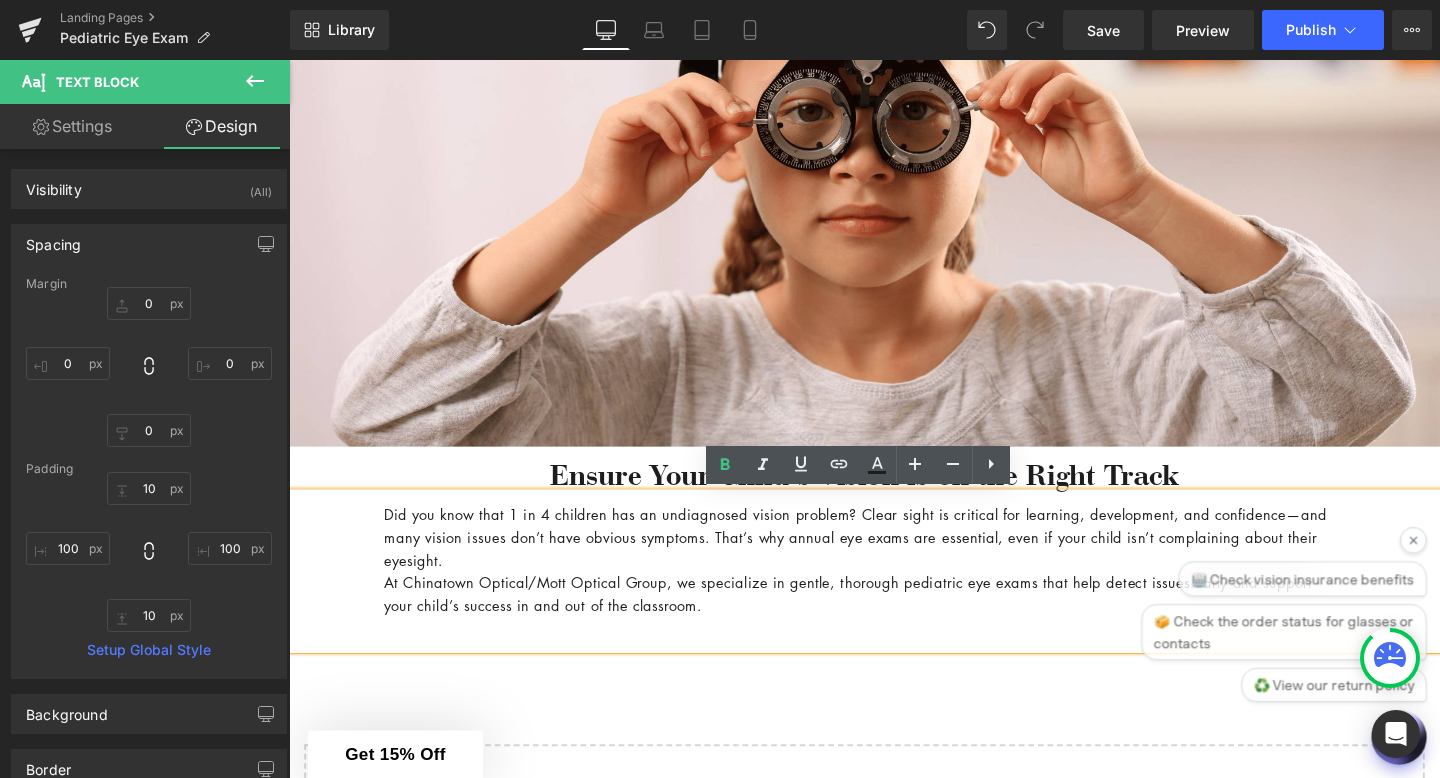 click on "Did you know that 1 in 4 children has an undiagnosed vision problem? Clear sight is critical for learning, development, and confidence—and many vision issues don’t have obvious symptoms. That’s why annual eye exams are essential, even if your child isn’t complaining about their eyesight." at bounding box center (894, 561) 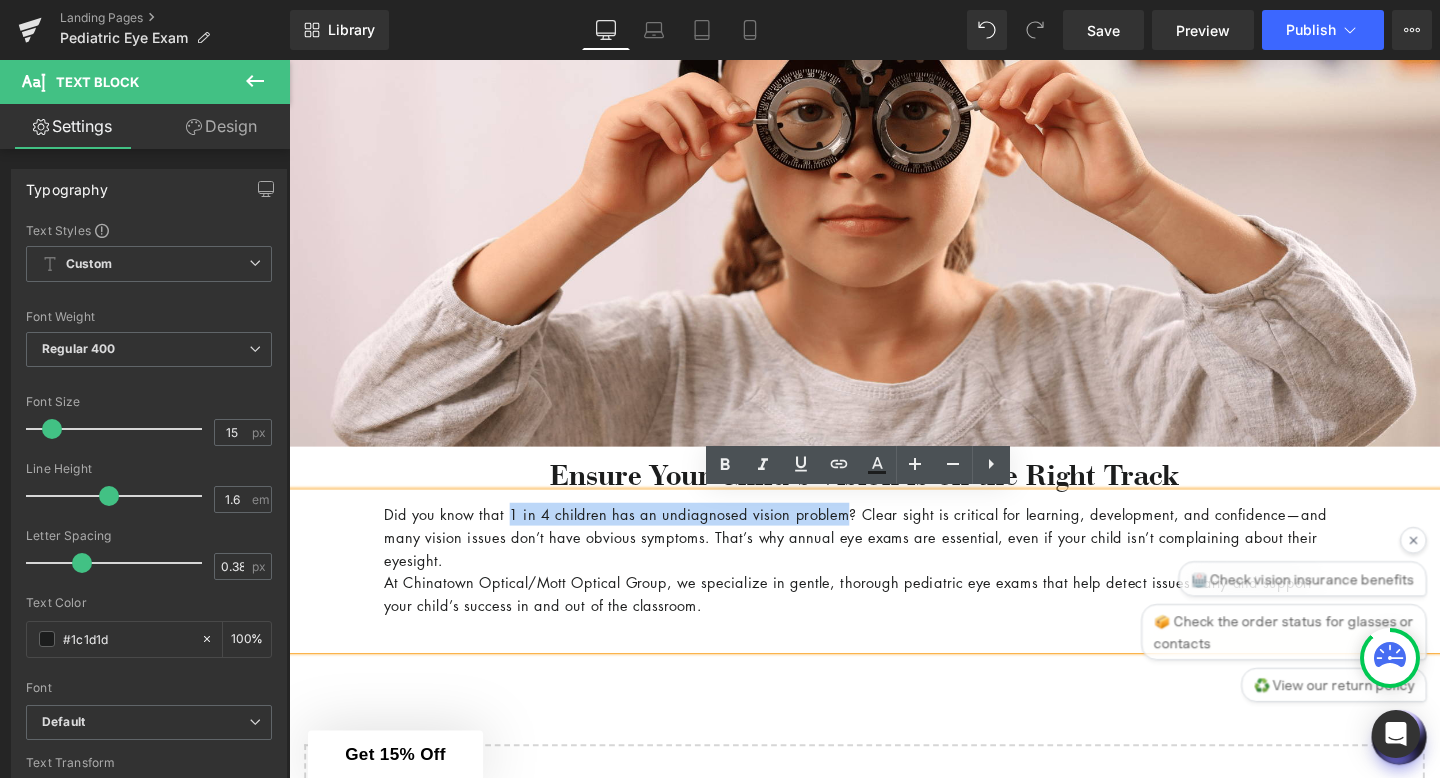 drag, startPoint x: 525, startPoint y: 536, endPoint x: 886, endPoint y: 531, distance: 361.03464 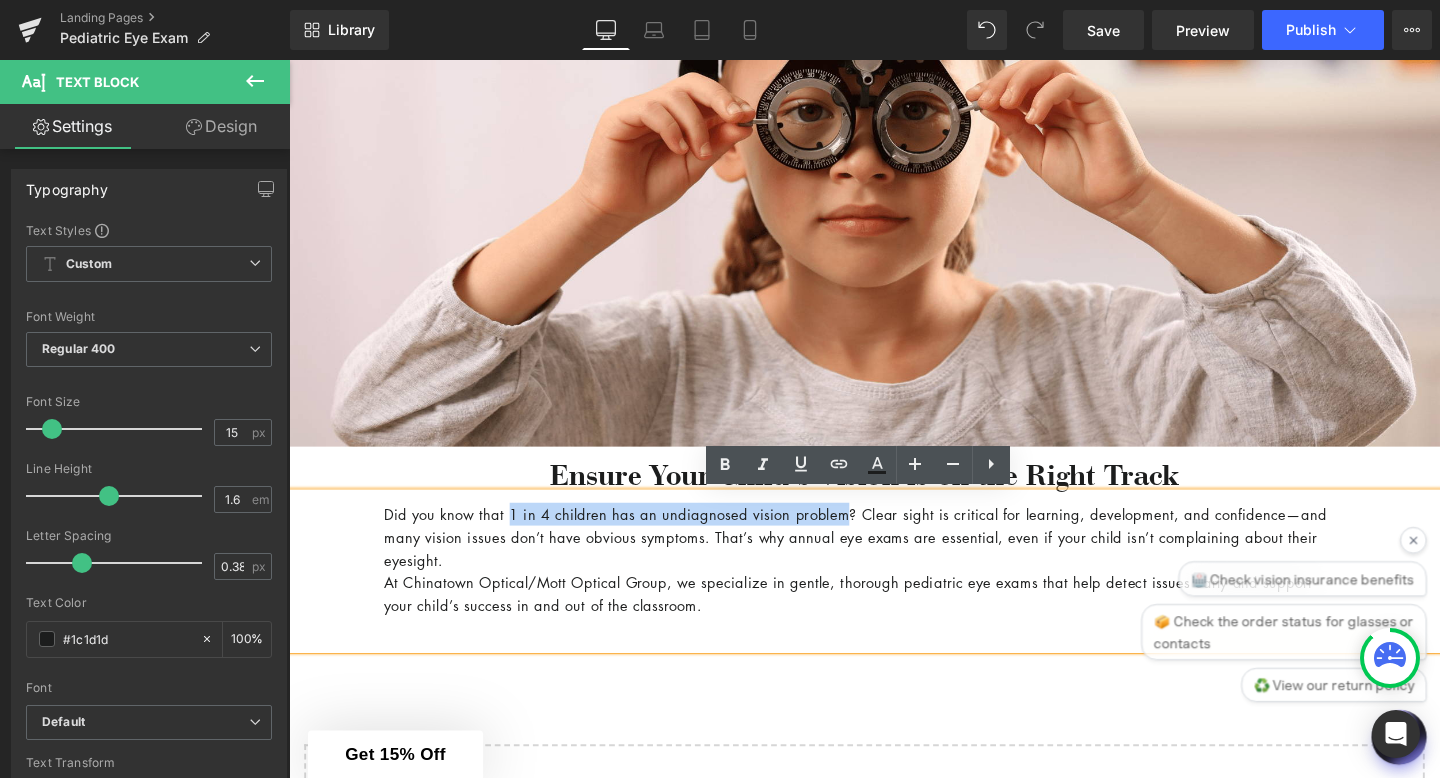 click on "Did you know that 1 in 4 children has an undiagnosed vision problem? Clear sight is critical for learning, development, and confidence—and many vision issues don’t have obvious symptoms. That’s why annual eye exams are essential, even if your child isn’t complaining about their eyesight." at bounding box center (894, 561) 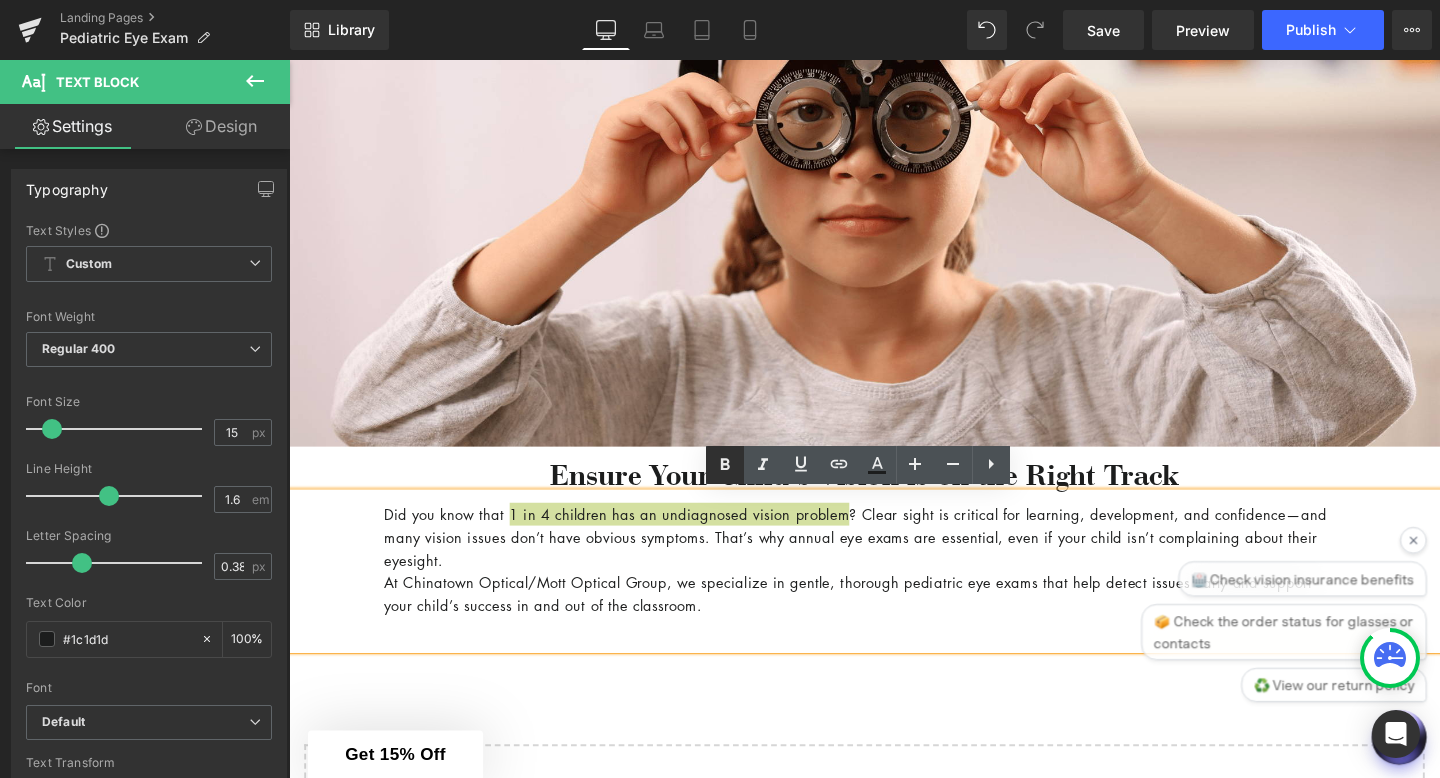 click 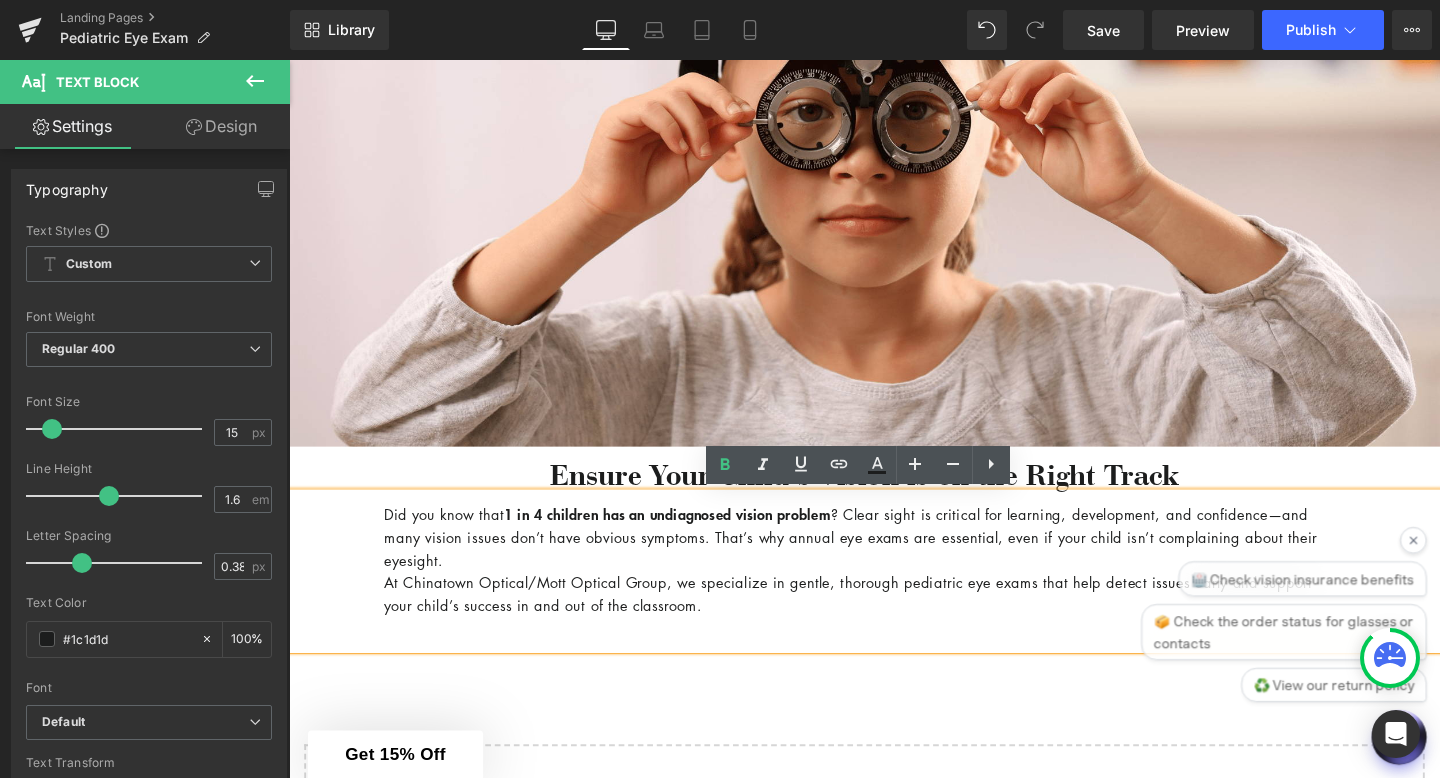 click on "At Chinatown Optical/Mott Optical Group, we specialize in gentle, thorough pediatric eye exams that help detect issues early and support your child’s success in and out of the classroom." at bounding box center (894, 621) 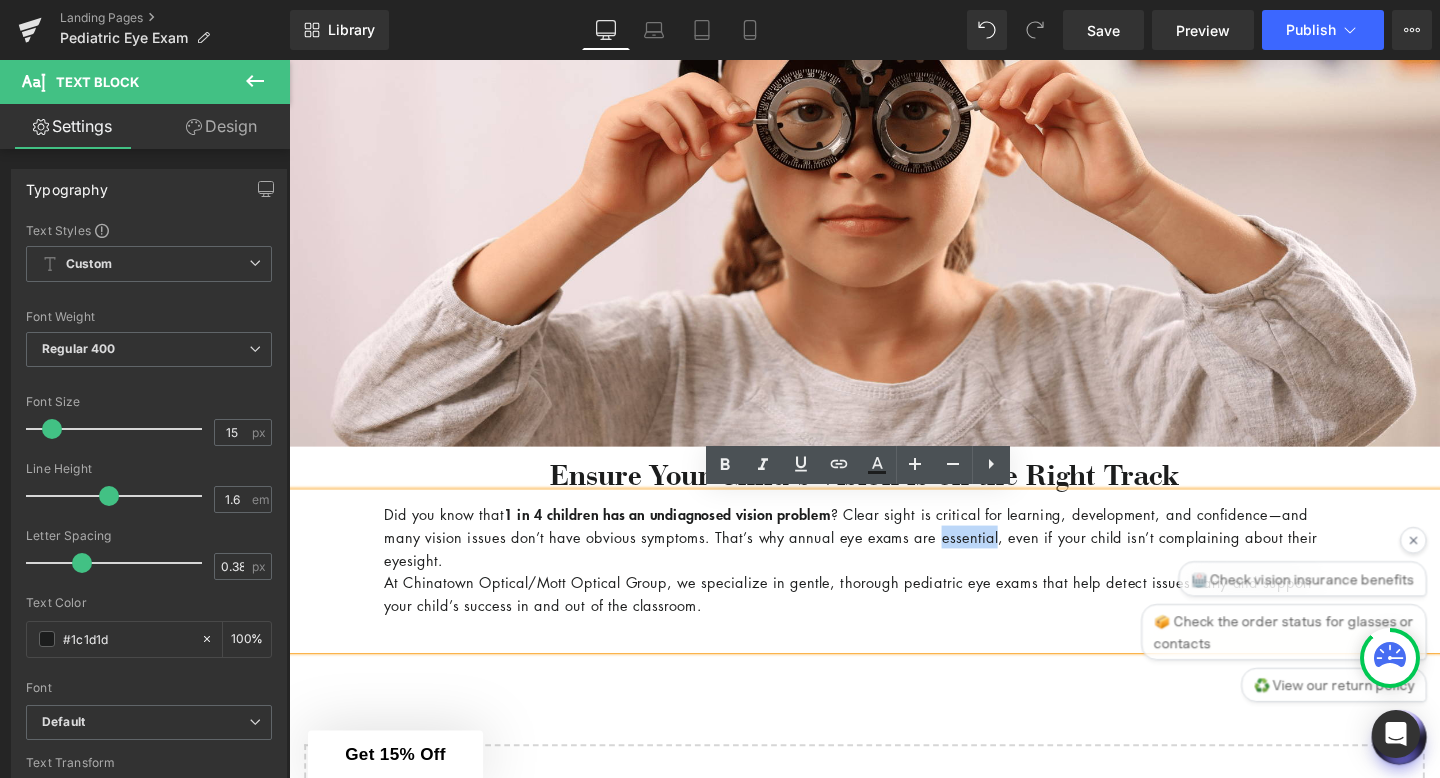drag, startPoint x: 1112, startPoint y: 560, endPoint x: 1169, endPoint y: 564, distance: 57.14018 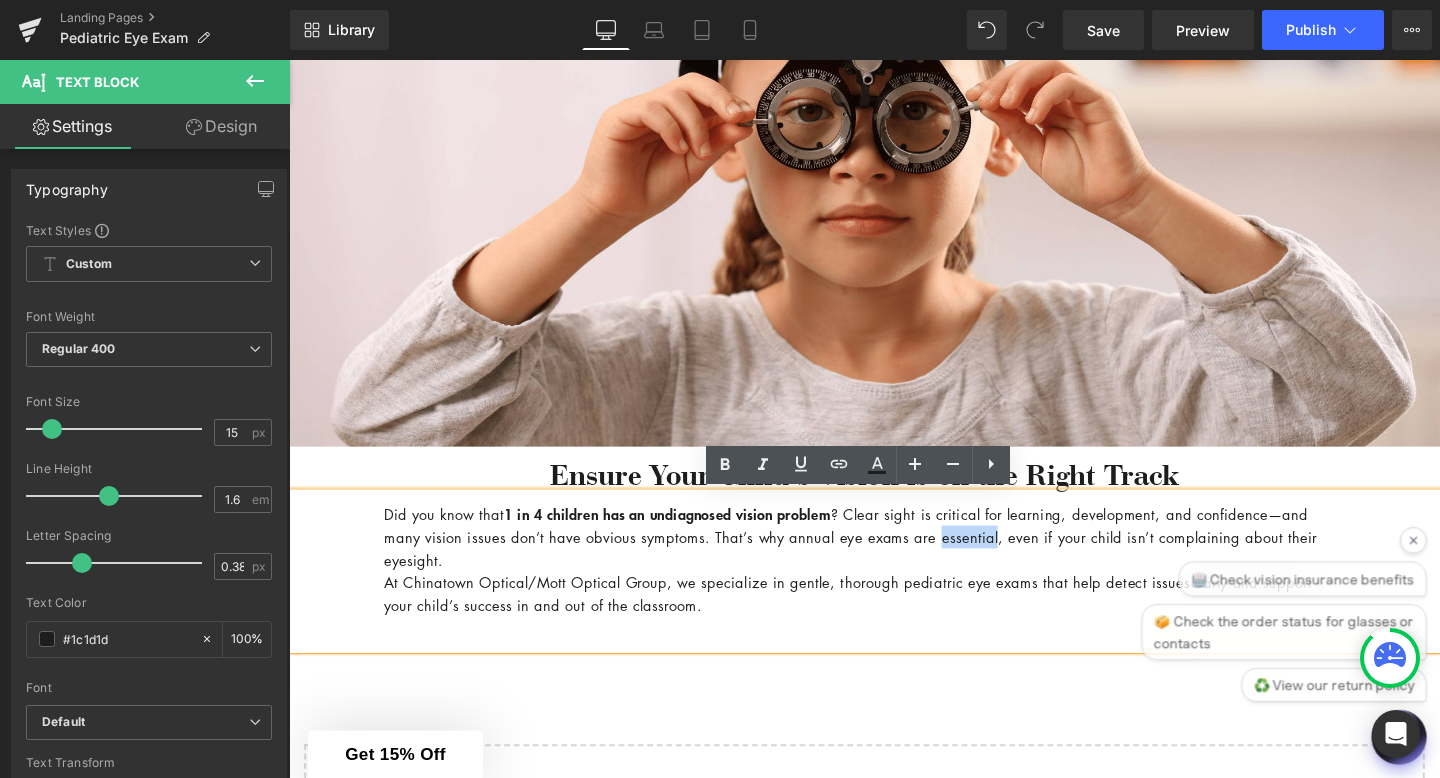 click on "Did you know that 1 in 4 children has an undiagnosed vision problem? Clear sight is critical for learning, development, and confidence—and many vision issues don’t have obvious symptoms. That’s why annual eye exams are essential, even if your child isn’t complaining about their eyesight." at bounding box center [894, 561] 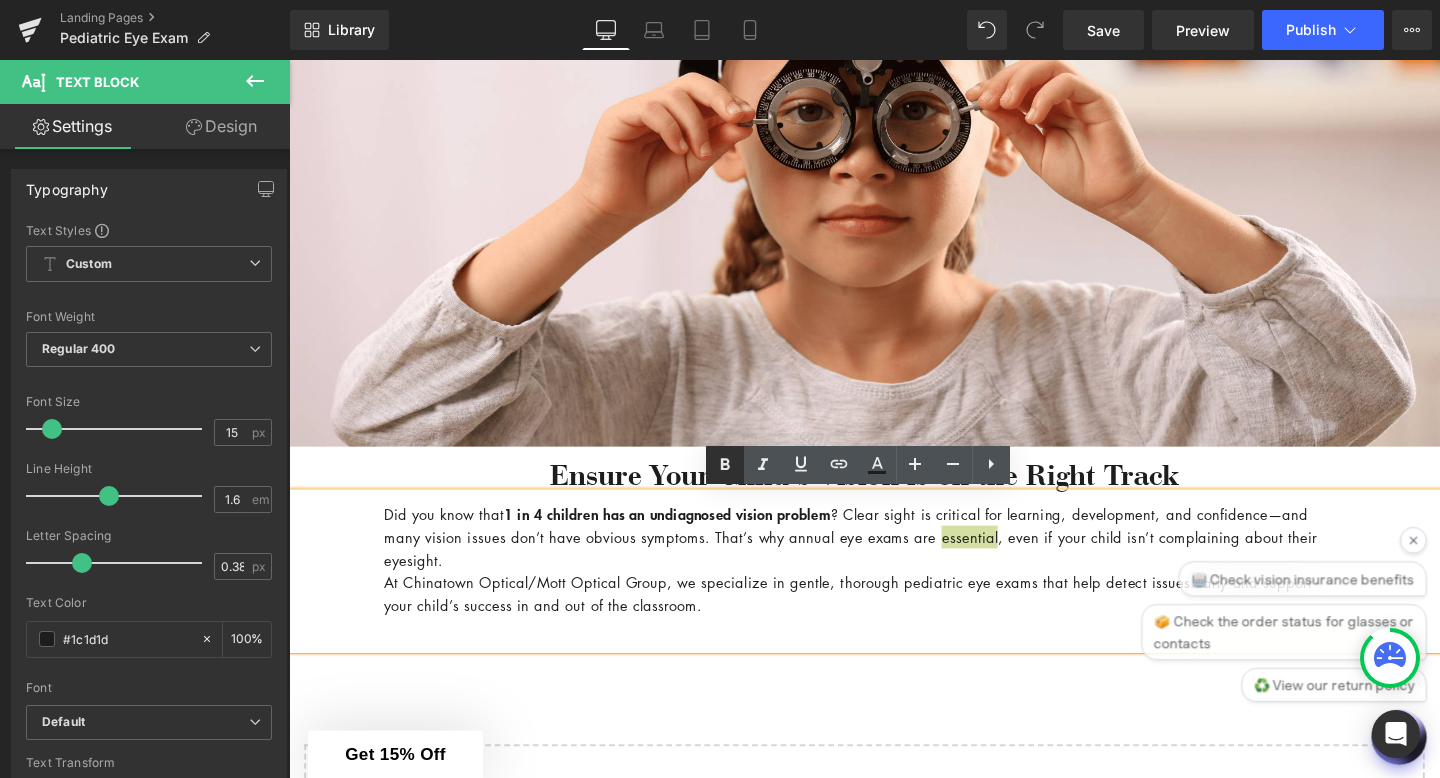 click 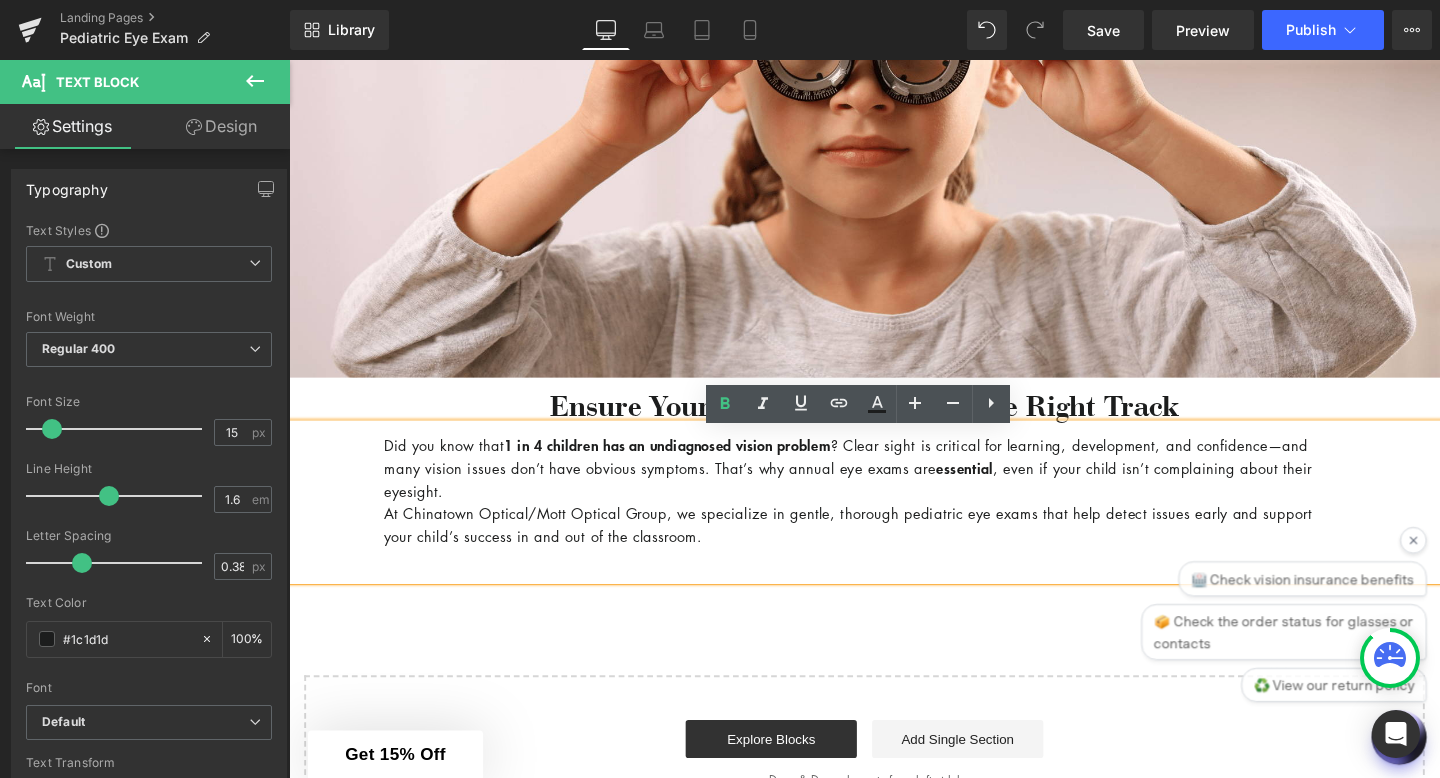 scroll, scrollTop: 578, scrollLeft: 0, axis: vertical 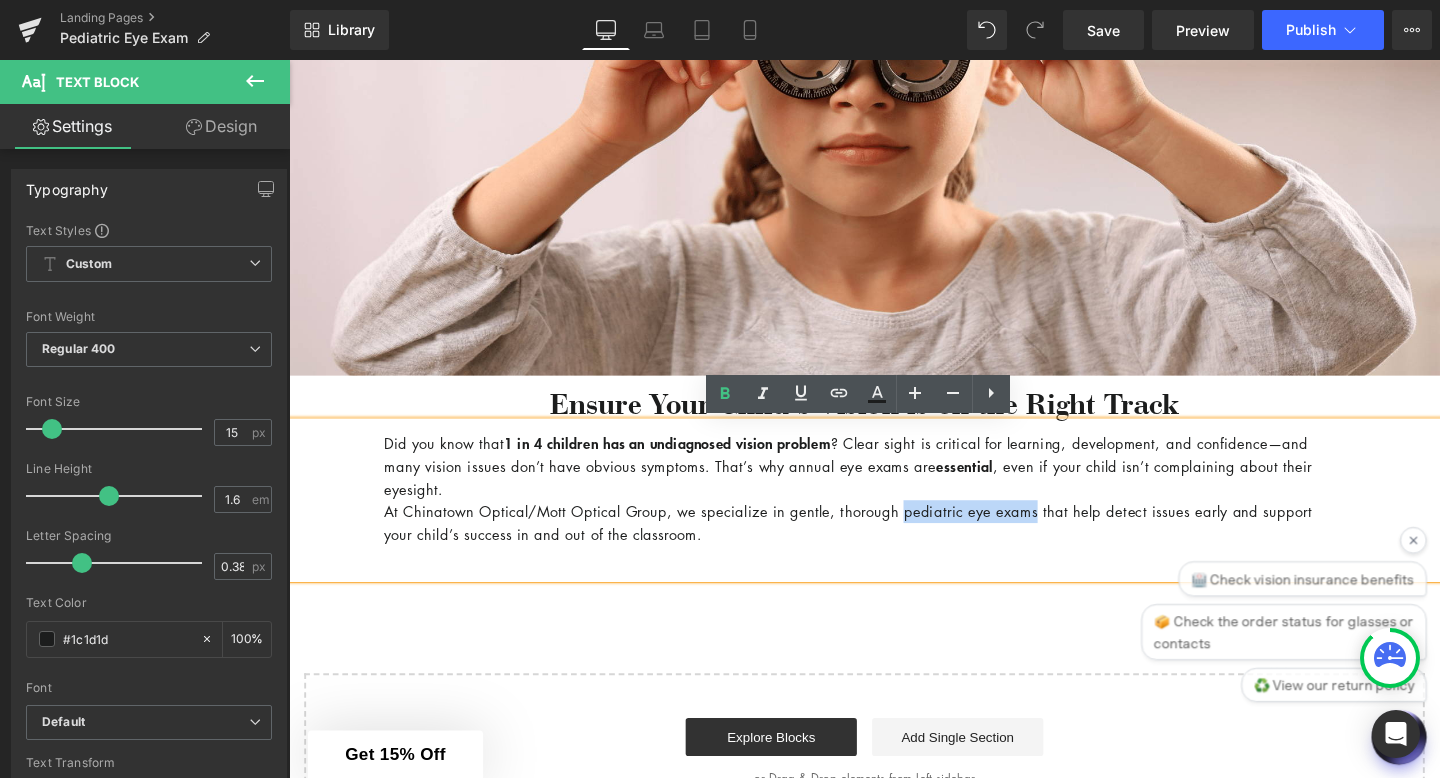 drag, startPoint x: 947, startPoint y: 533, endPoint x: 1087, endPoint y: 538, distance: 140.08926 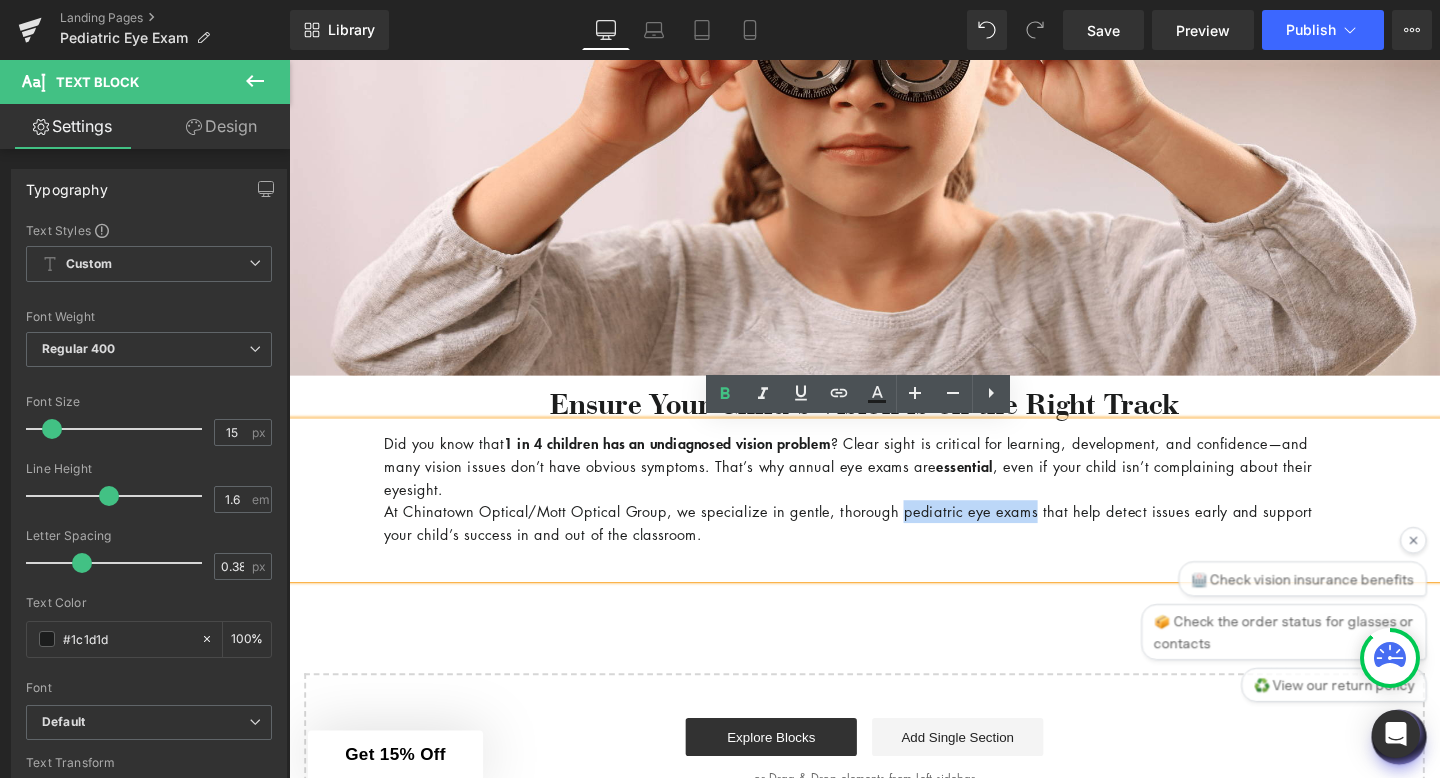 click on "At Chinatown Optical/Mott Optical Group, we specialize in gentle, thorough pediatric eye exams that help detect issues early and support your child’s success in and out of the classroom." at bounding box center [894, 547] 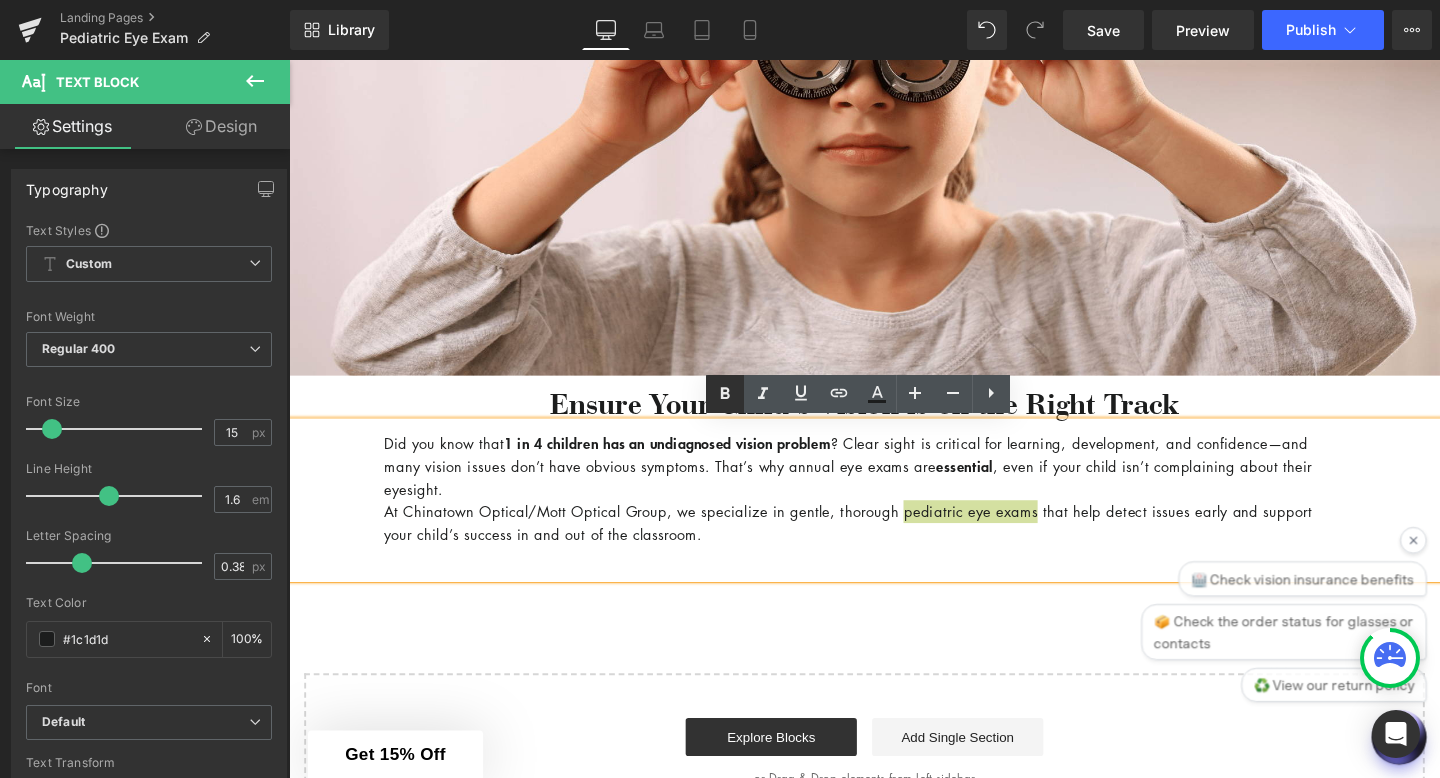 click 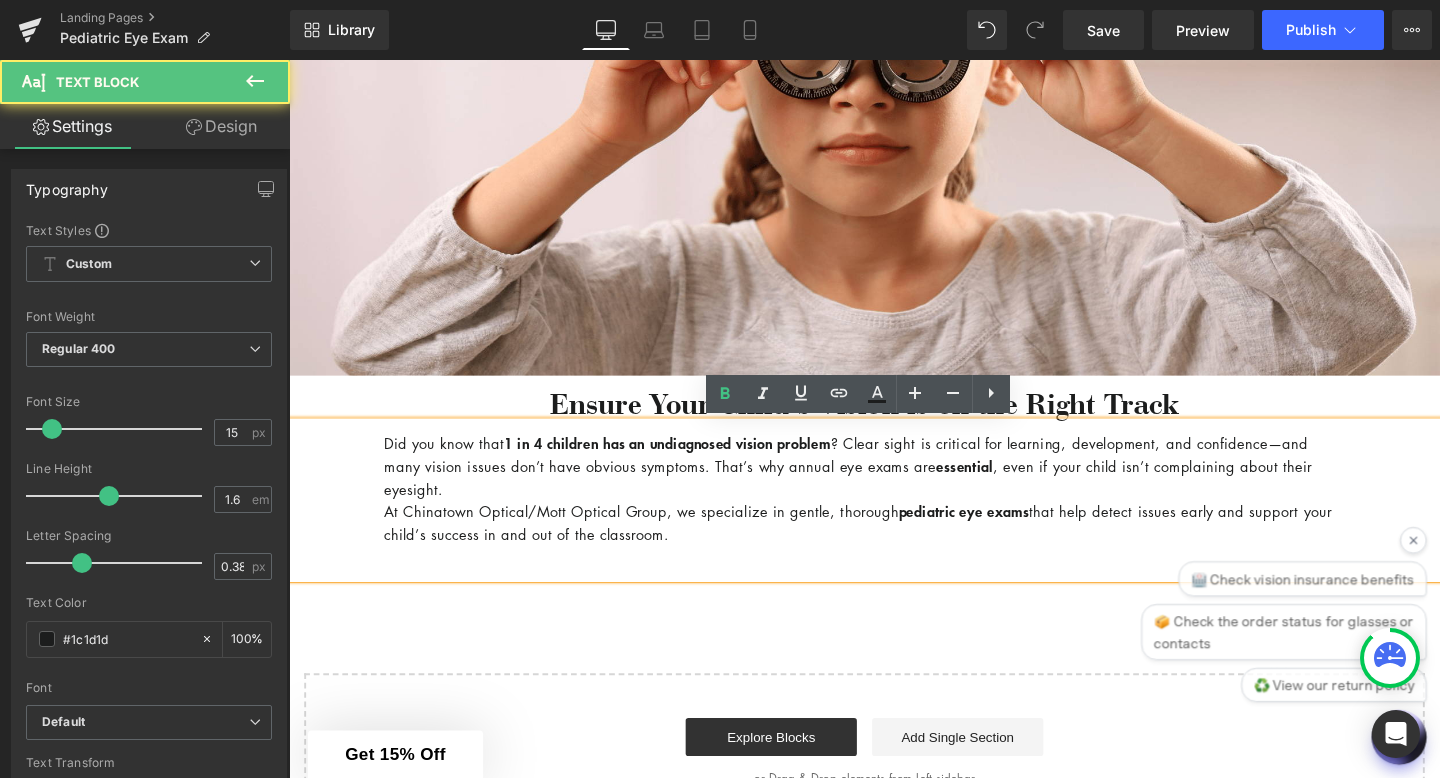 click on "At Chinatown Optical/Mott Optical Group, we specialize in gentle, thorough pediatric eye exams that help detect issues early and support your child’s success in and out of the classroom." at bounding box center [894, 547] 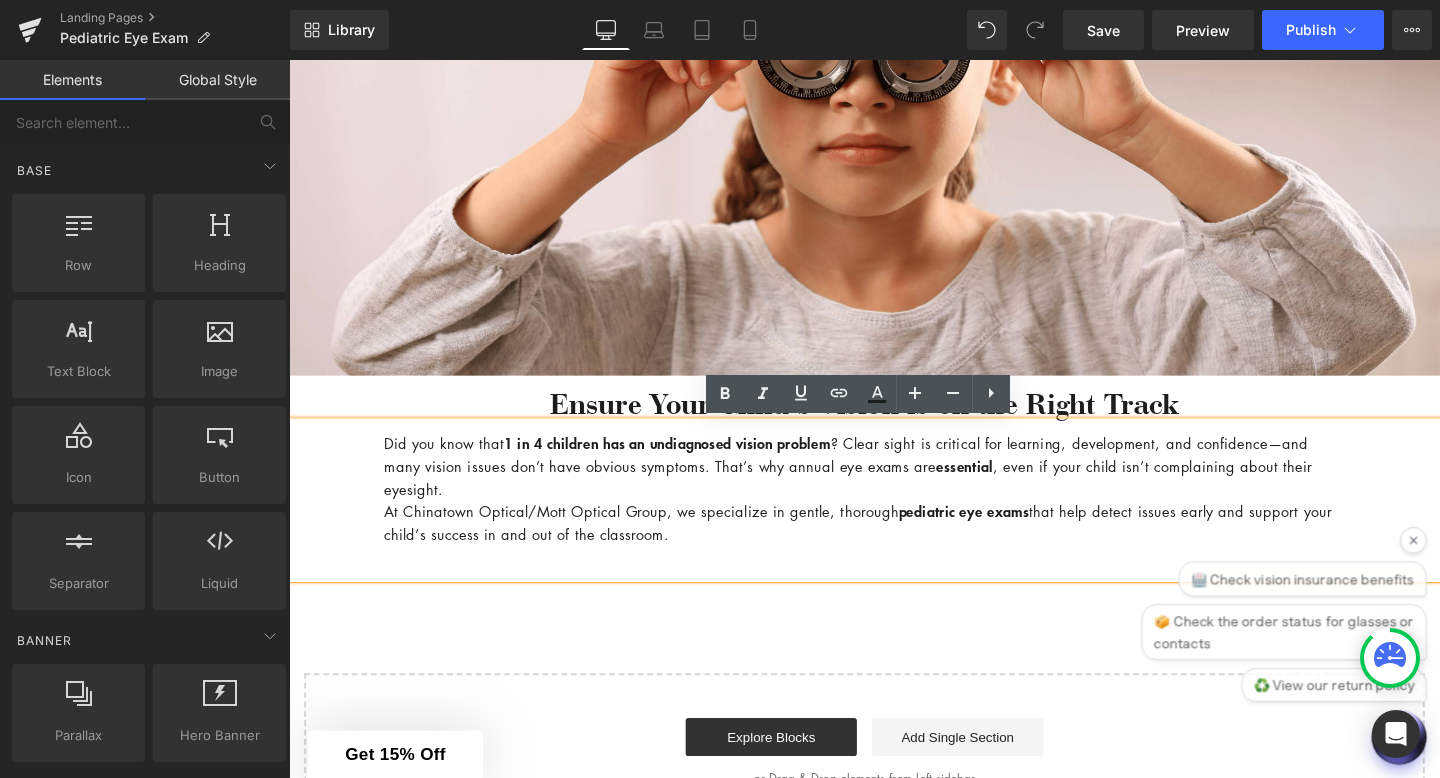 click on "Comprehensive Eye Exams for children – Because Healthy Vision Starts Early
Heading
Row
Image
Ensure Your Child’s Vision is on the Right Track
Heading
Did you know that 1 in 4 children has an undiagnosed vision problem? Clear sight is critical for learning, development, and confidence—and many vision issues don’t have obvious symptoms. That’s why annual eye exams are essential, even if your child isn’t complaining about their eyesight. At Chinatown Optical/Mott Optical Group, we specialize in gentle, thorough pediatric eye exams that help detect issues early and support your child’s success in and out of the classroom.
Text Block 100px 100px
Select your layout" at bounding box center (894, 262) 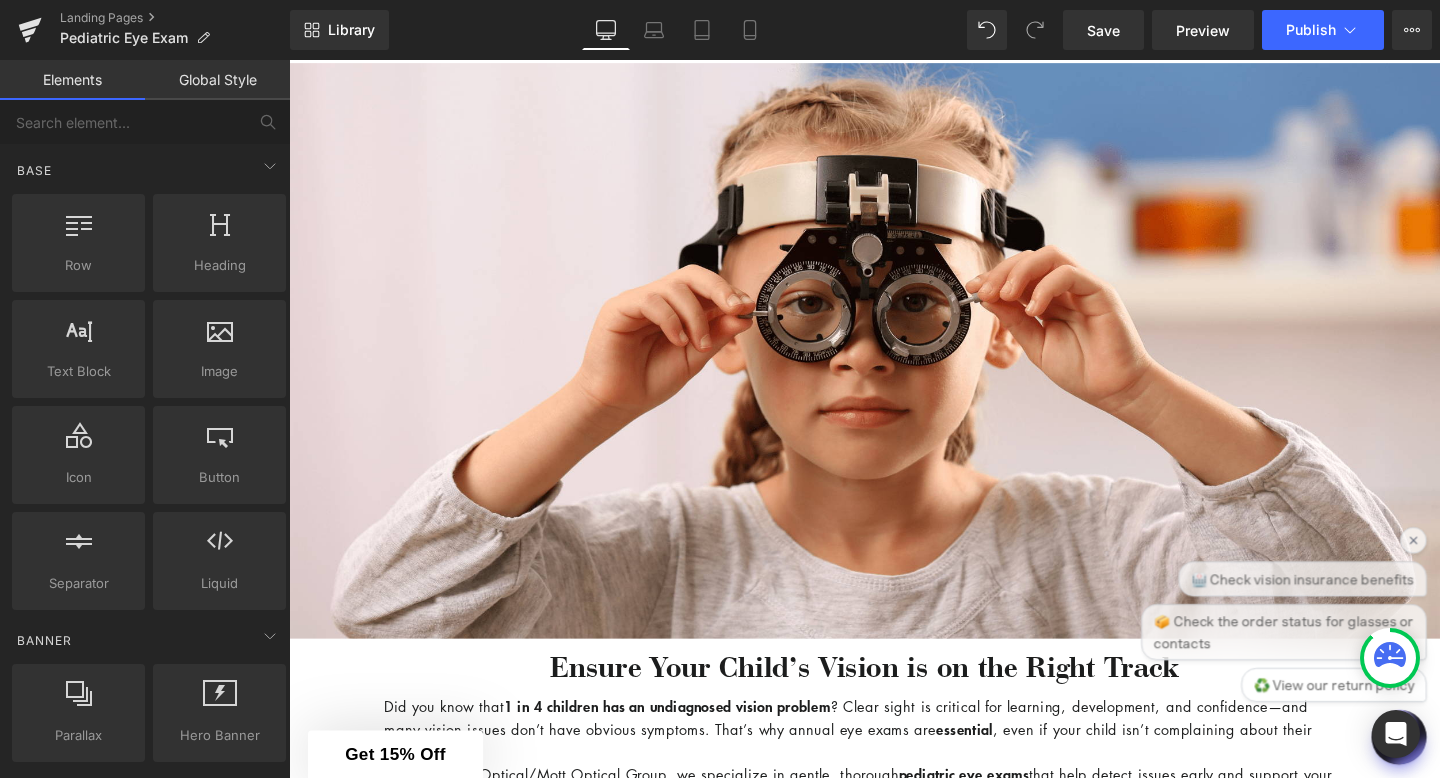 scroll, scrollTop: 594, scrollLeft: 0, axis: vertical 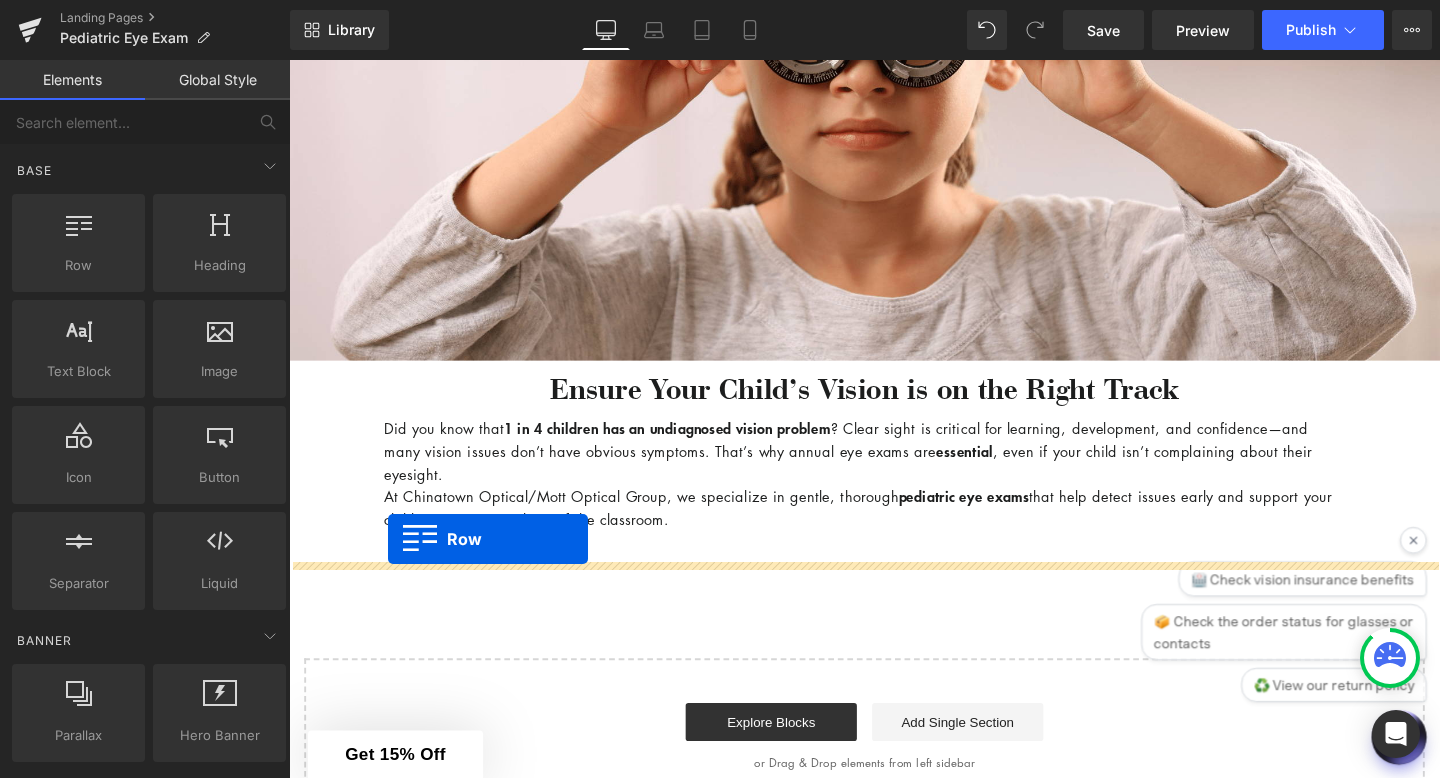 drag, startPoint x: 371, startPoint y: 300, endPoint x: 393, endPoint y: 564, distance: 264.91507 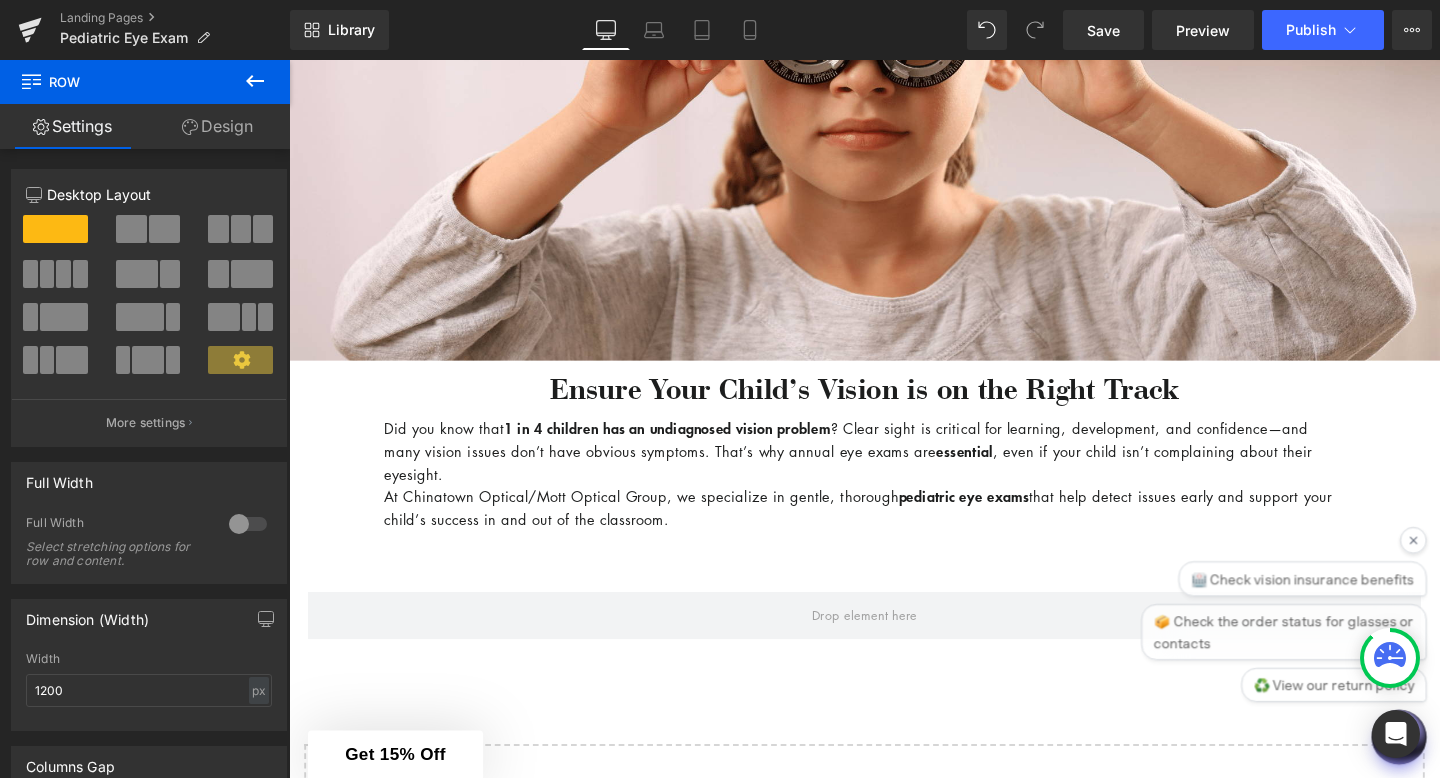 click 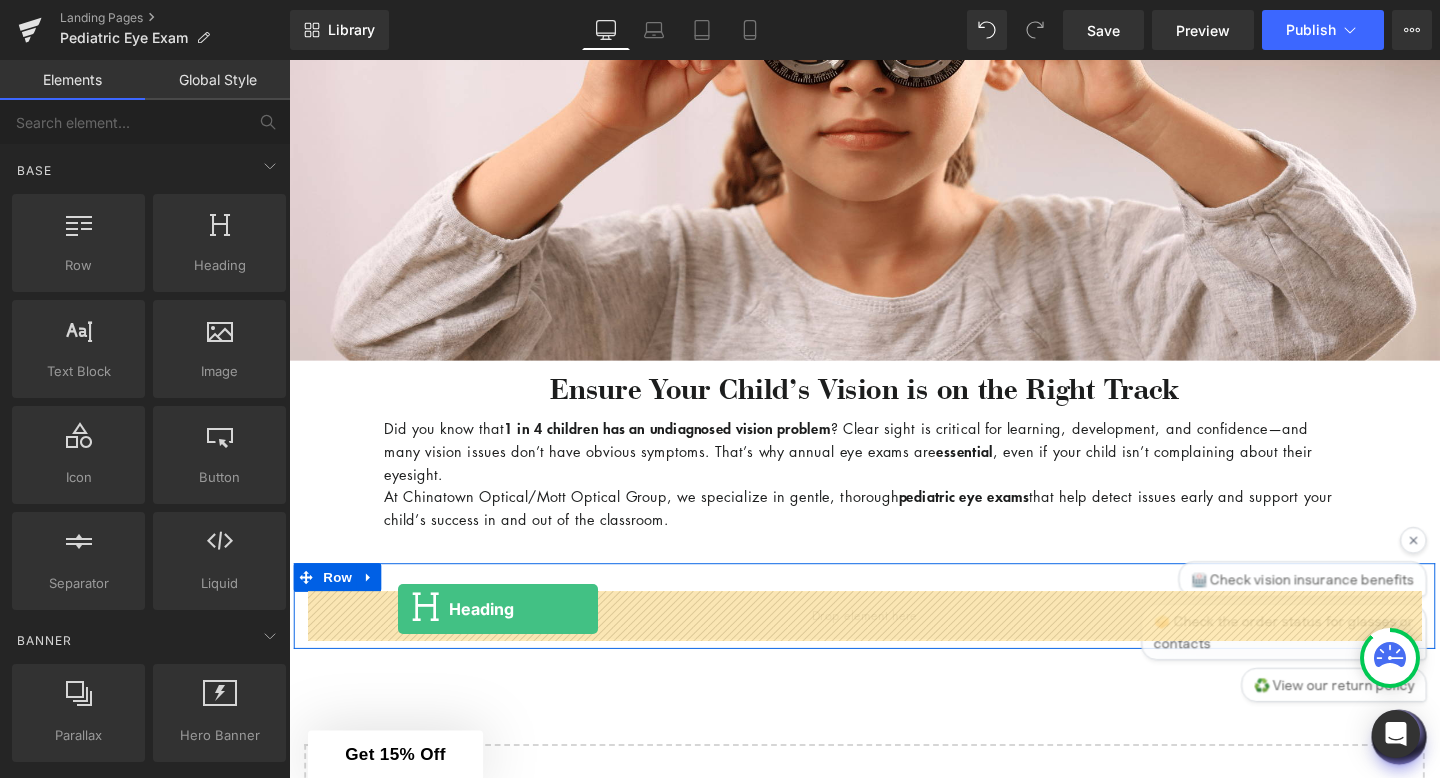 drag, startPoint x: 504, startPoint y: 318, endPoint x: 404, endPoint y: 637, distance: 334.30673 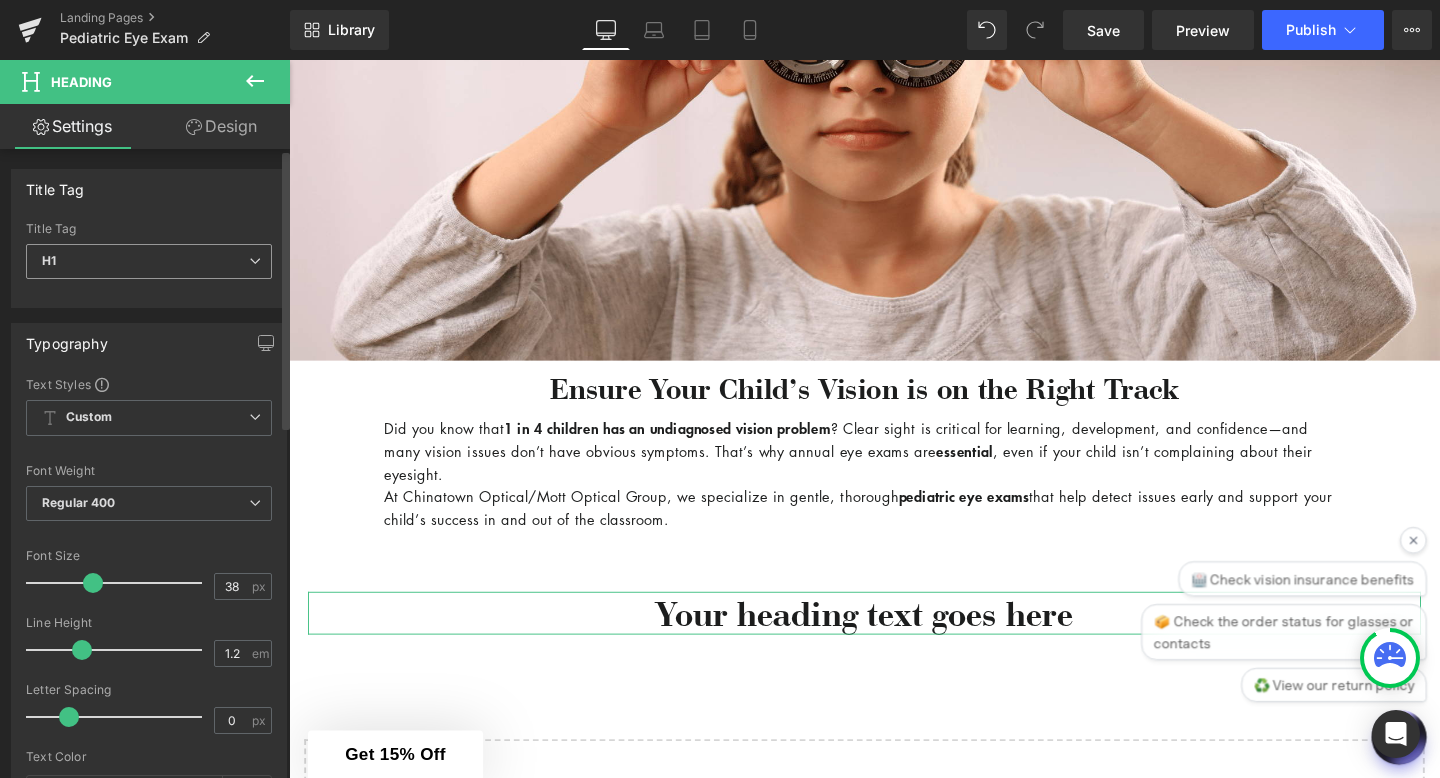 click on "H1" at bounding box center (149, 261) 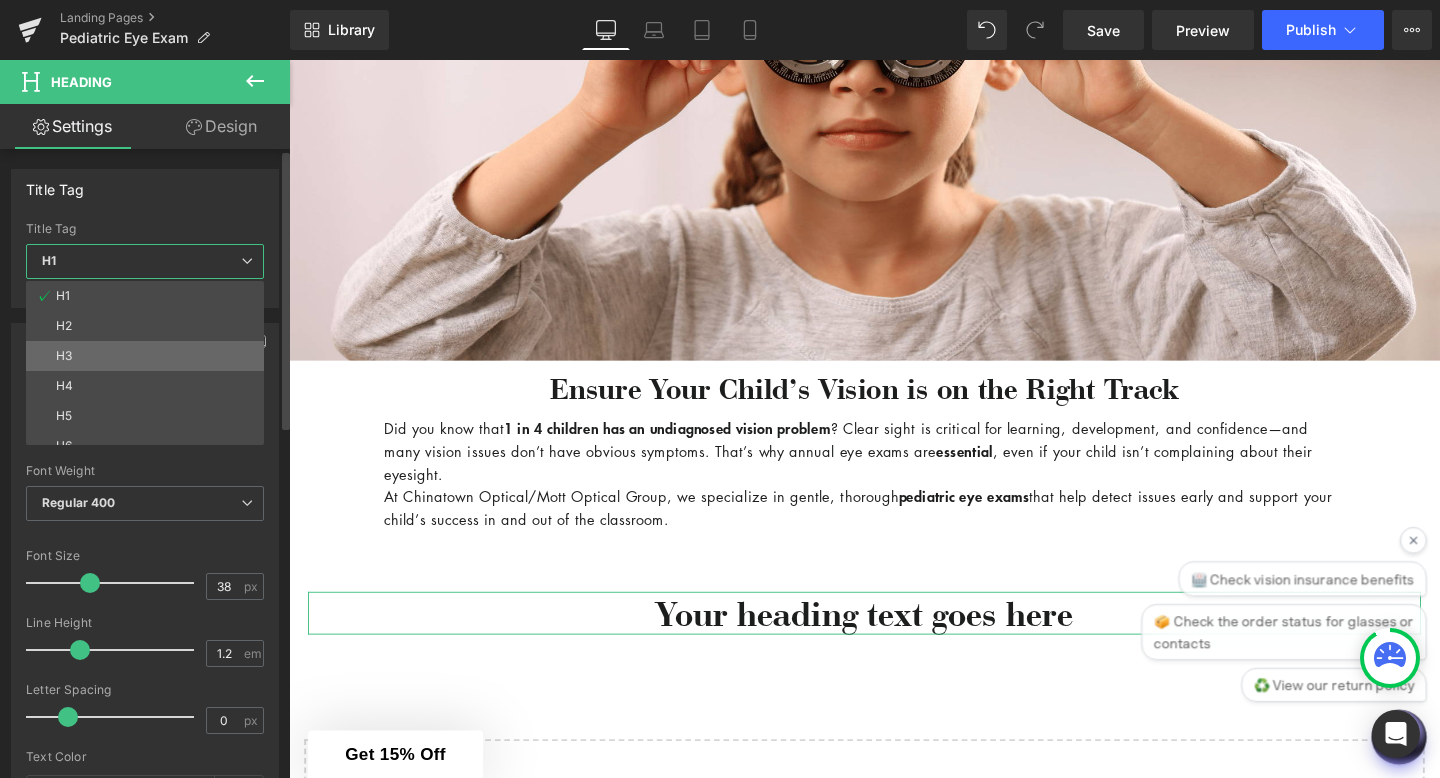 click on "H3" at bounding box center (149, 356) 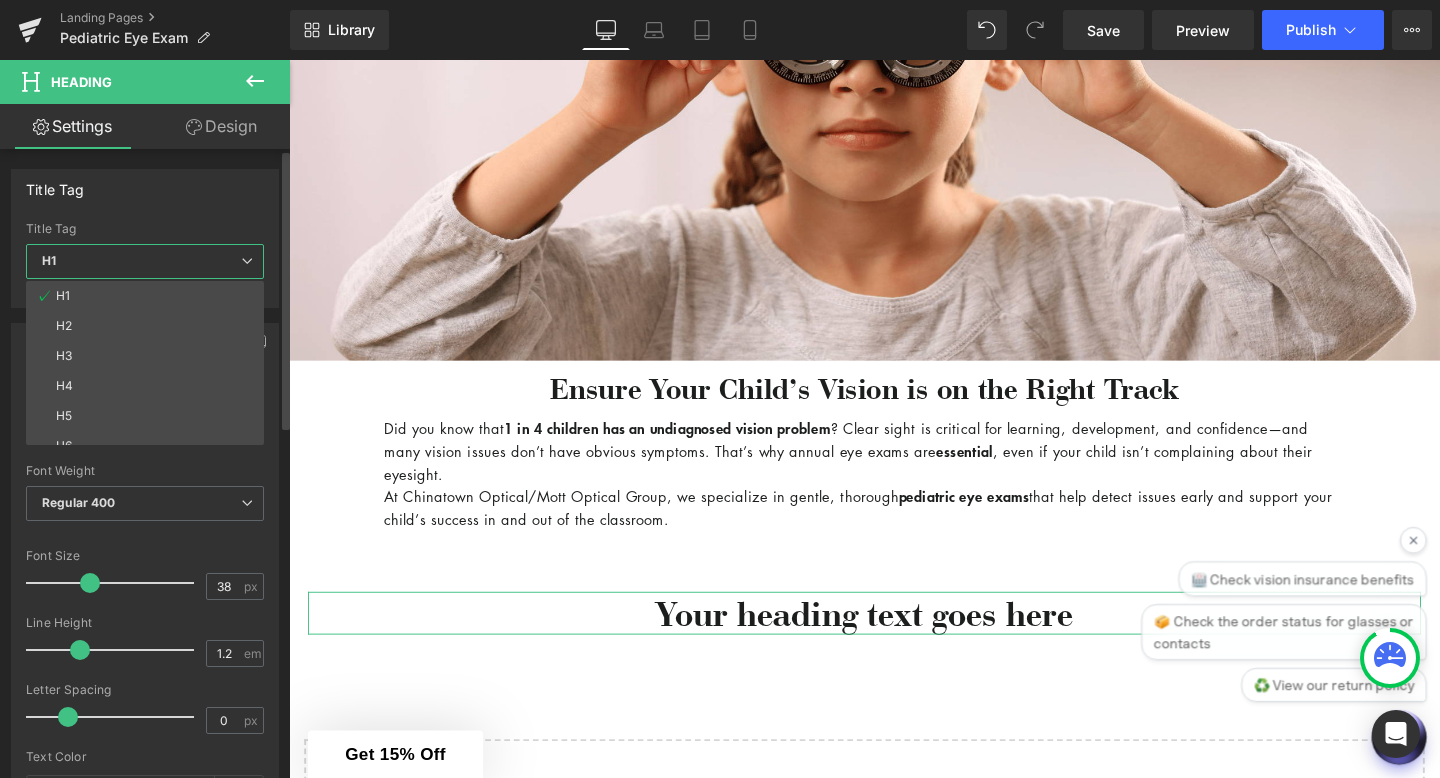 type on "32.3" 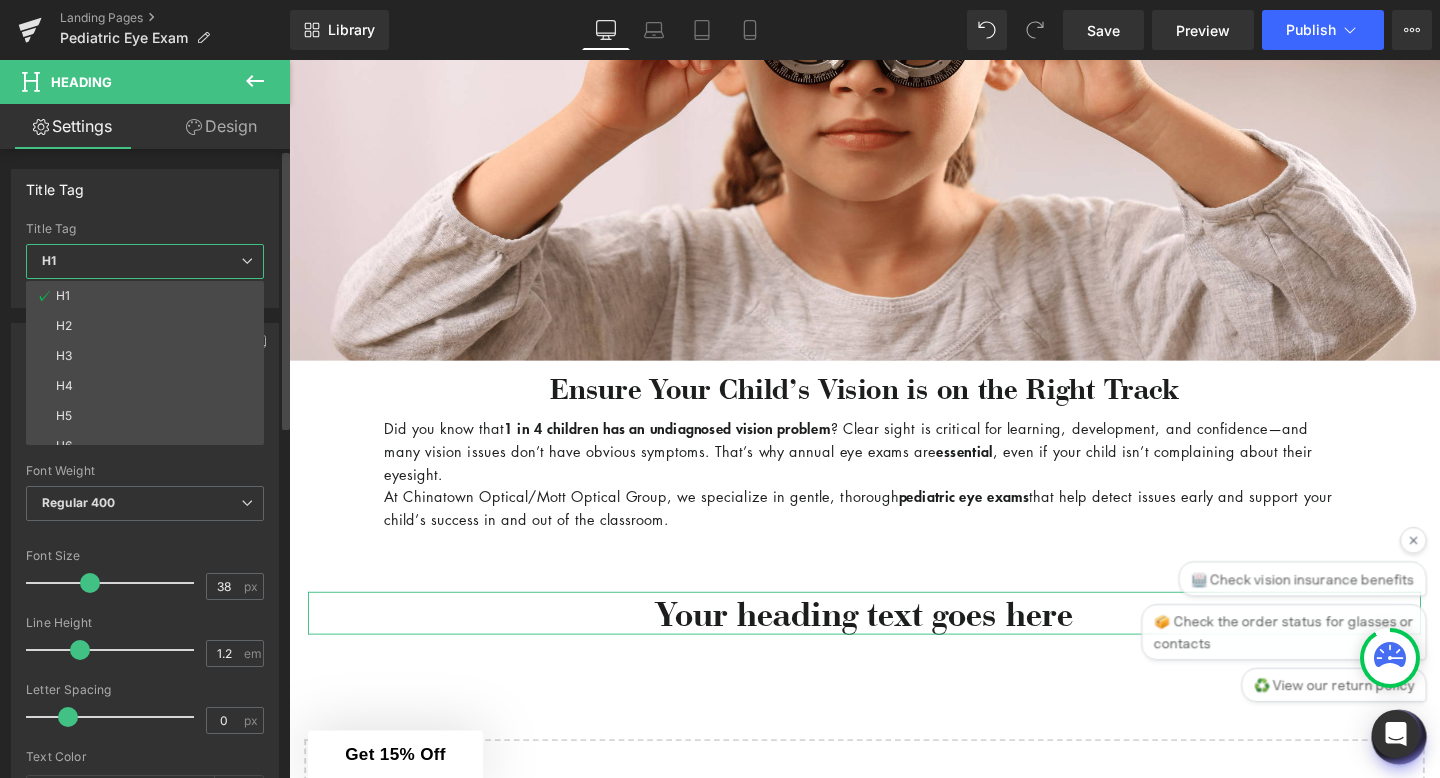 type on "100" 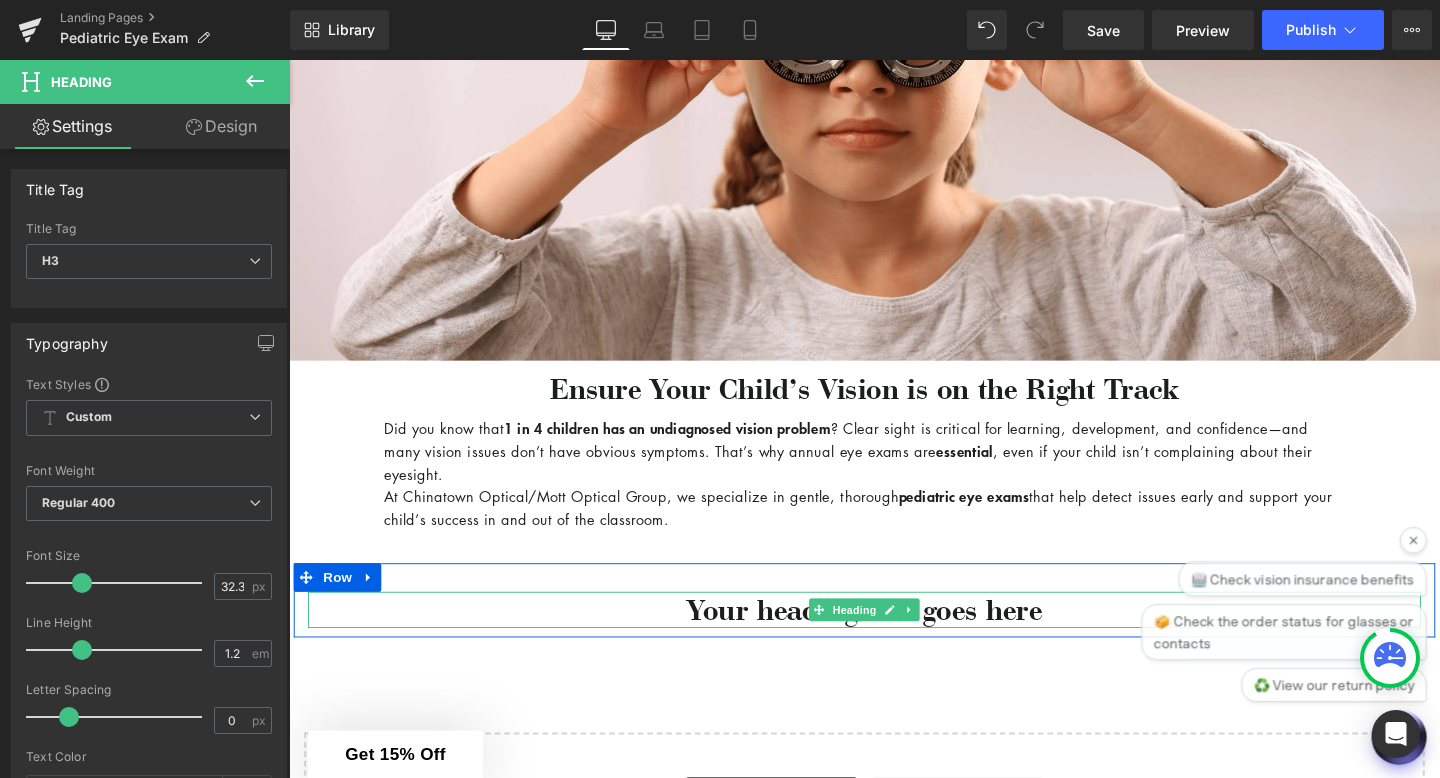 click on "Your heading text goes here" at bounding box center (894, 638) 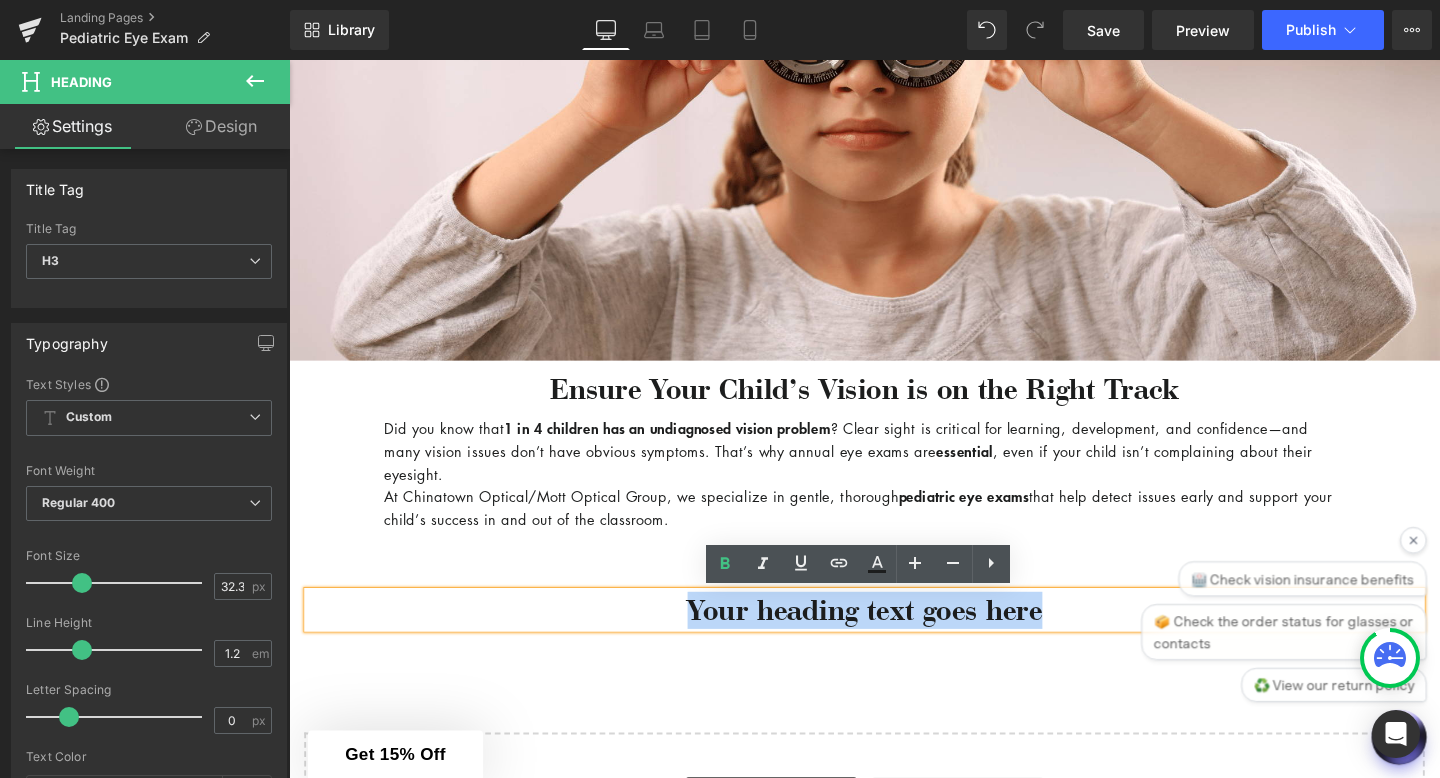 drag, startPoint x: 1093, startPoint y: 643, endPoint x: 659, endPoint y: 645, distance: 434.0046 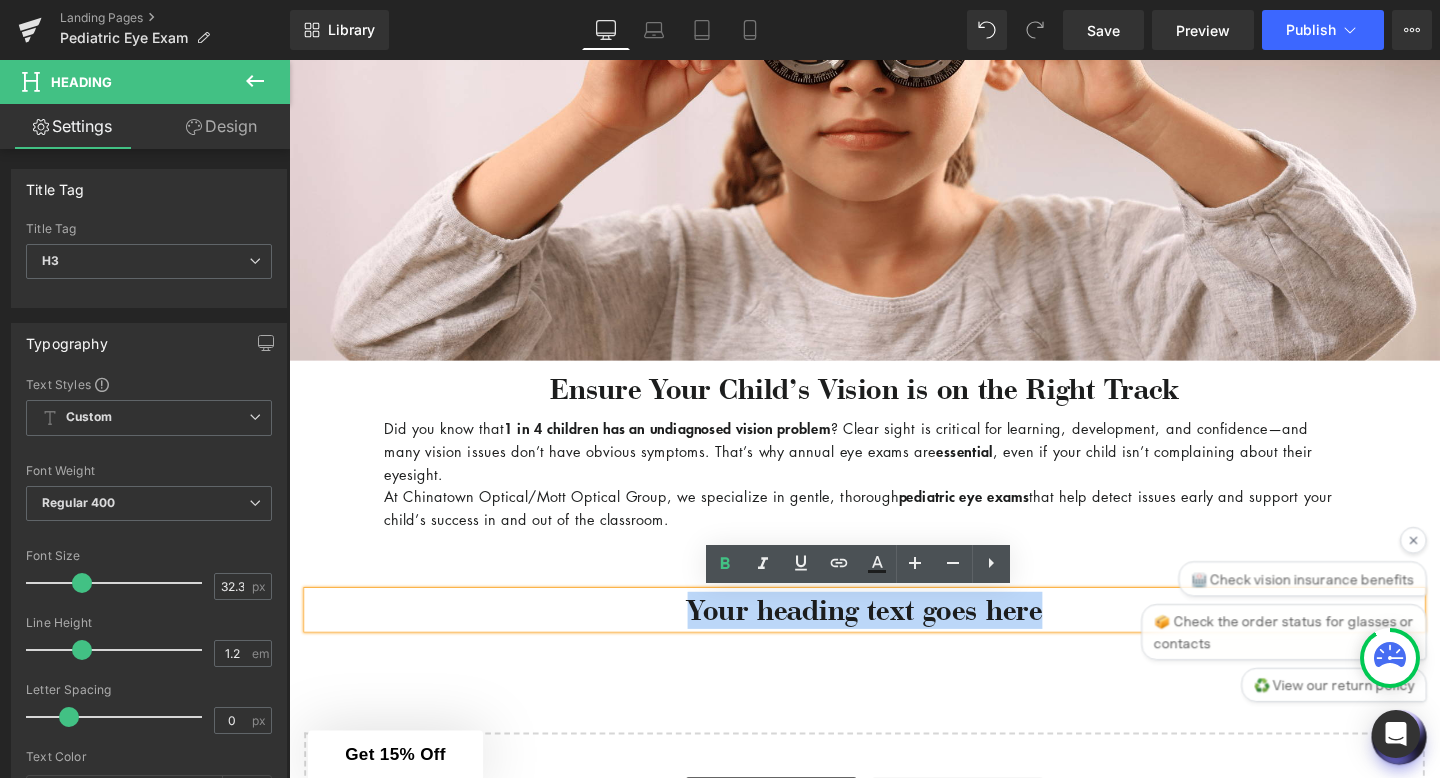 click on "Your heading text goes here" at bounding box center (894, 638) 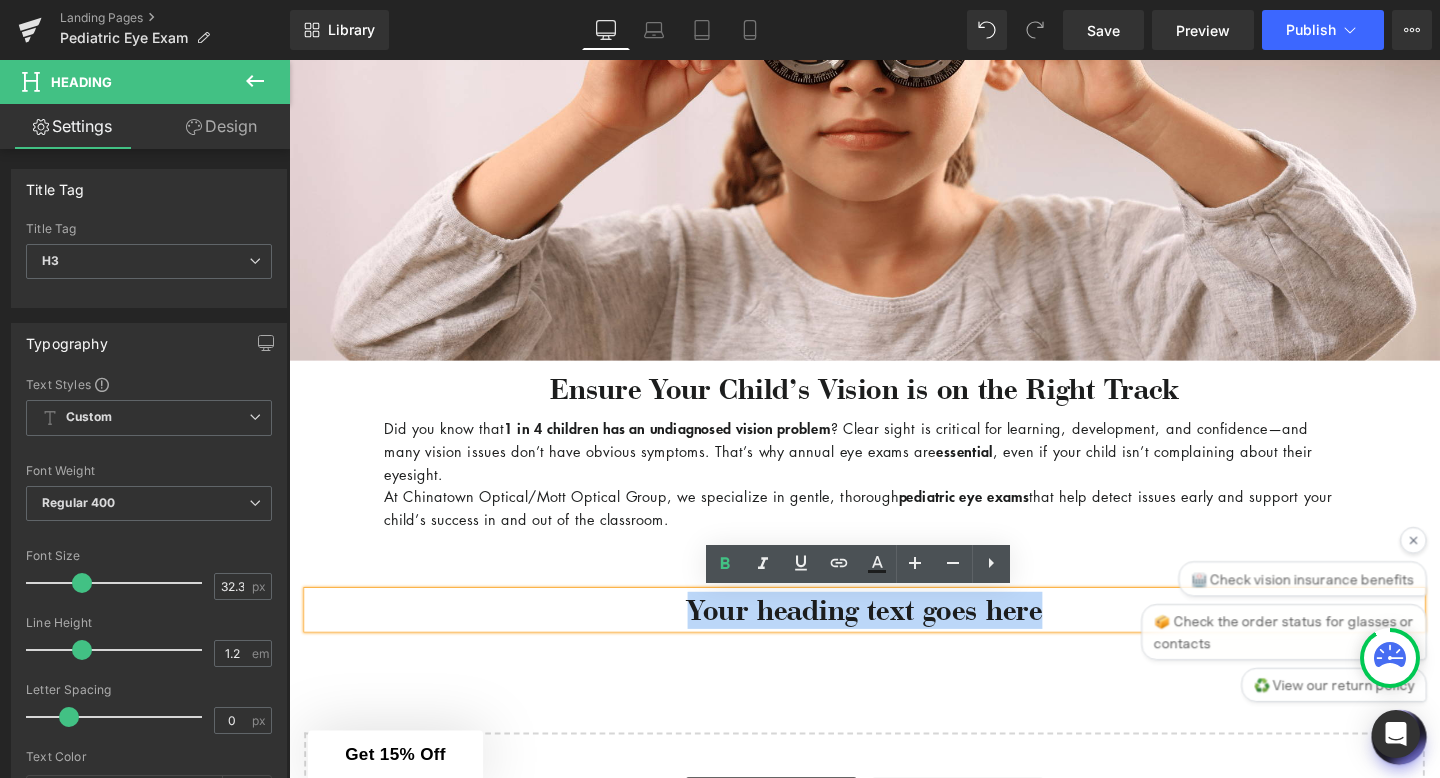 paste 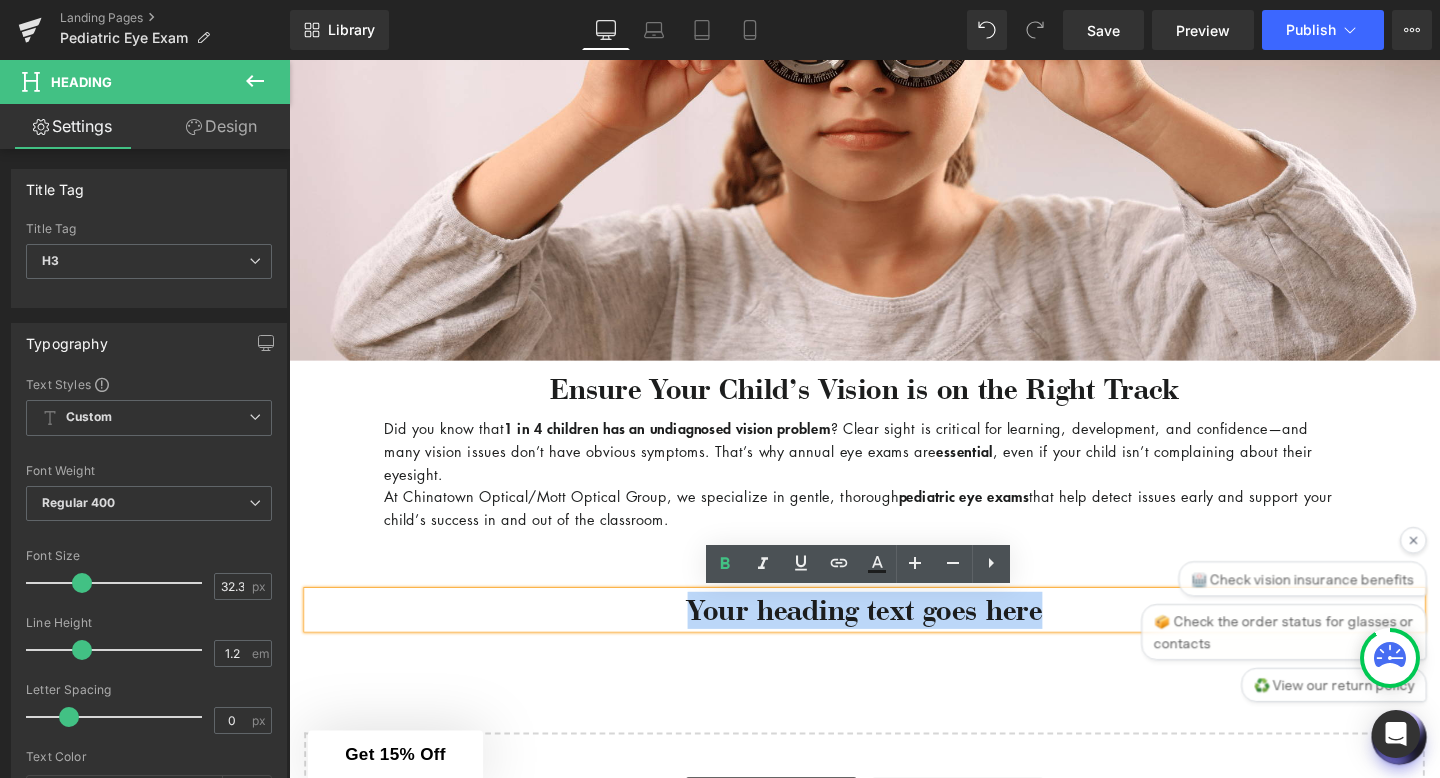 type 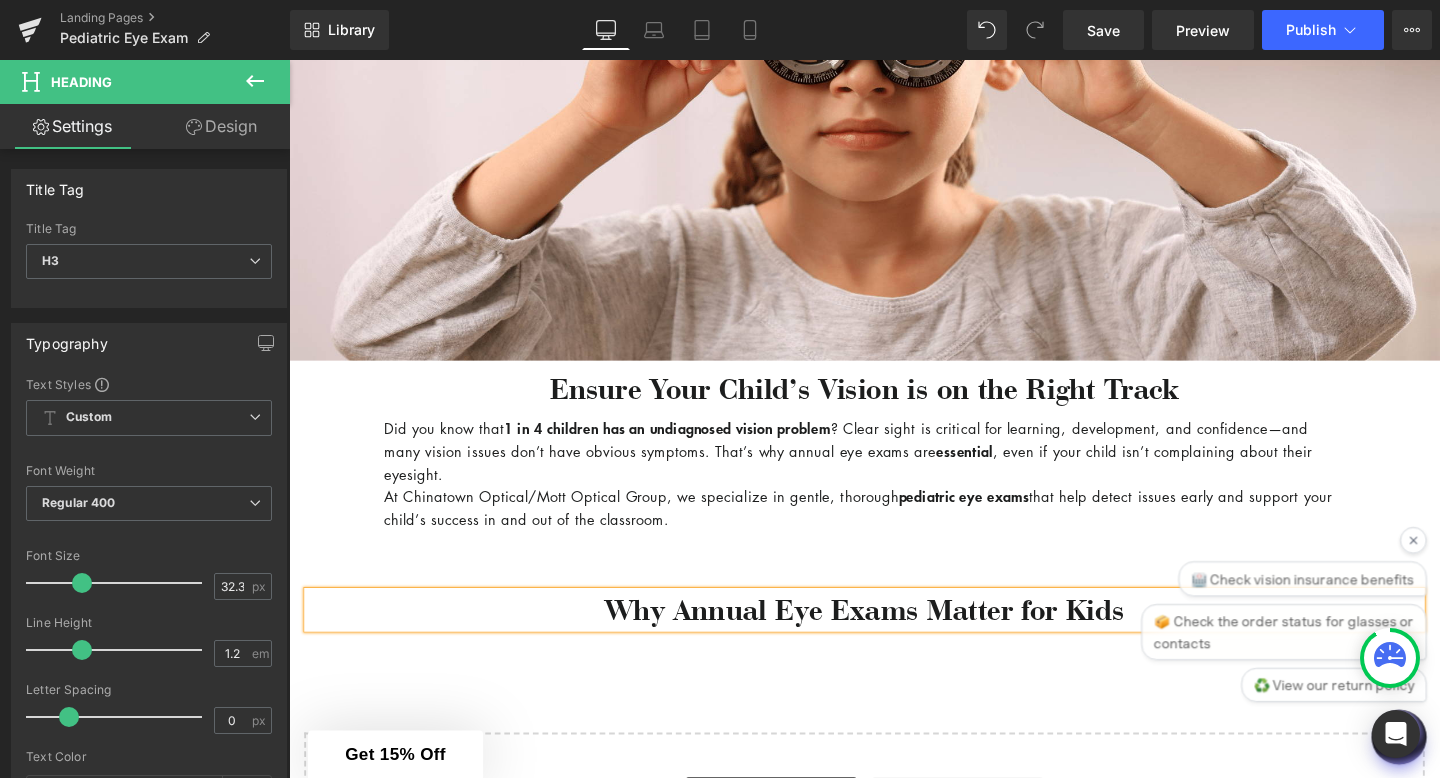 scroll, scrollTop: 680, scrollLeft: 0, axis: vertical 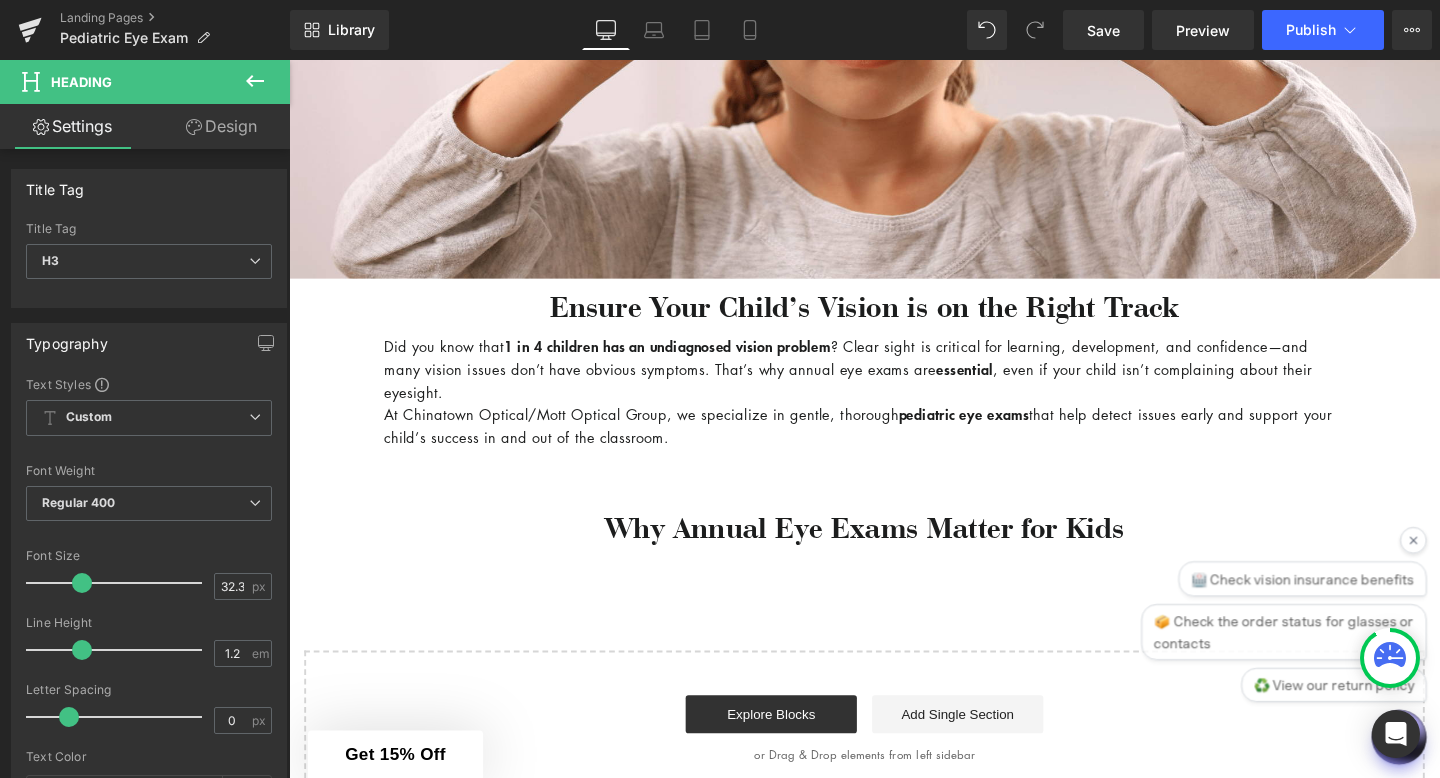 click 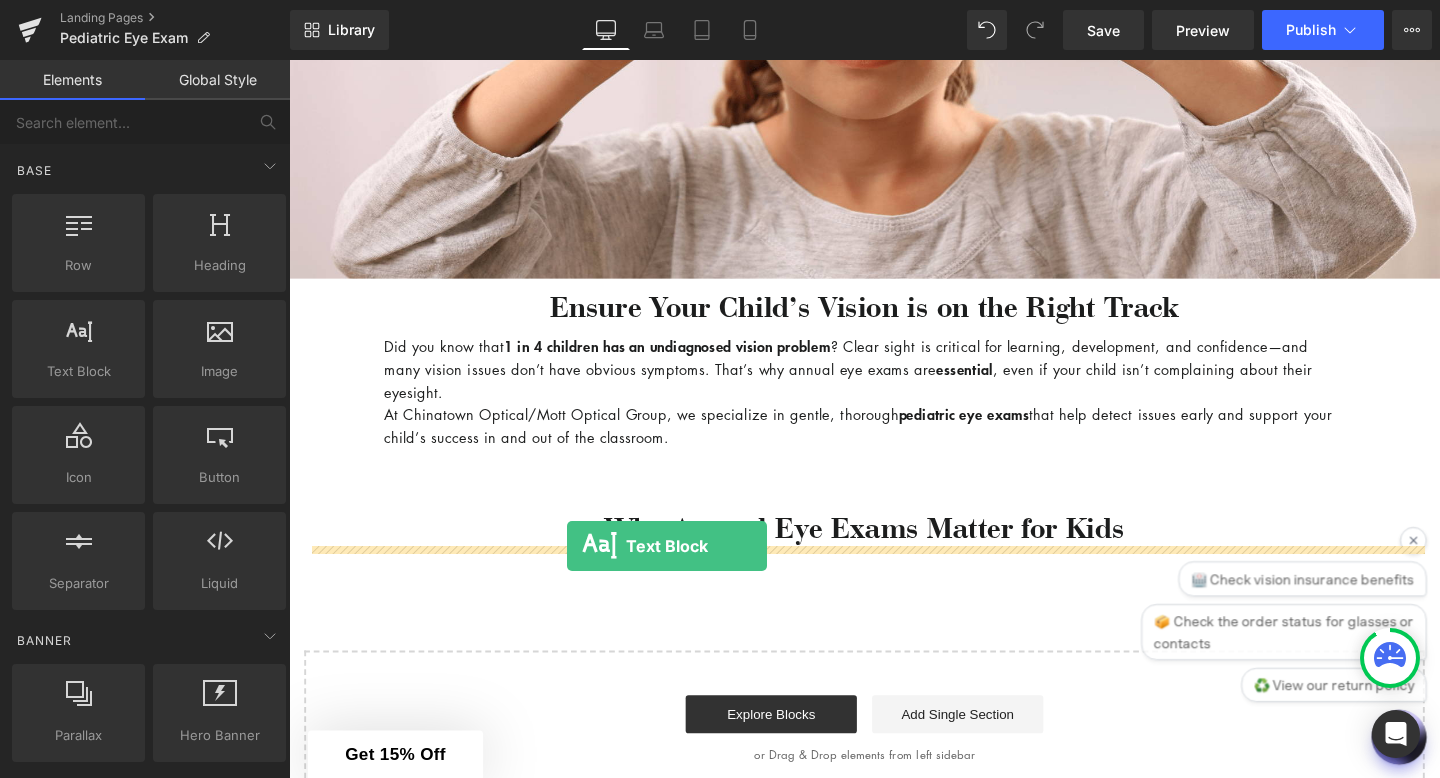 drag, startPoint x: 347, startPoint y: 427, endPoint x: 581, endPoint y: 571, distance: 274.7581 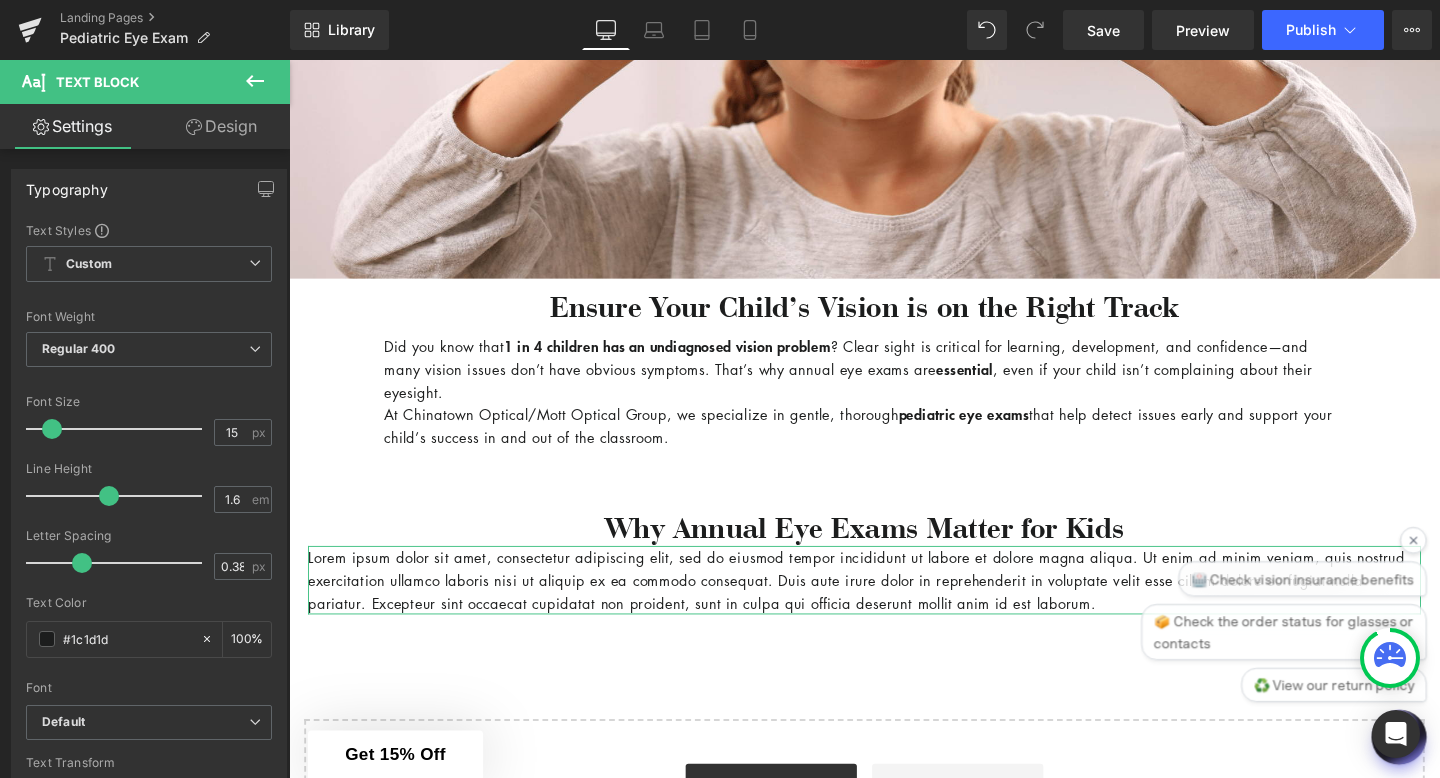 click on "Design" at bounding box center [221, 126] 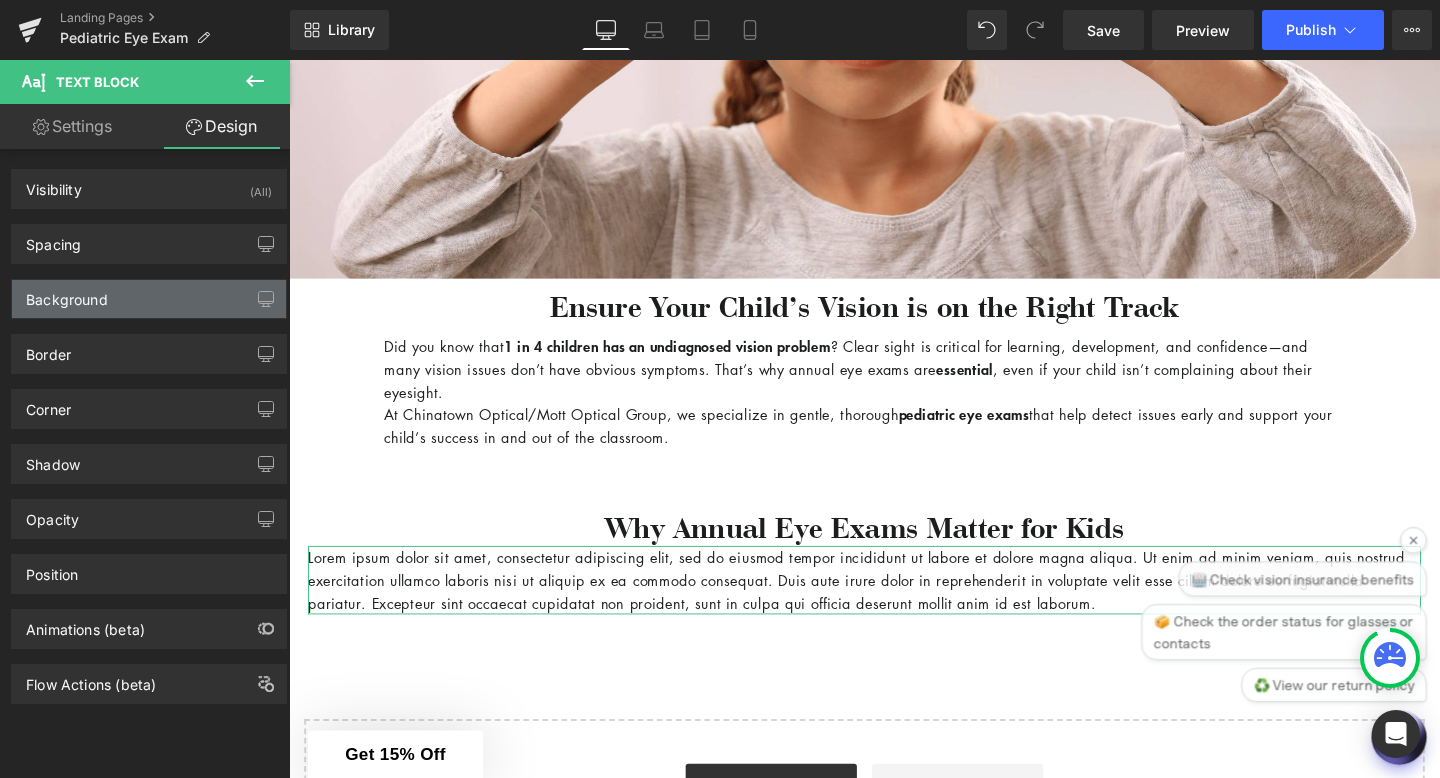 type on "0" 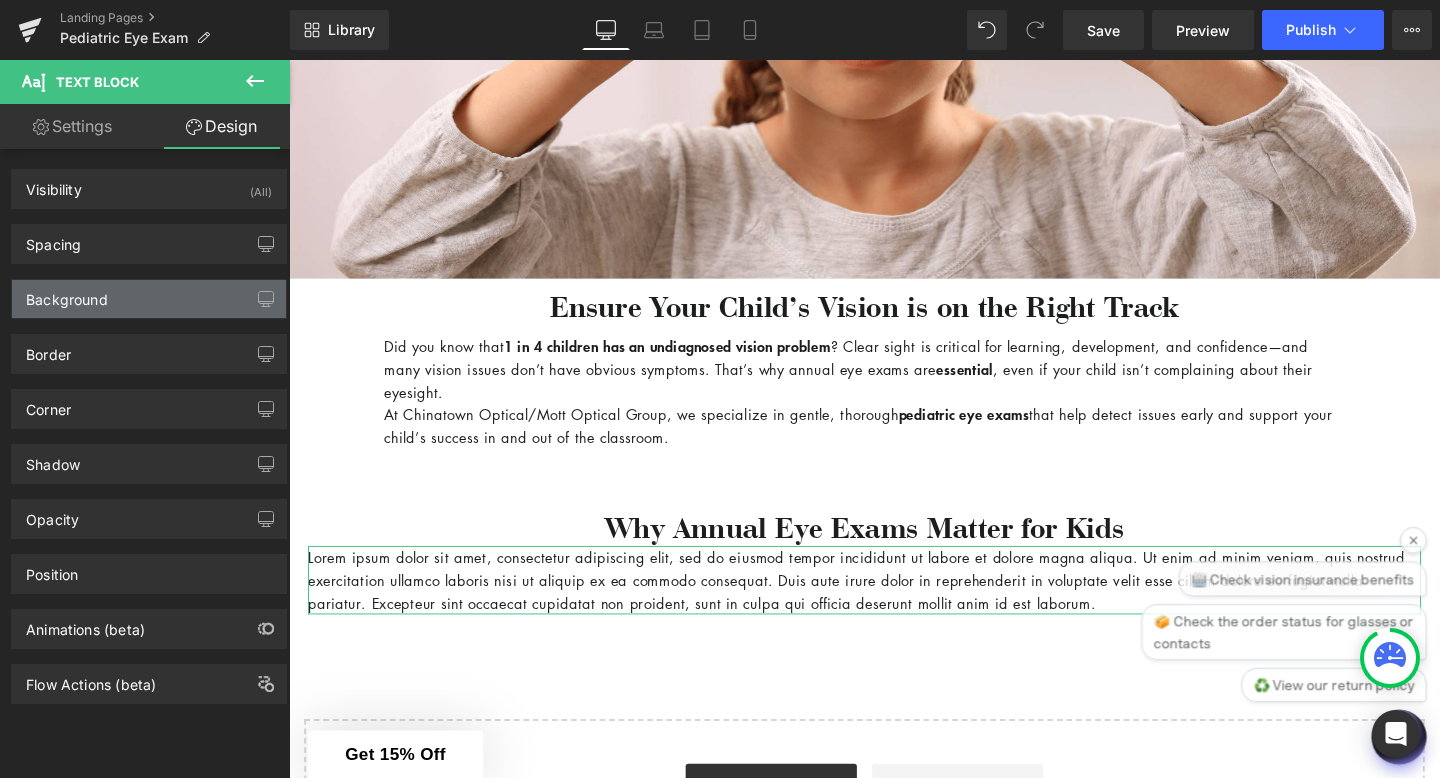 type on "0" 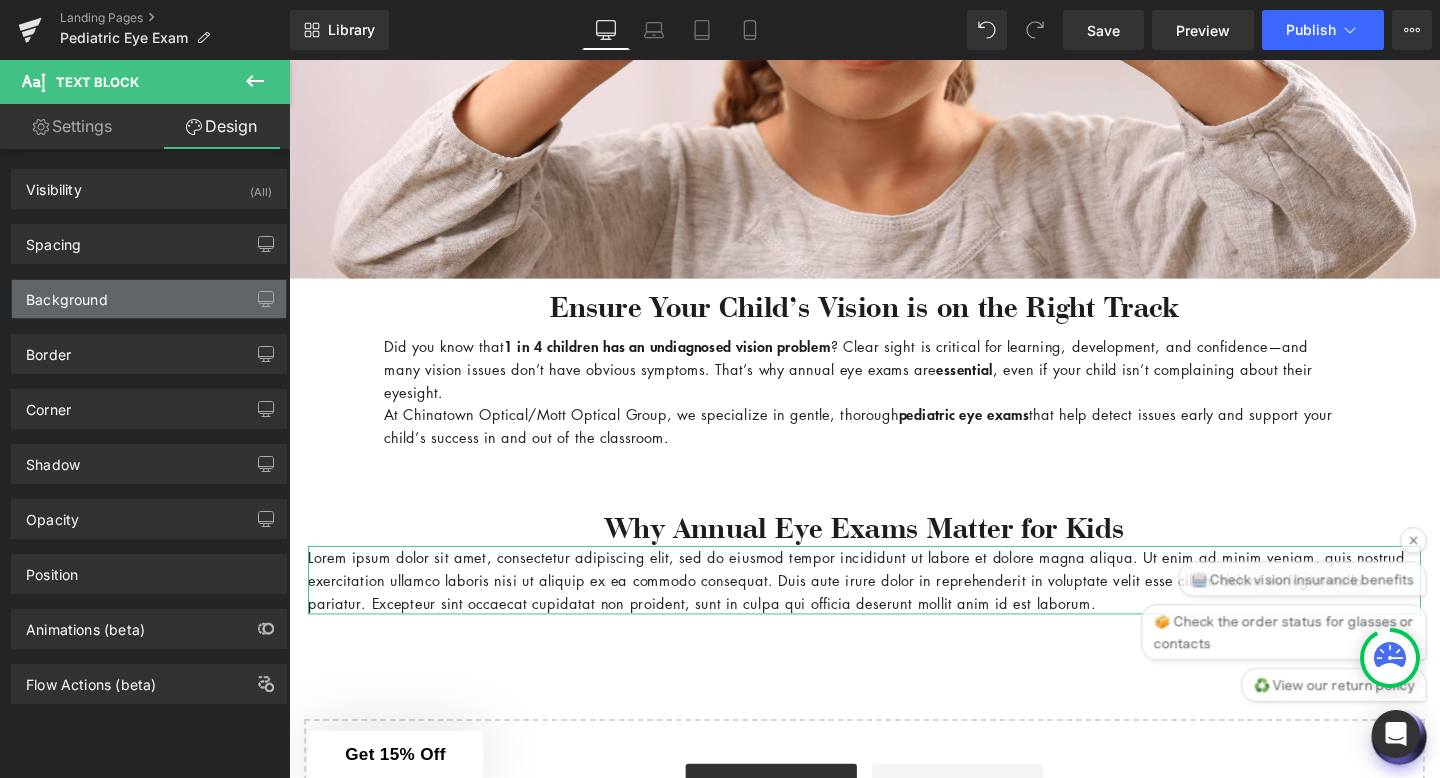 type on "0" 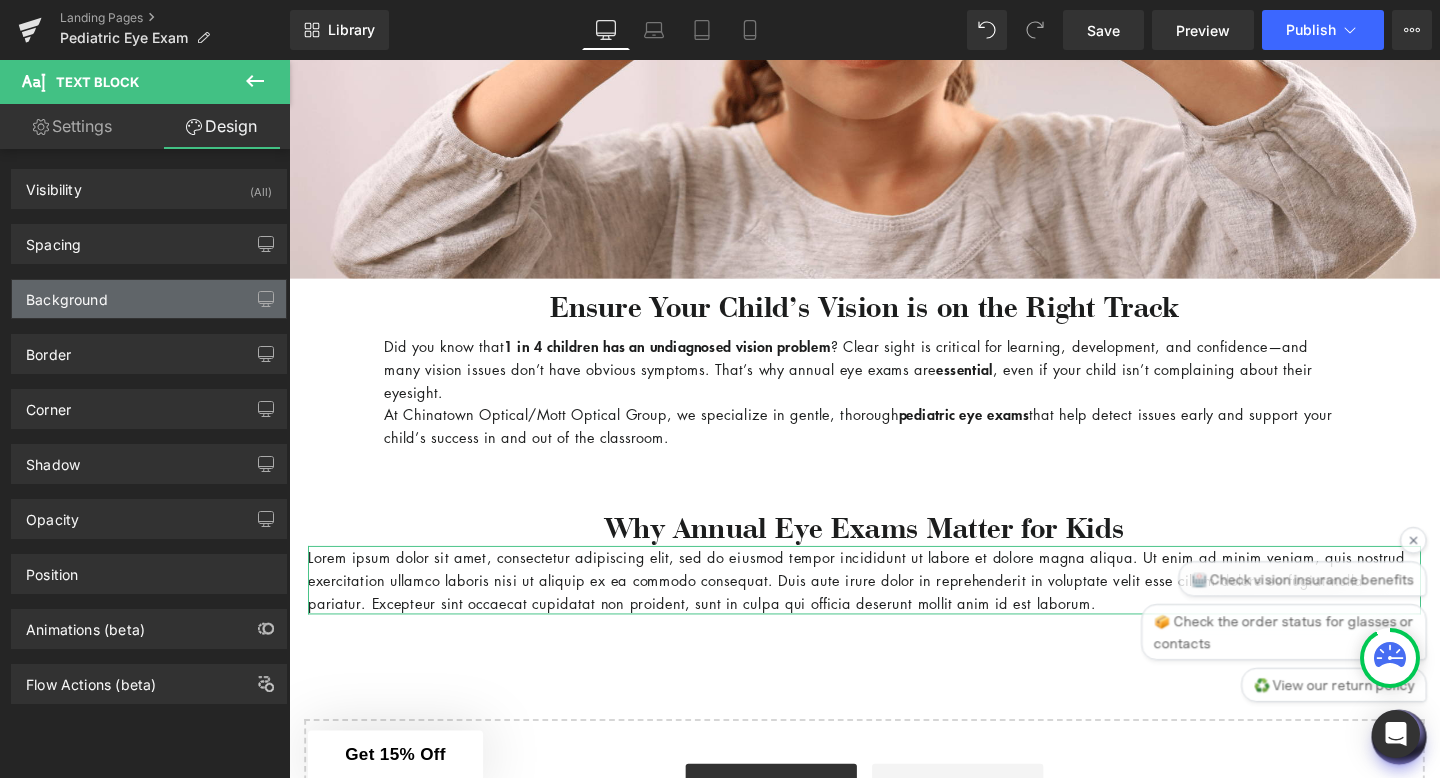type on "0" 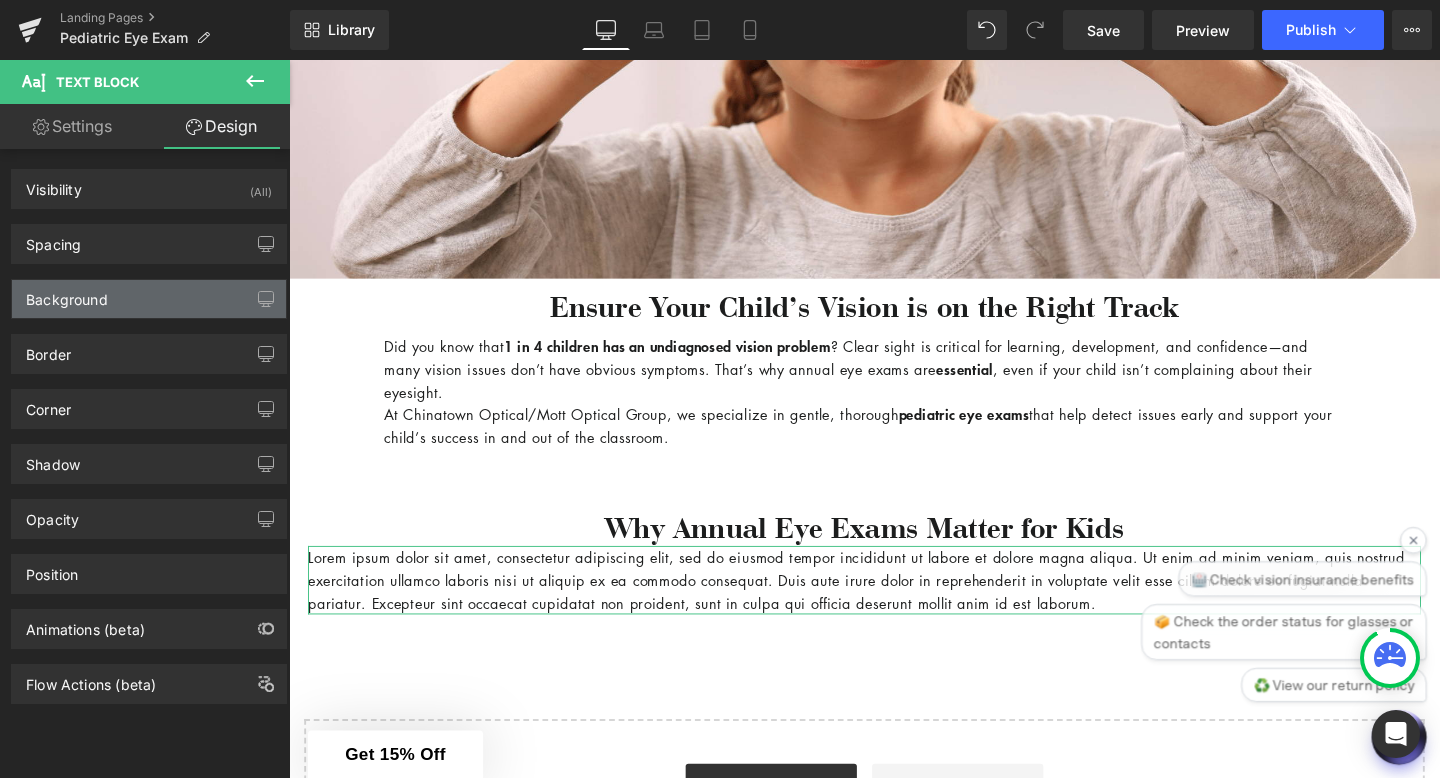 type on "0" 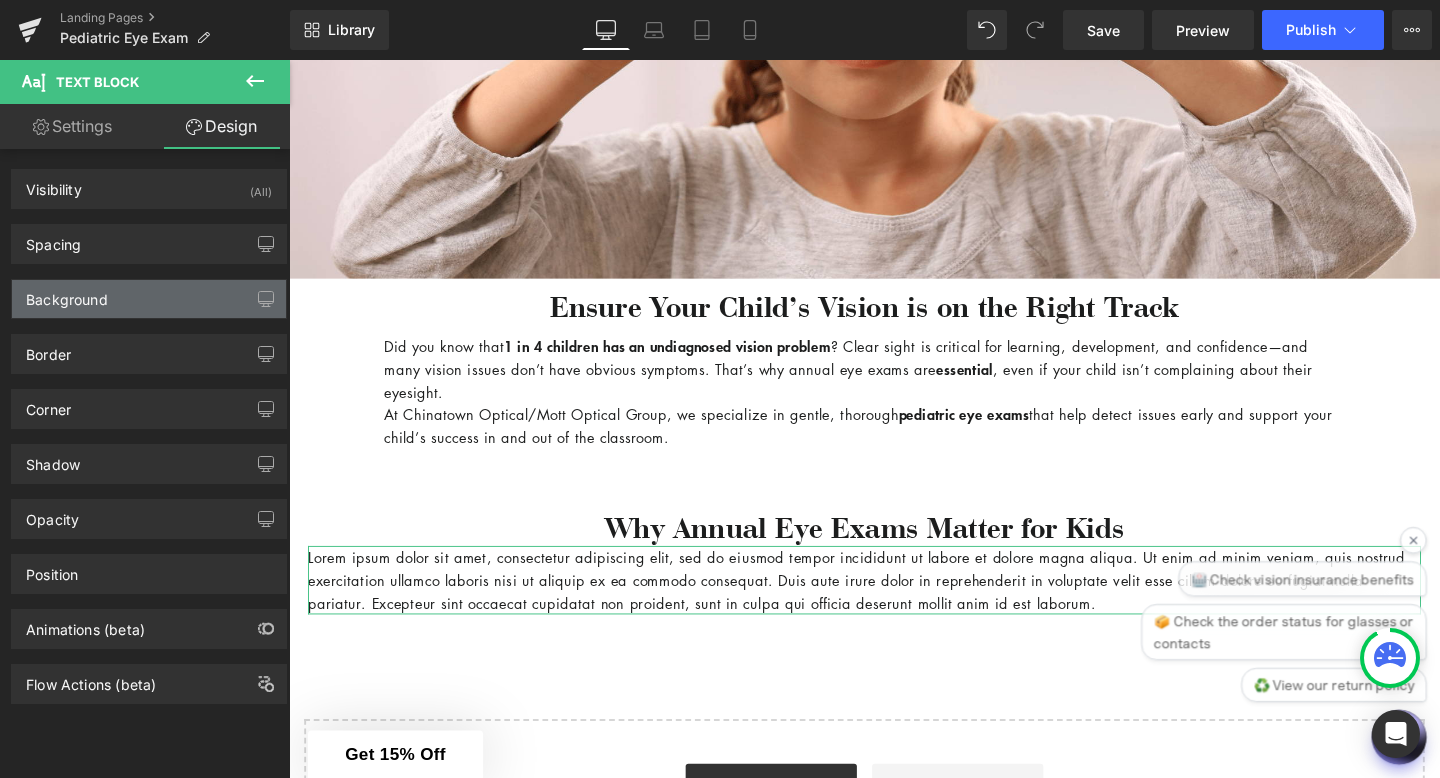 type on "0" 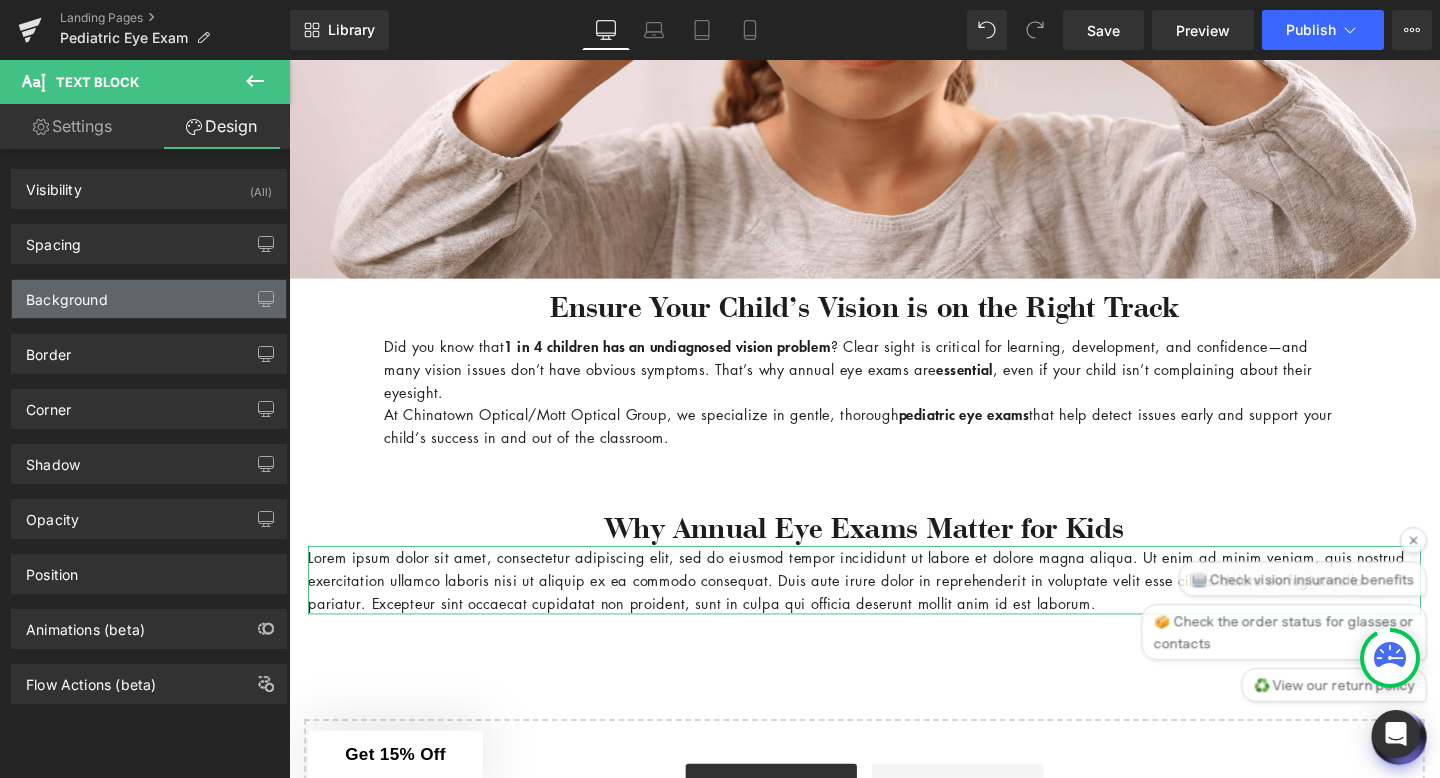 type on "0" 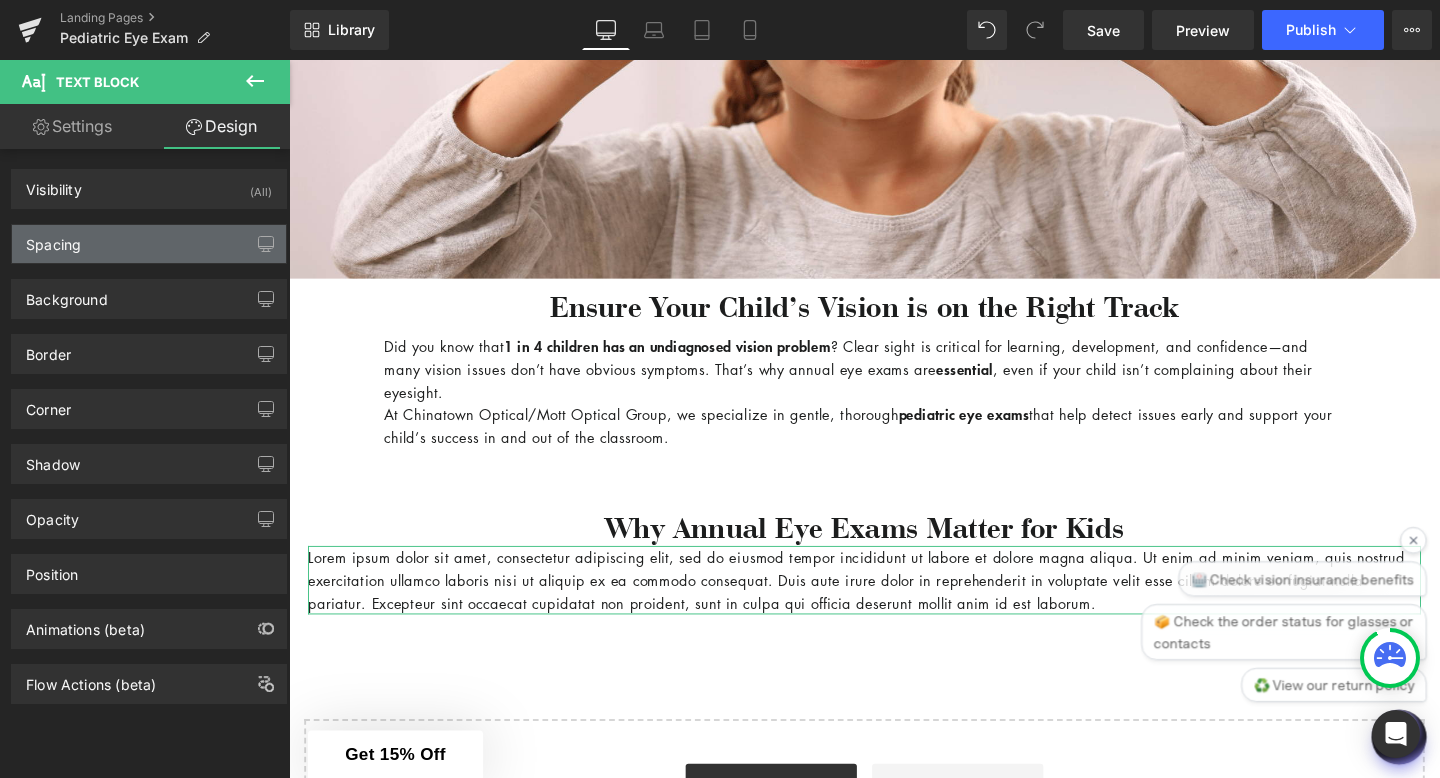 click on "Spacing" at bounding box center [149, 244] 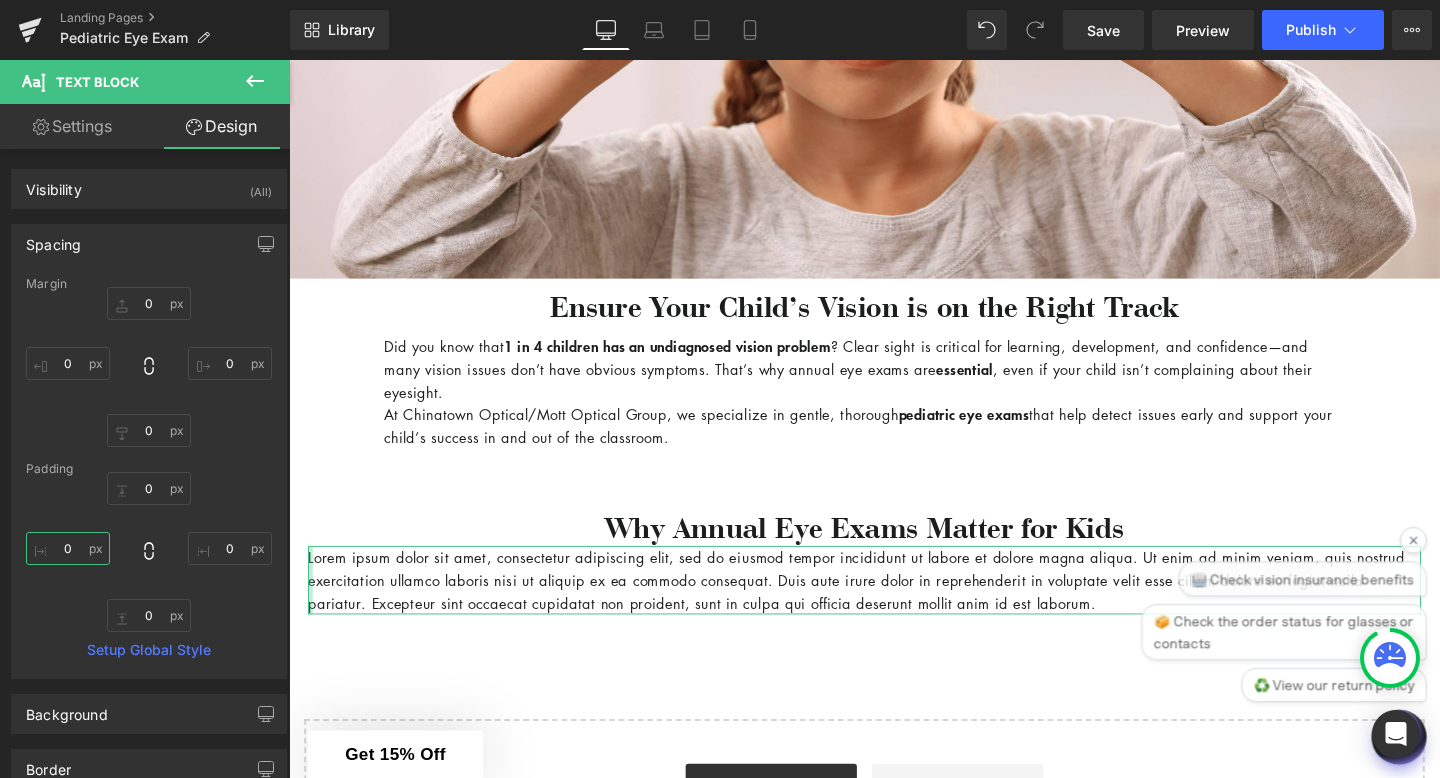 click on "0" at bounding box center [68, 548] 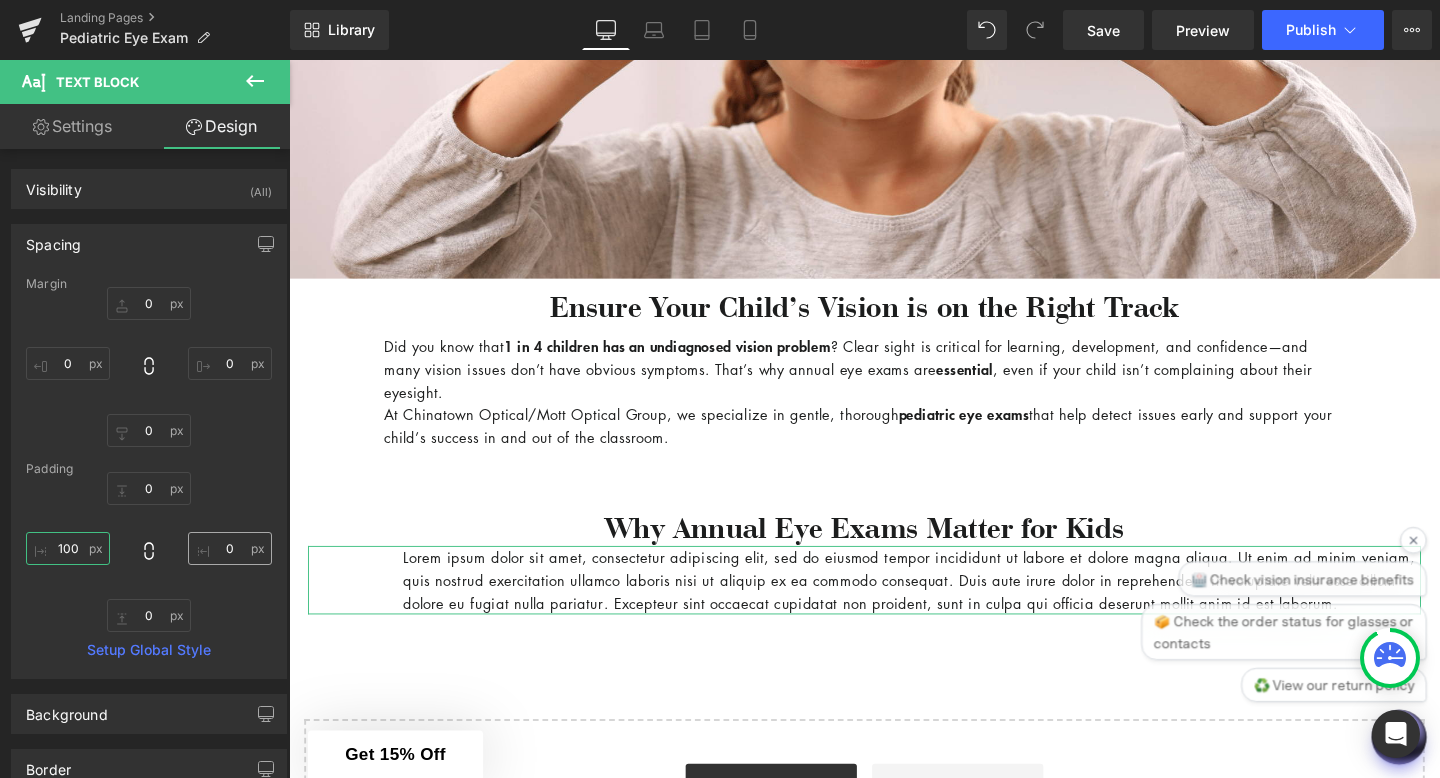 type on "100" 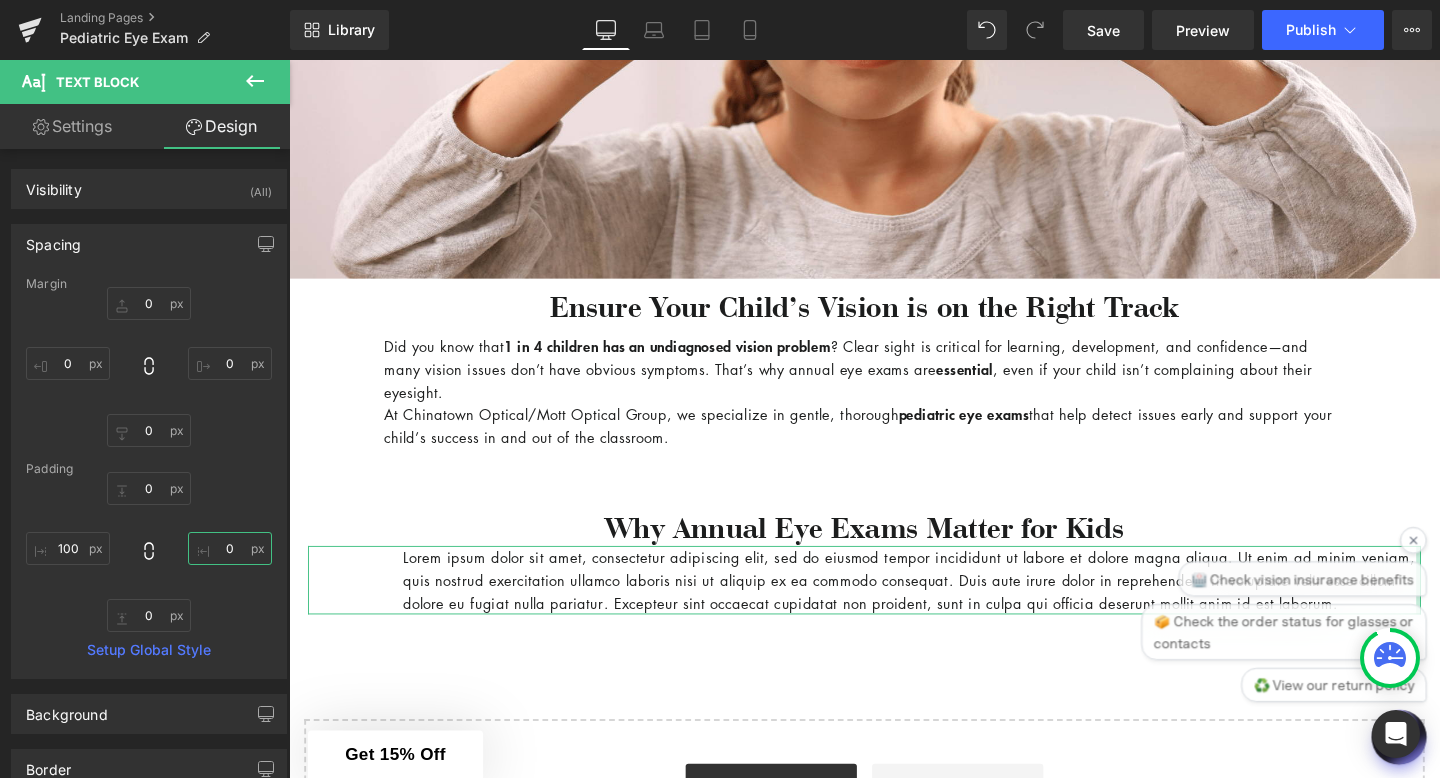 click on "0" at bounding box center (230, 548) 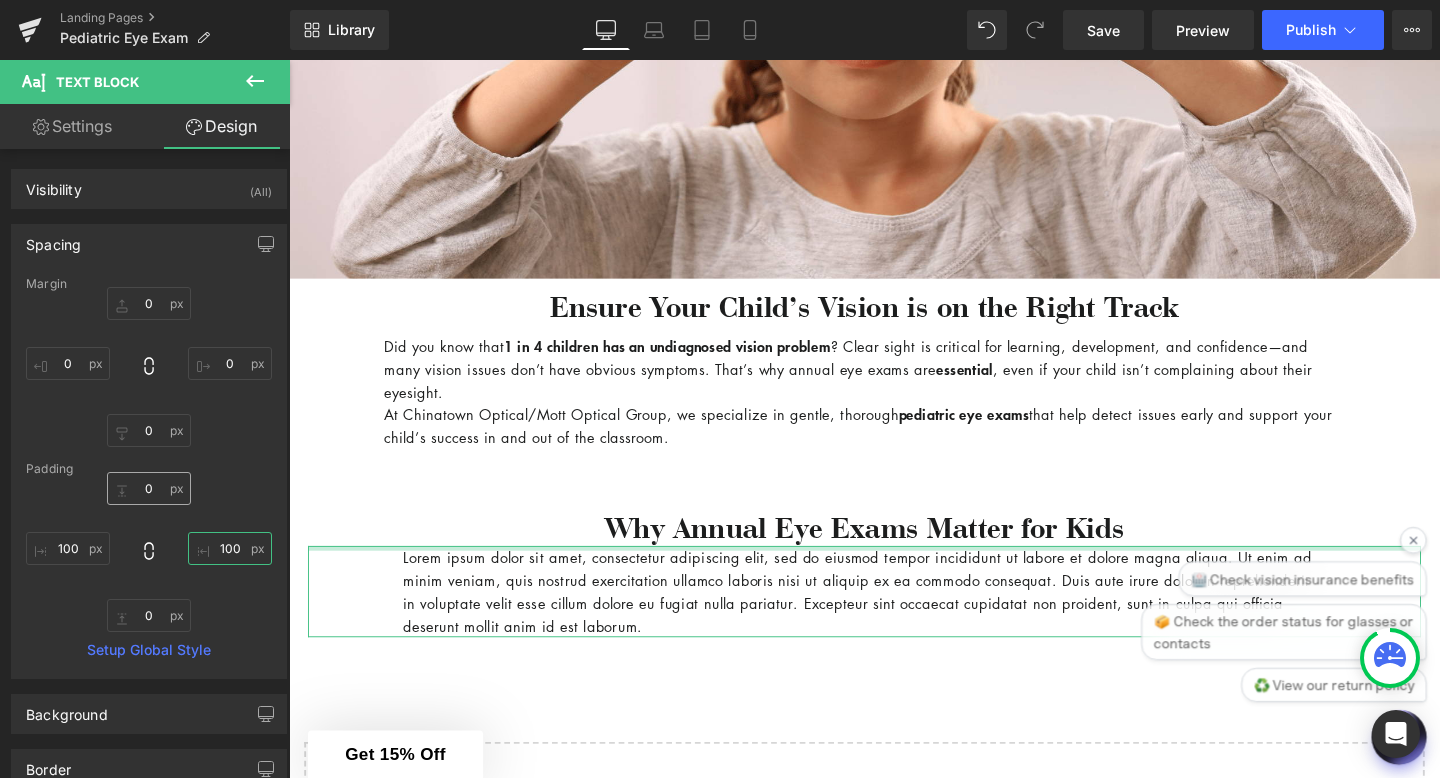 type on "100" 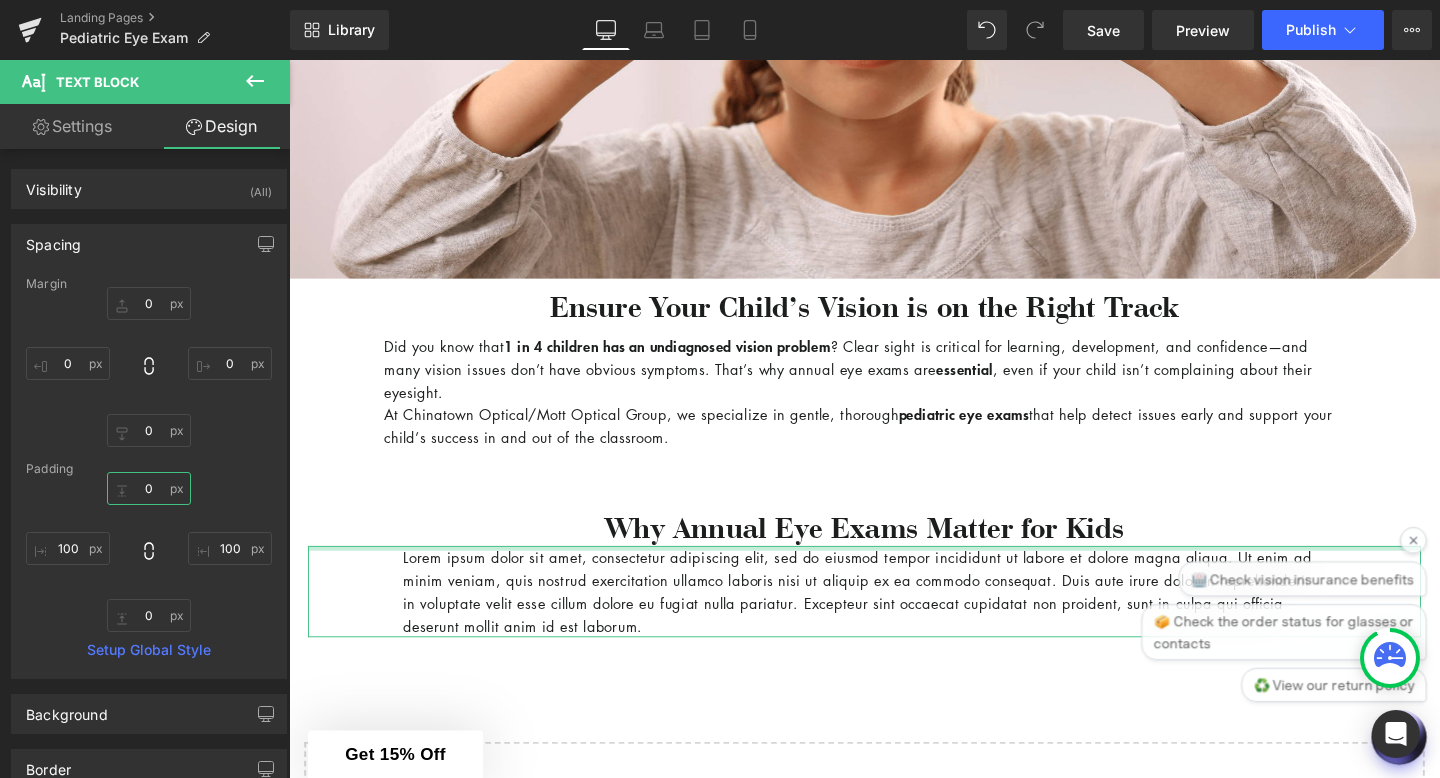 click on "0" at bounding box center [149, 488] 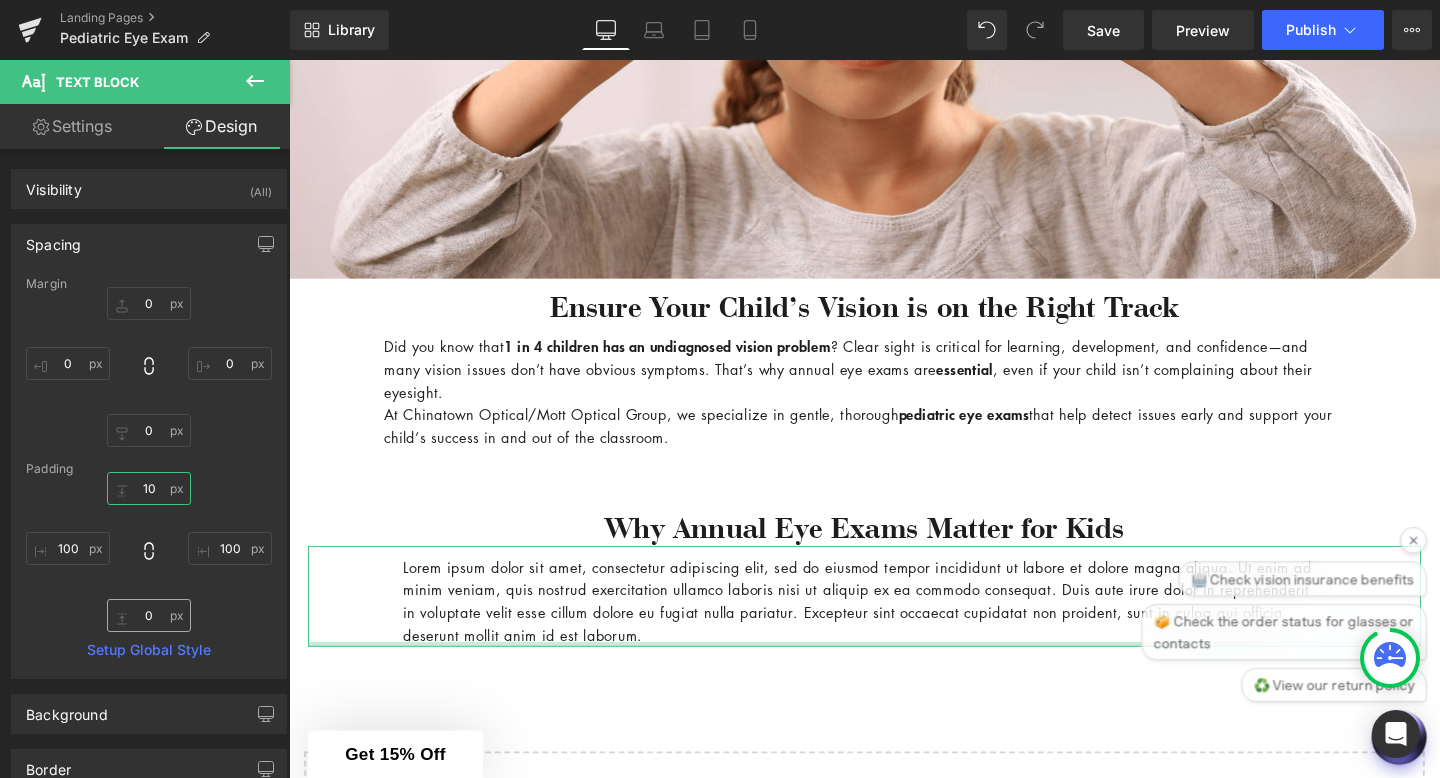 type on "10" 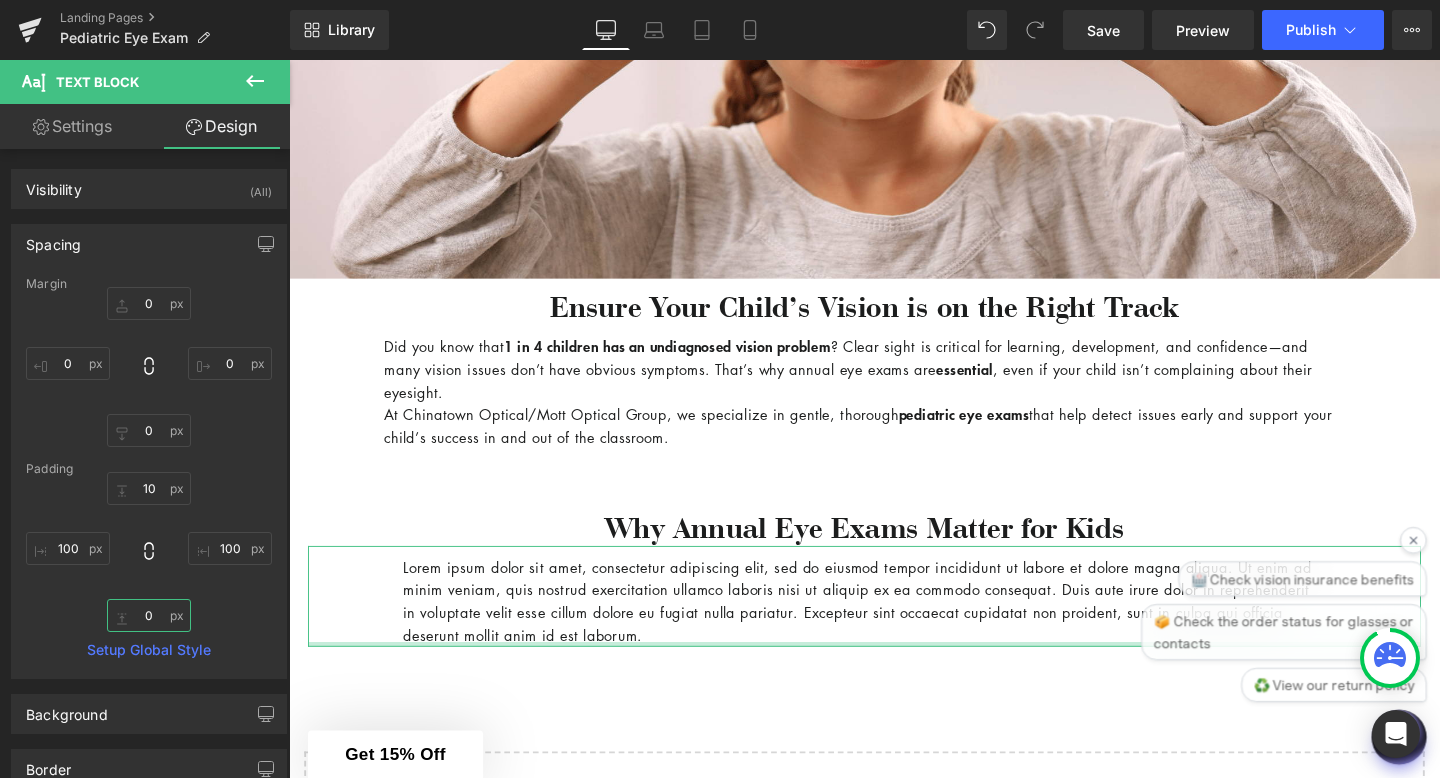 click on "0" at bounding box center (149, 615) 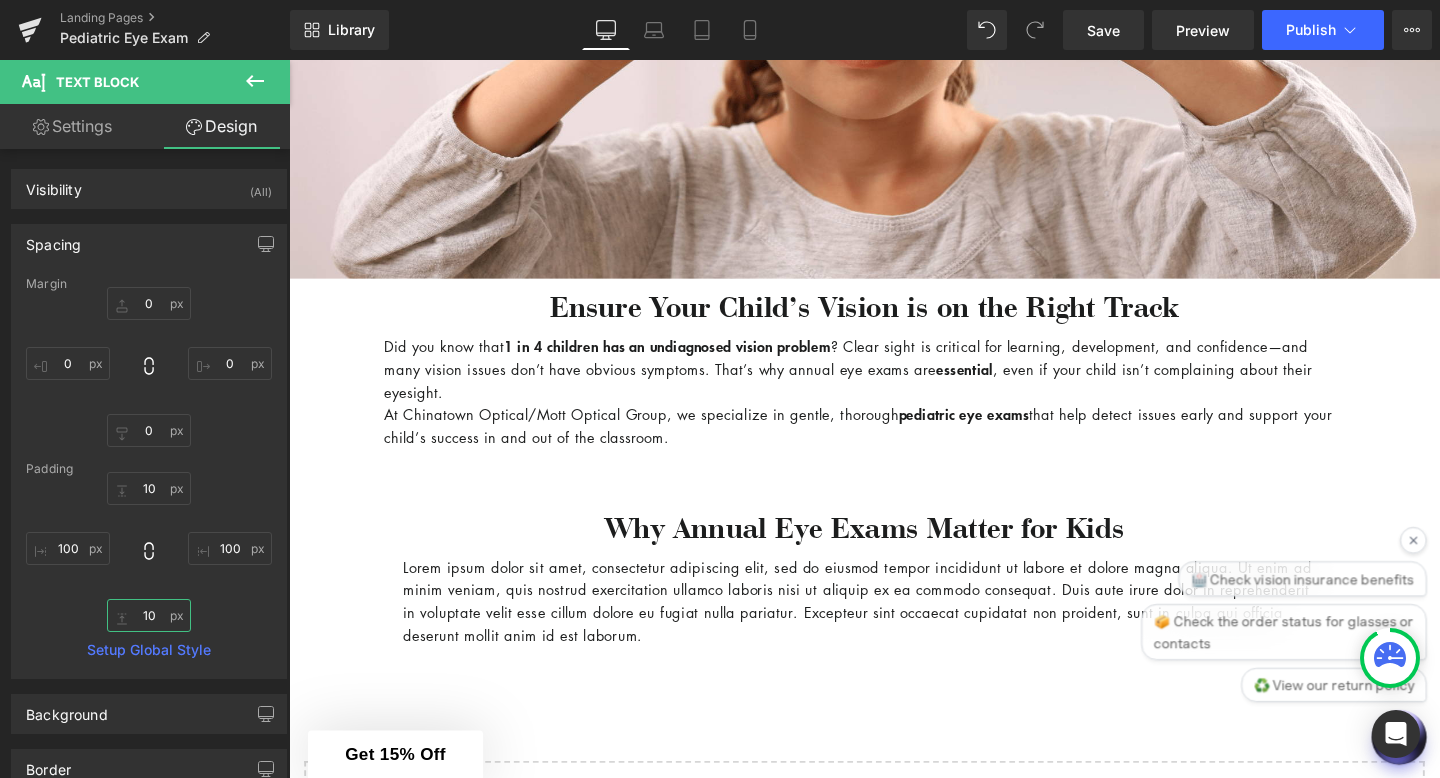 type on "10" 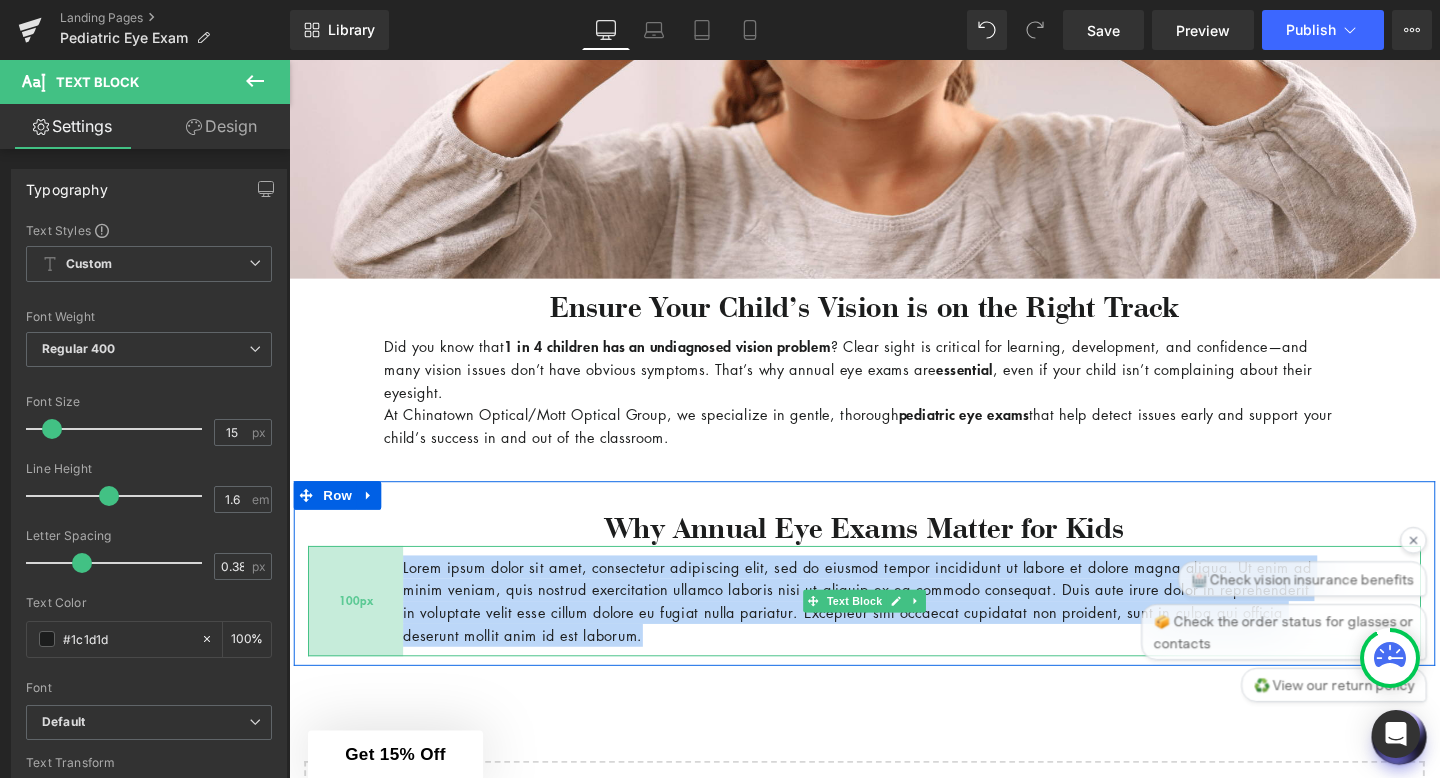 drag, startPoint x: 742, startPoint y: 664, endPoint x: 404, endPoint y: 593, distance: 345.37662 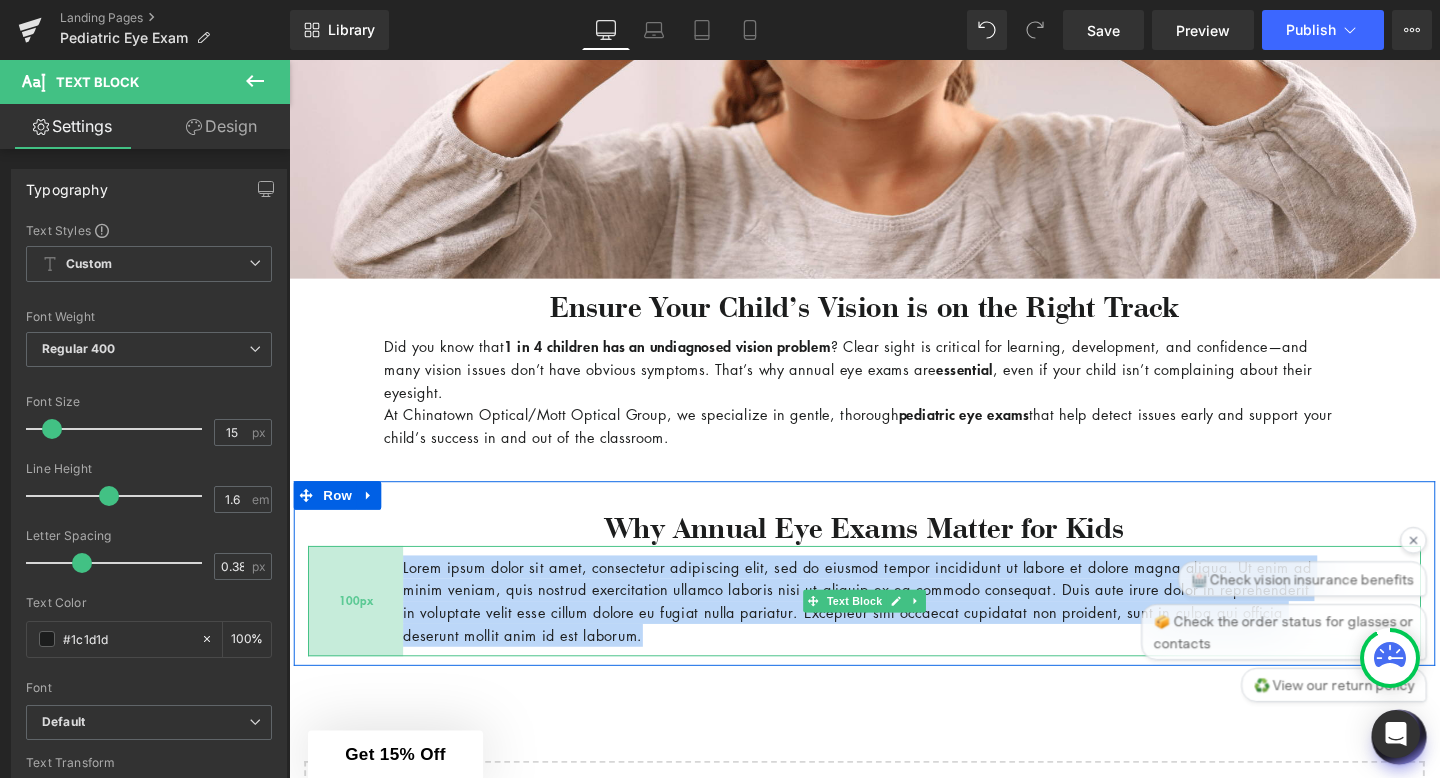 click on "Lorem ipsum dolor sit amet, consectetur adipiscing elit, sed do eiusmod tempor incididunt ut labore et dolore magna aliqua. Ut enim ad minim veniam, quis nostrud exercitation ullamco laboris nisi ut aliquip ex ea commodo consequat. Duis aute irure dolor in reprehenderit in voluptate velit esse cillum dolore eu fugiat nulla pariatur. Excepteur sint occaecat cupidatat non proident, sunt in culpa qui officia deserunt mollit anim id est laborum.
Text Block       100px   100px" at bounding box center (894, 629) 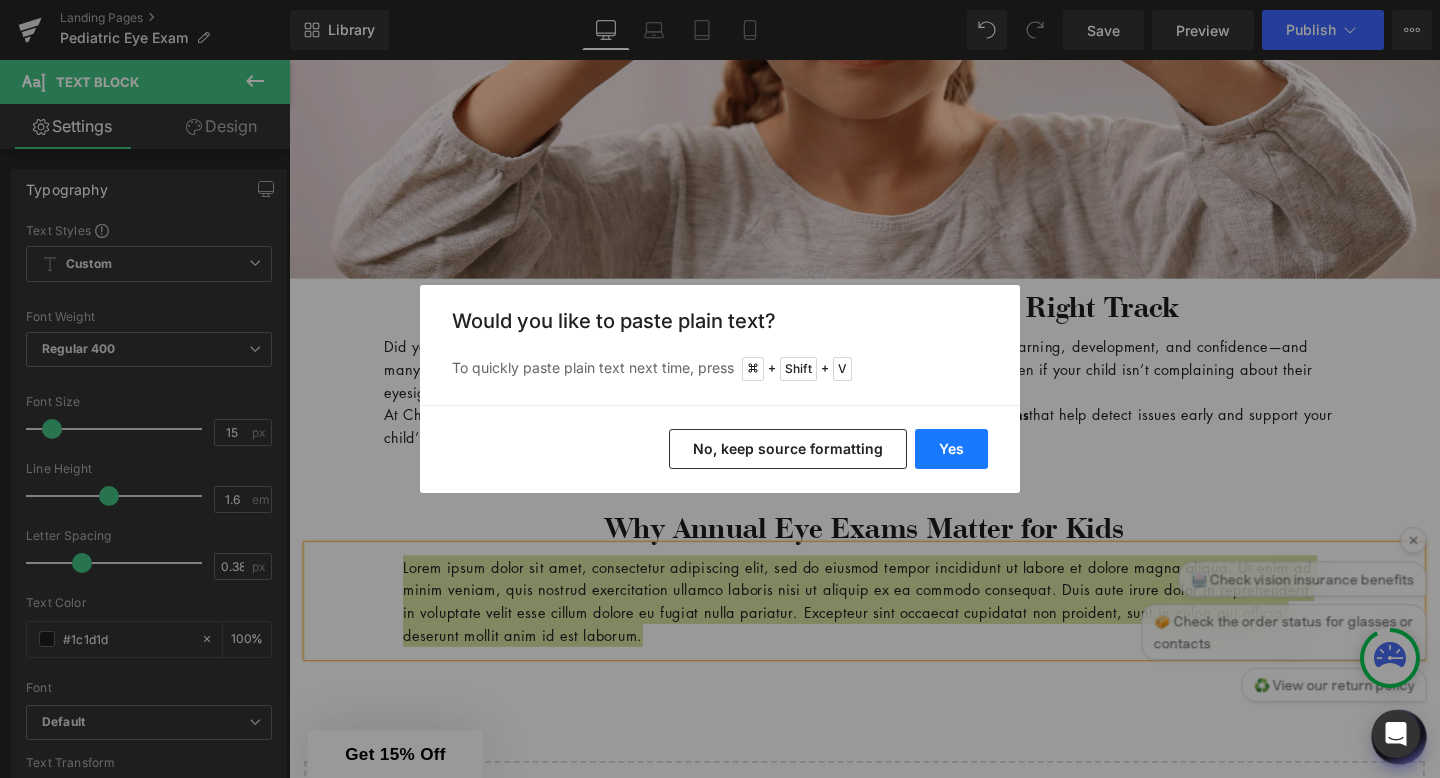 click on "Yes" at bounding box center (951, 449) 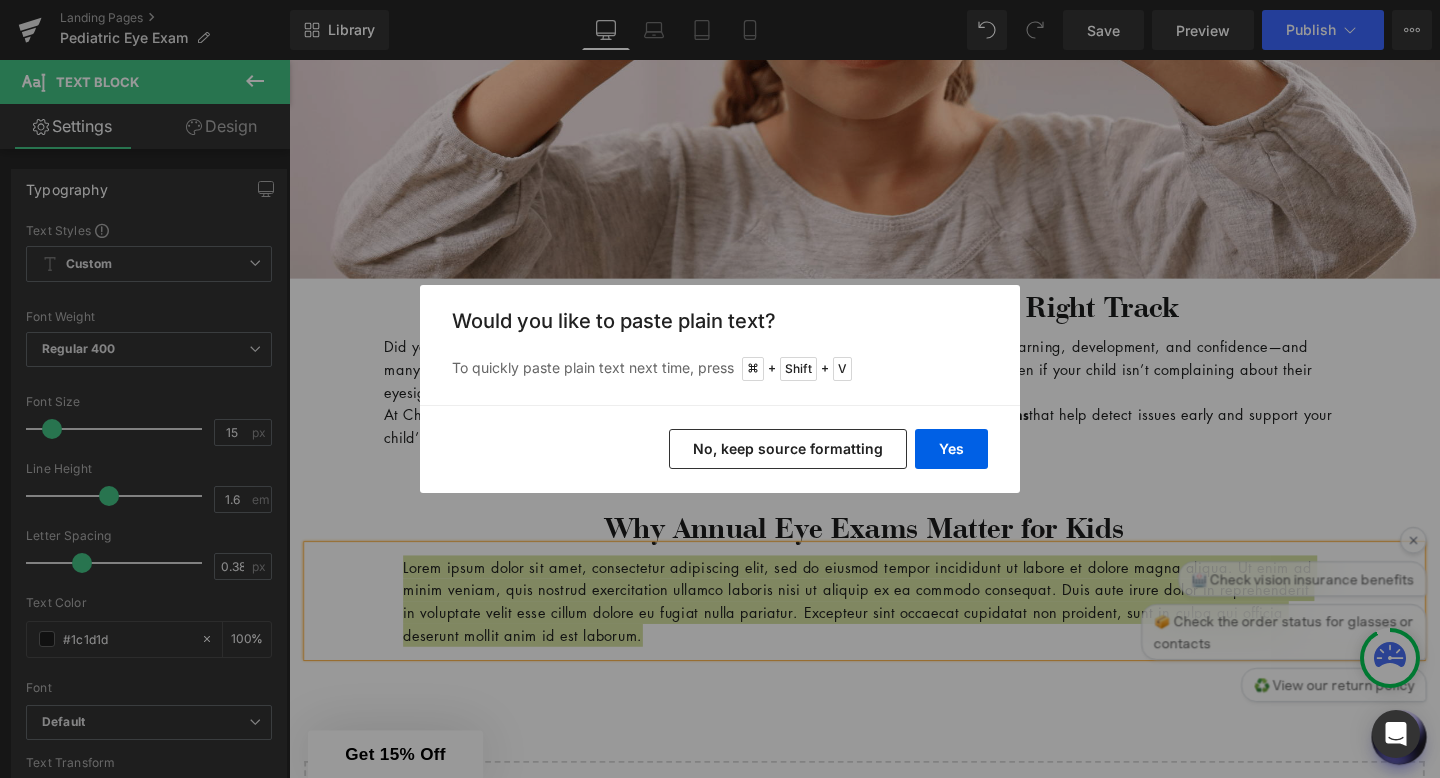 type 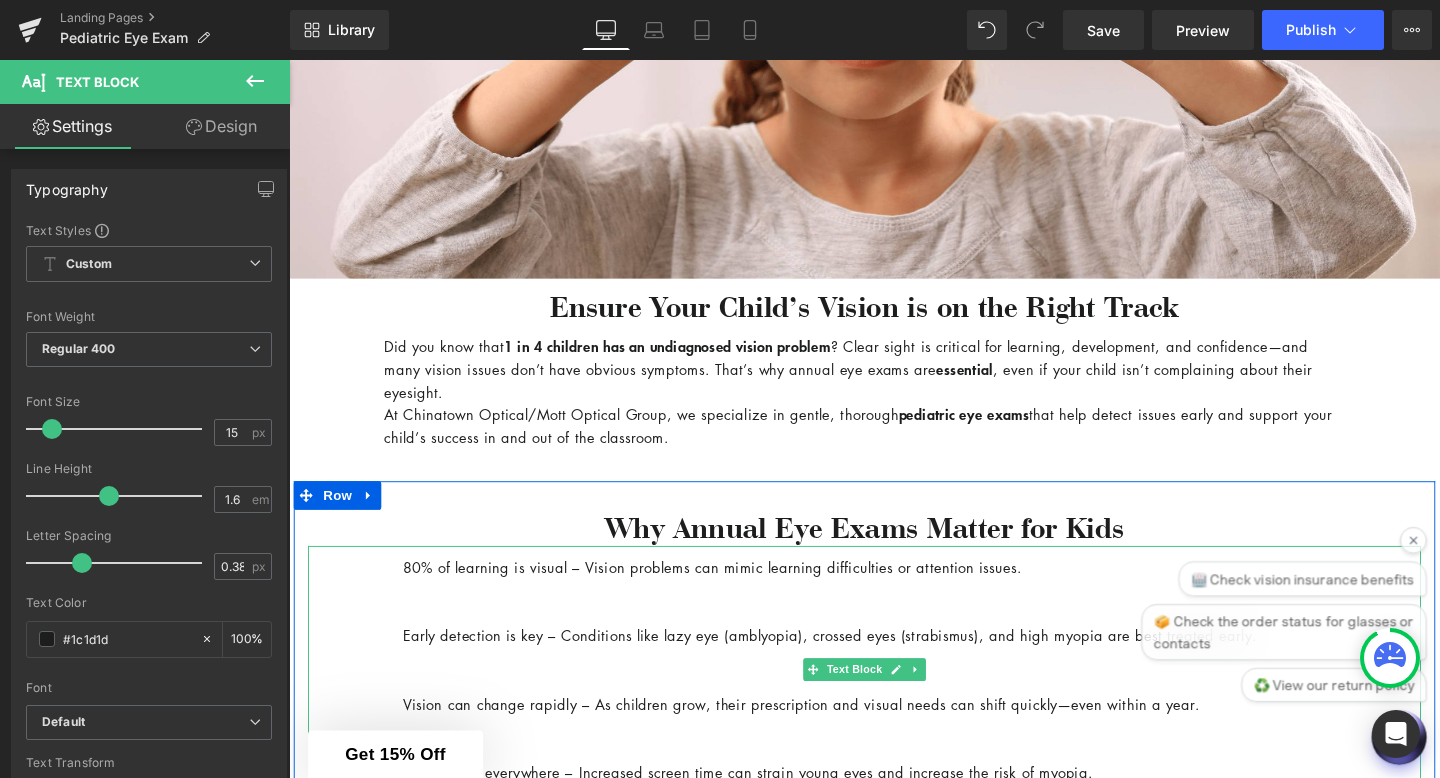 click at bounding box center (894, 617) 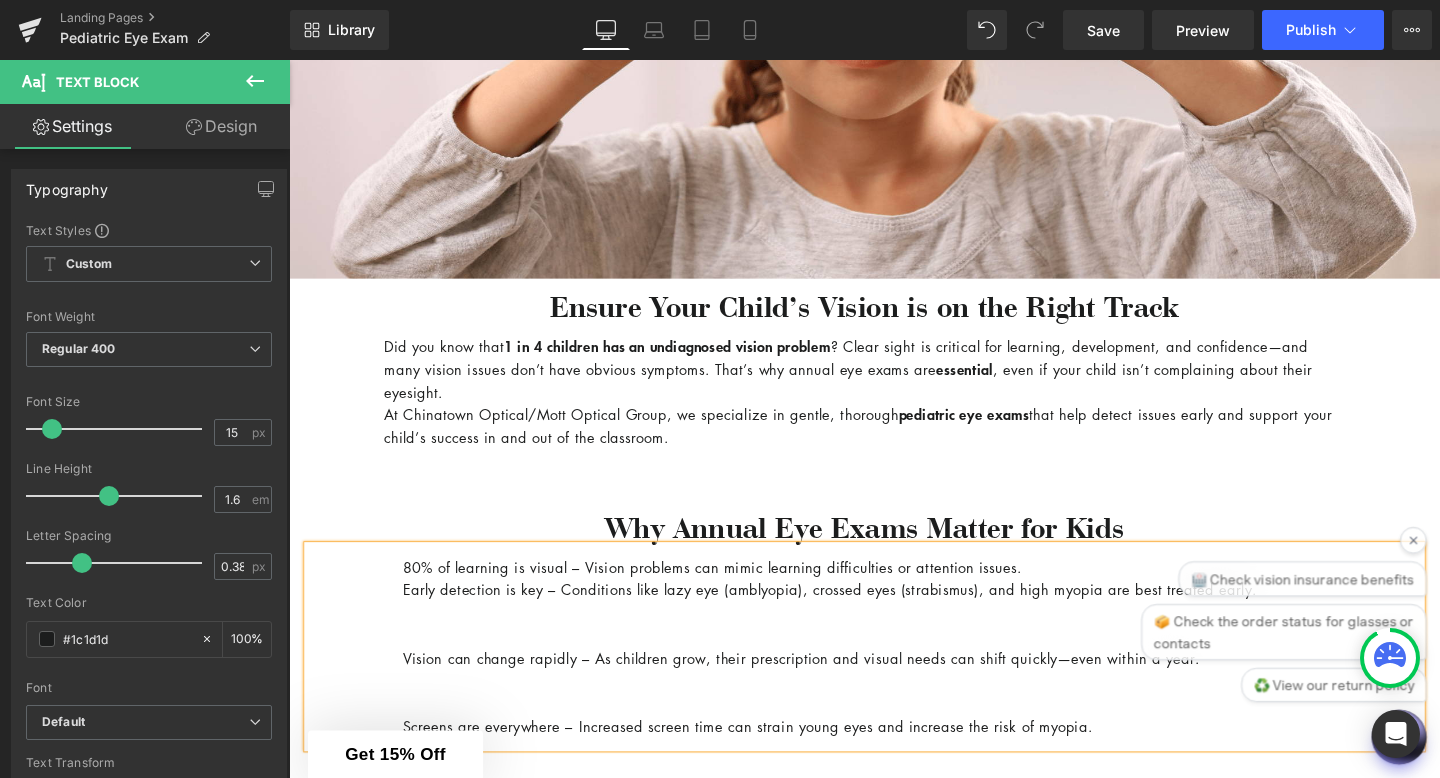 click on "Vision can change rapidly – As children grow, their prescription and visual needs can shift quickly—even within a year." at bounding box center (894, 689) 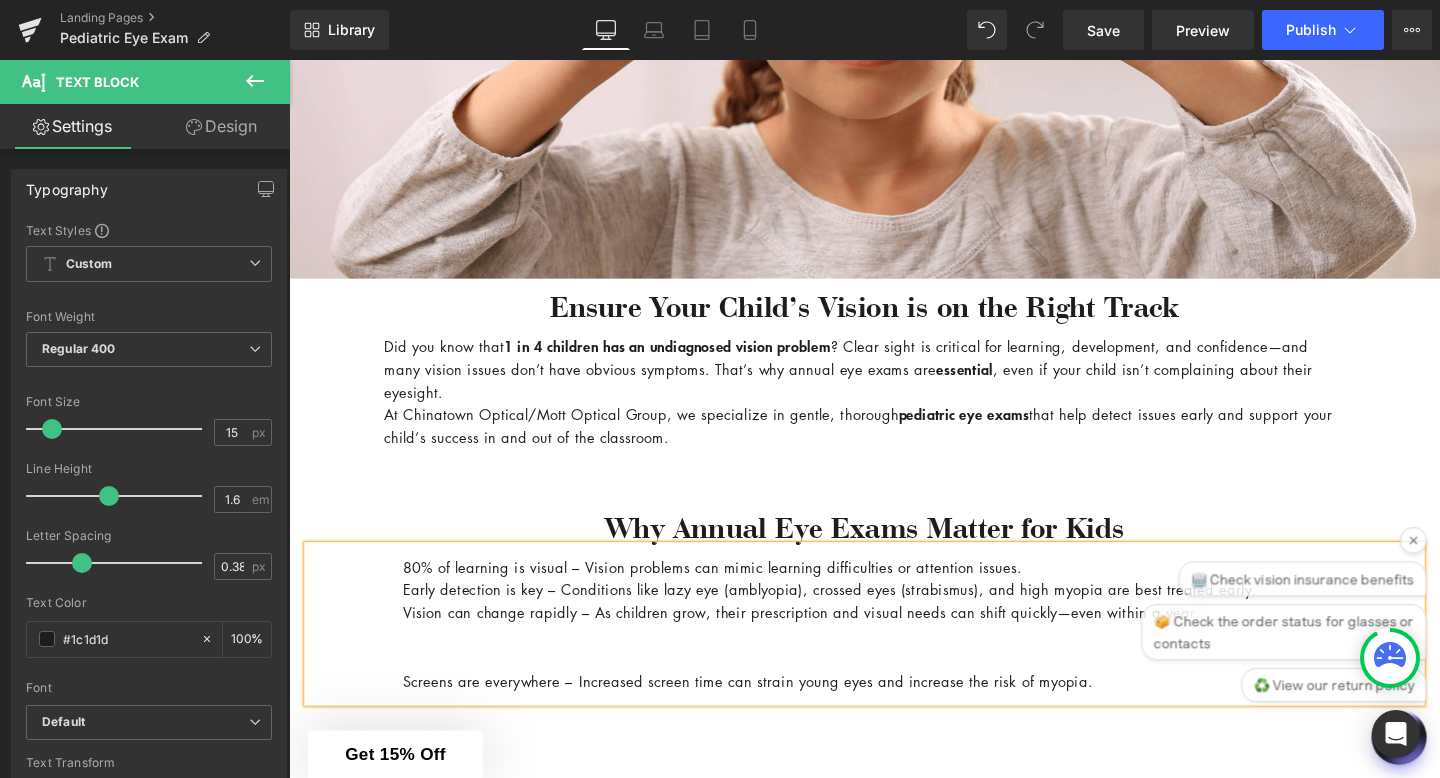click on "Screens are everywhere – Increased screen time can strain young eyes and increase the risk of myopia." at bounding box center (894, 713) 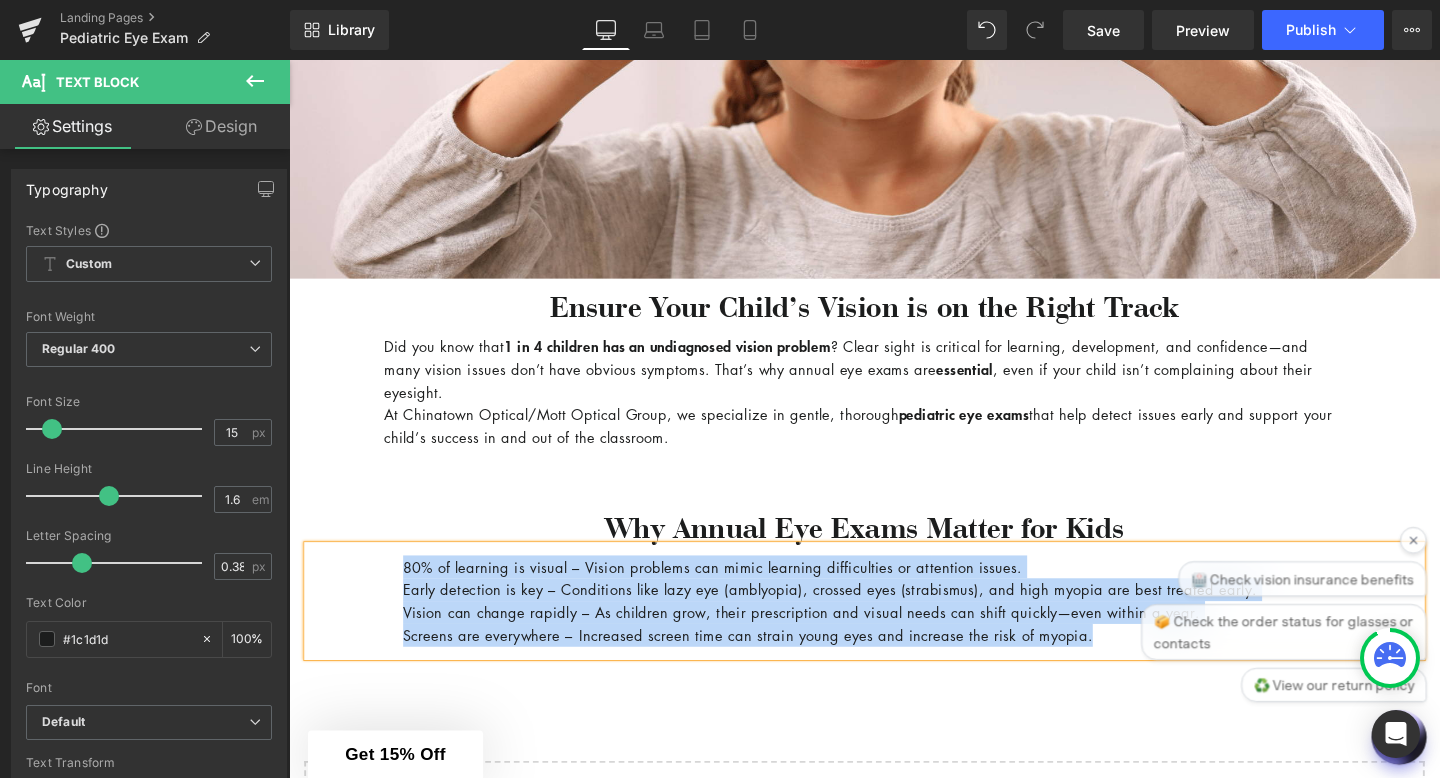 drag, startPoint x: 1151, startPoint y: 671, endPoint x: 395, endPoint y: 592, distance: 760.11646 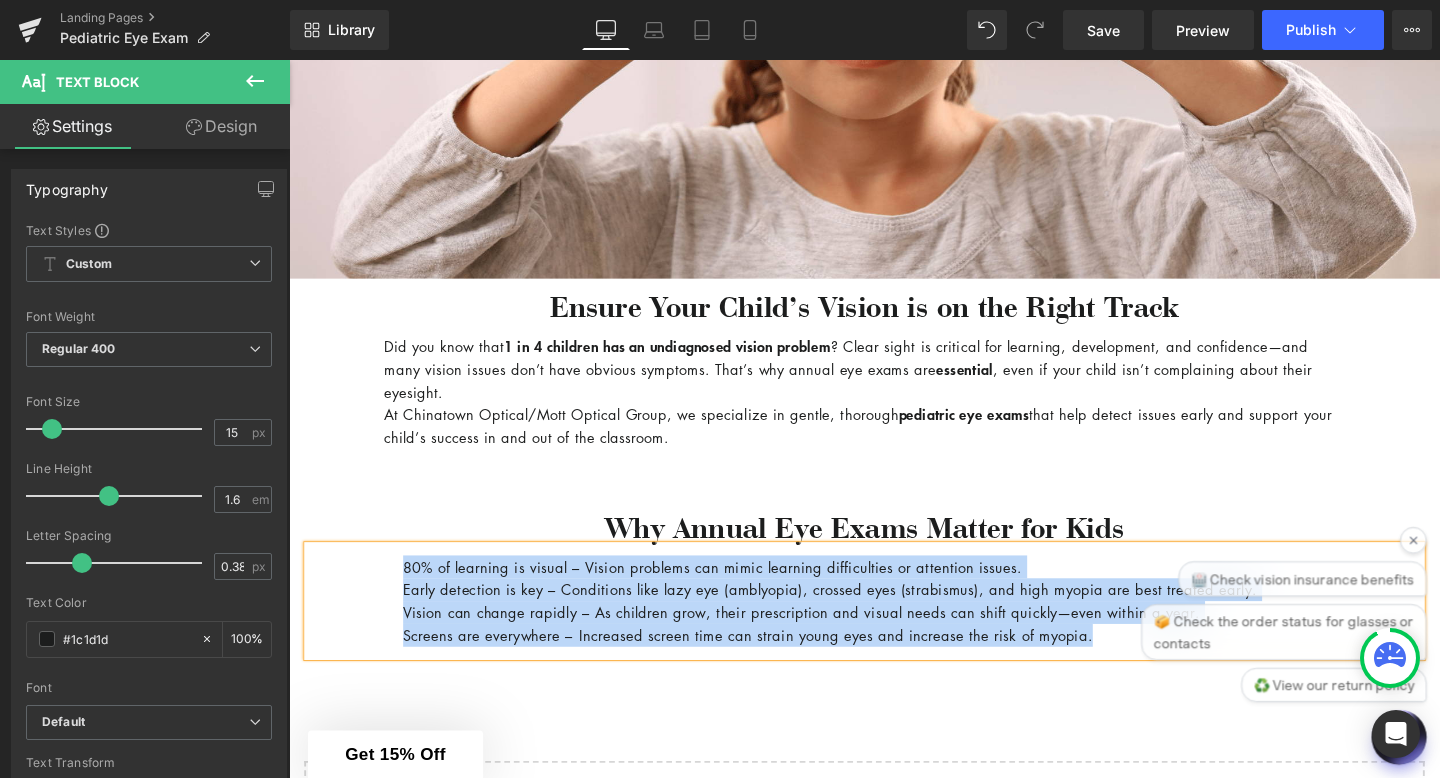 click on "80% of learning is visual – Vision problems can mimic learning difficulties or attention issues. Early detection is key – Conditions like lazy eye (amblyopia), crossed eyes (strabismus), and high myopia are best treated early. Vision can change rapidly – As children grow, their prescription and visual needs can shift quickly—even within a year. Screens are everywhere – Increased screen time can strain young eyes and increase the risk of myopia." at bounding box center (894, 629) 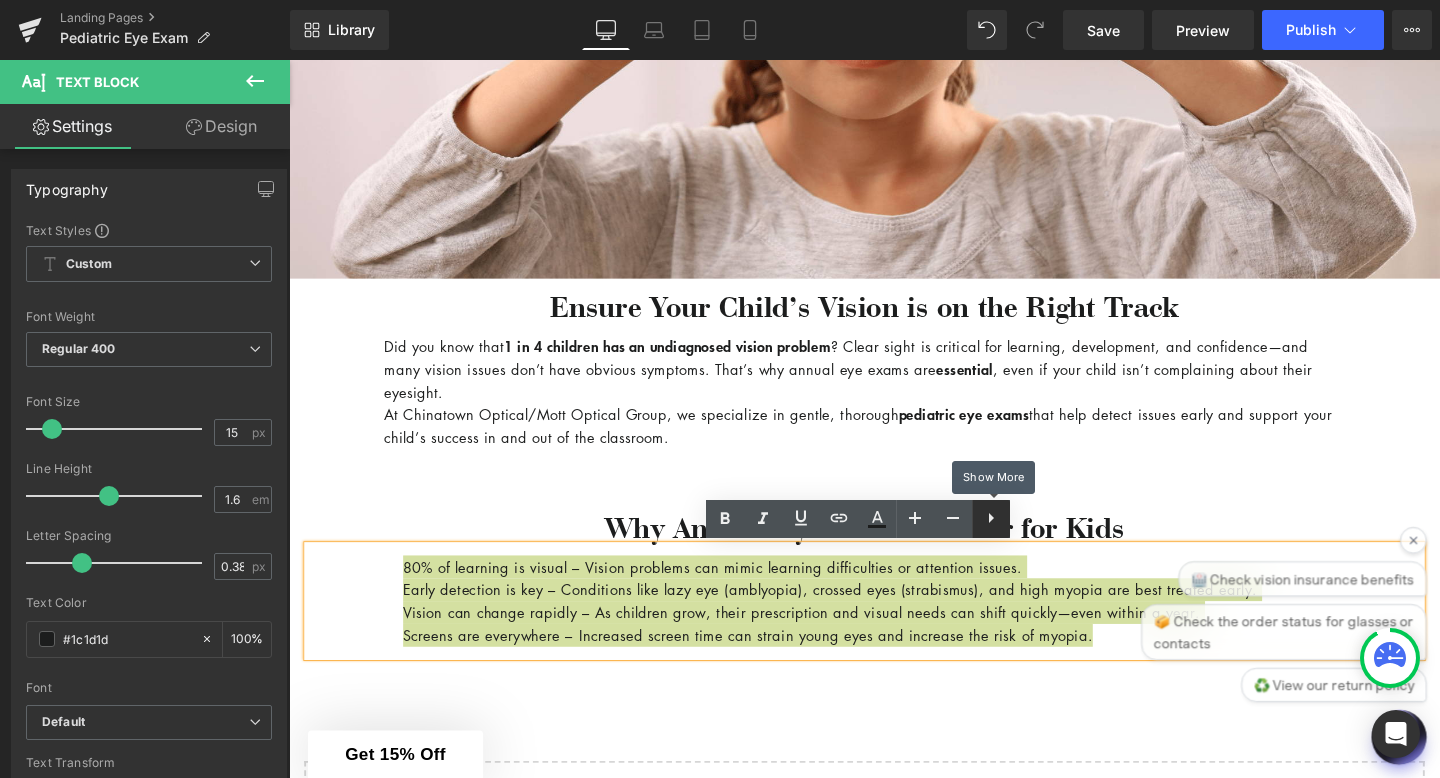 click 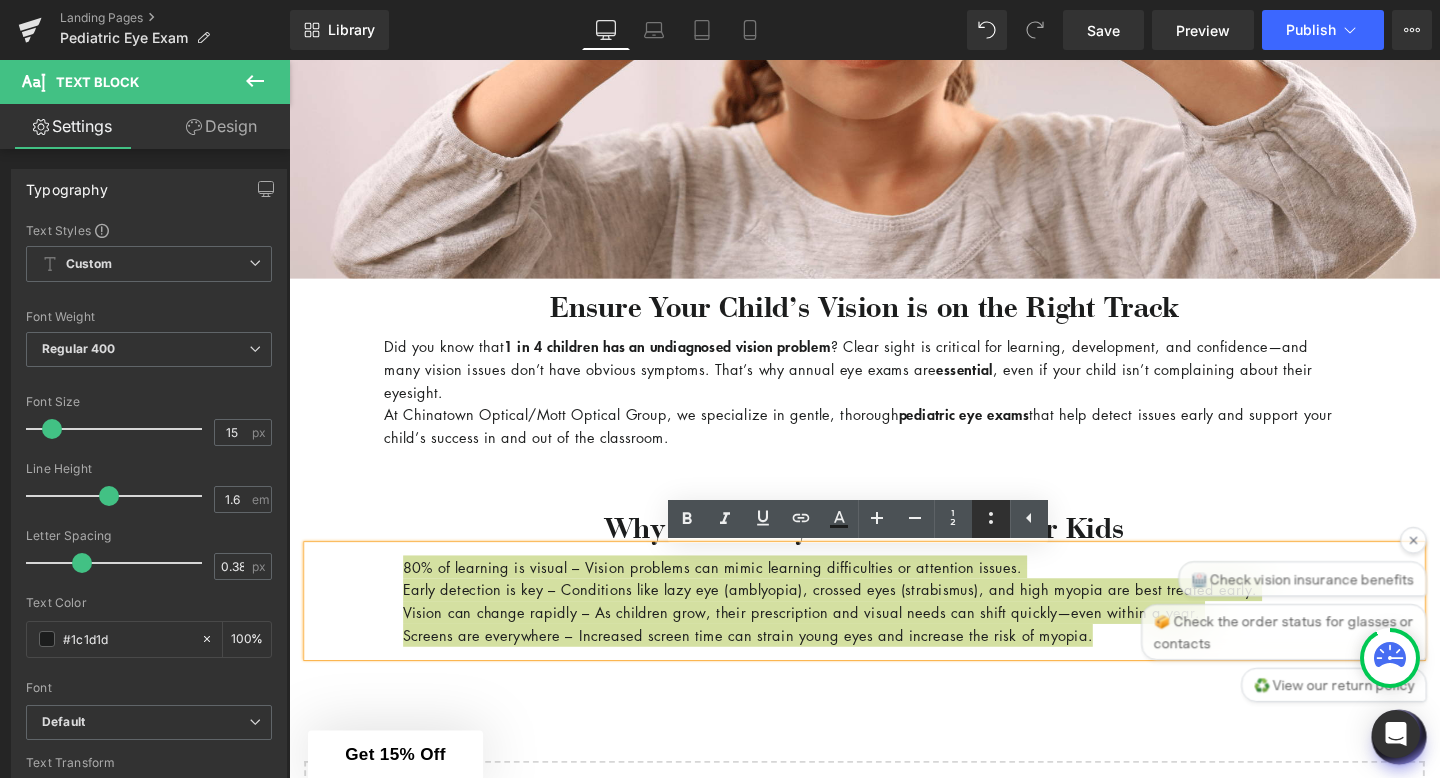 click 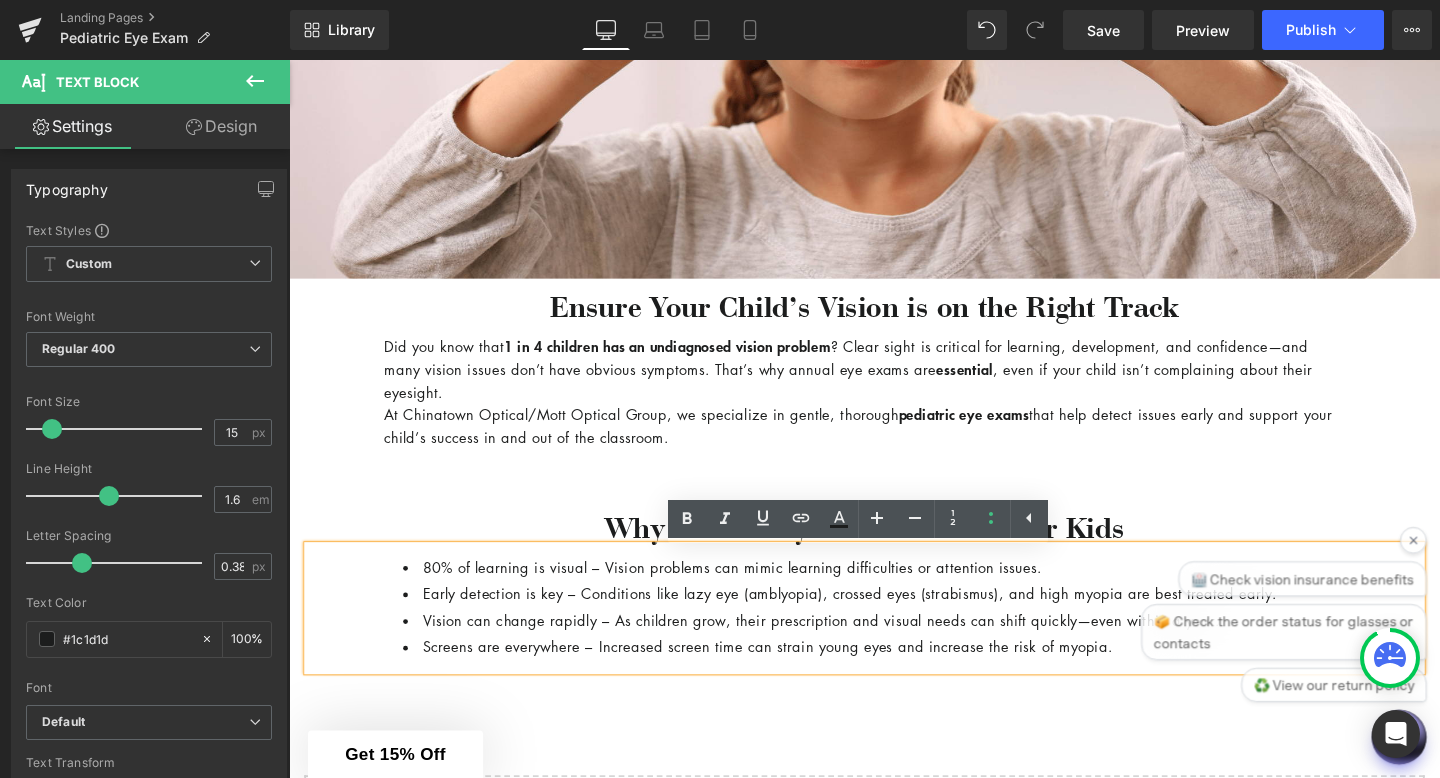 click on "Screens are everywhere – Increased screen time can strain young eyes and increase the risk of myopia." at bounding box center [792, 677] 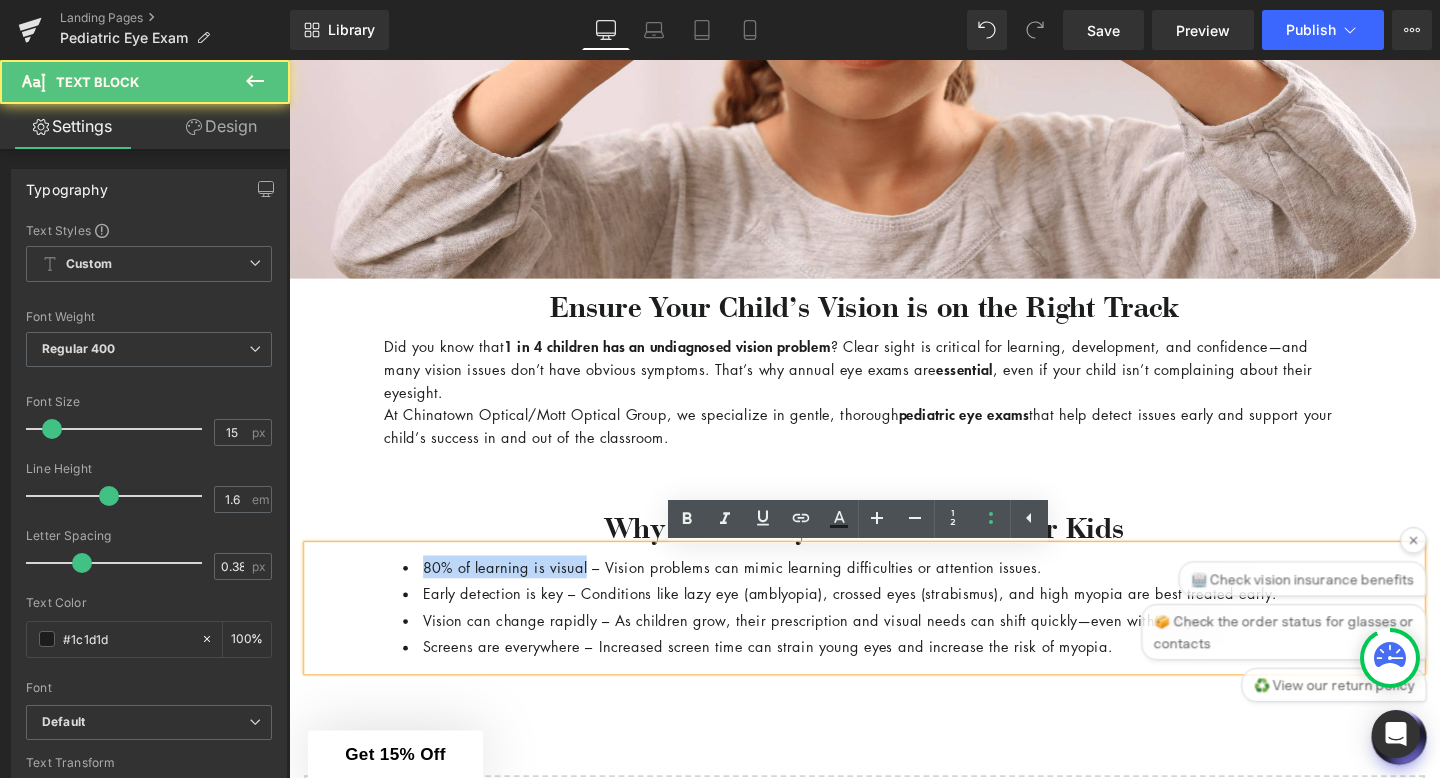 drag, startPoint x: 608, startPoint y: 599, endPoint x: 429, endPoint y: 599, distance: 179 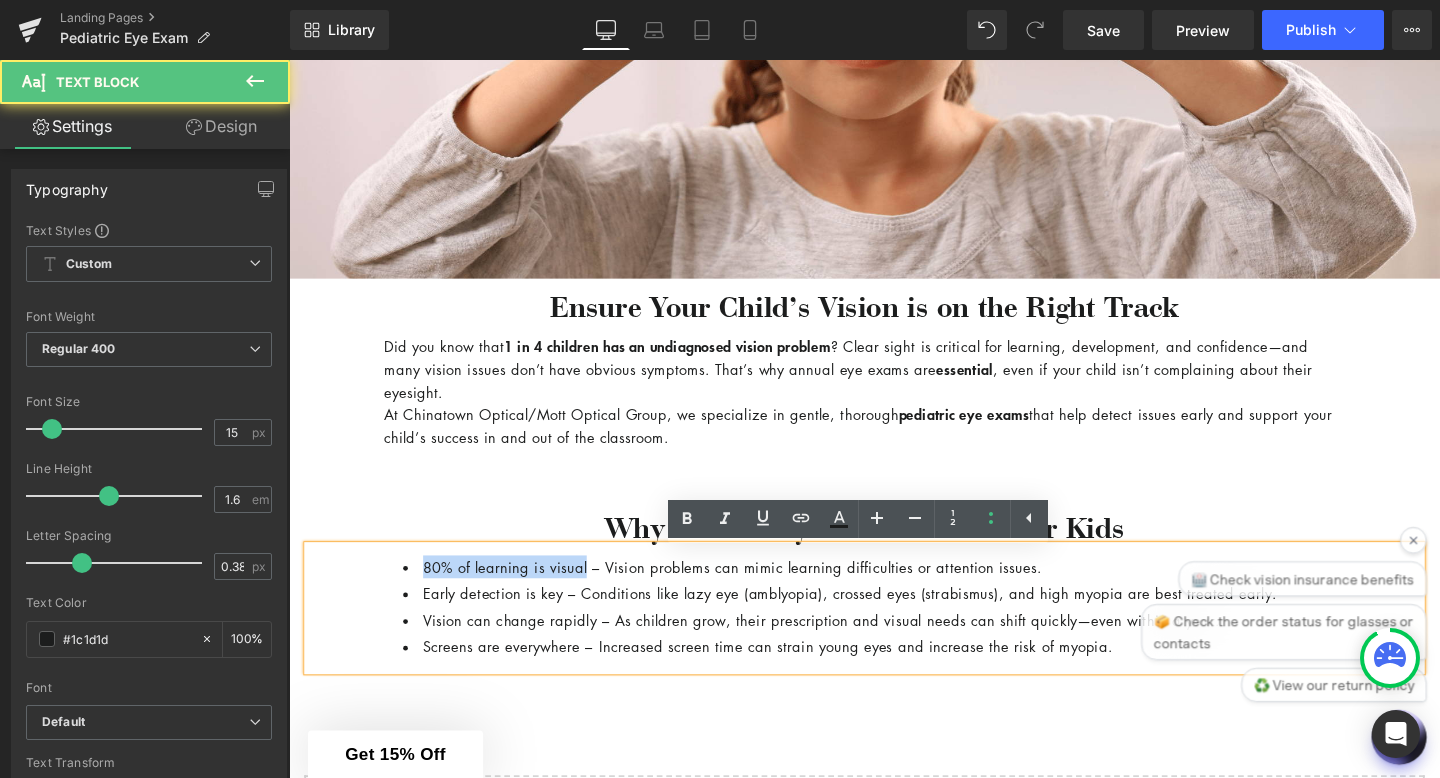 click on "80% of learning is visual – Vision problems can mimic learning difficulties or attention issues." at bounding box center [894, 593] 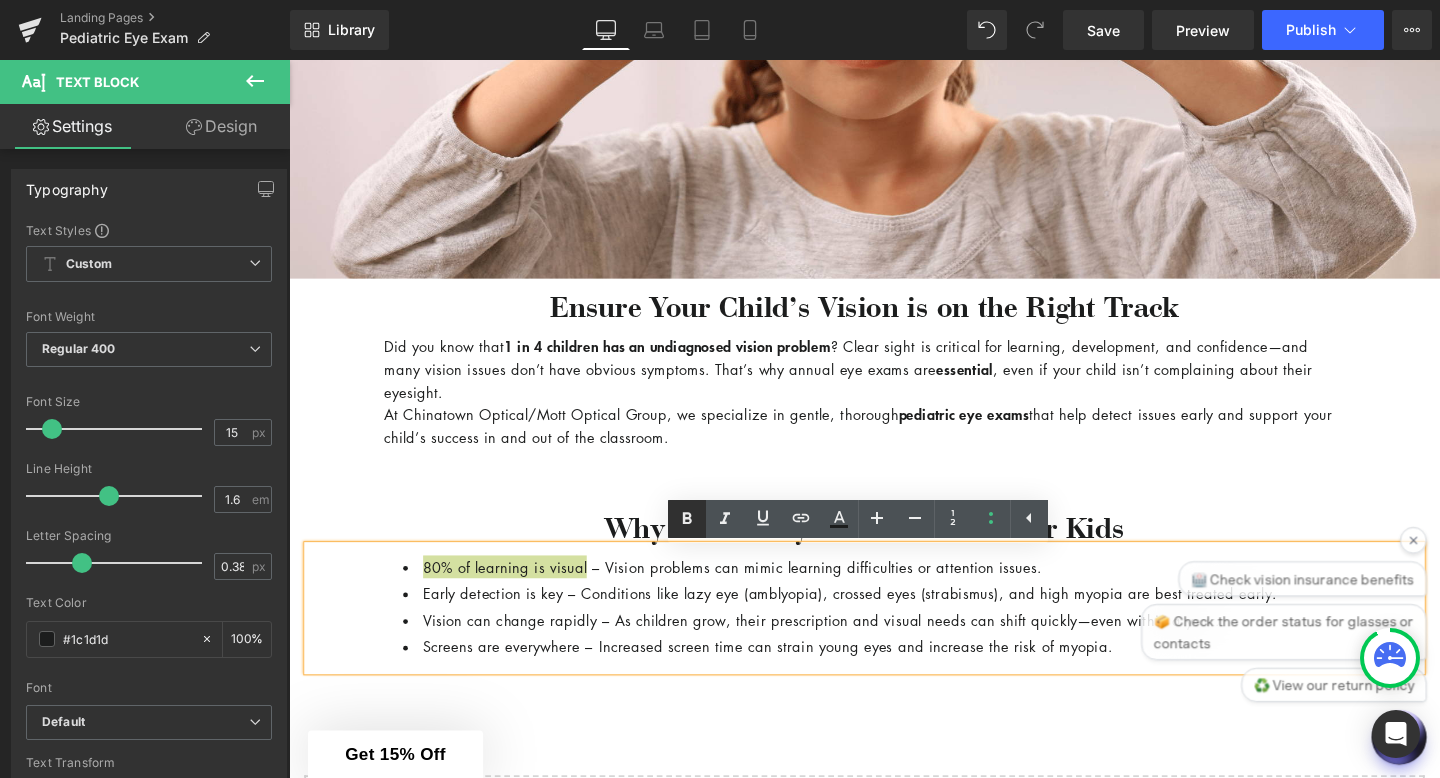 click 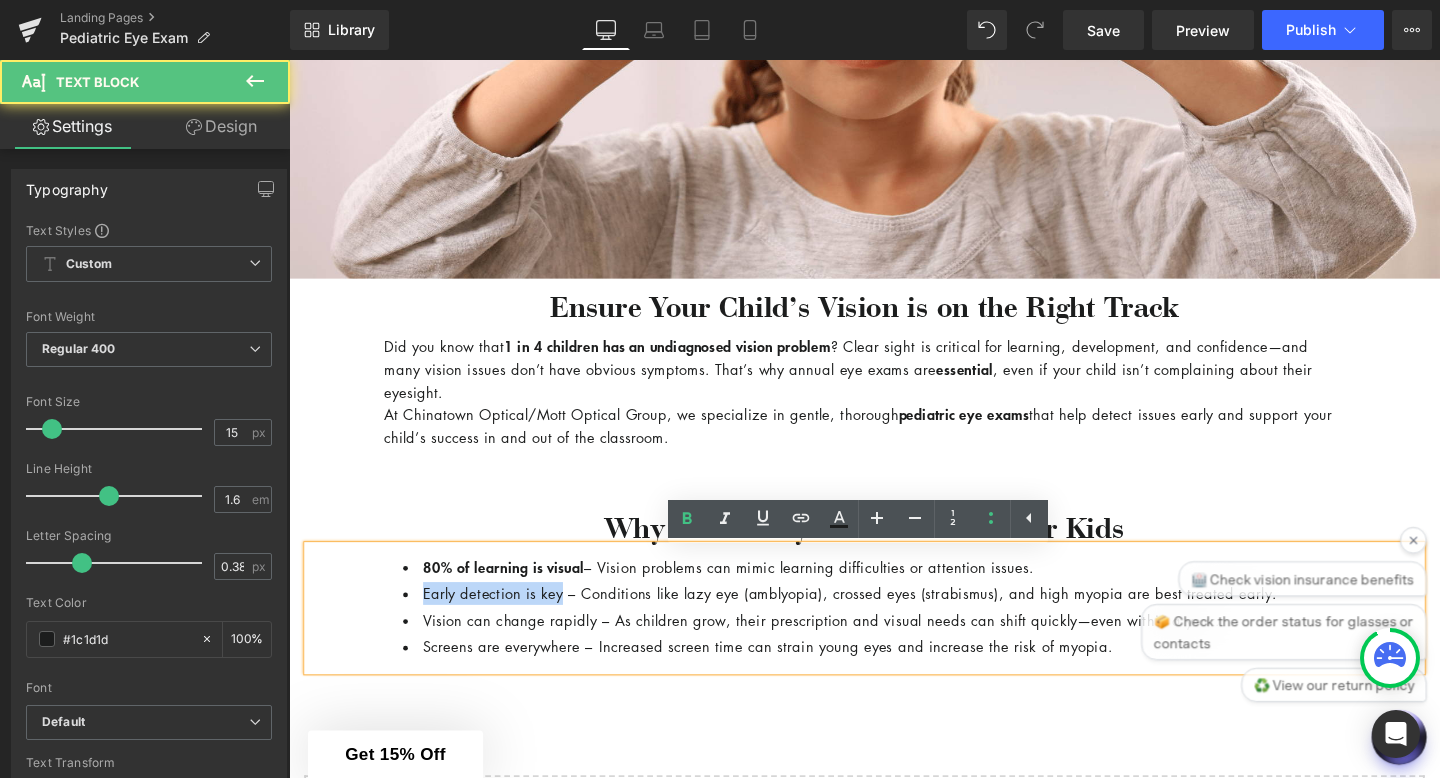 drag, startPoint x: 581, startPoint y: 622, endPoint x: 429, endPoint y: 620, distance: 152.01315 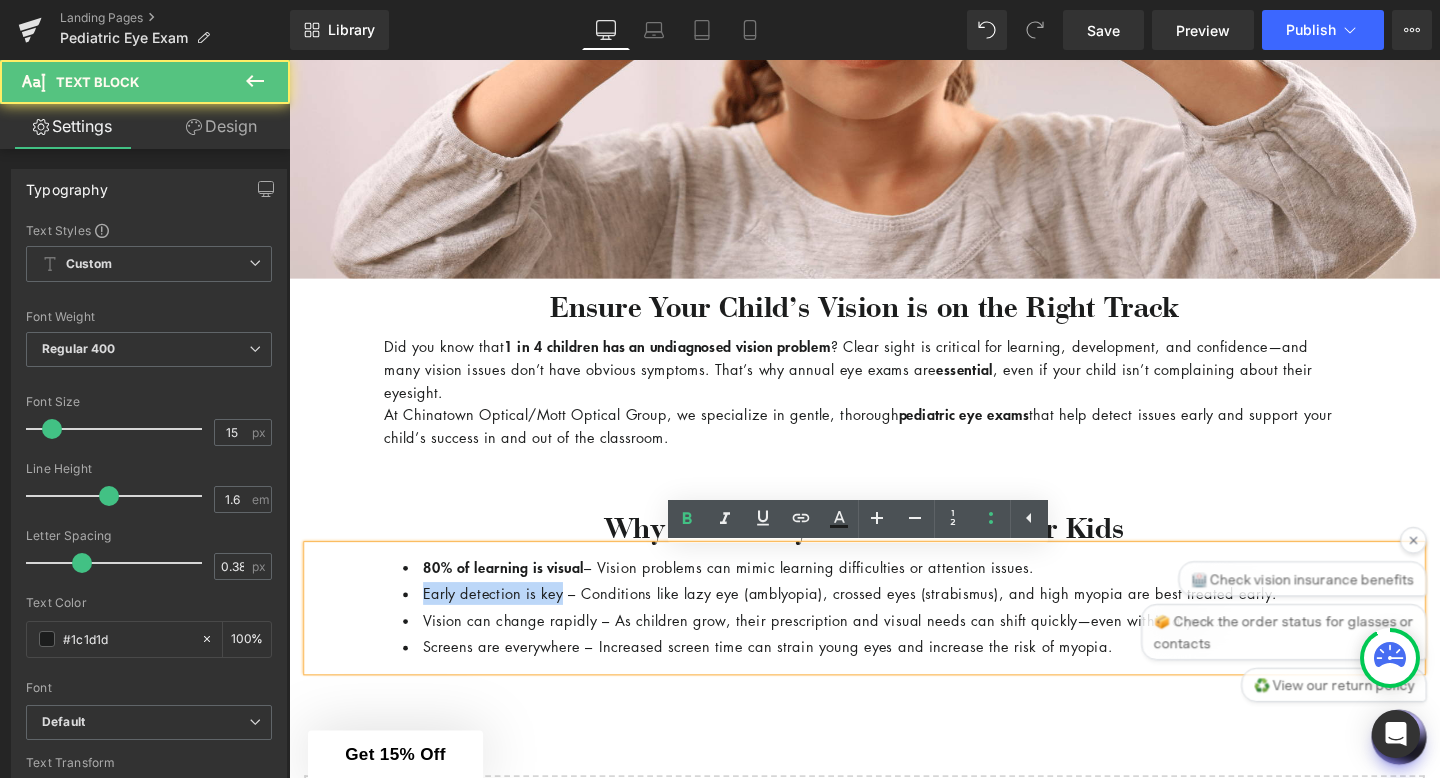 click on "Early detection is key – Conditions like lazy eye (amblyopia), crossed eyes (strabismus), and high myopia are best treated early." at bounding box center (894, 621) 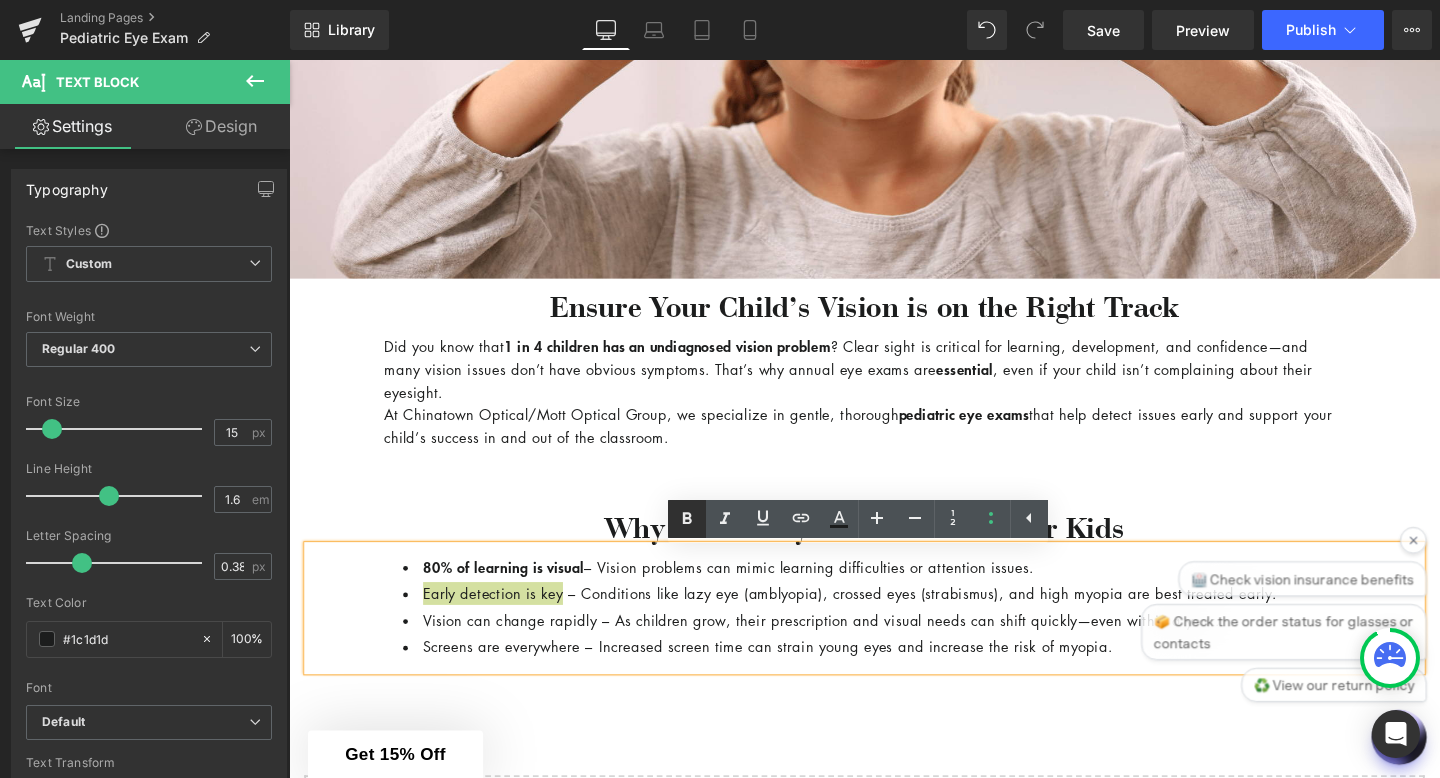 click 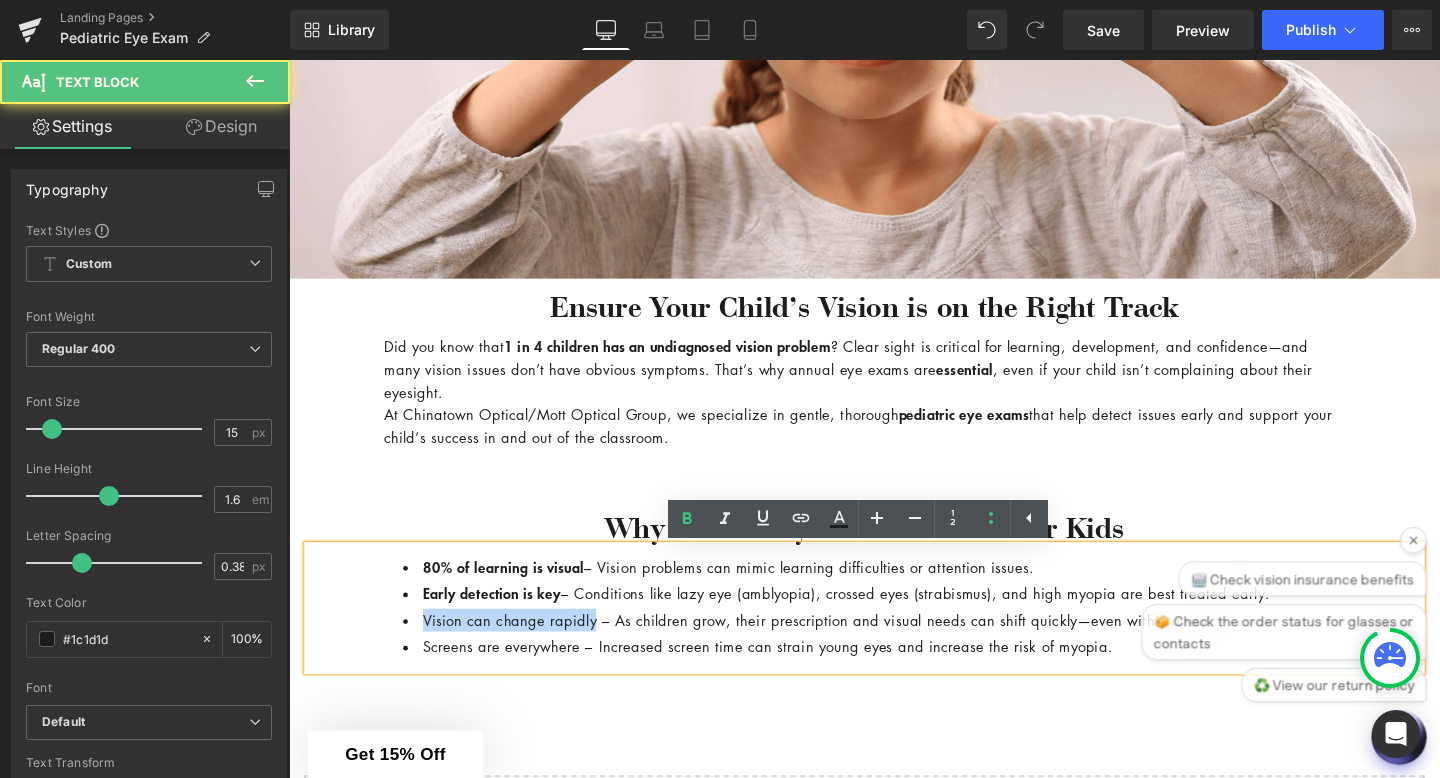 drag, startPoint x: 616, startPoint y: 675, endPoint x: 427, endPoint y: 675, distance: 189 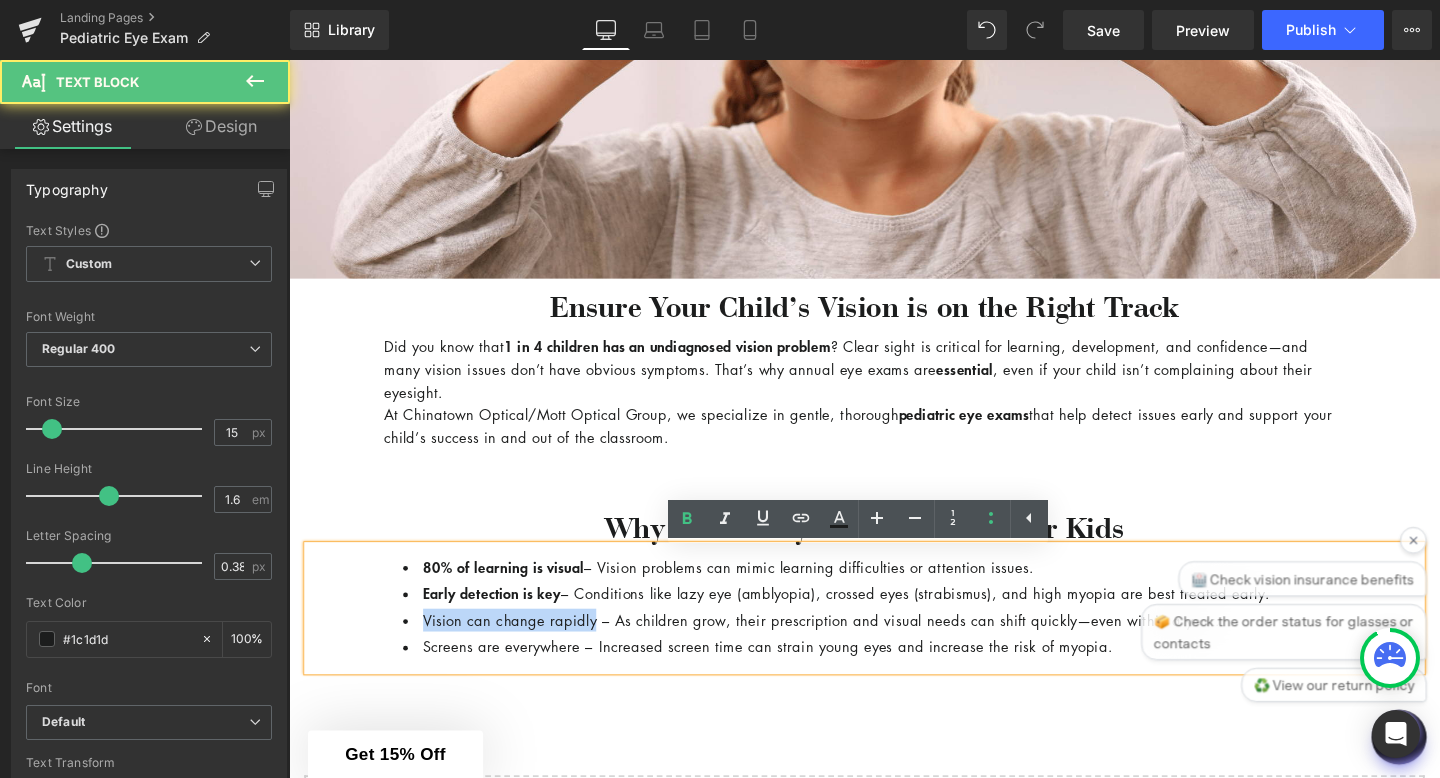 click on "Vision can change rapidly – As children grow, their prescription and visual needs can shift quickly—even within a year." at bounding box center [894, 649] 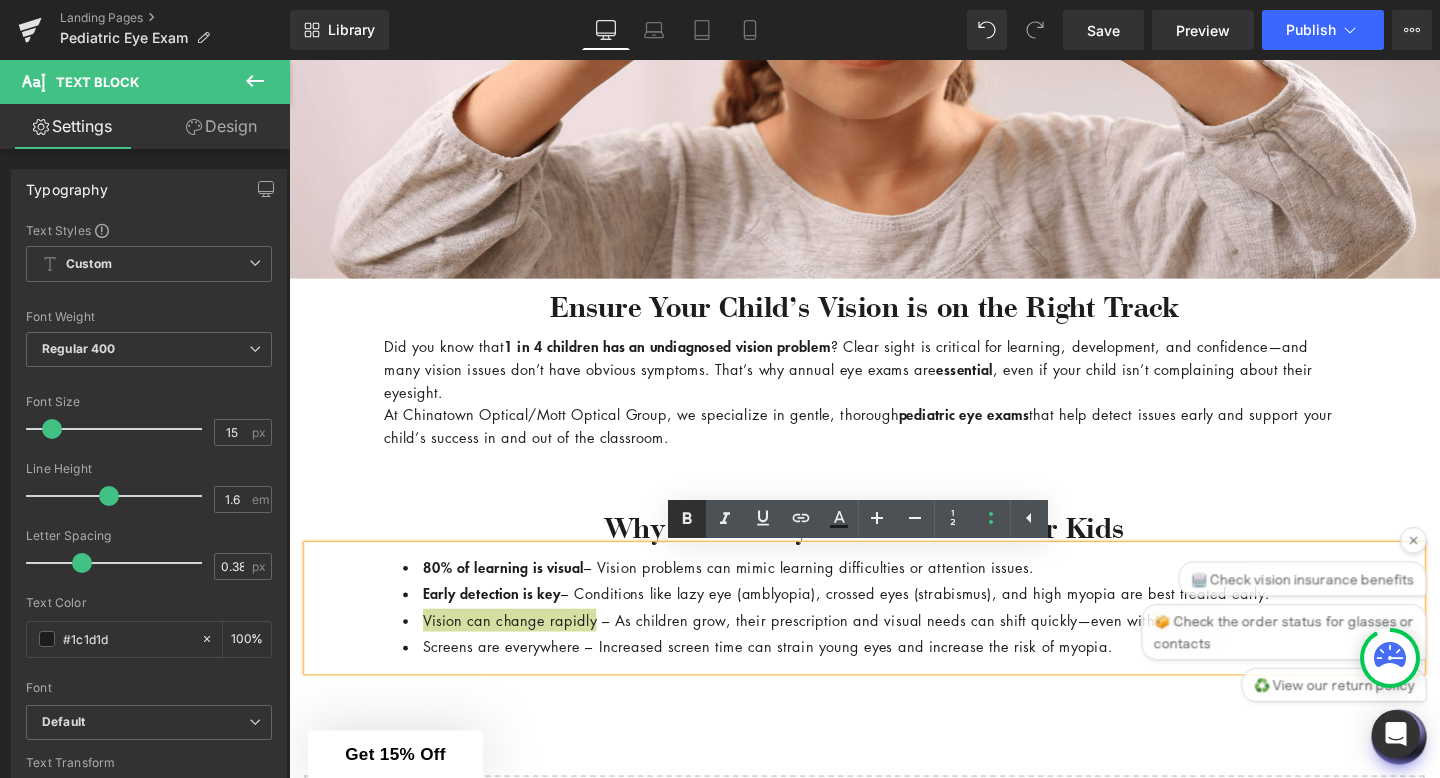click 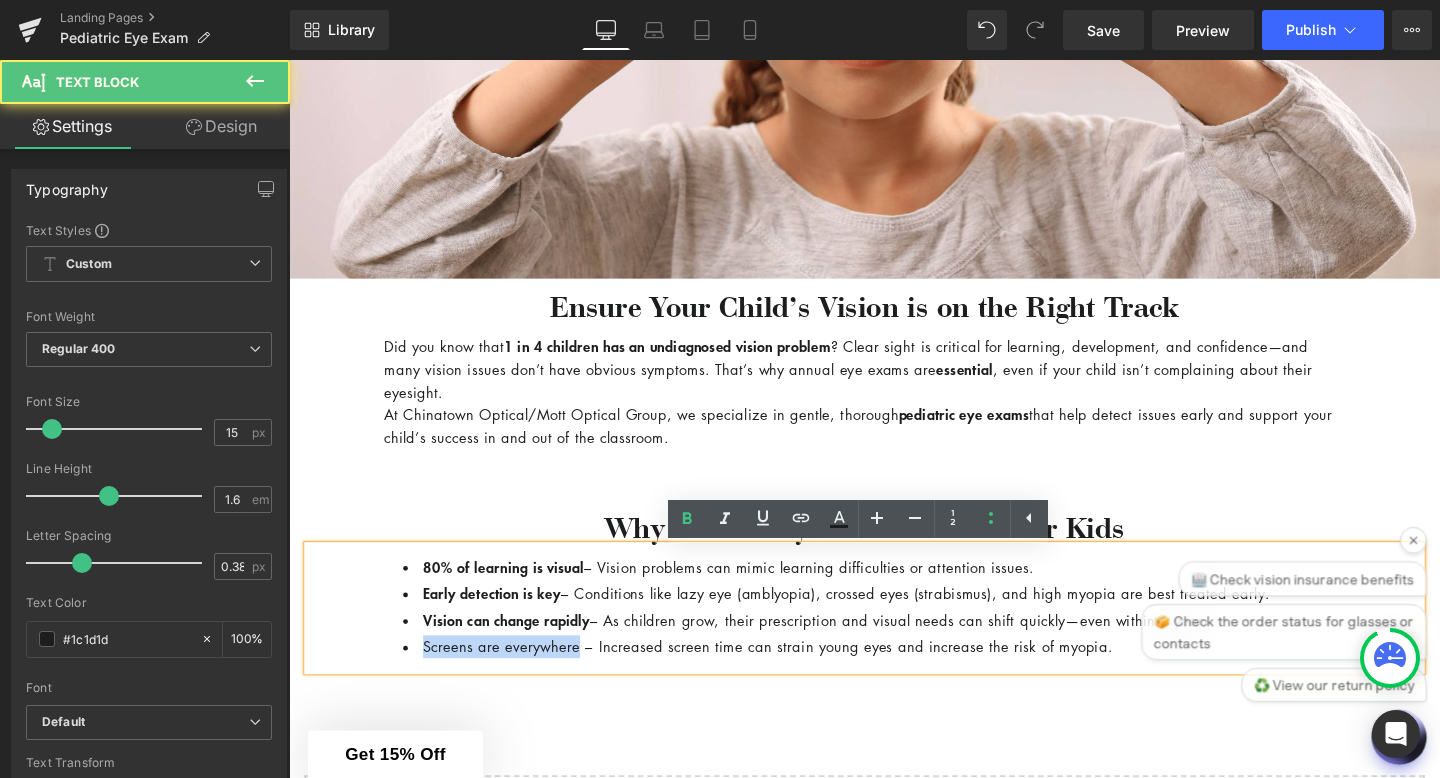 drag, startPoint x: 602, startPoint y: 705, endPoint x: 429, endPoint y: 703, distance: 173.01157 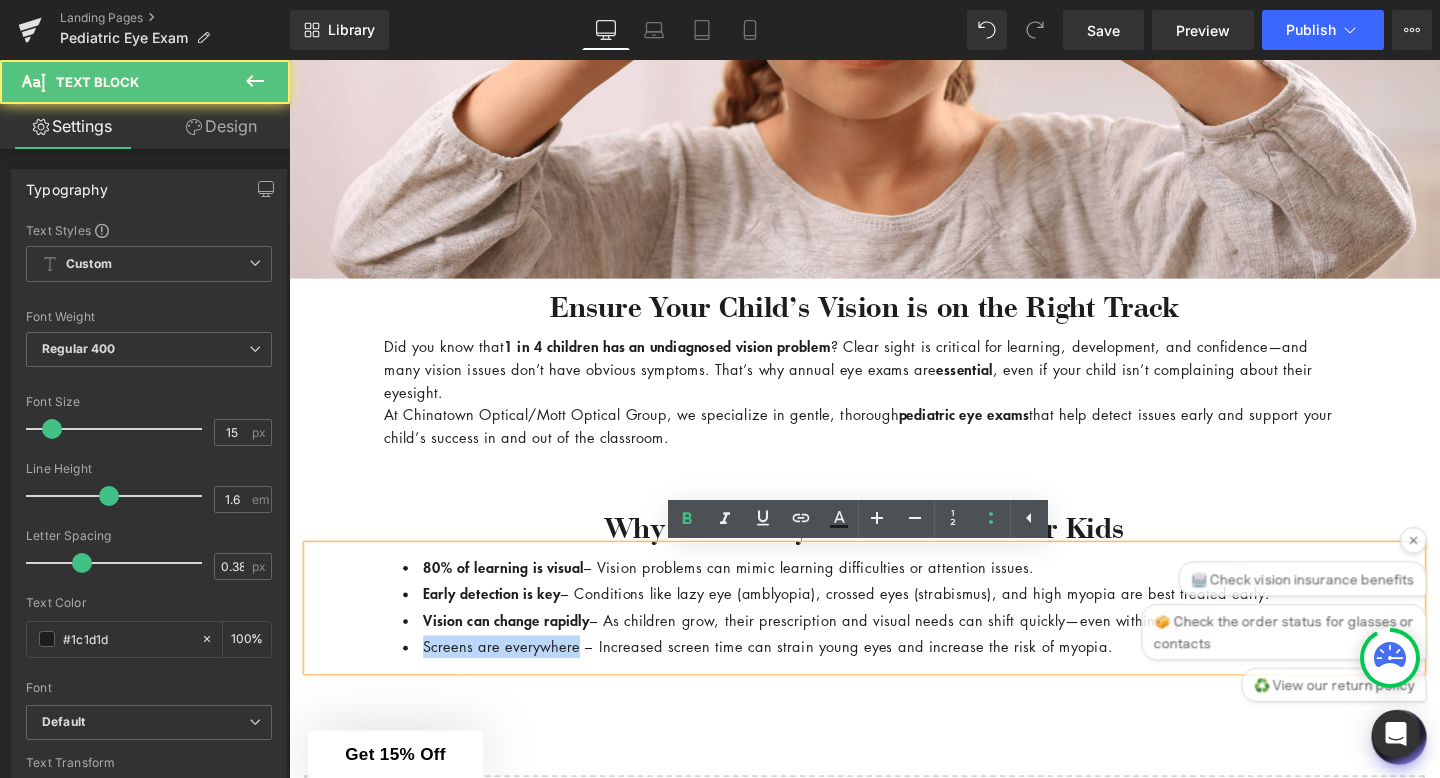 click on "Screens are everywhere – Increased screen time can strain young eyes and increase the risk of myopia." at bounding box center (792, 677) 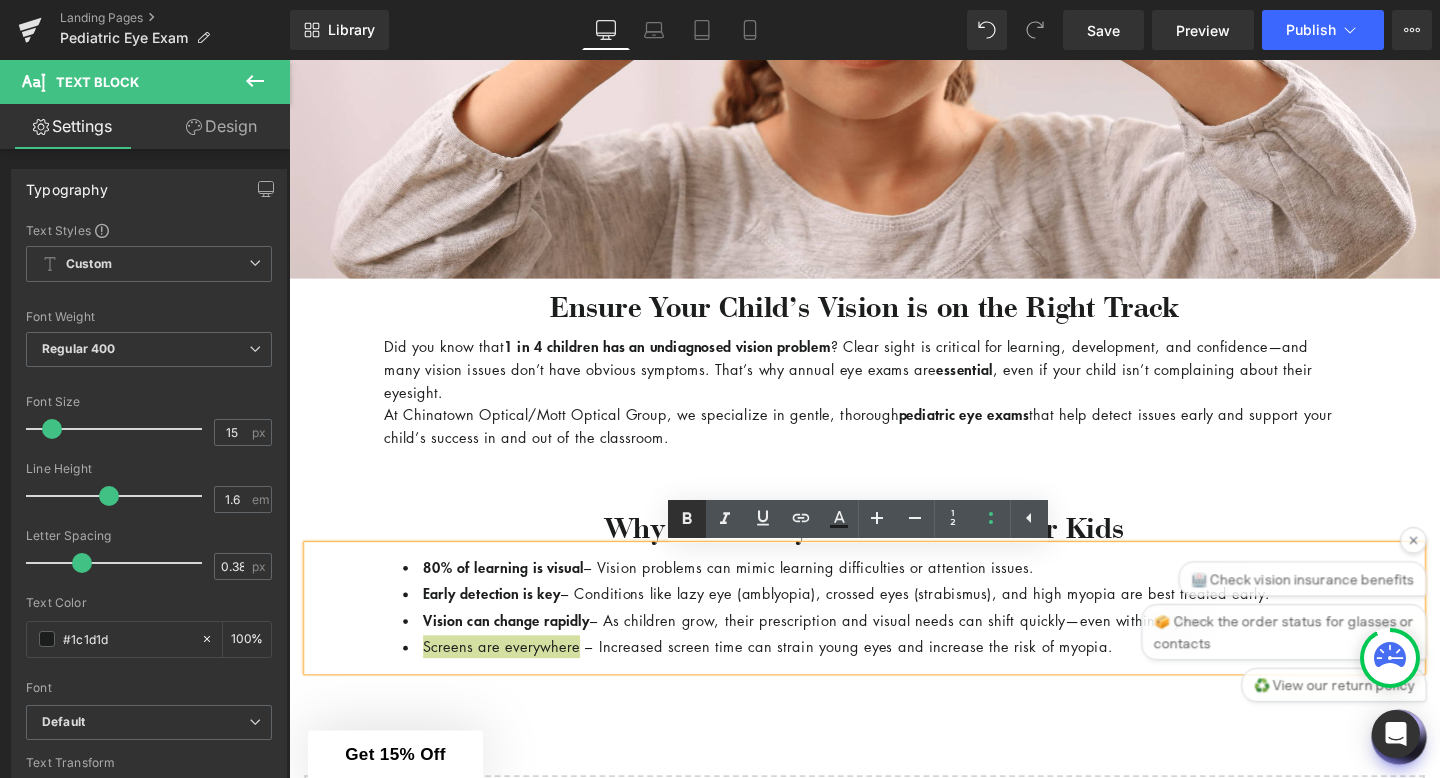 click 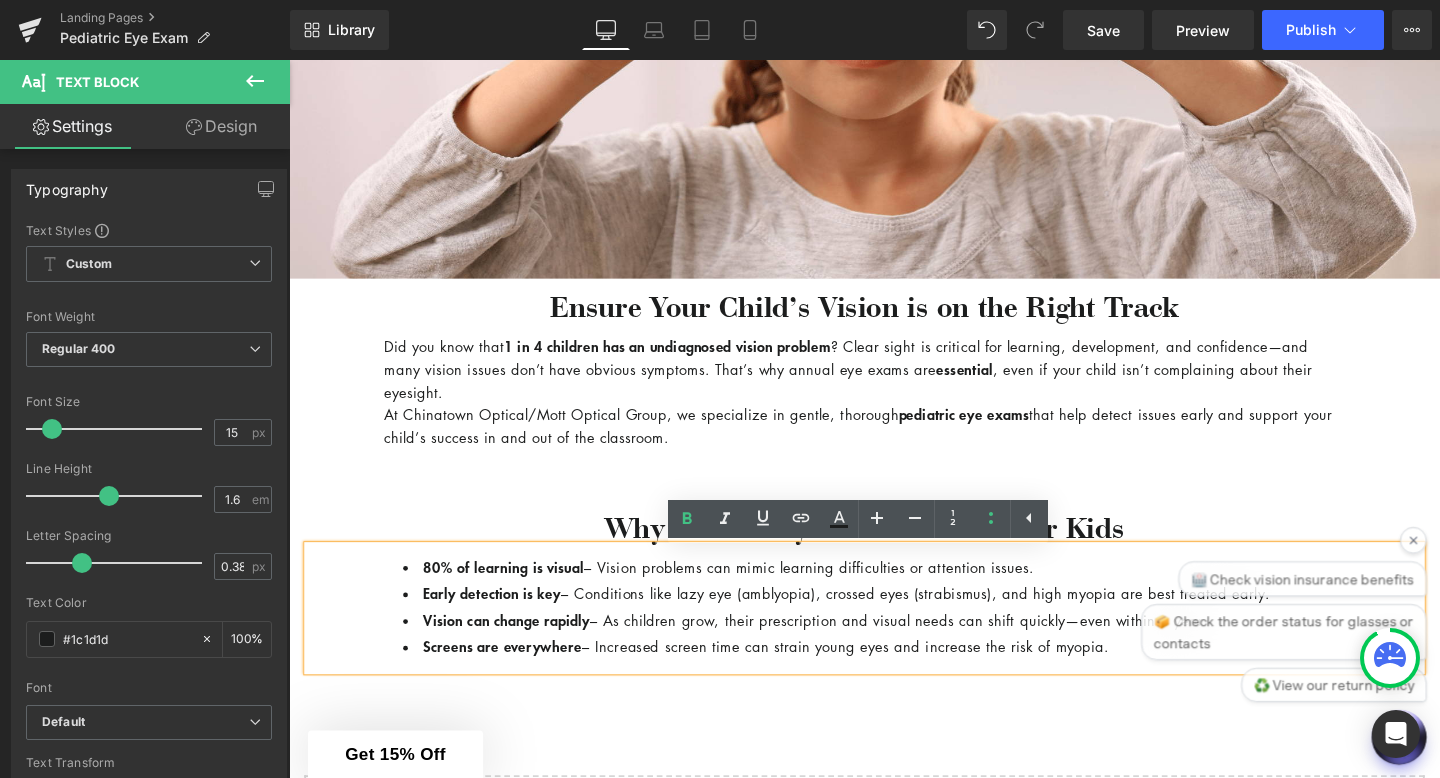 click at bounding box center [894, 481] 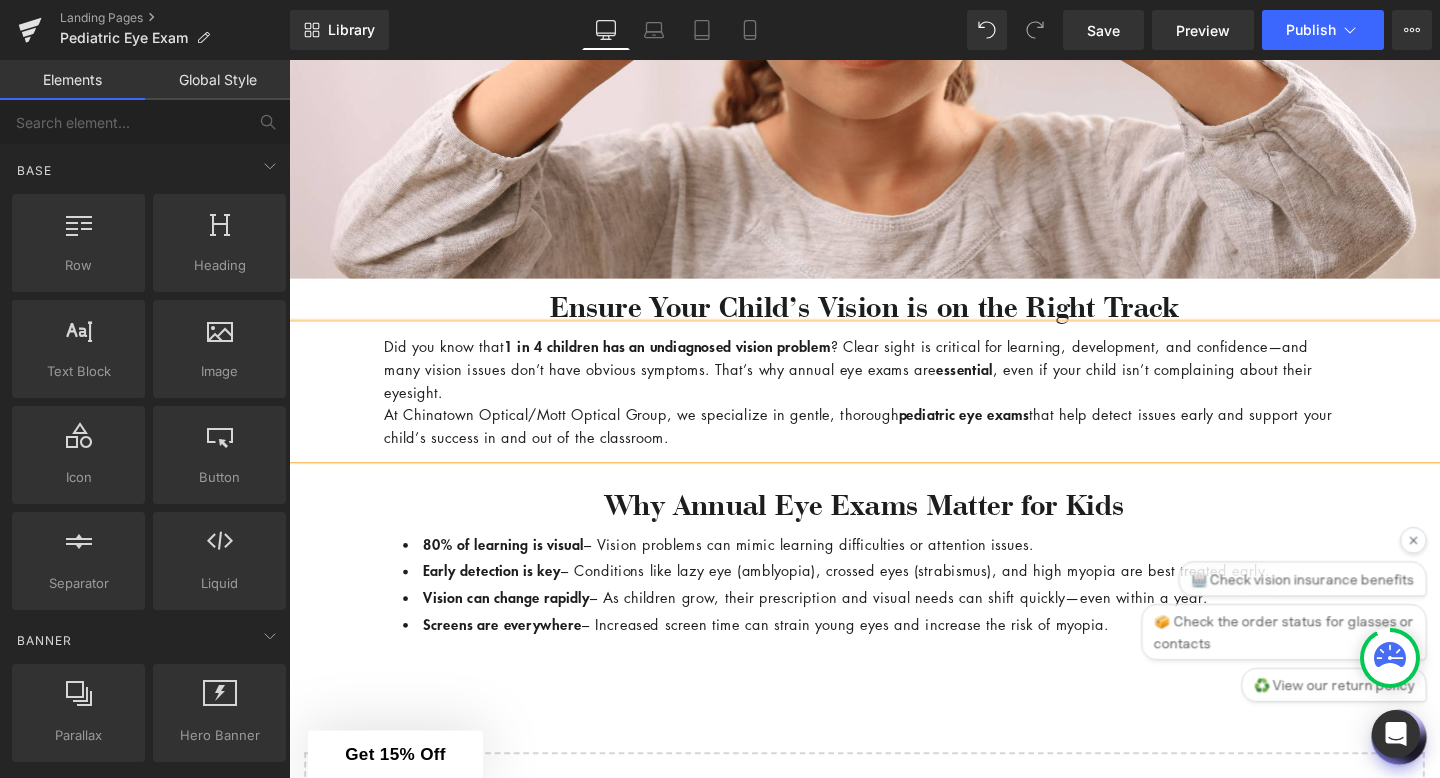 click on "Comprehensive Eye Exams for children – Because Healthy Vision Starts Early
Heading
Row
Image
Ensure Your Child’s Vision is on the Right Track
Heading
Did you know that 1 in 4 children has an undiagnosed vision problem ? Clear sight is critical for learning, development, and confidence—and many vision issues don’t have obvious symptoms. That’s why annual eye exams are essential , even if your child isn’t complaining about their eyesight. At [BUSINESS_NAME]/[BUSINESS_NAME], we specialize in gentle, thorough pediatric eye exams that help detect issues early and support your child’s success in and out of the classroom.
Text Block 100px 100px
Why Annual Eye Exams Matter for Kids
Heading
80% of learning is visual – Vision problems can mimic learning difficulties or attention issues. Early detection is key Vision can change rapidly" at bounding box center (894, 253) 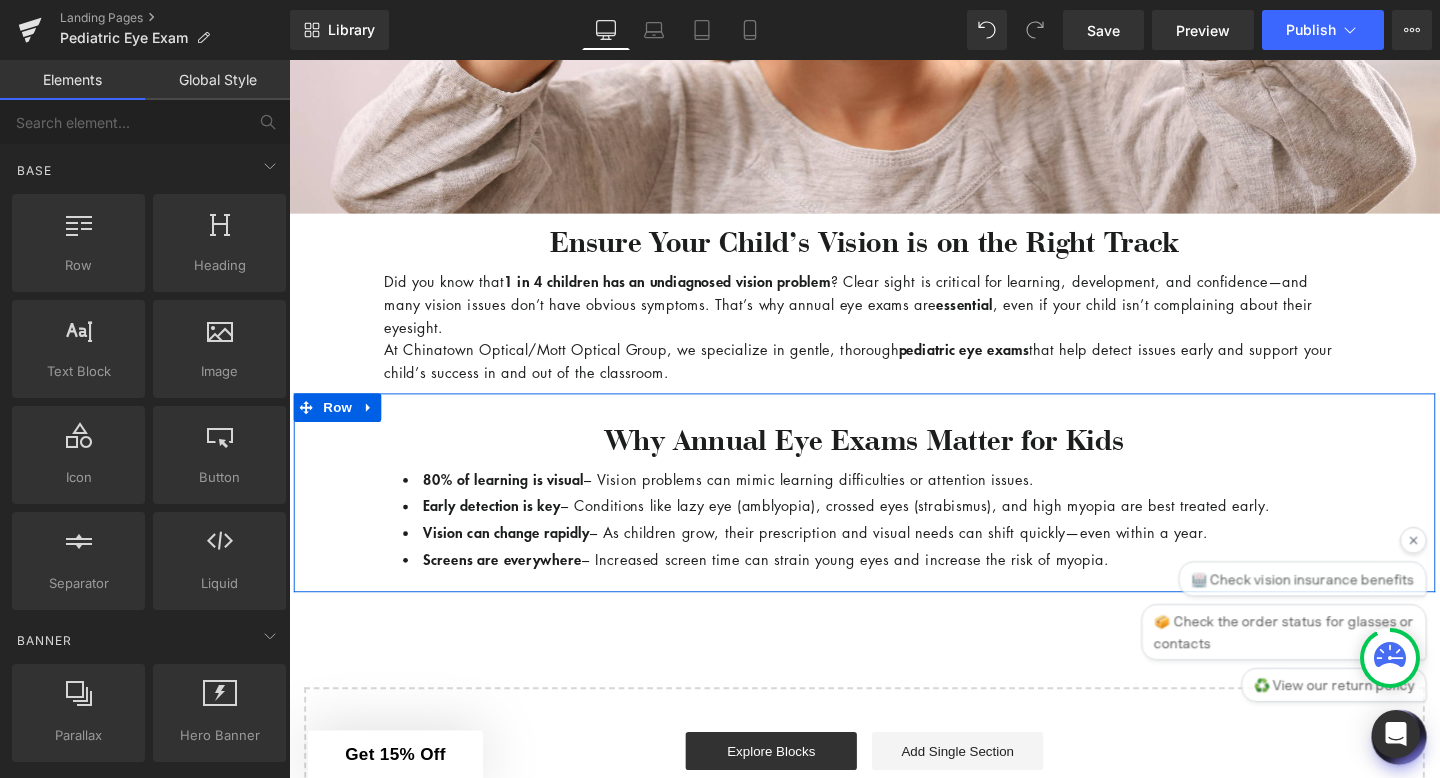 scroll, scrollTop: 750, scrollLeft: 0, axis: vertical 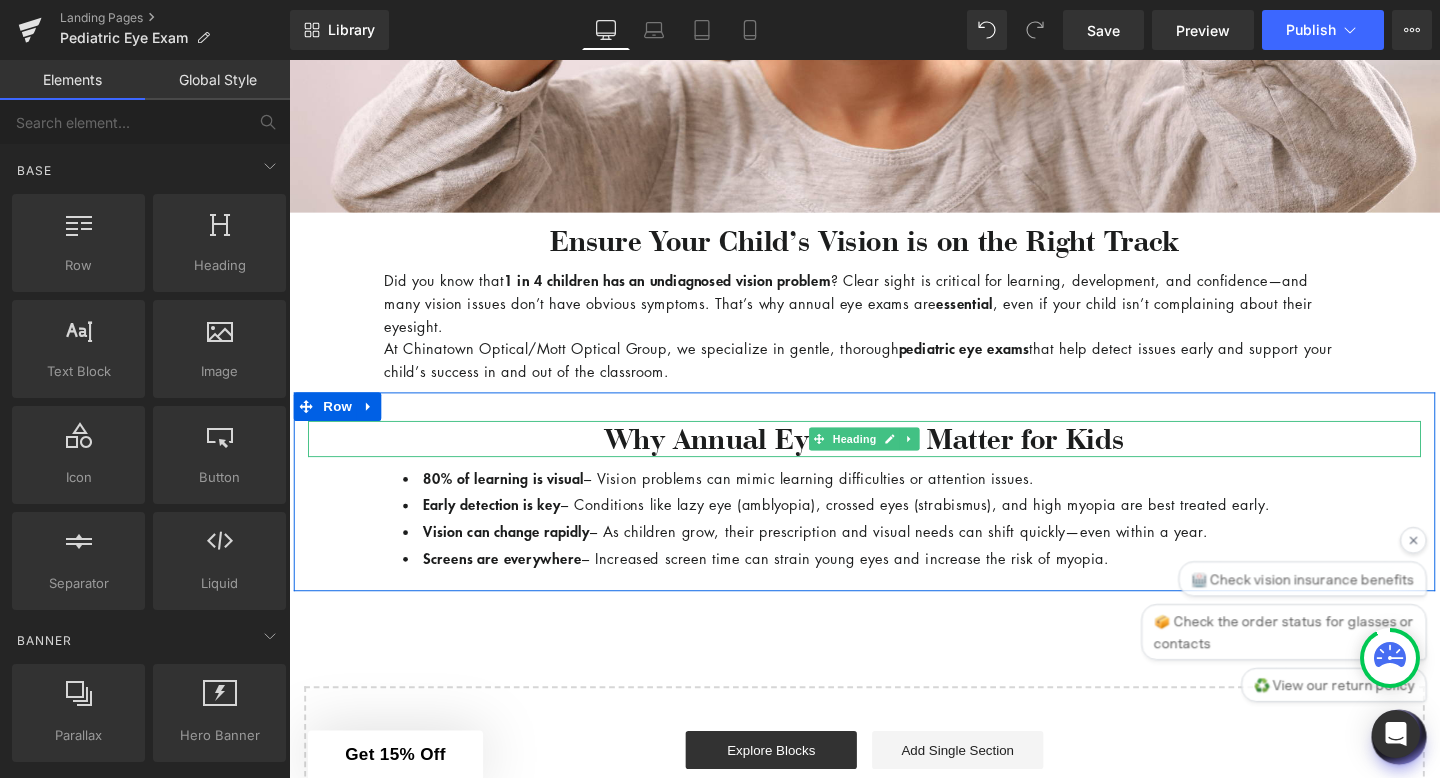 click on "Why Annual Eye Exams Matter for Kids" at bounding box center (894, 458) 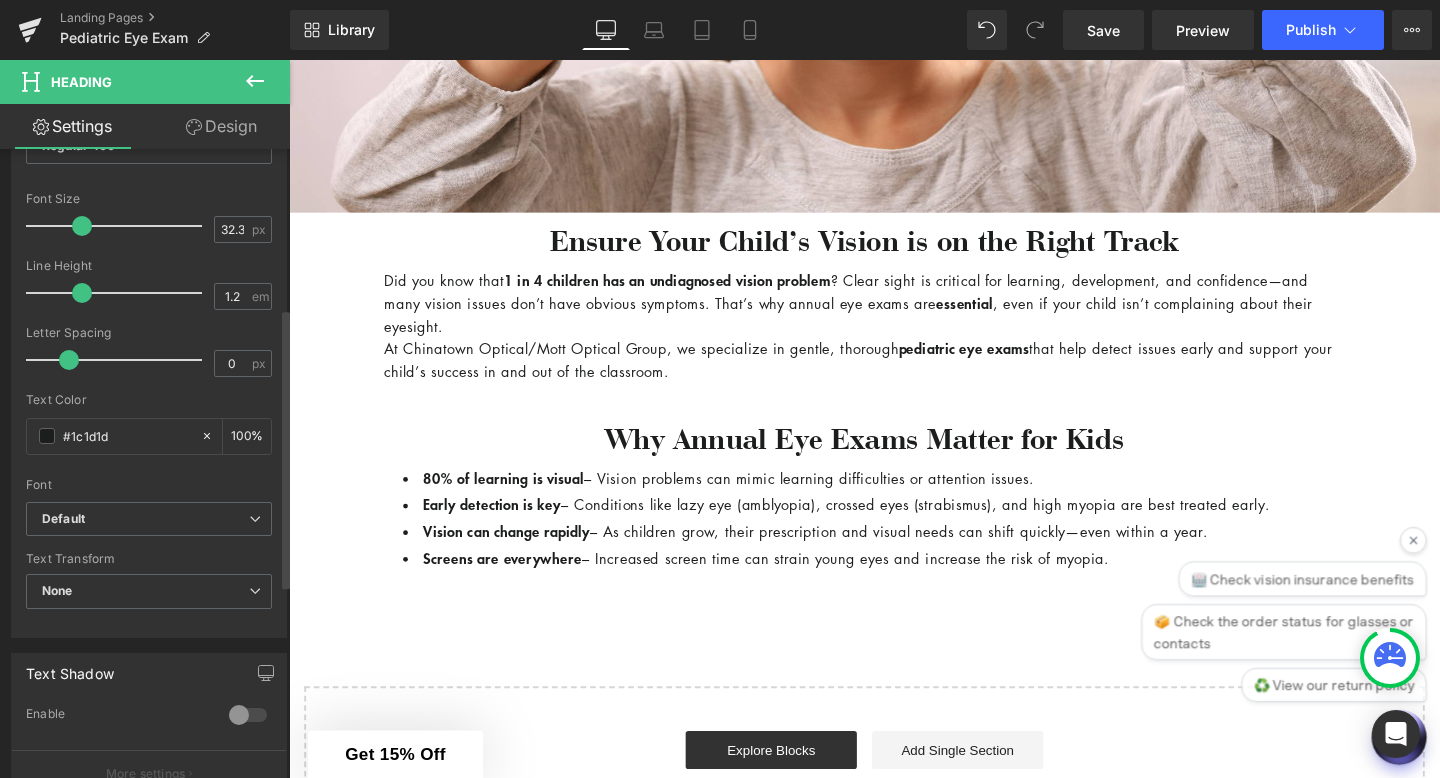 scroll, scrollTop: 219, scrollLeft: 0, axis: vertical 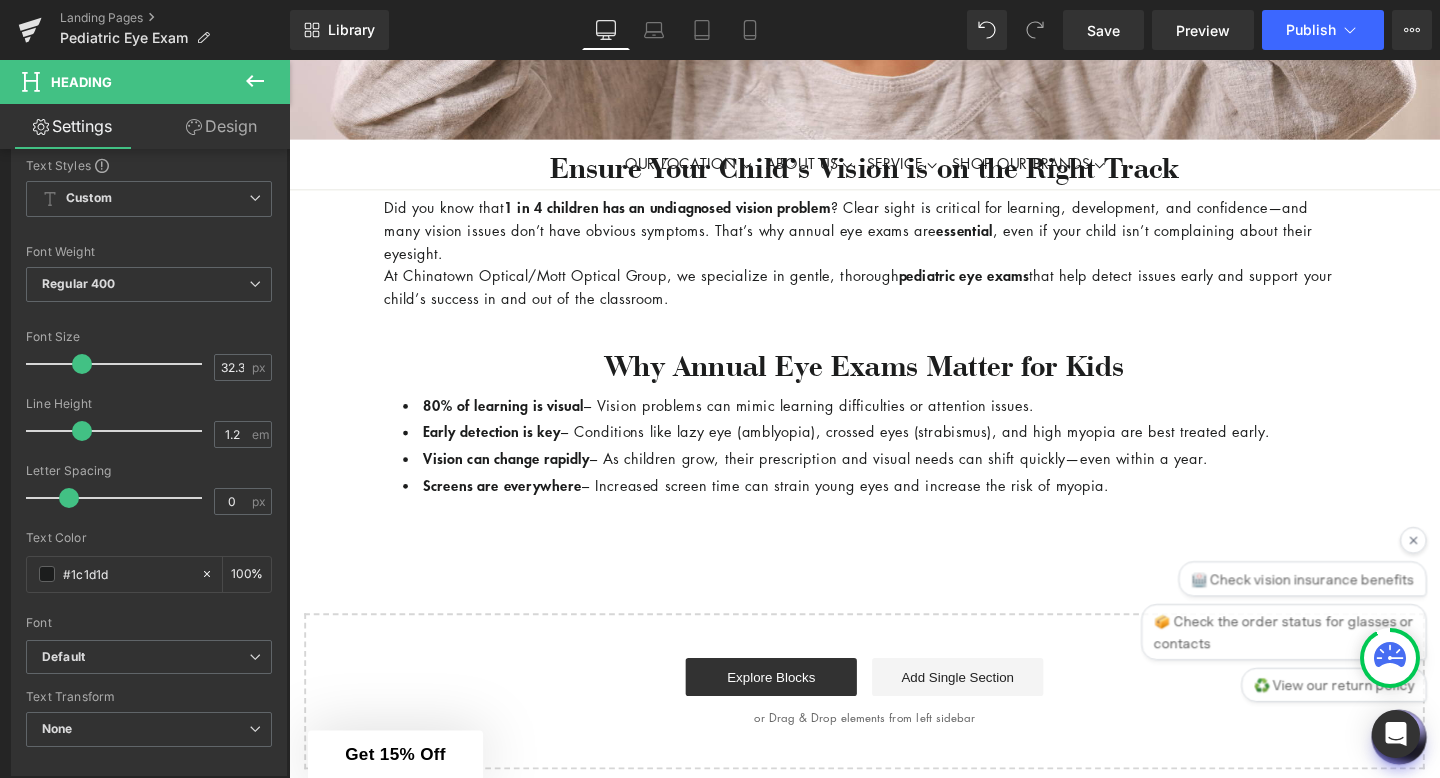 click 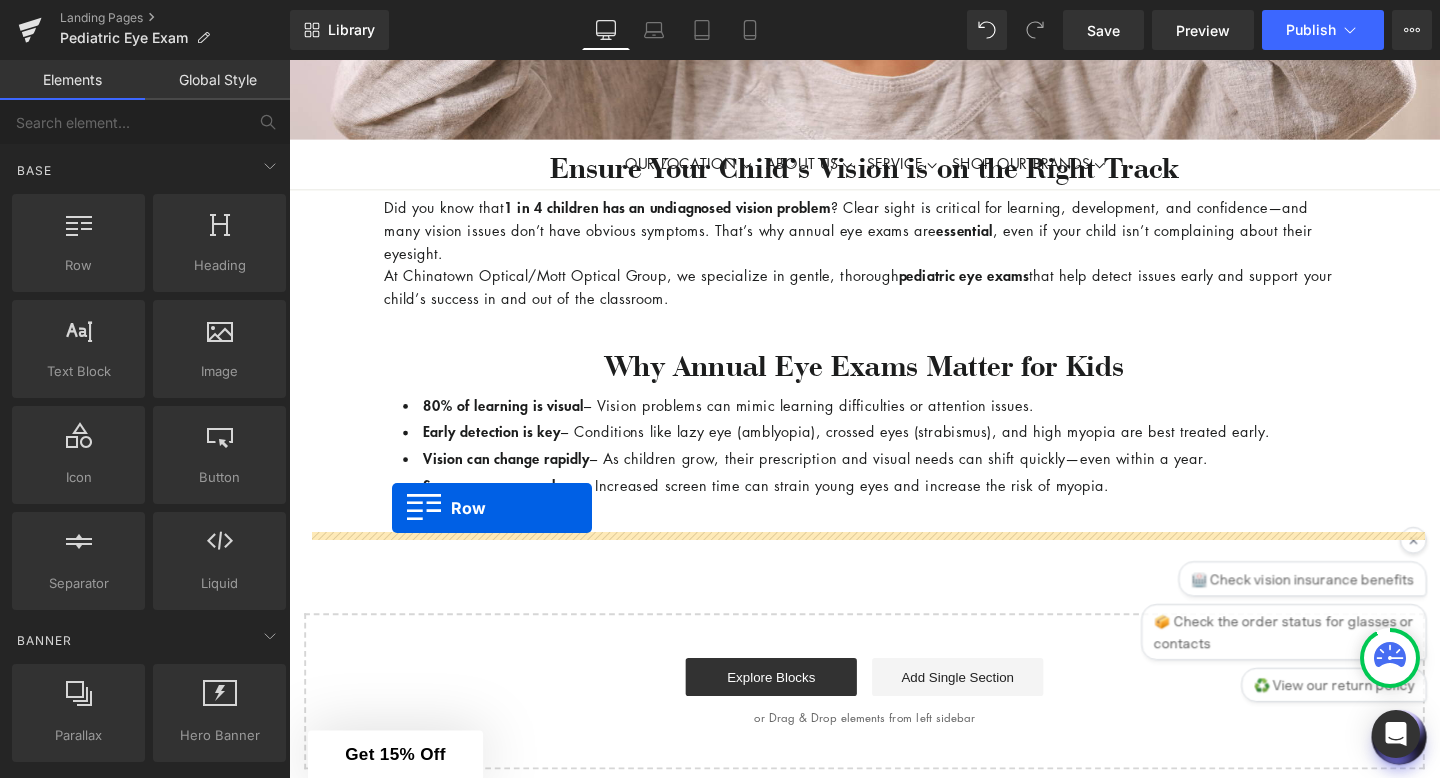 drag, startPoint x: 377, startPoint y: 290, endPoint x: 397, endPoint y: 531, distance: 241.82845 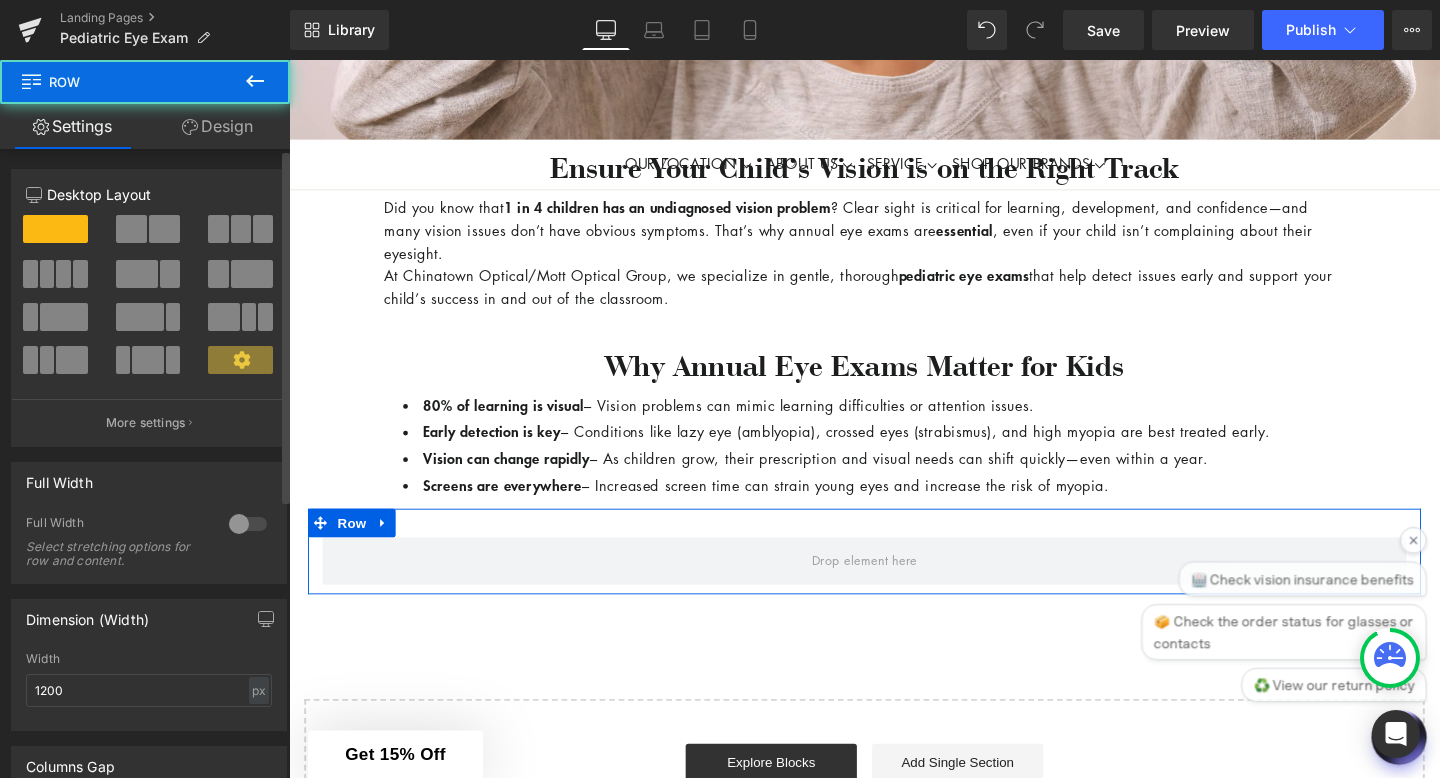 click at bounding box center (164, 229) 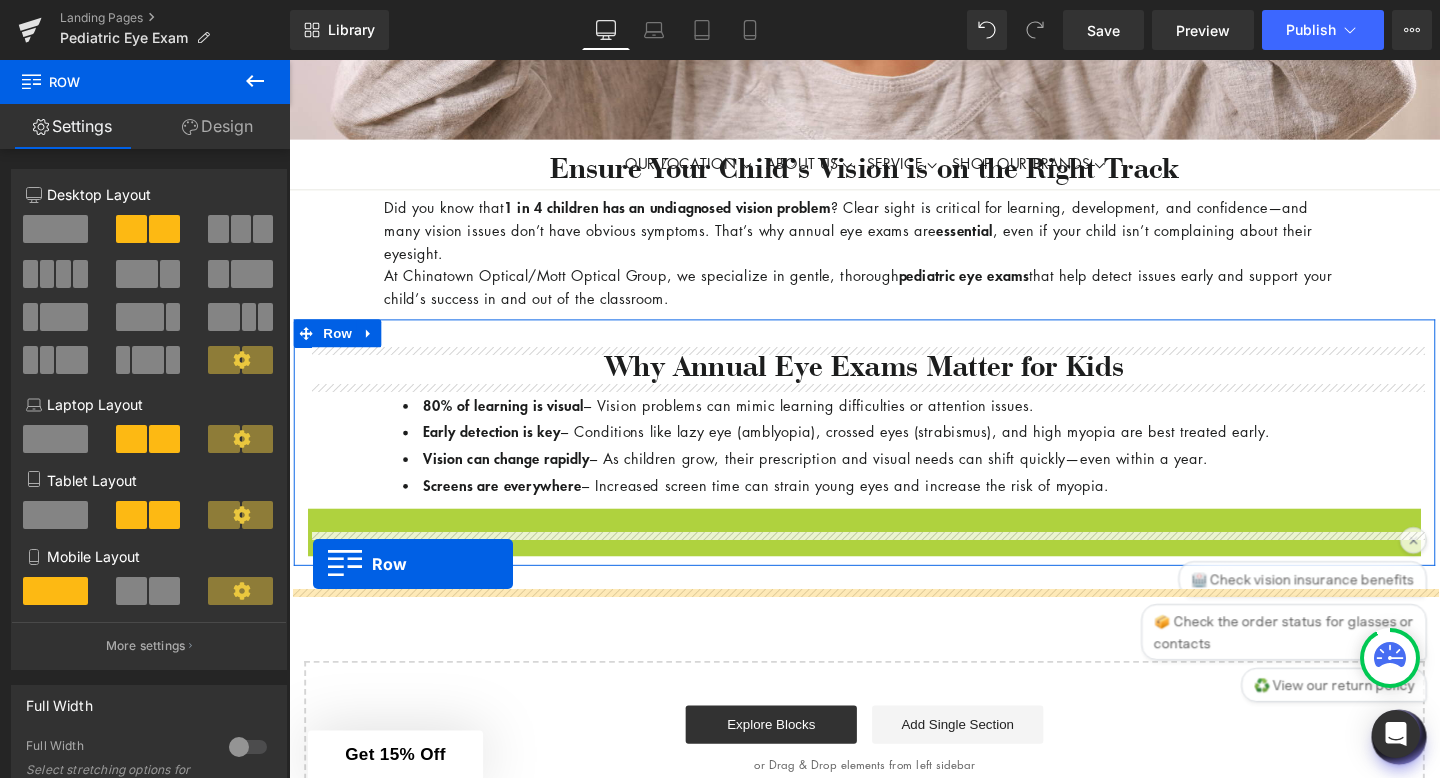 drag, startPoint x: 316, startPoint y: 574, endPoint x: 314, endPoint y: 590, distance: 16.124516 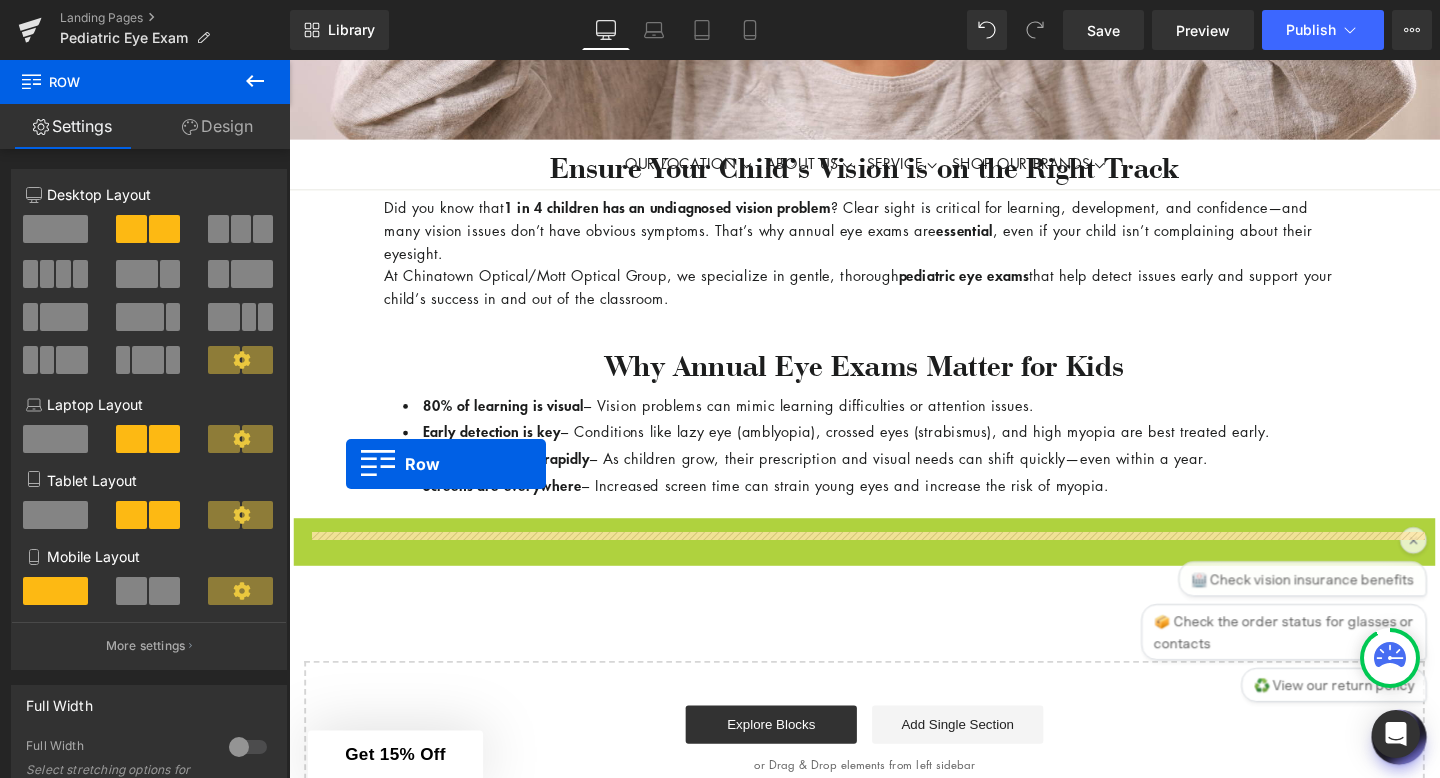 drag, startPoint x: 307, startPoint y: 588, endPoint x: 348, endPoint y: 486, distance: 109.9318 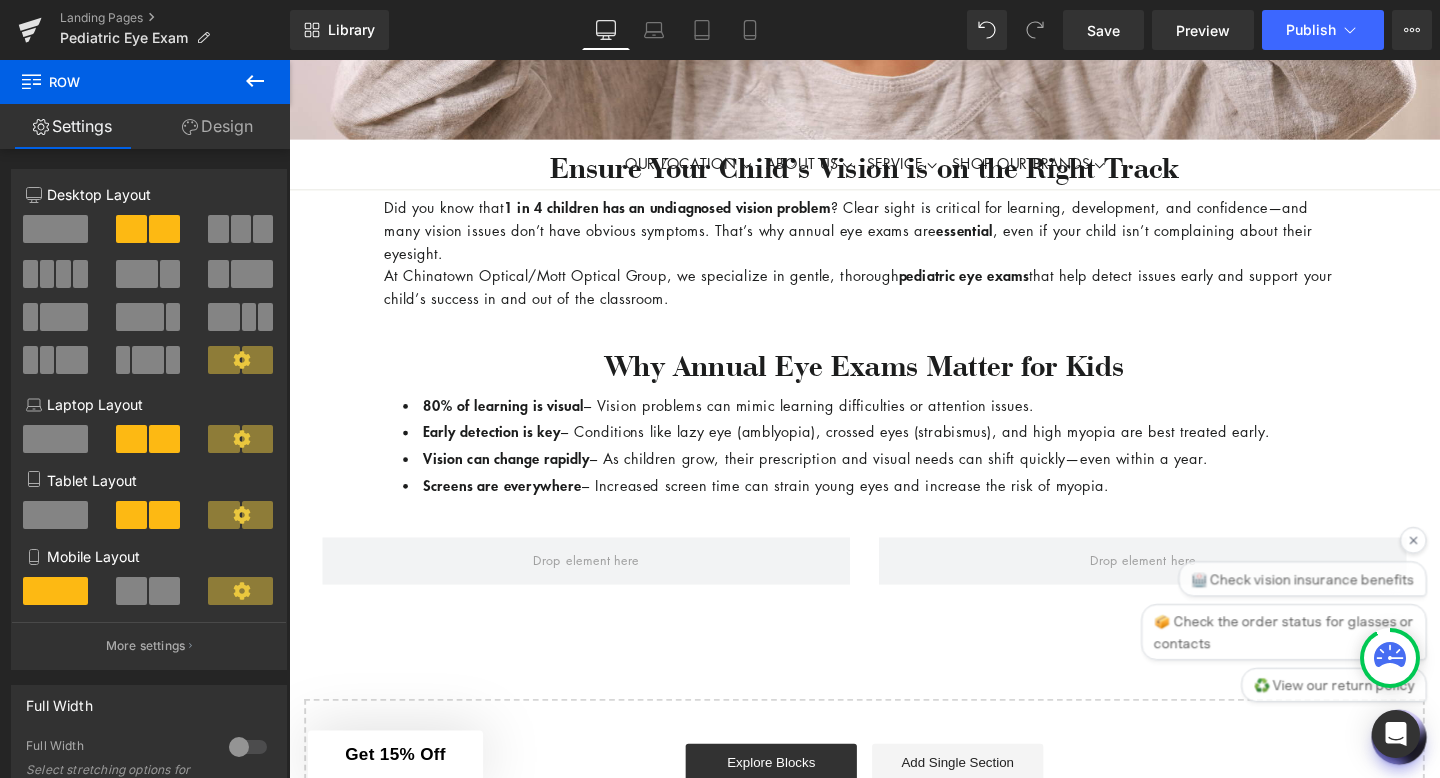 click 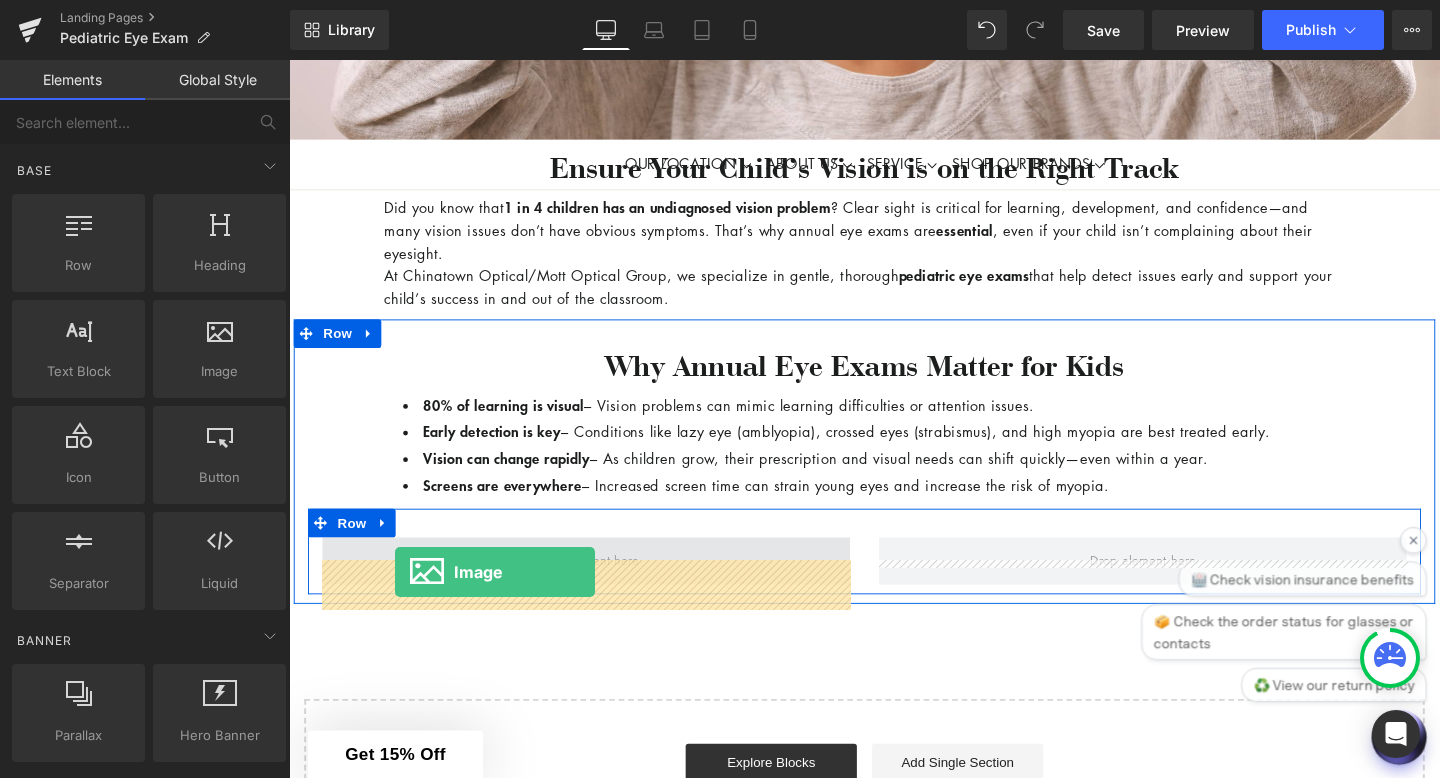 drag, startPoint x: 503, startPoint y: 406, endPoint x: 400, endPoint y: 598, distance: 217.883 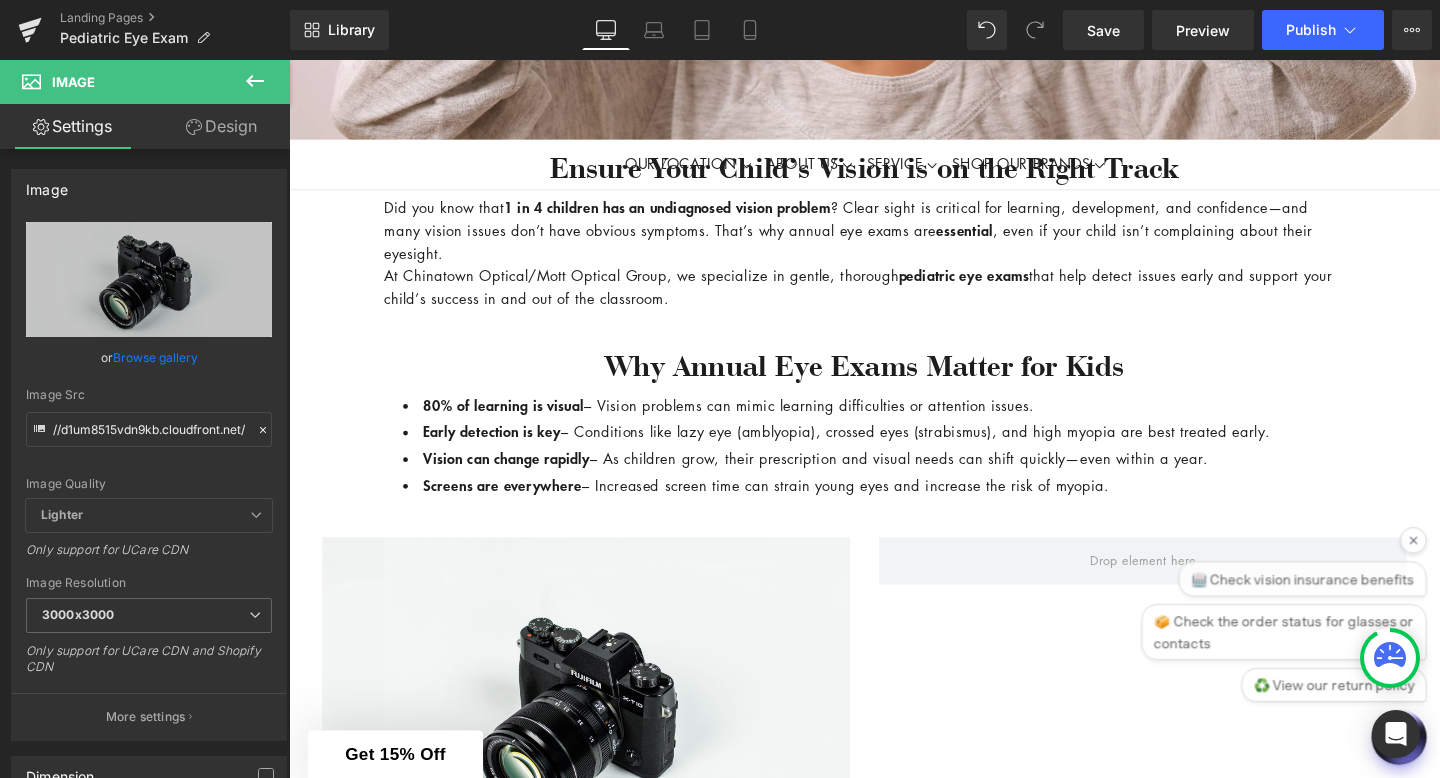 click 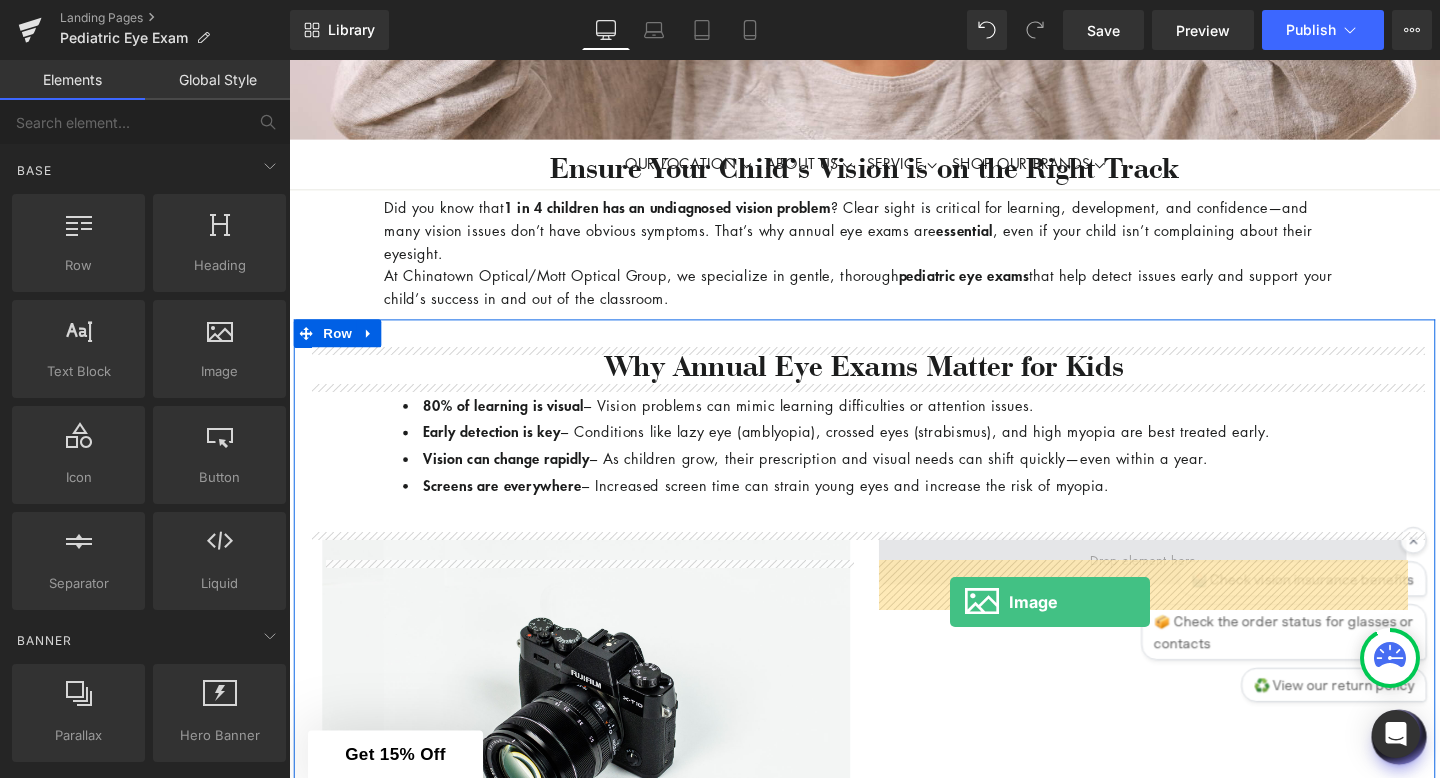 drag, startPoint x: 501, startPoint y: 386, endPoint x: 984, endPoint y: 630, distance: 541.13306 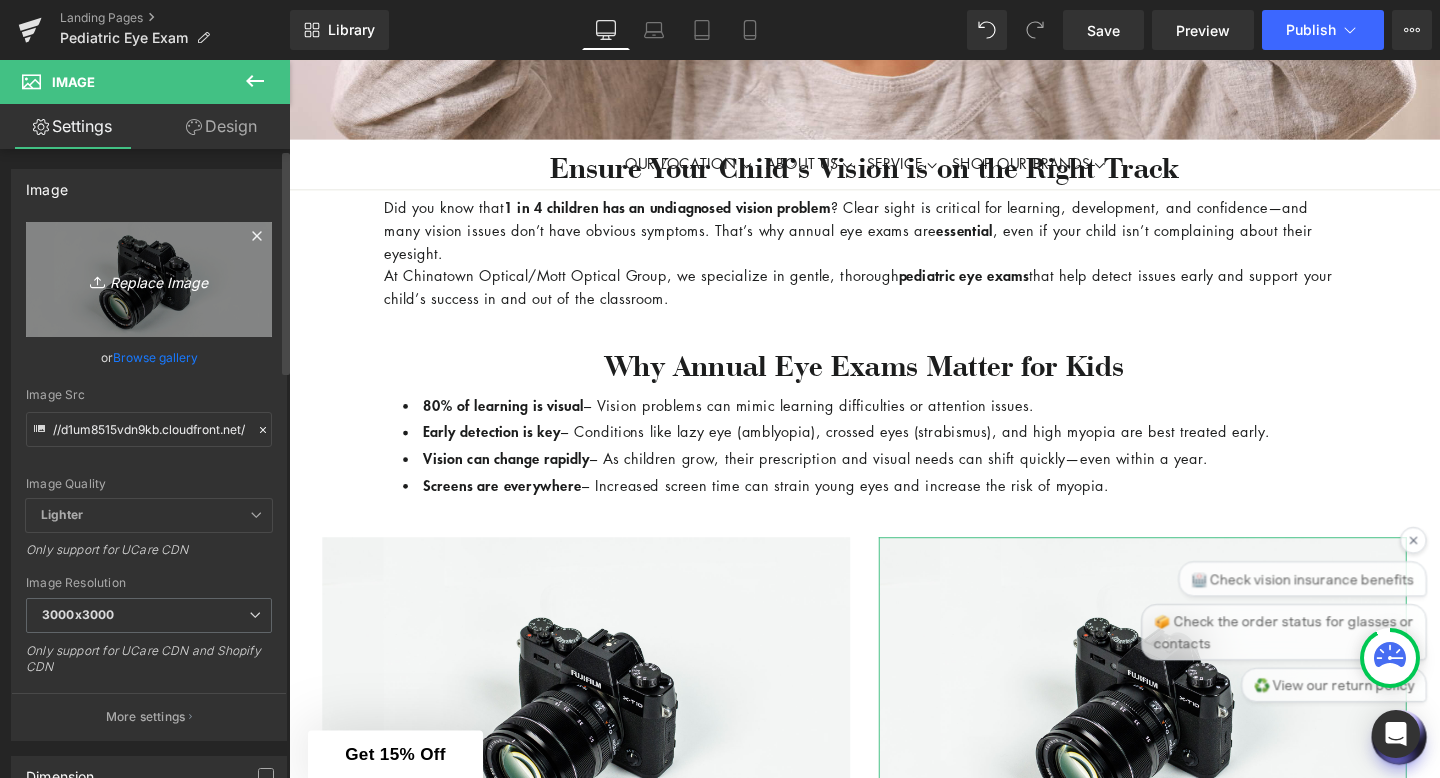 click on "Replace Image" at bounding box center [149, 279] 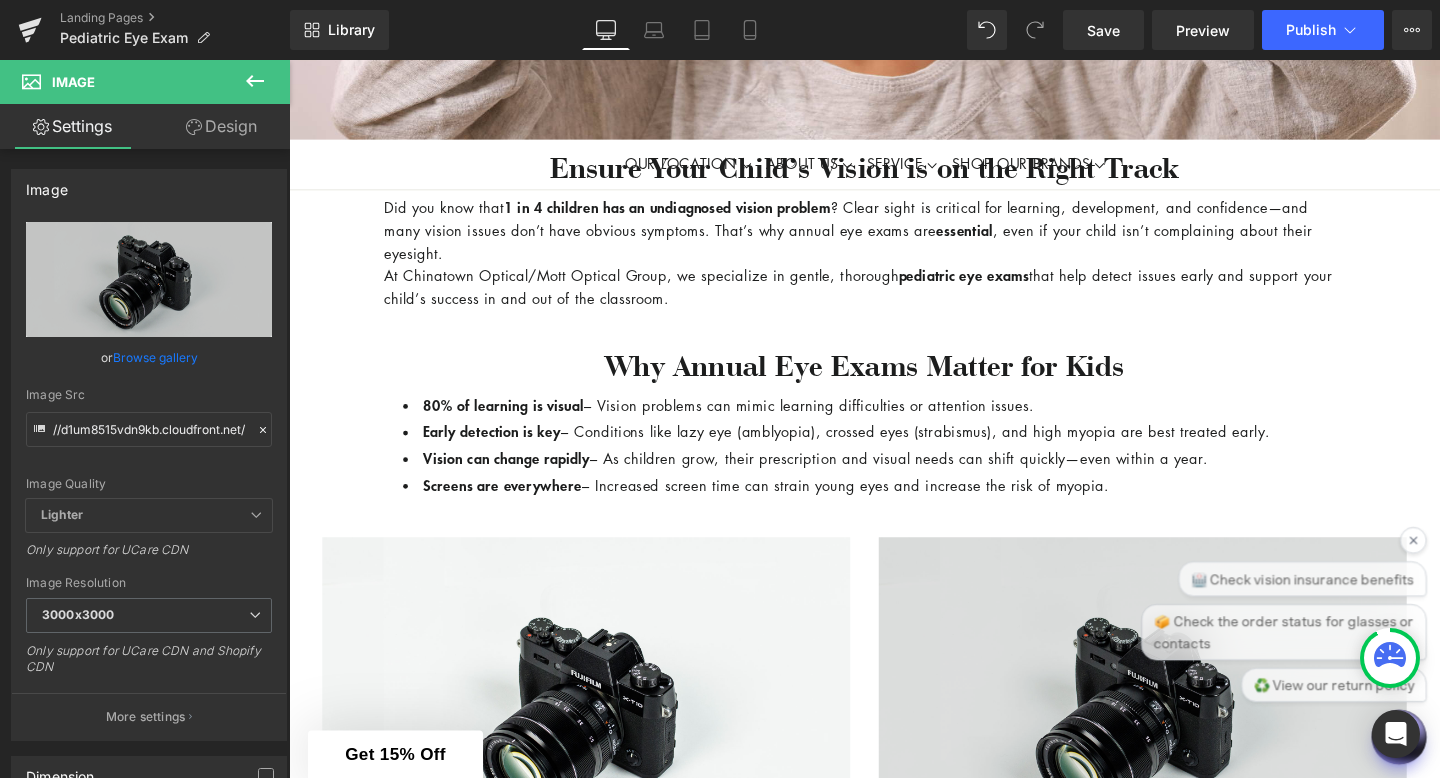 type on "C:\fakepath\1.png" 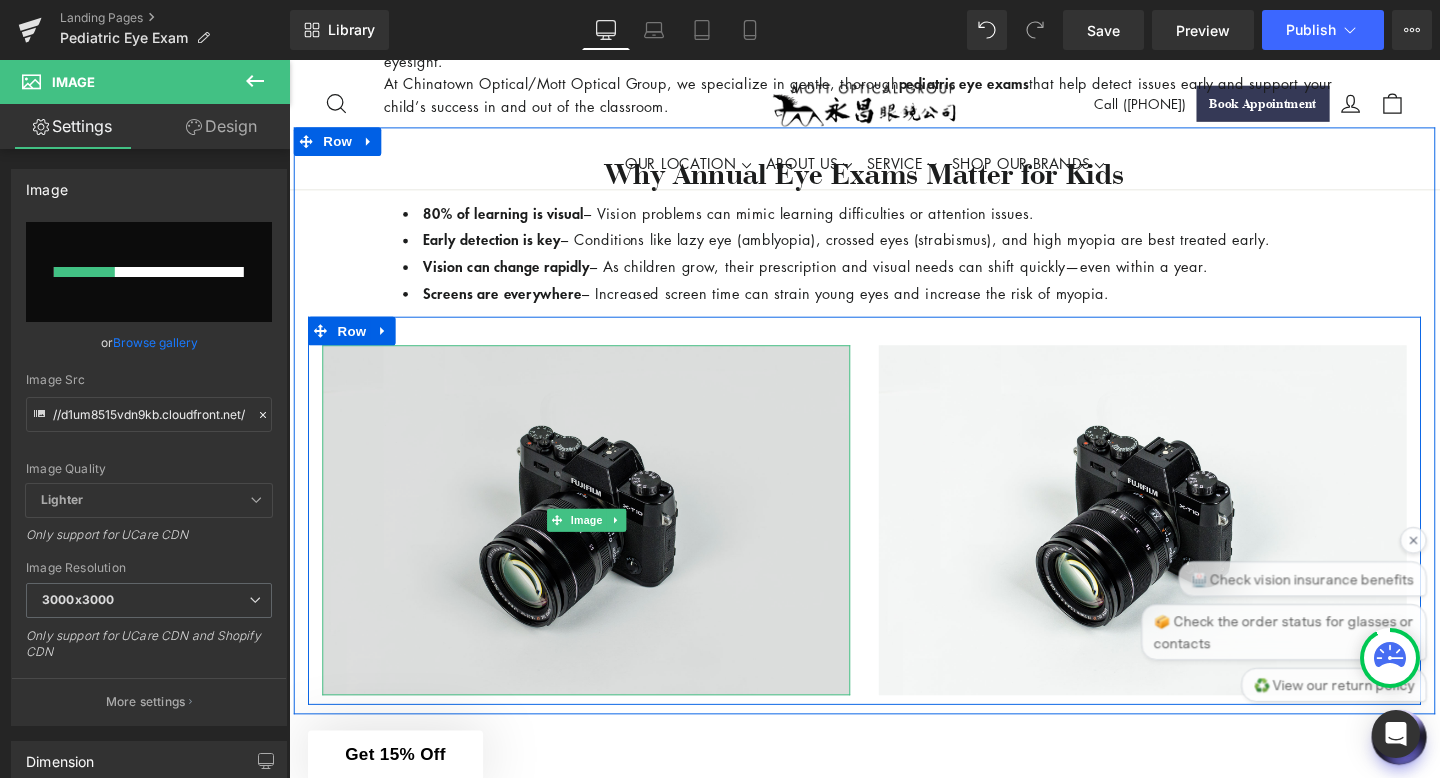 scroll, scrollTop: 1033, scrollLeft: 0, axis: vertical 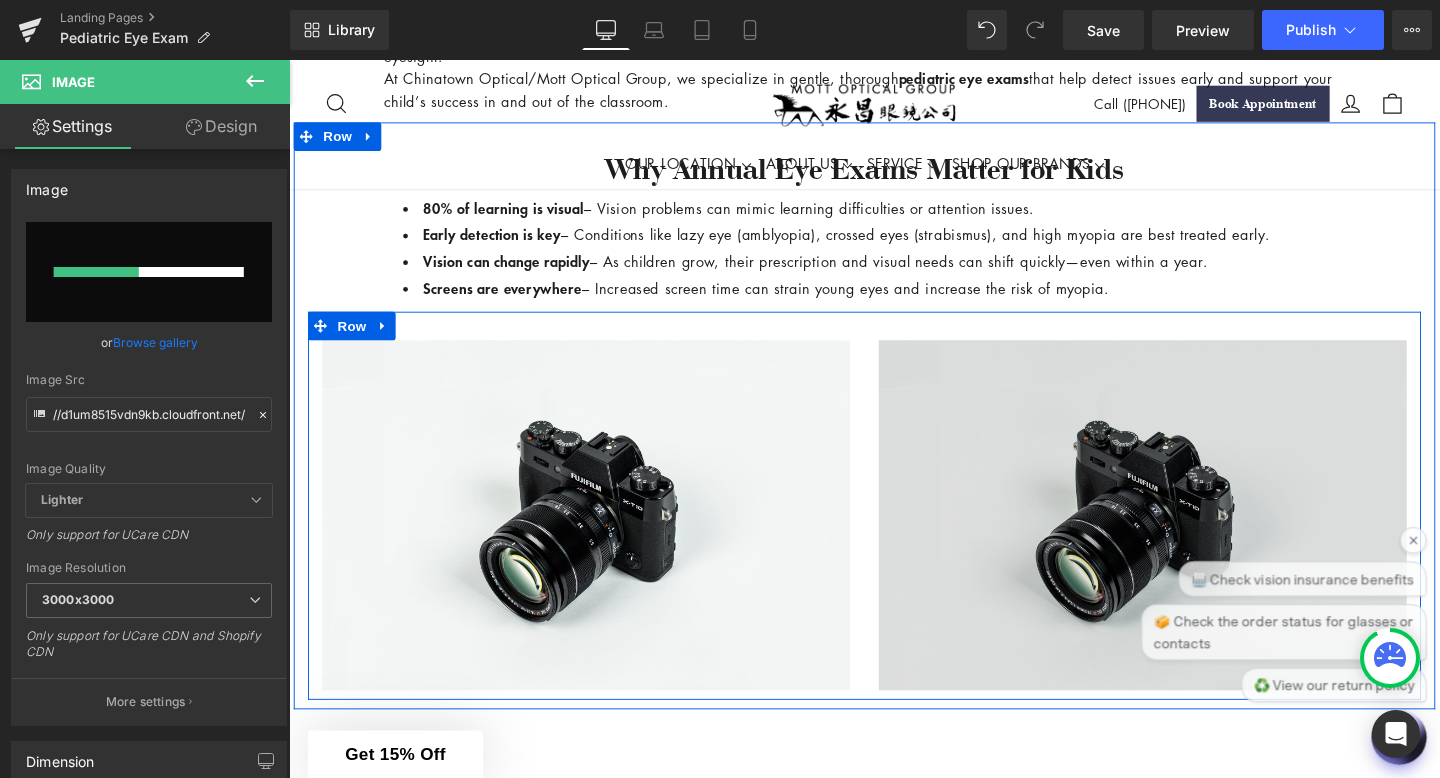 type 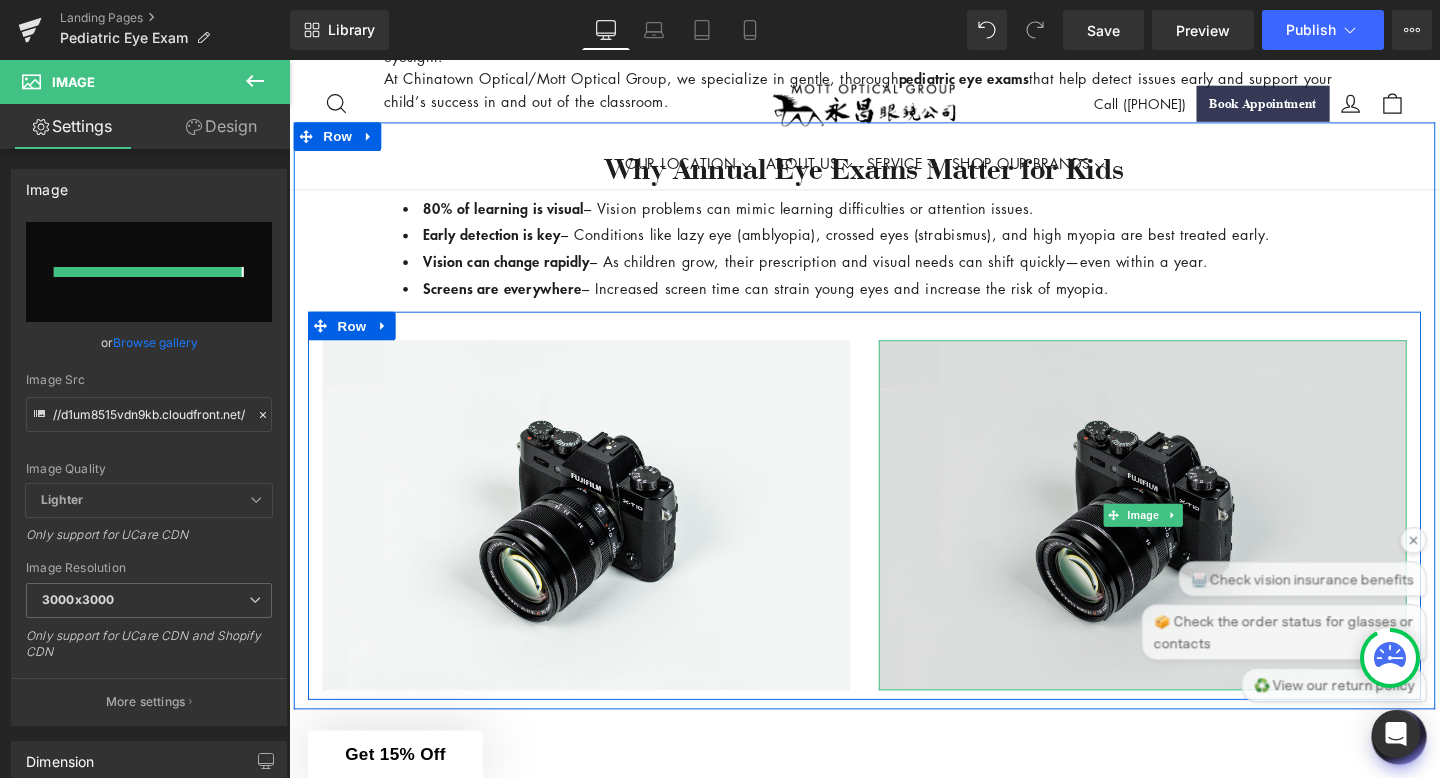 type on "https://ucarecdn.com/7ffb482c-02f2-4fca-812f-c6c69a4e4578/-/format/auto/-/preview/3000x3000/-/quality/lighter/1.png" 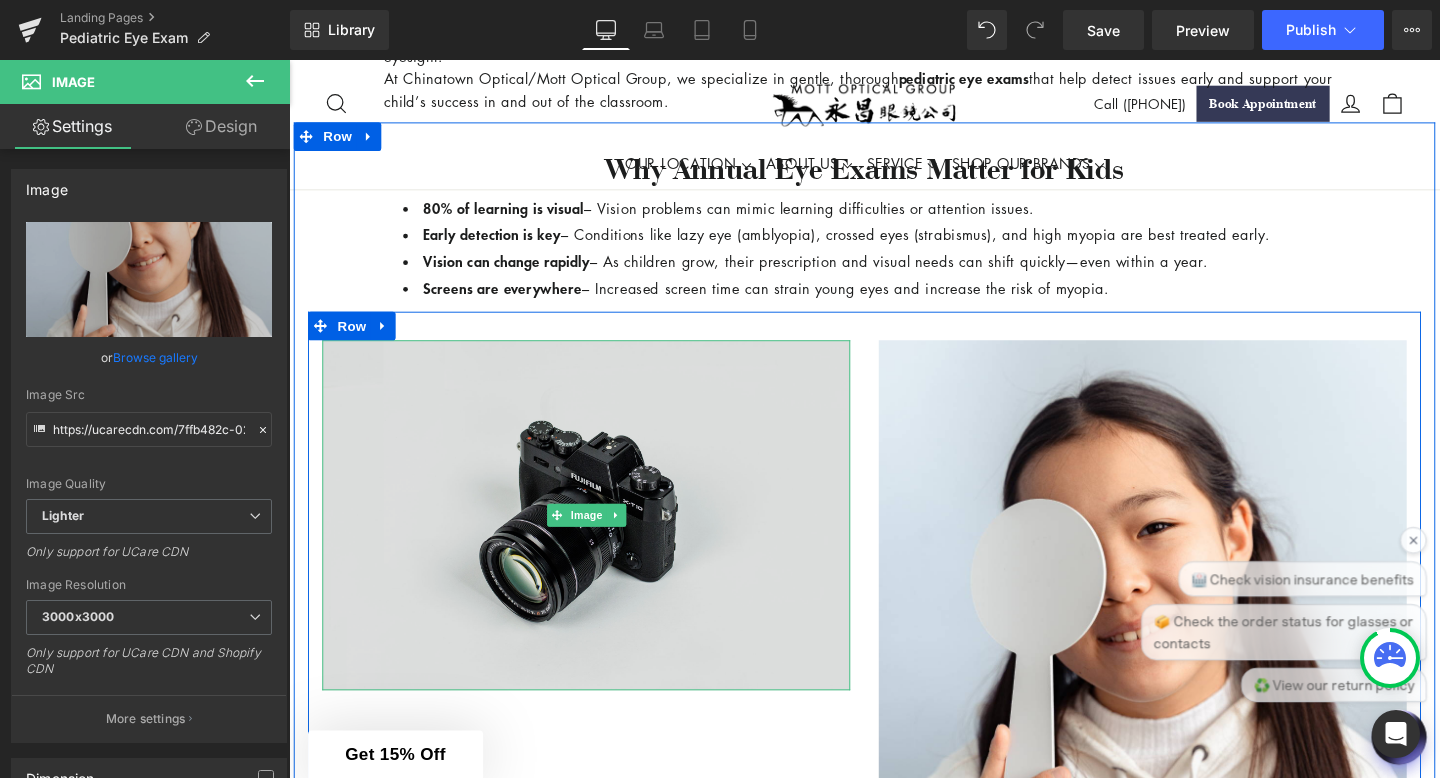 click at bounding box center (601, 539) 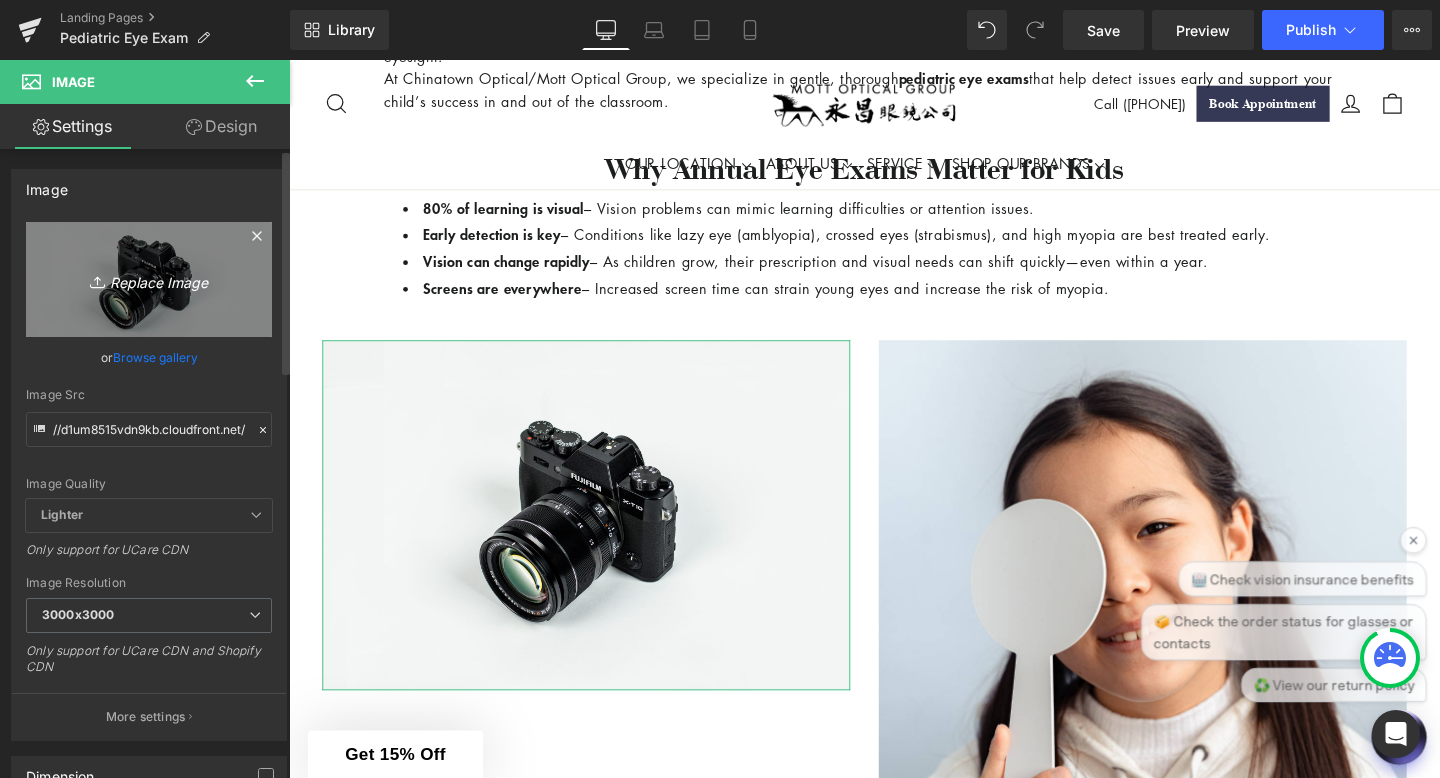 click on "Replace Image" at bounding box center [149, 279] 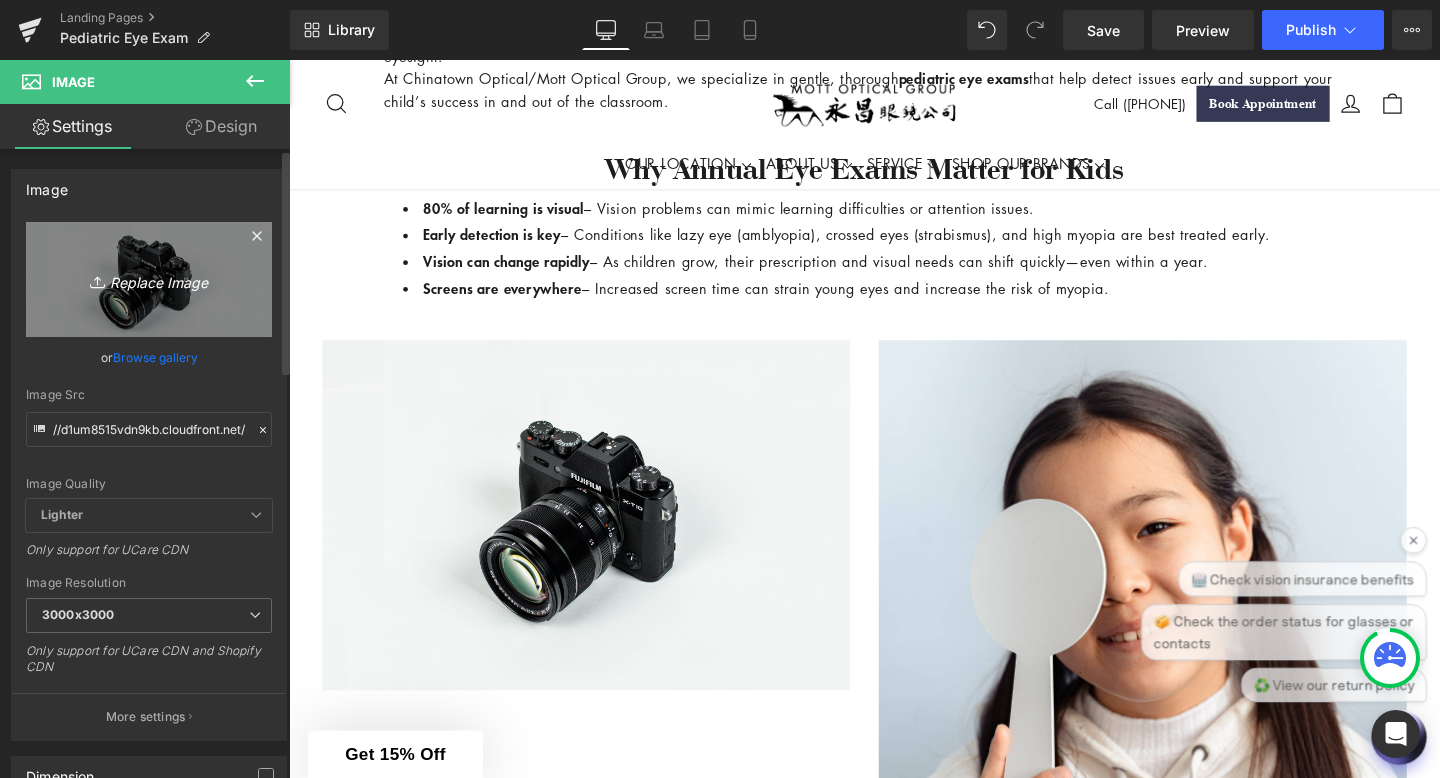 type on "C:\fakepath\2.png" 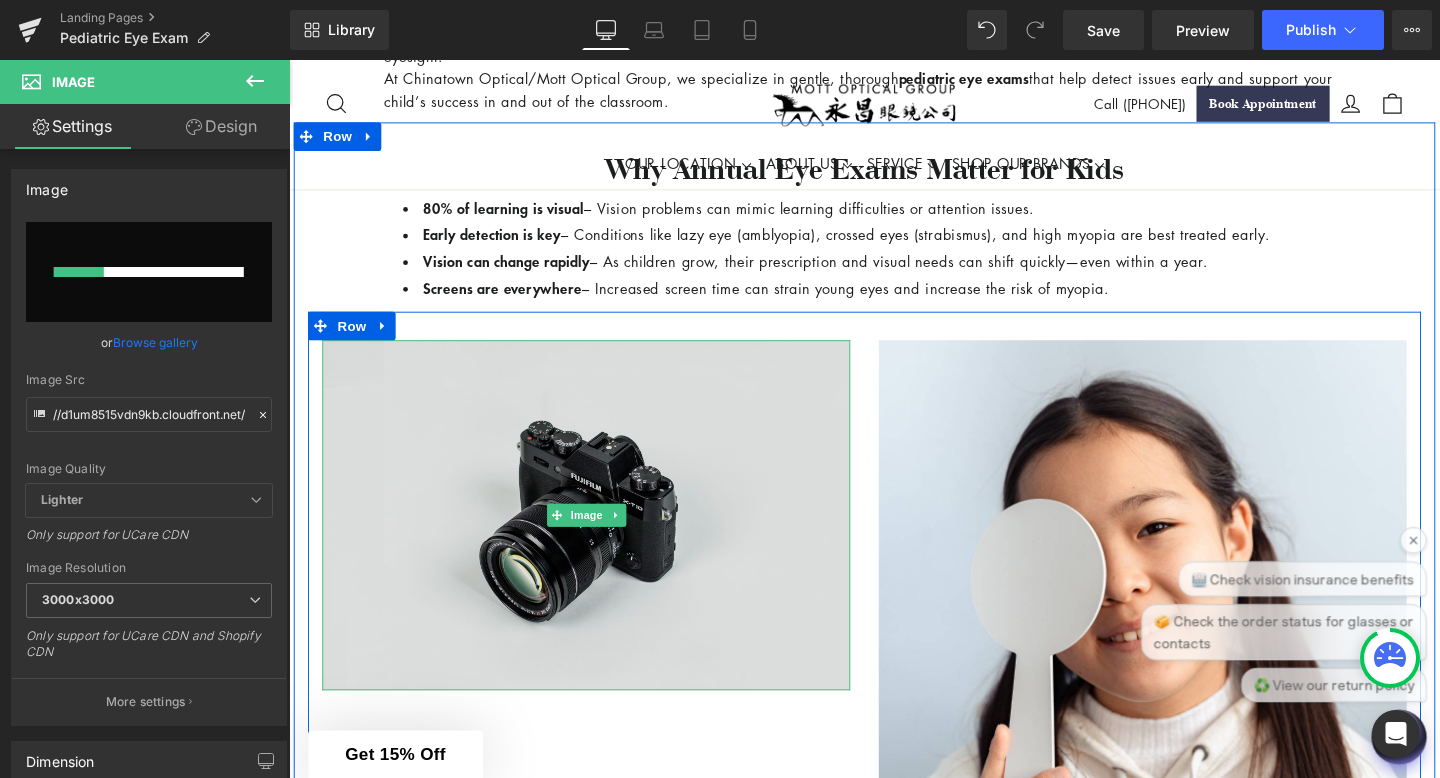 type 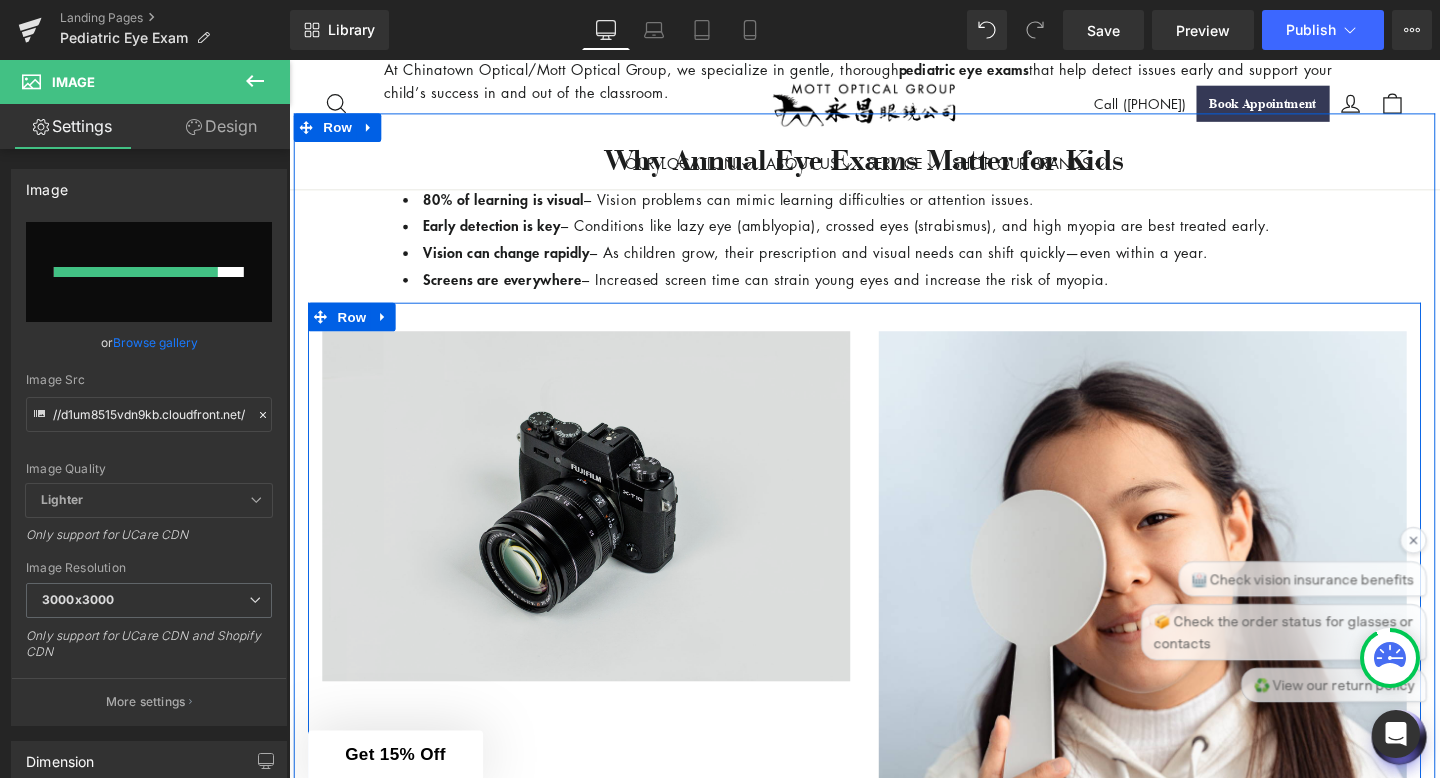 scroll, scrollTop: 1015, scrollLeft: 0, axis: vertical 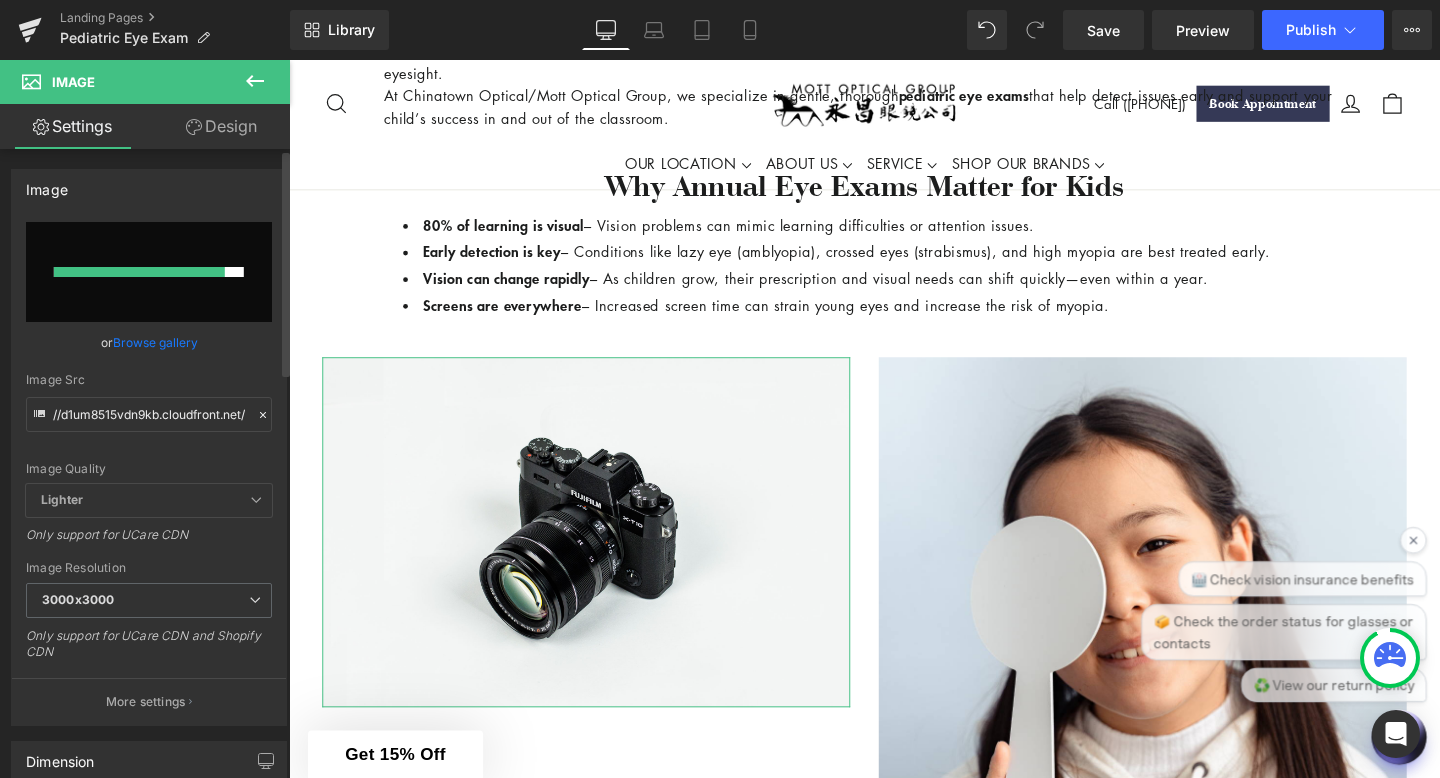 click on "Browse gallery" at bounding box center (155, 342) 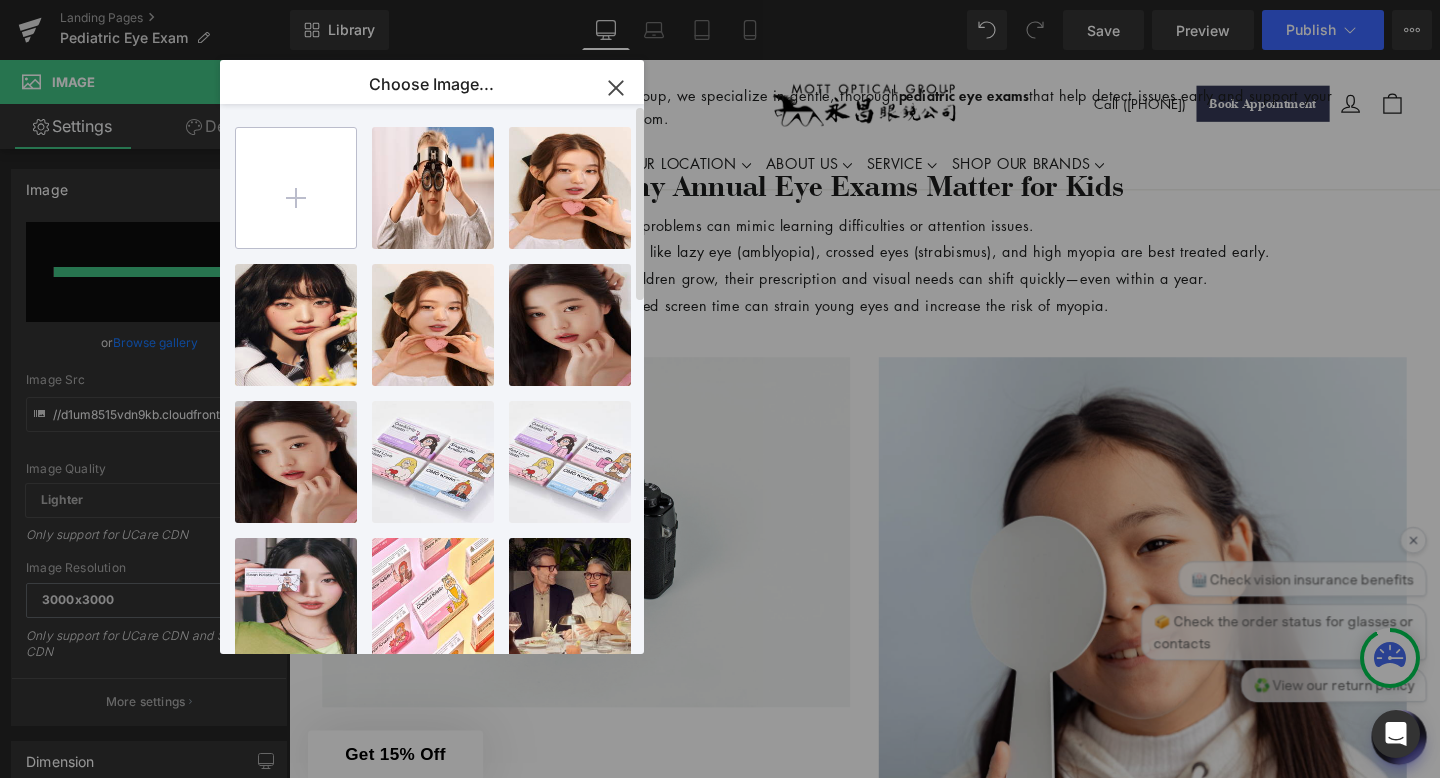 click at bounding box center [296, 188] 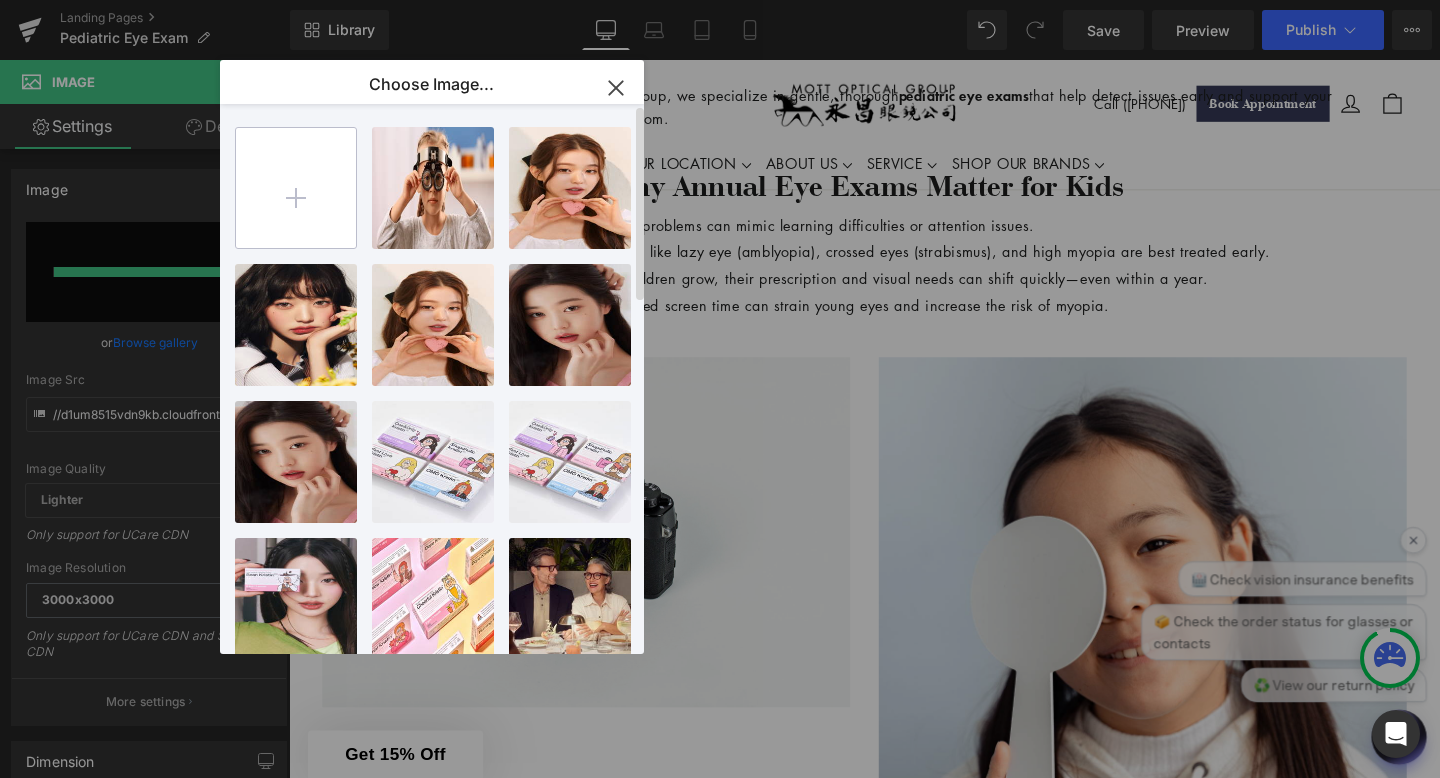 type on "C:\fakepath\2.png" 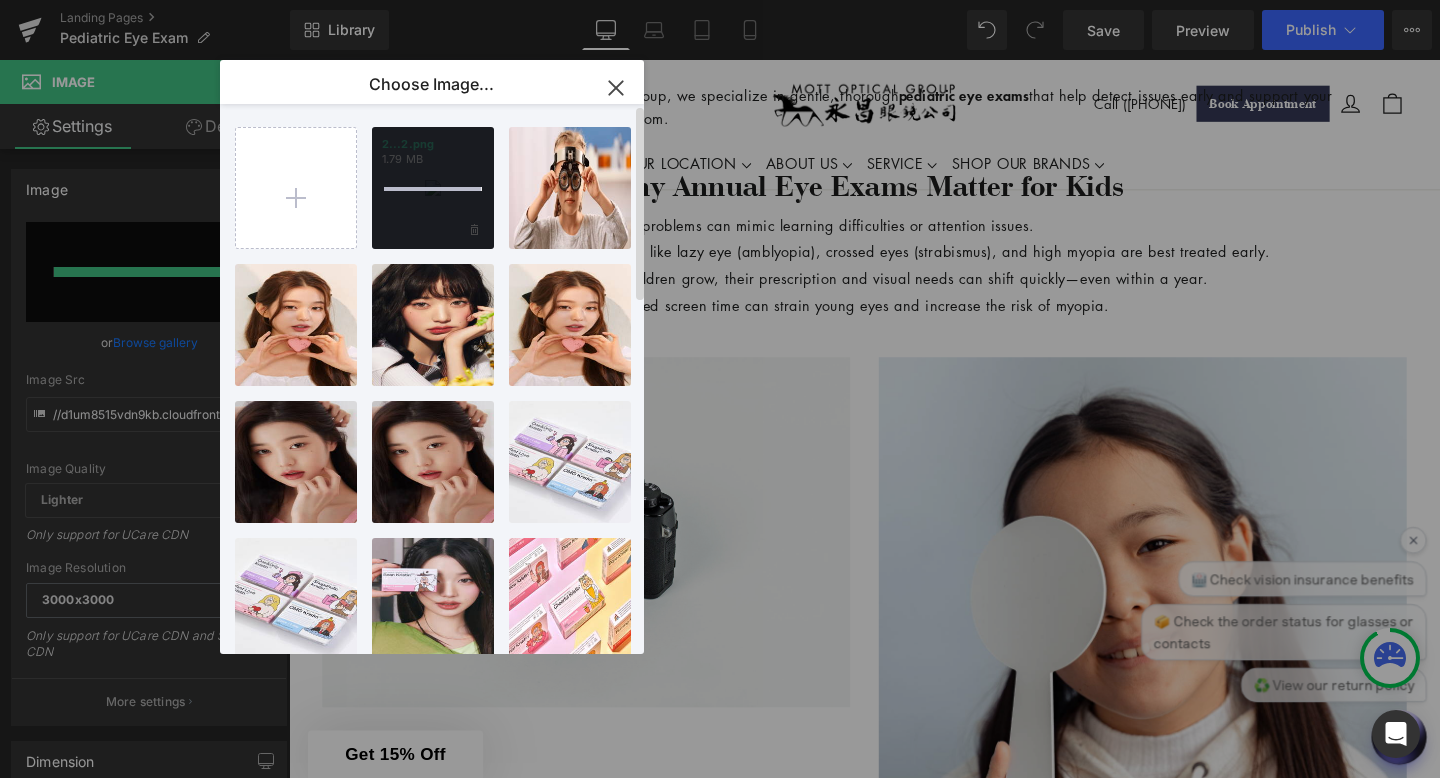 type 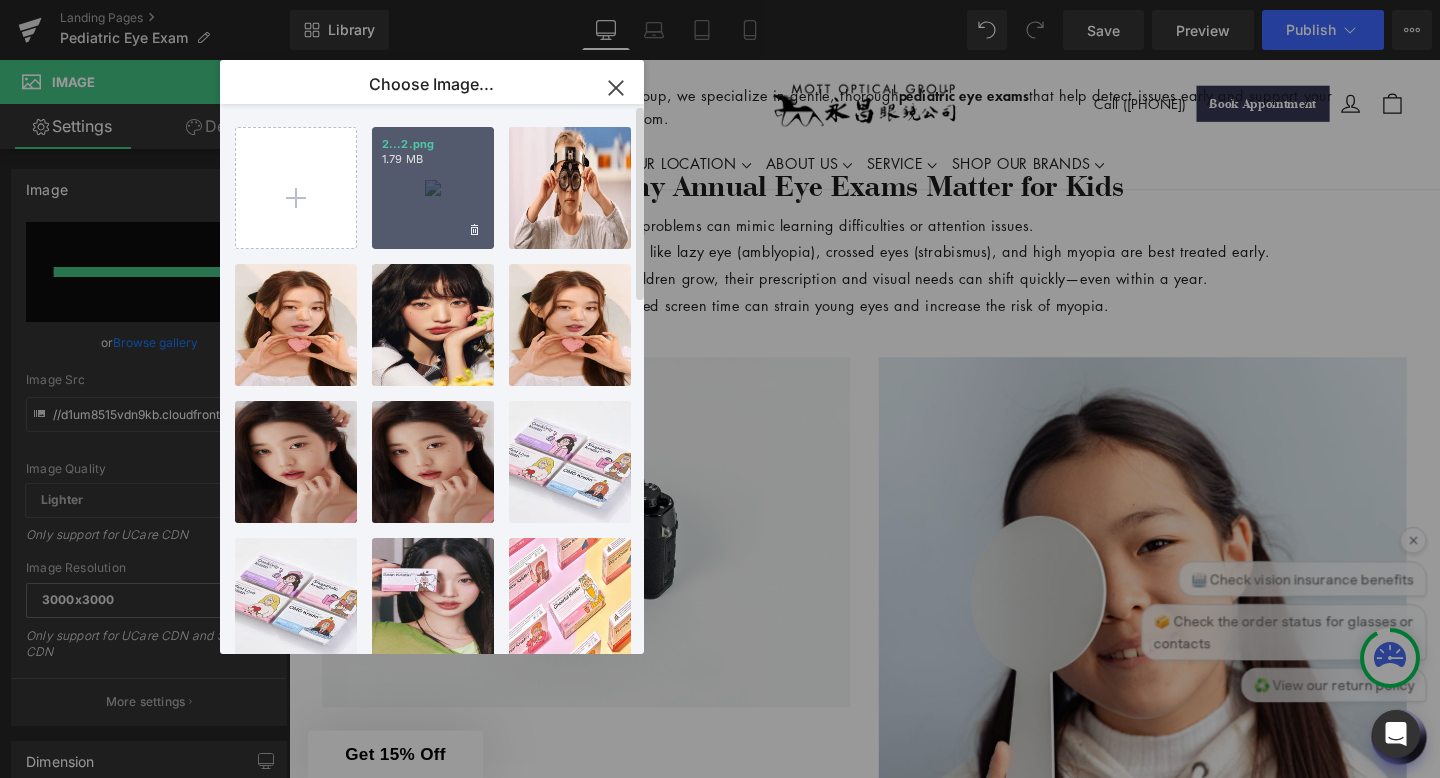 click on "2...2.png 1.79 MB" at bounding box center (433, 188) 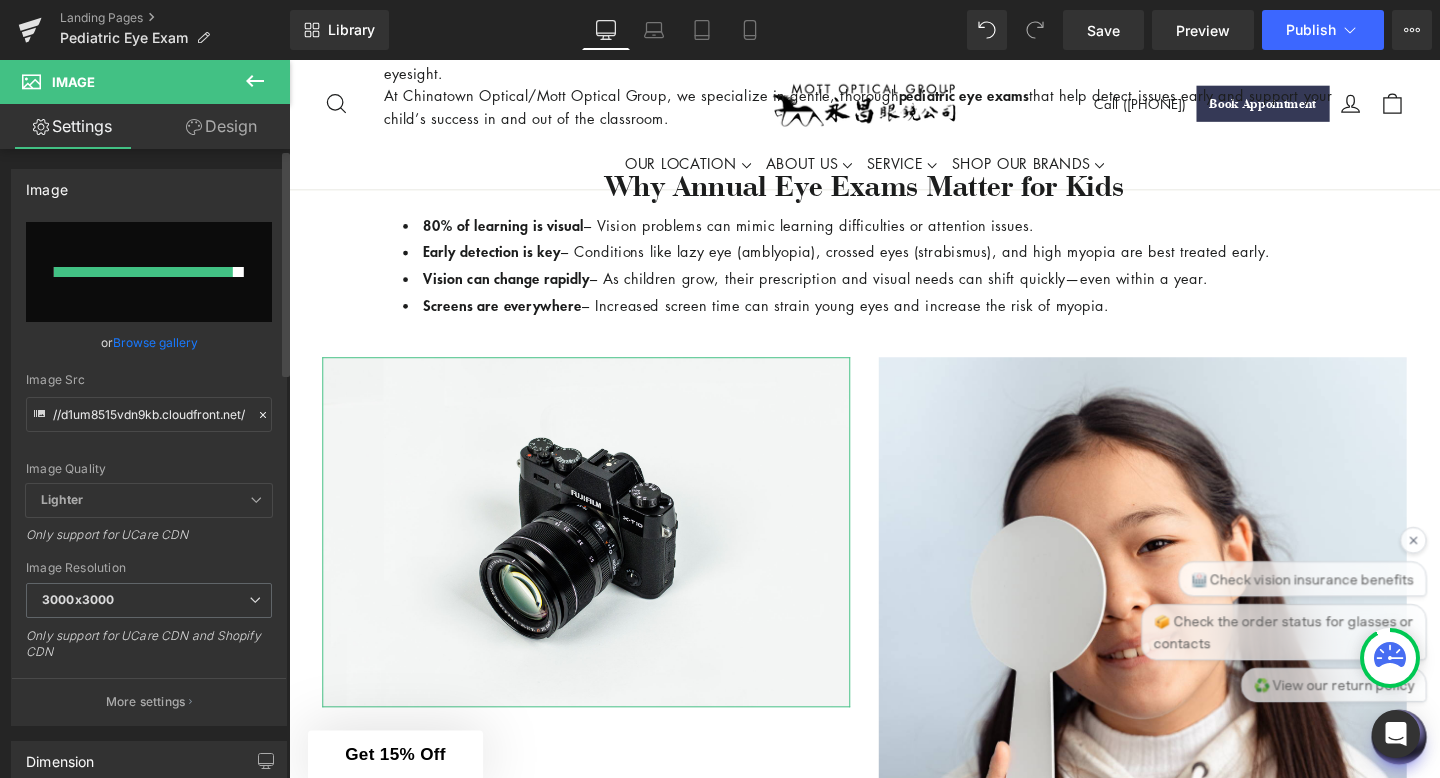 click on "Browse gallery" at bounding box center (155, 342) 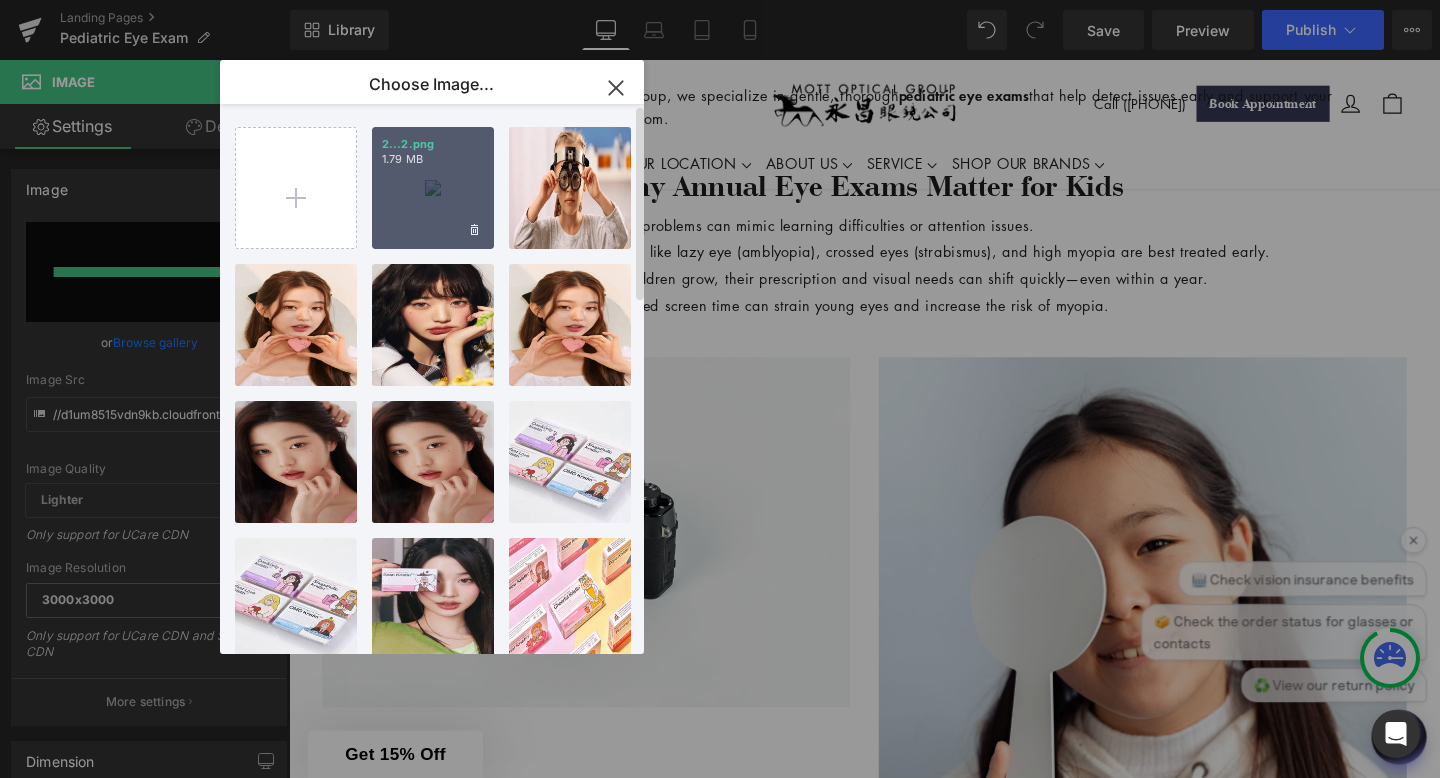 click on "2...2.png 1.79 MB" at bounding box center [433, 188] 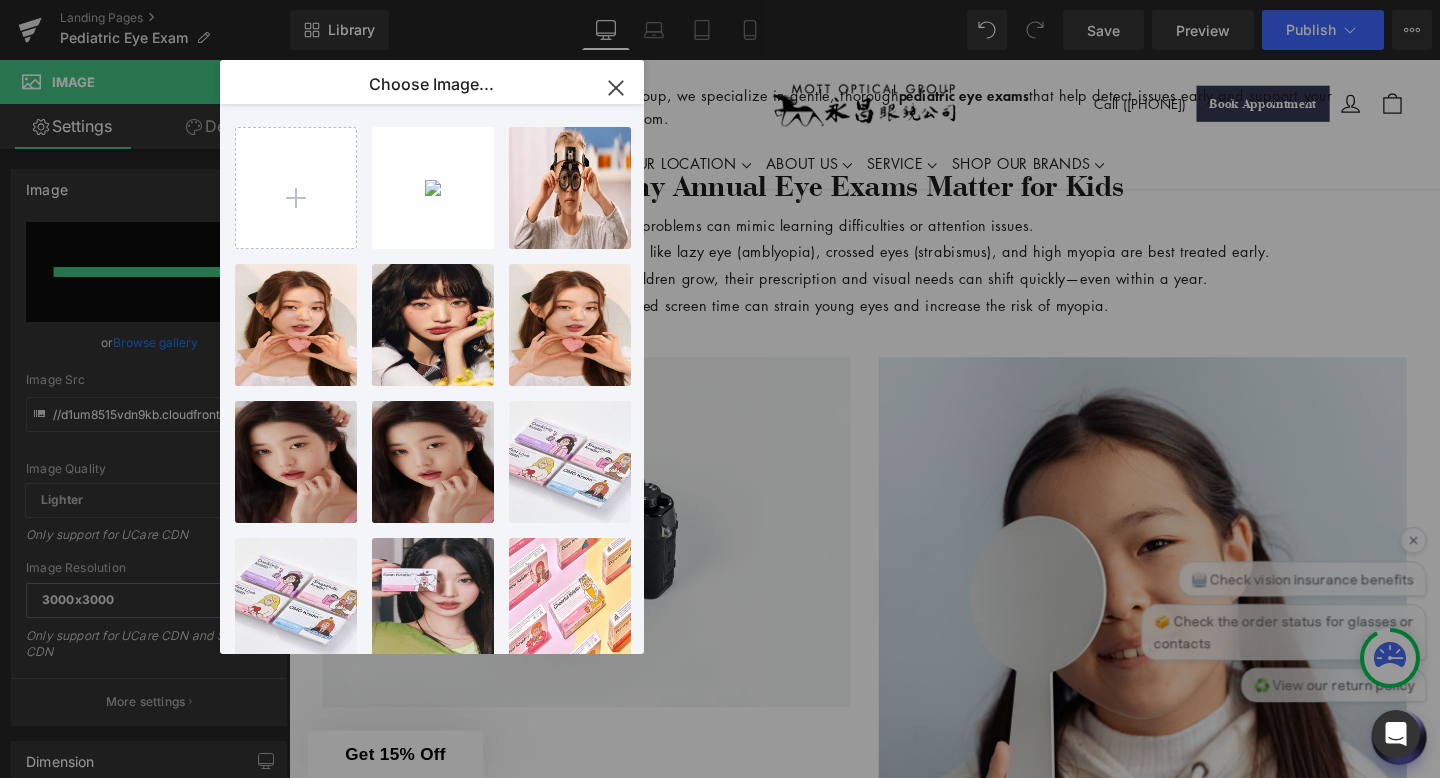 type on "https://ucarecdn.com/98663869-3cca-4e5c-b94d-a127d1afa23b/-/format/auto/-/preview/3000x3000/-/quality/lighter/2.png" 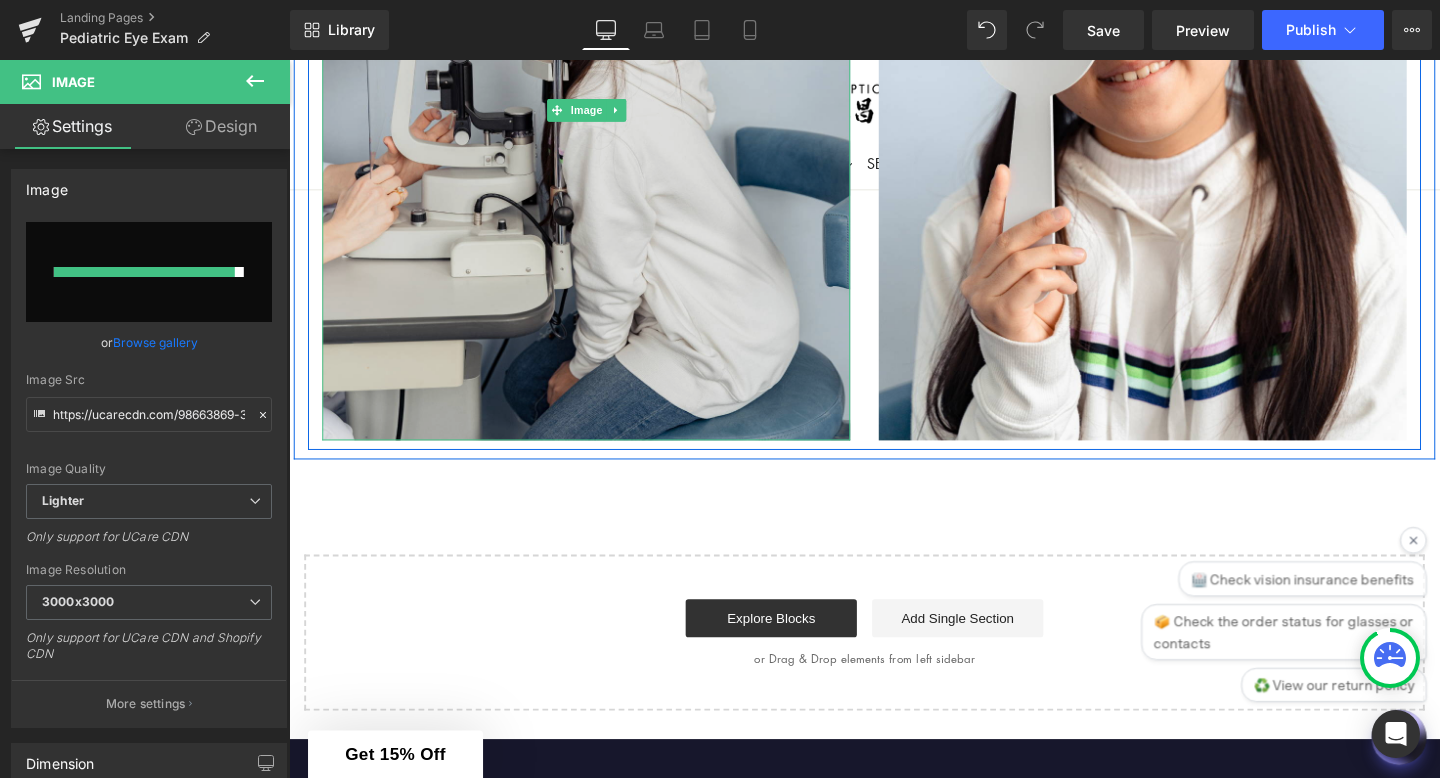 scroll, scrollTop: 1784, scrollLeft: 0, axis: vertical 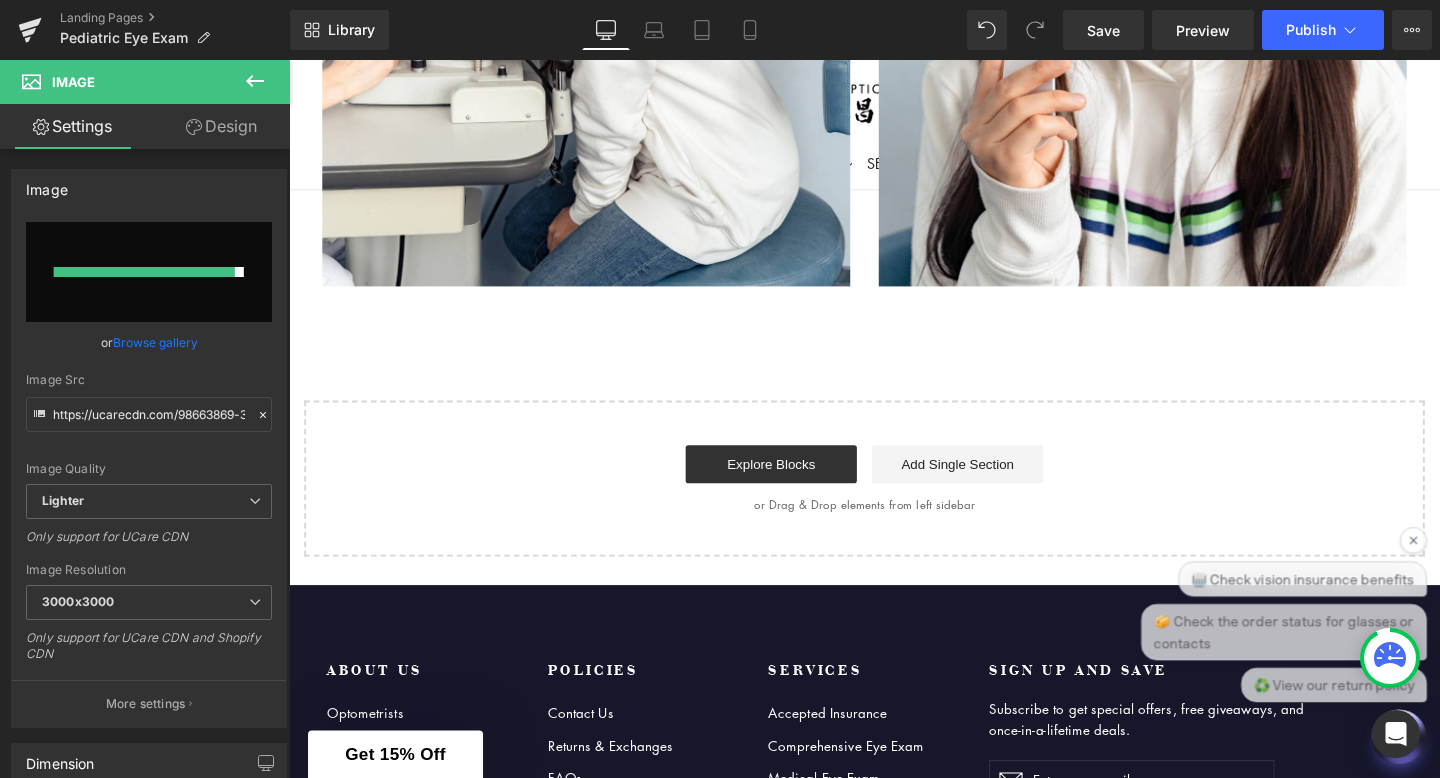 click 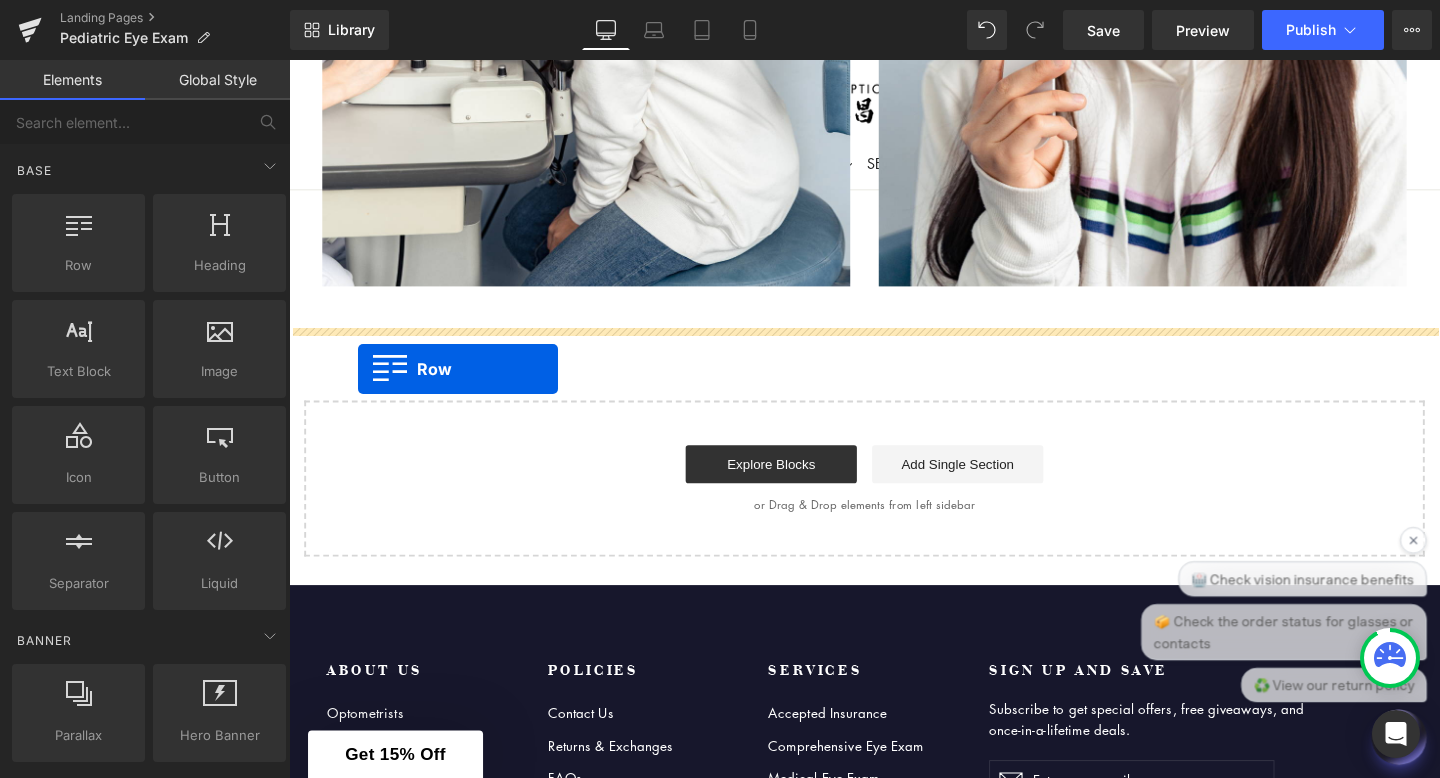 drag, startPoint x: 380, startPoint y: 304, endPoint x: 362, endPoint y: 385, distance: 82.9759 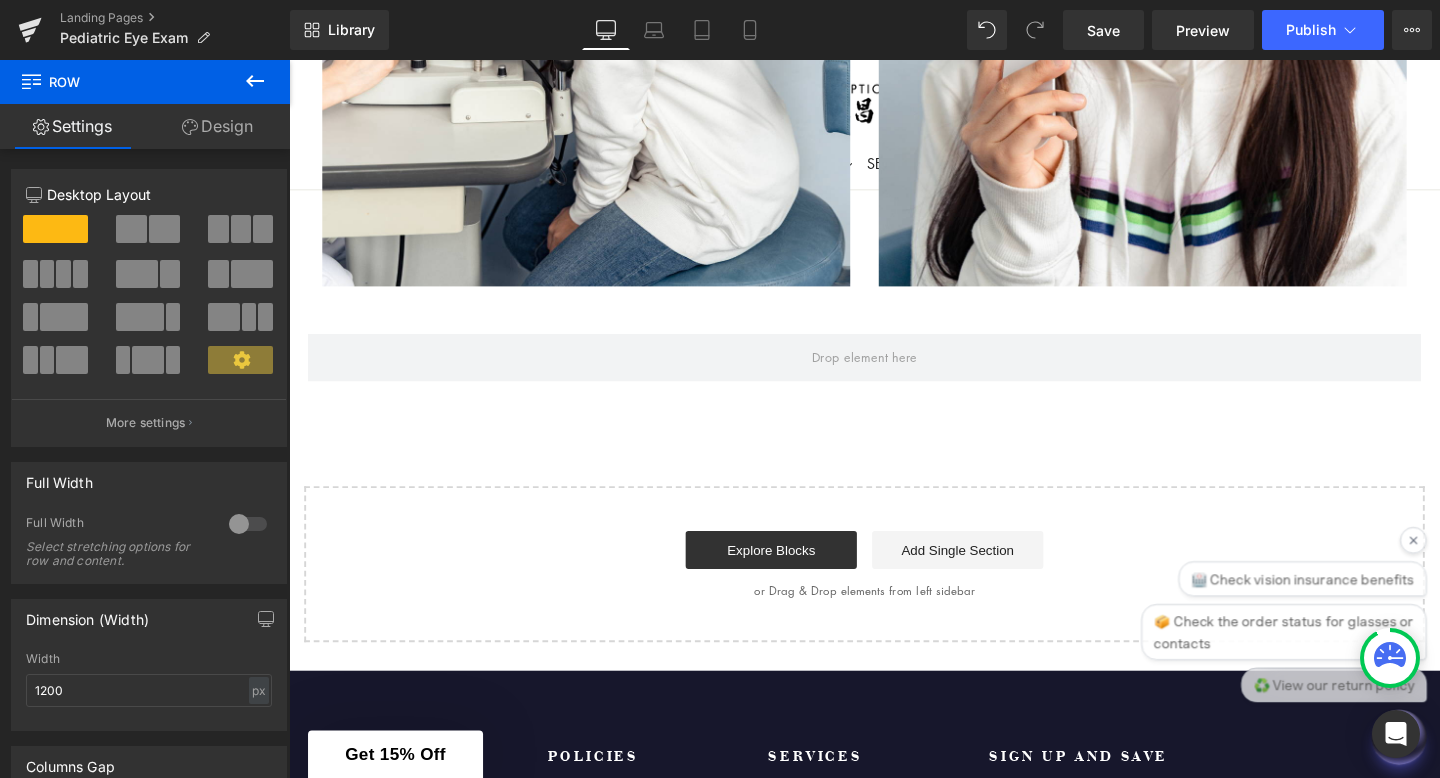 click 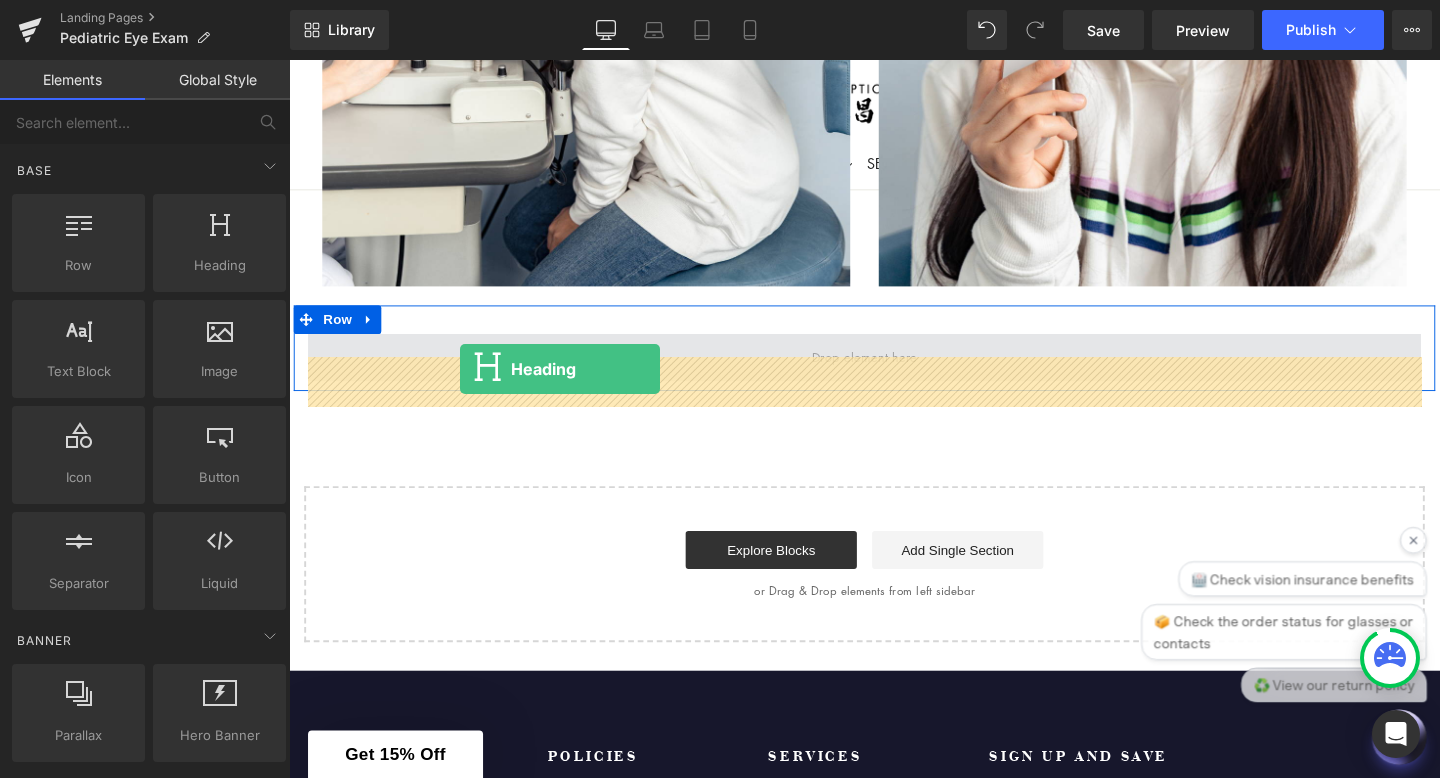 drag, startPoint x: 518, startPoint y: 278, endPoint x: 469, endPoint y: 385, distance: 117.68602 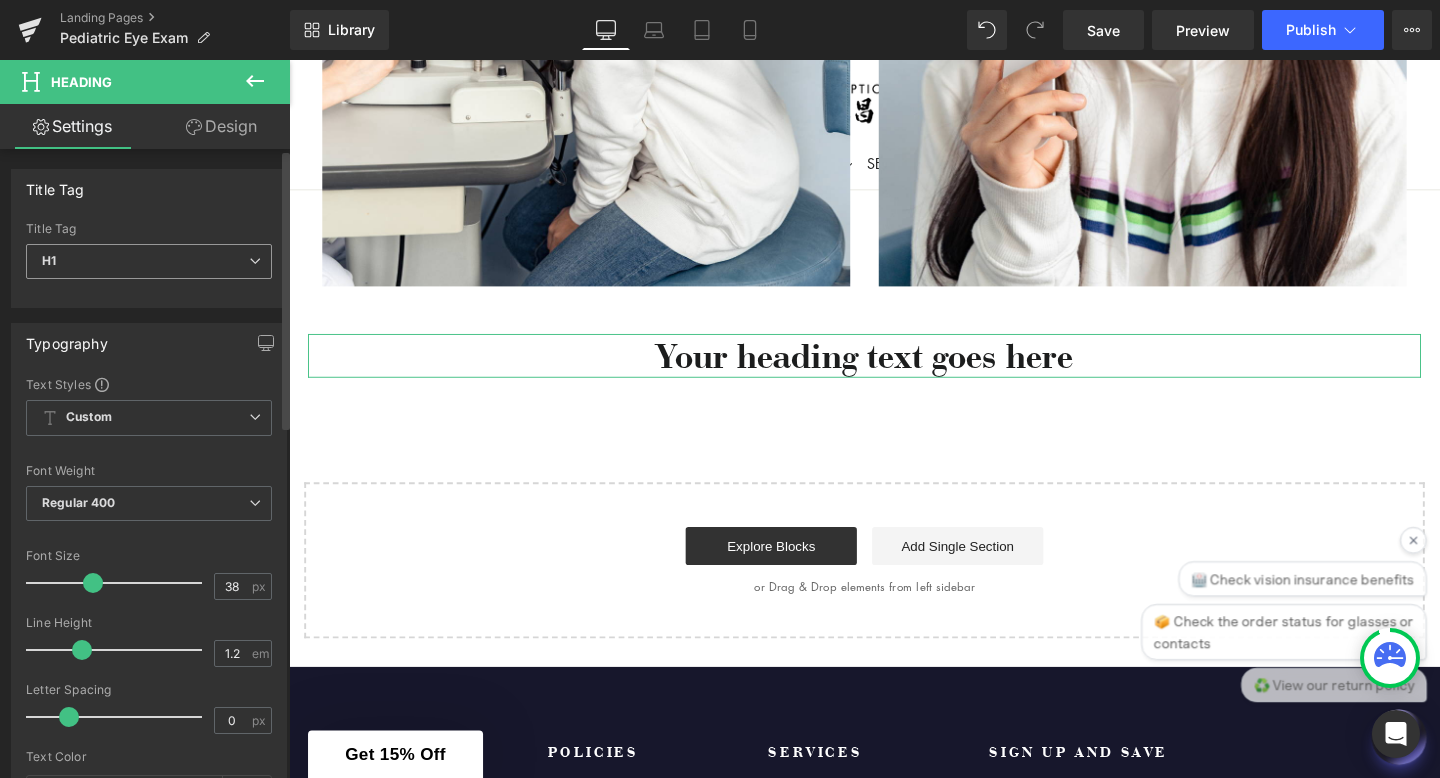 click on "H1" at bounding box center [149, 261] 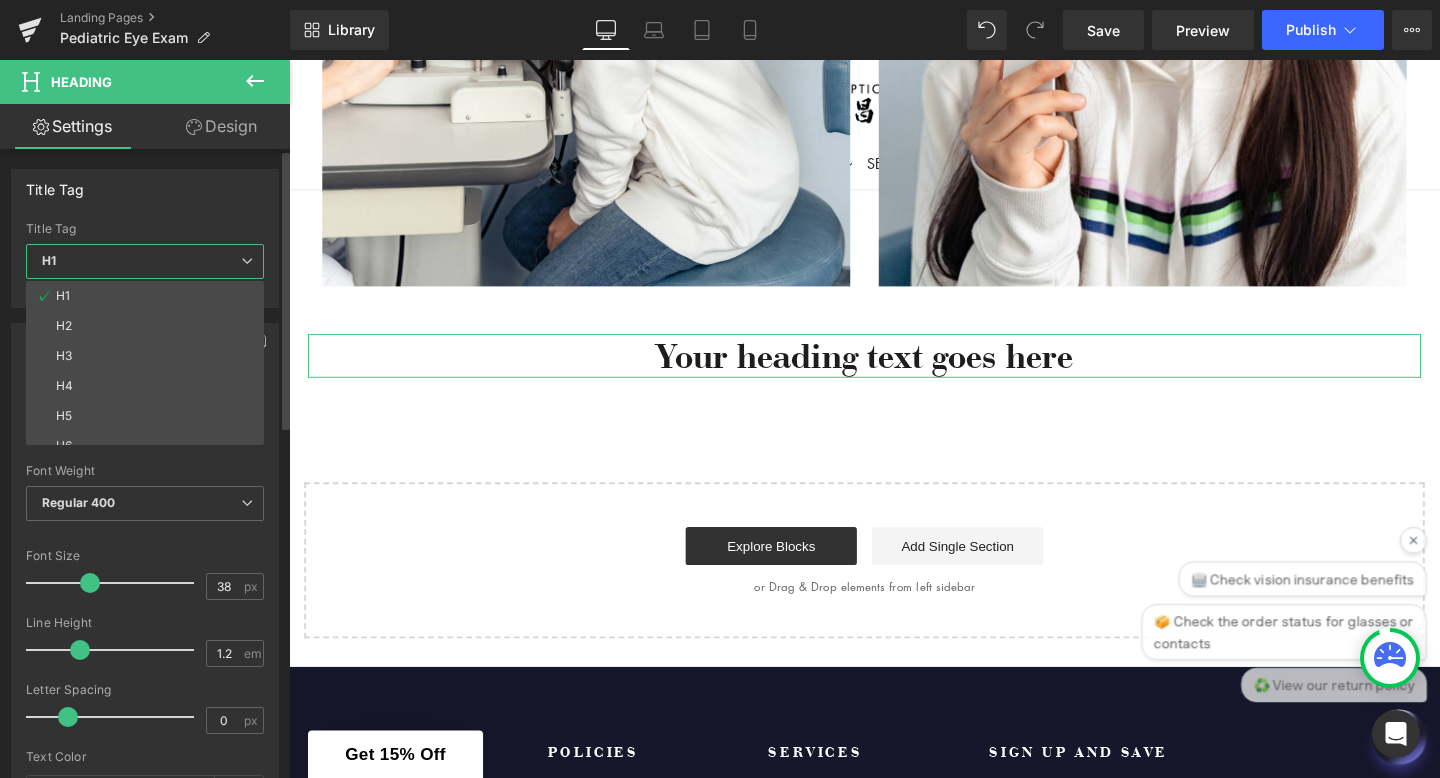click on "H3" at bounding box center (149, 356) 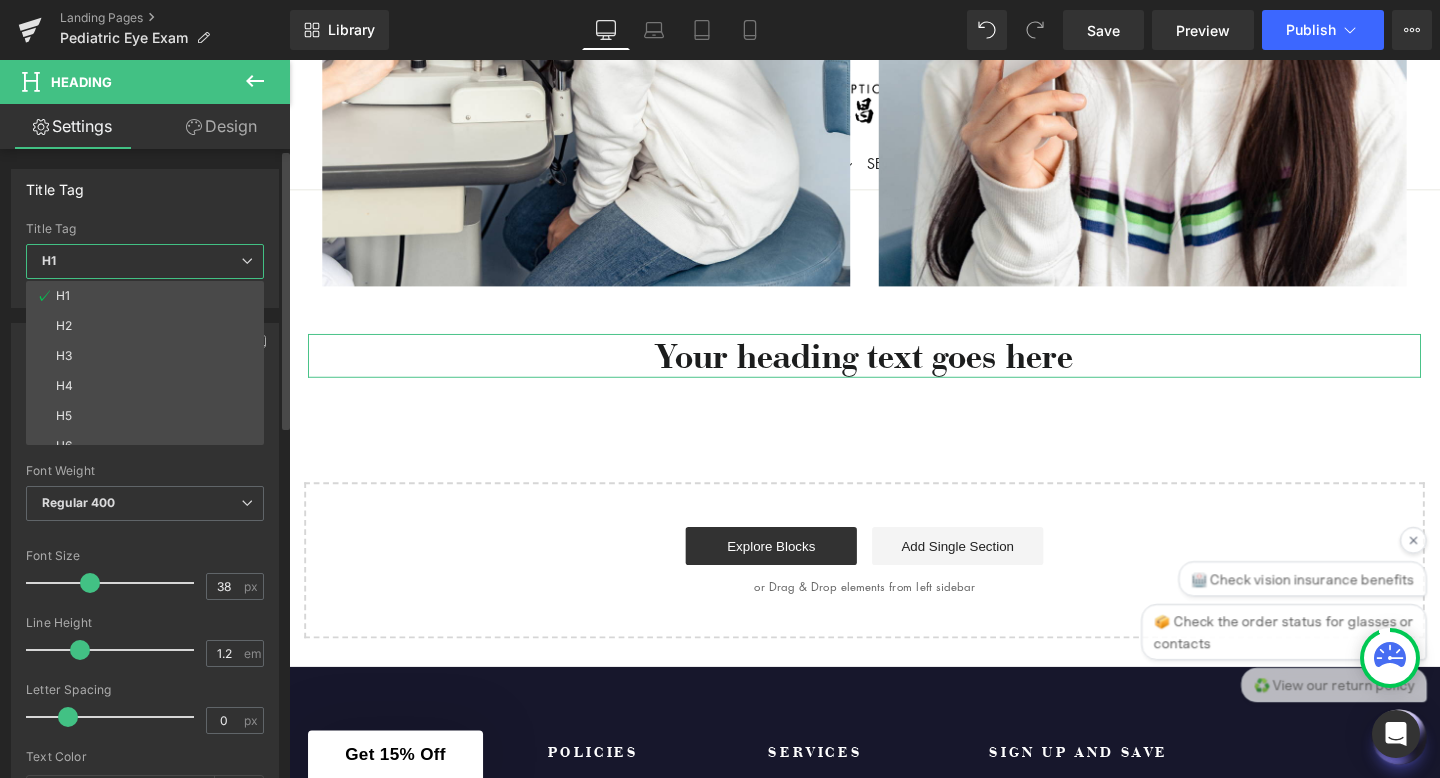 type on "32.3" 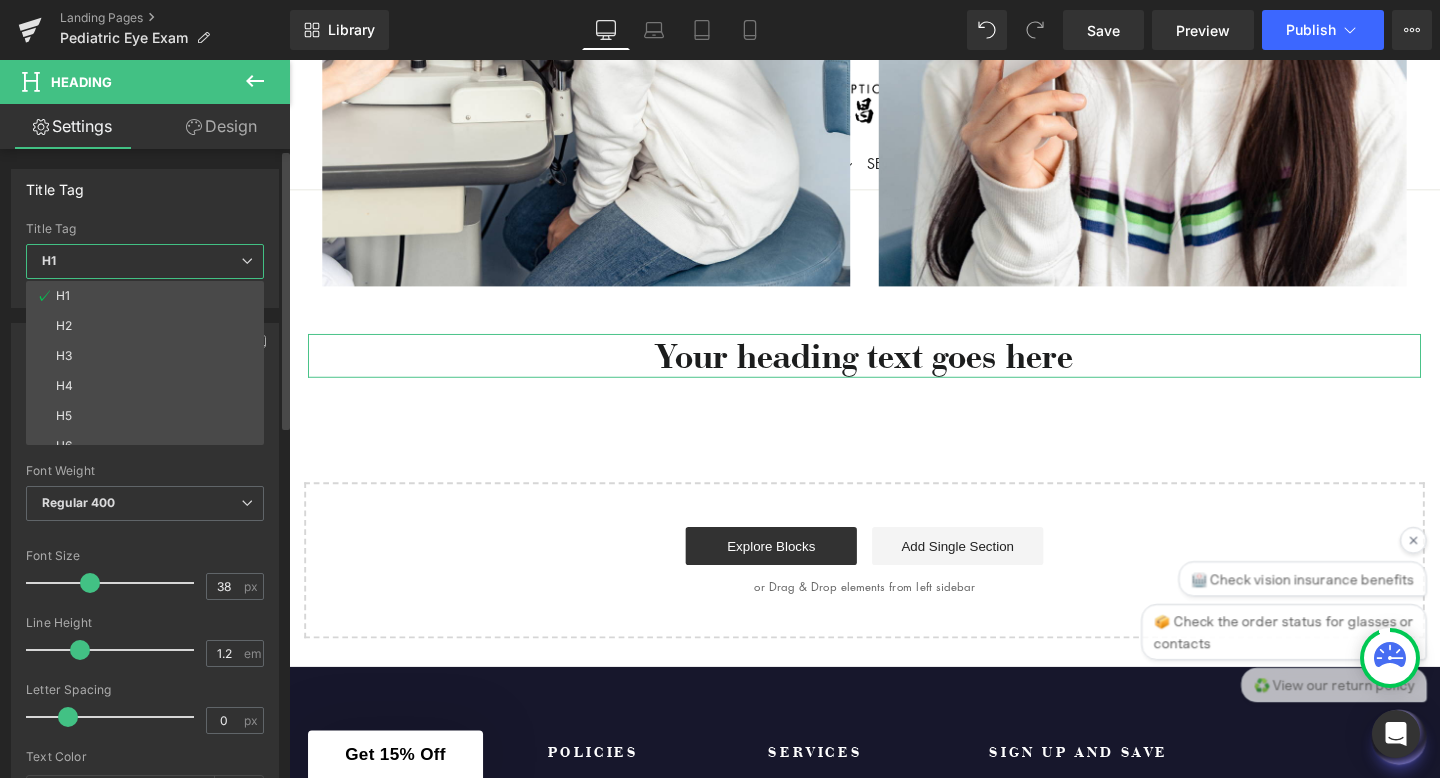 type on "100" 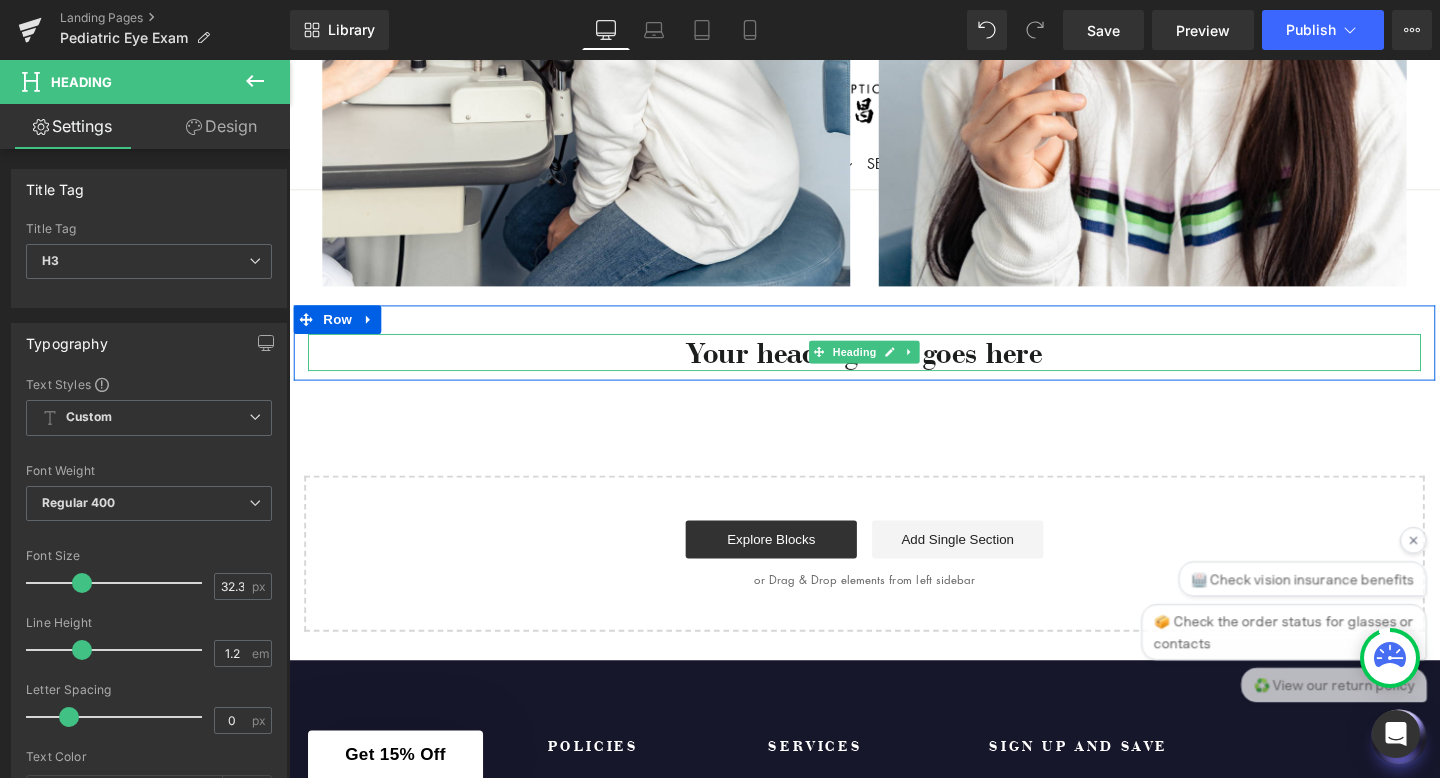 click on "Your heading text goes here" at bounding box center (894, 367) 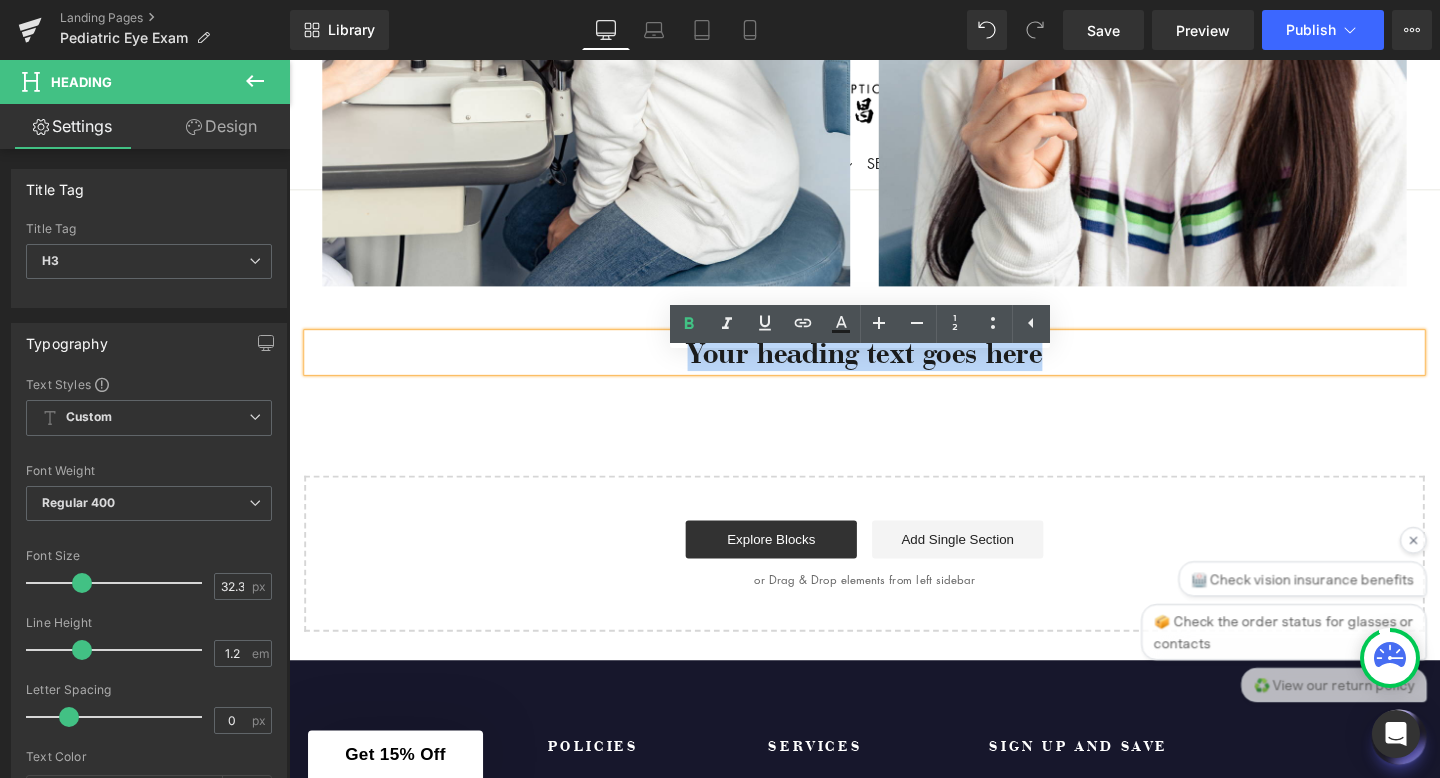 drag, startPoint x: 1100, startPoint y: 391, endPoint x: 689, endPoint y: 383, distance: 411.07785 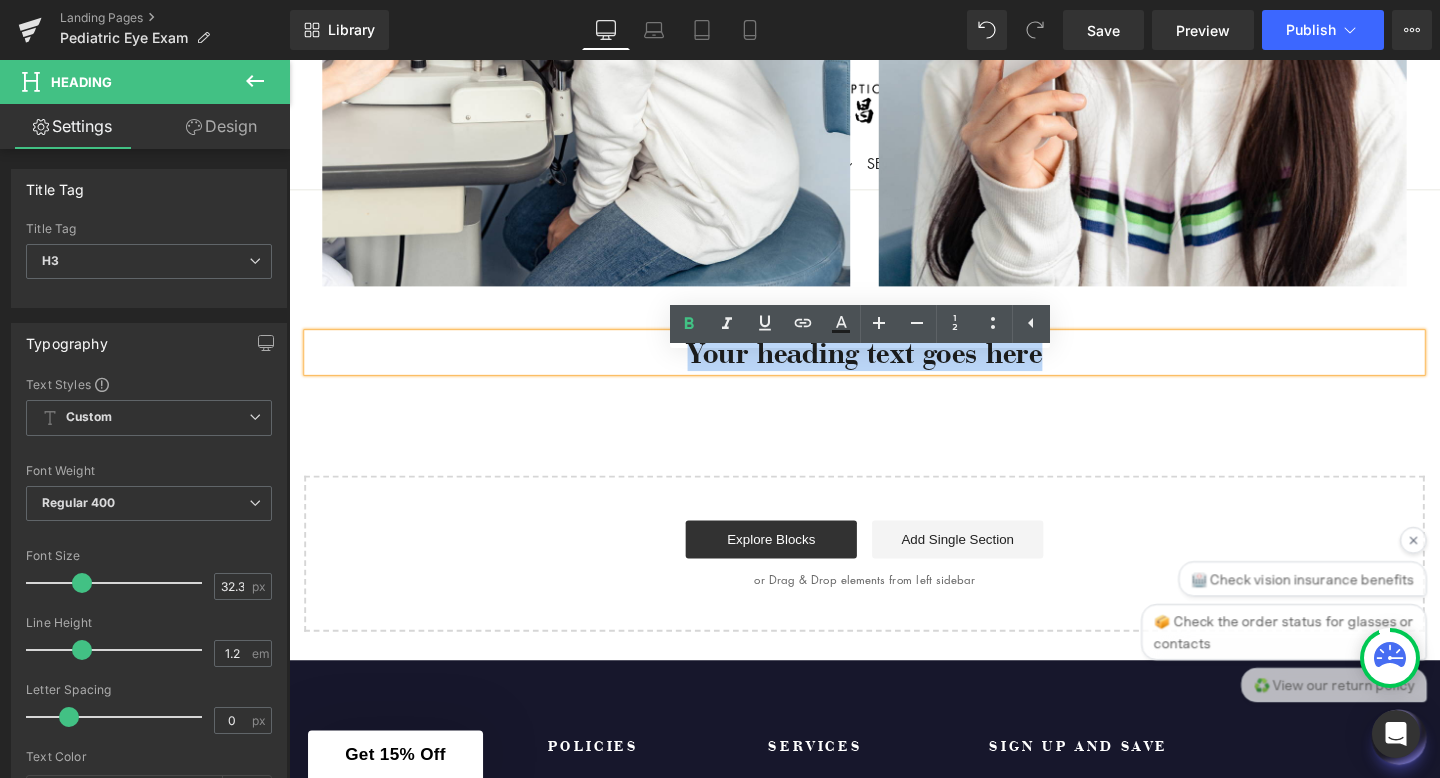 click on "Your heading text goes here" at bounding box center [894, 367] 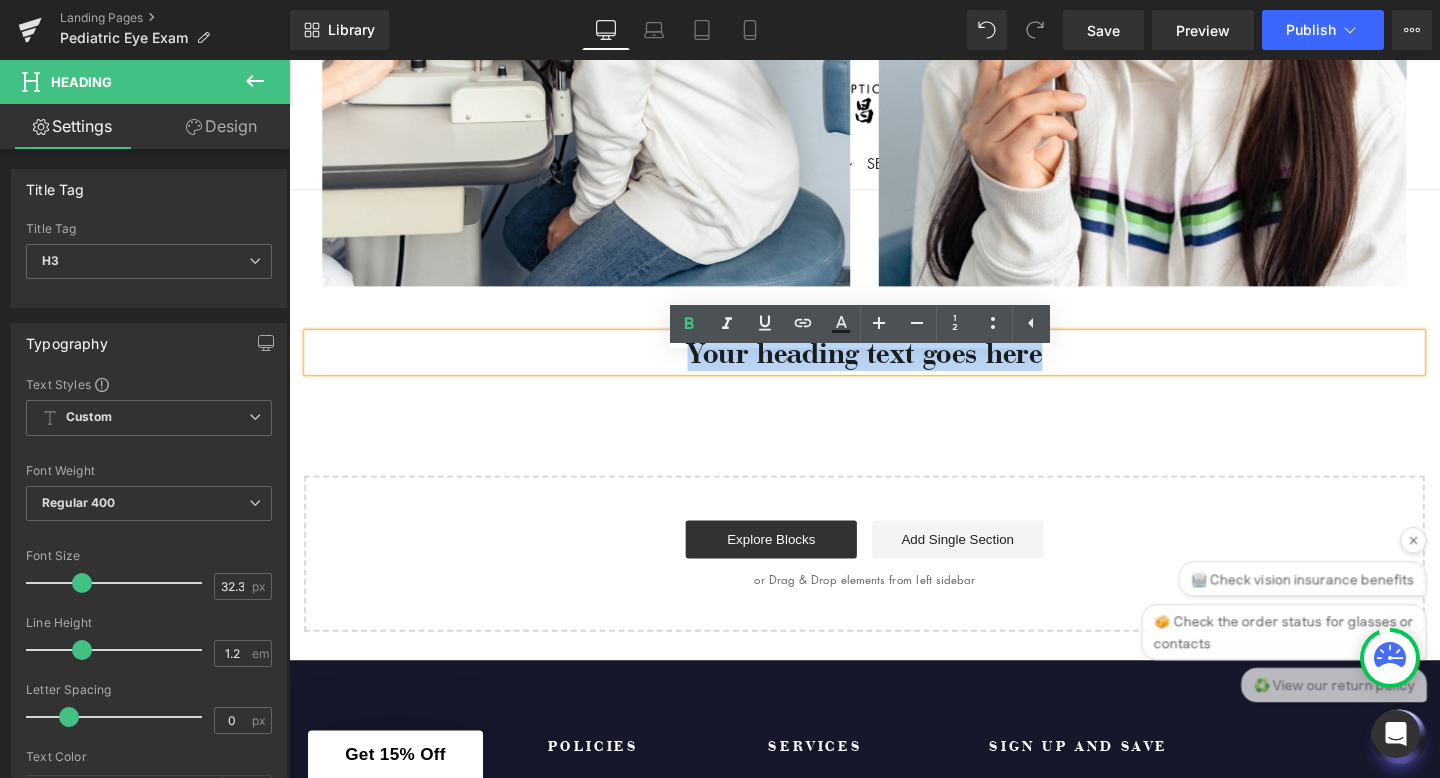 paste 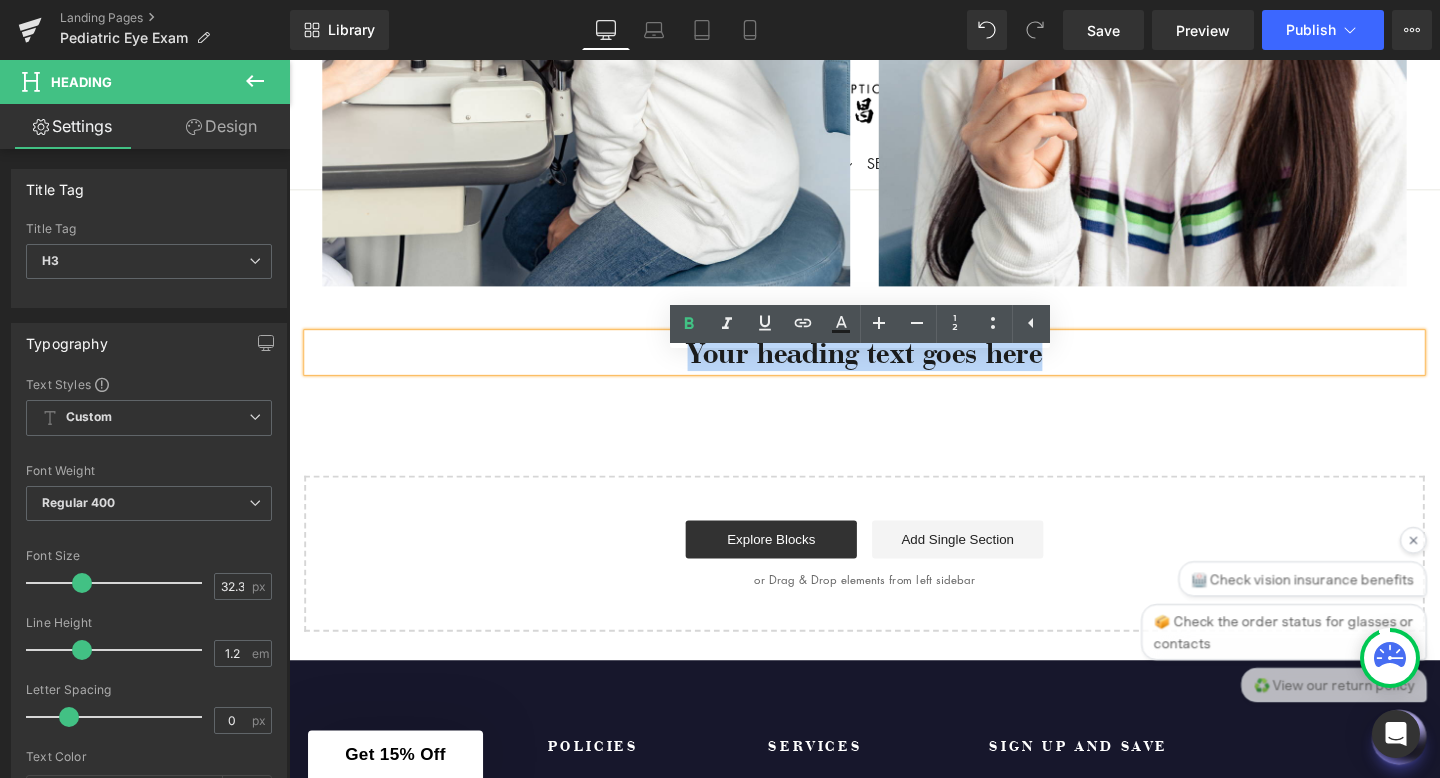type 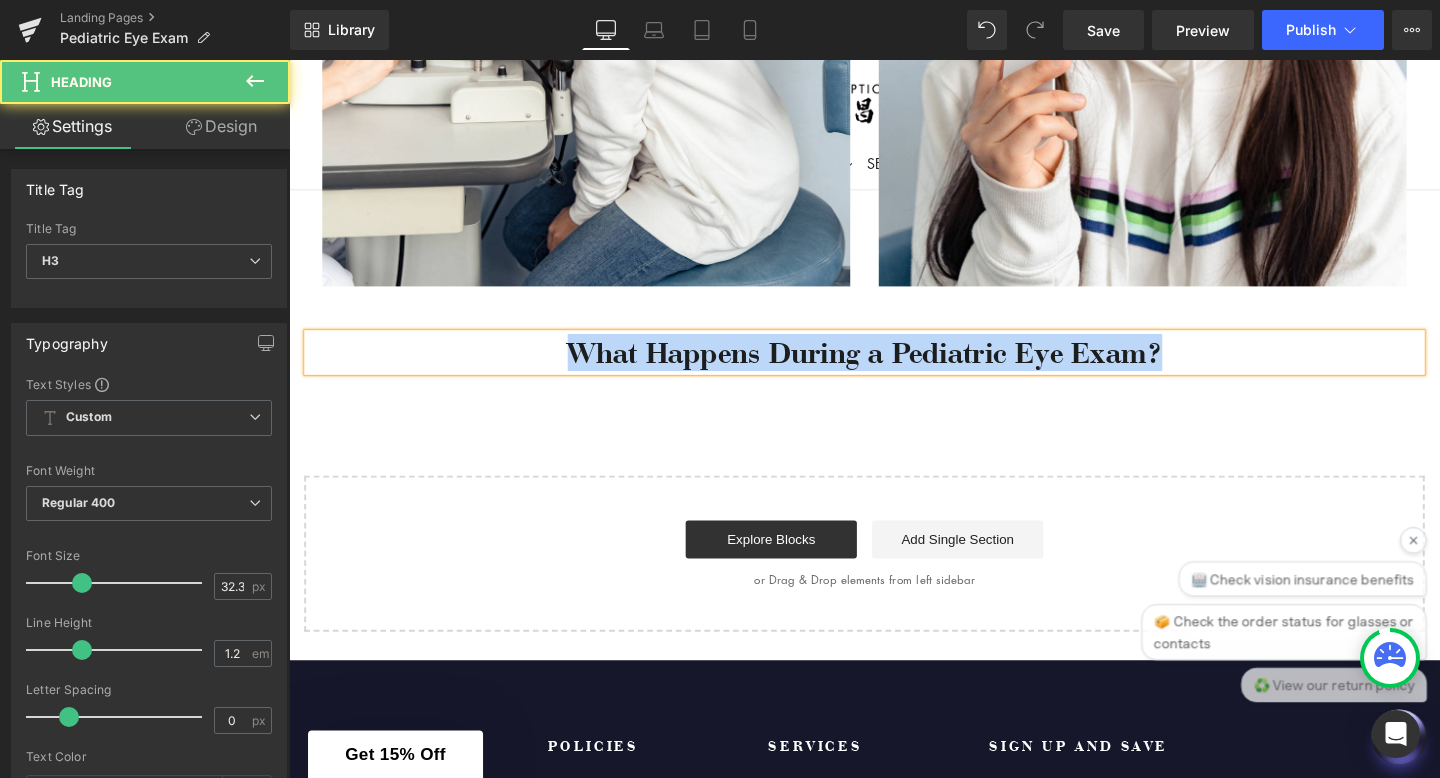 drag, startPoint x: 1235, startPoint y: 386, endPoint x: 566, endPoint y: 407, distance: 669.3295 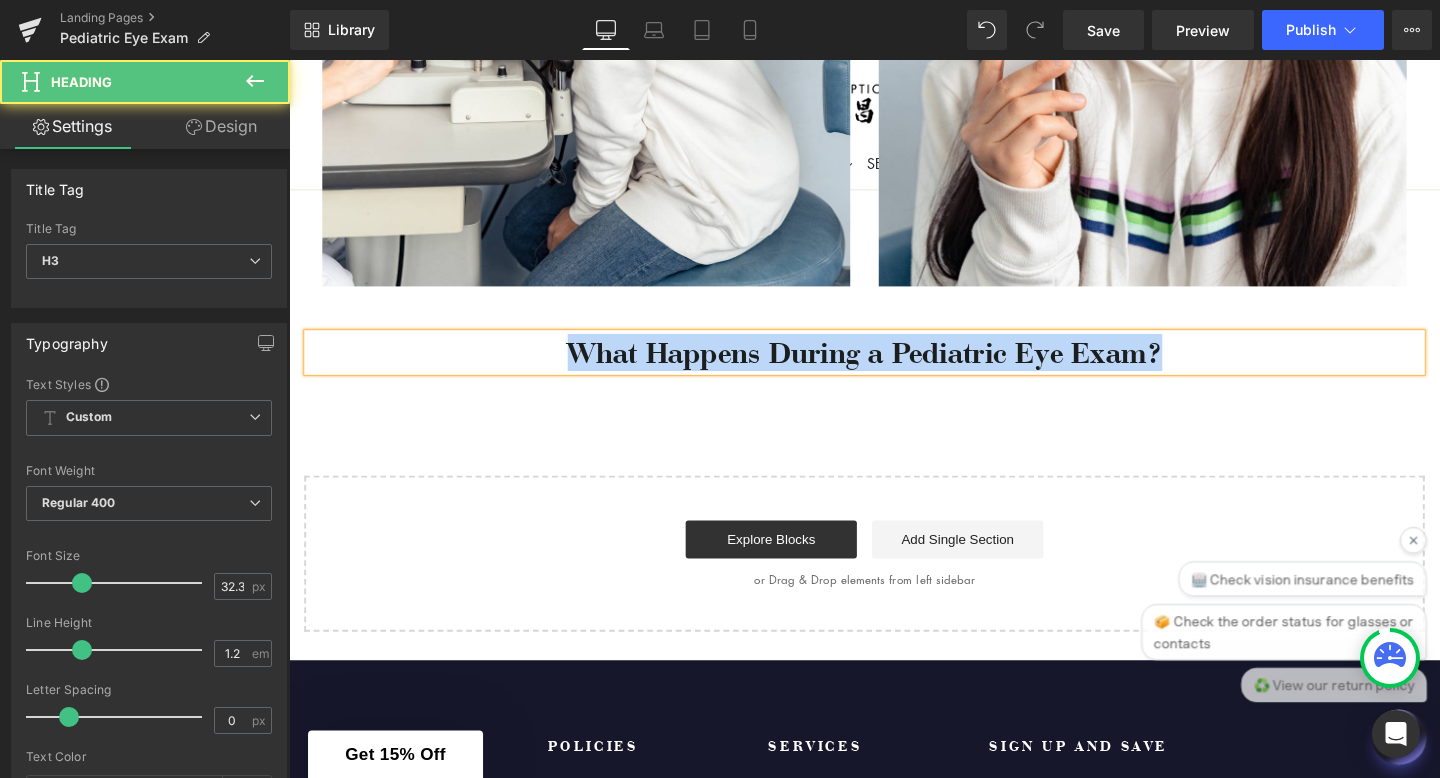 click on "What Happens During a Pediatric Eye Exam?" at bounding box center [894, 367] 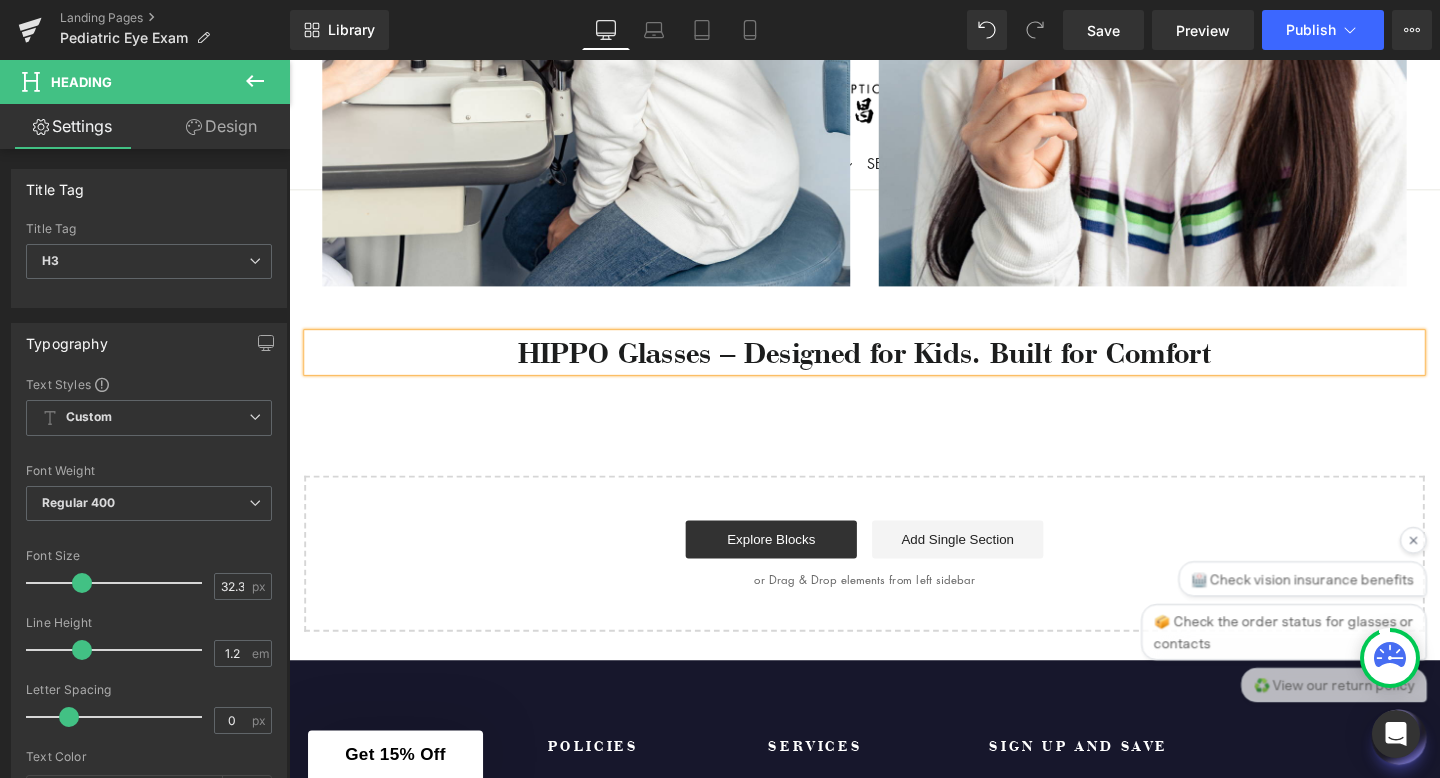 click on "Comprehensive Eye Exams for children – Because Healthy Vision Starts Early
Heading
Row
Image
Ensure Your Child’s Vision is on the Right Track
Heading
Did you know that 1 in 4 children has an undiagnosed vision problem ? Clear sight is critical for learning, development, and confidence—and many vision issues don’t have obvious symptoms. That’s why annual eye exams are essential , even if your child isn’t complaining about their eyesight. At [BUSINESS_NAME]/[BUSINESS_NAME], we specialize in gentle, thorough pediatric eye exams that help detect issues early and support your child’s success in and out of the classroom.
Text Block 100px 100px
Why Annual Eye Exams Matter for Kids
Heading
80% of learning is visual – Vision problems can mimic learning difficulties or attention issues. Early detection is key Vision can change rapidly" at bounding box center (894, -445) 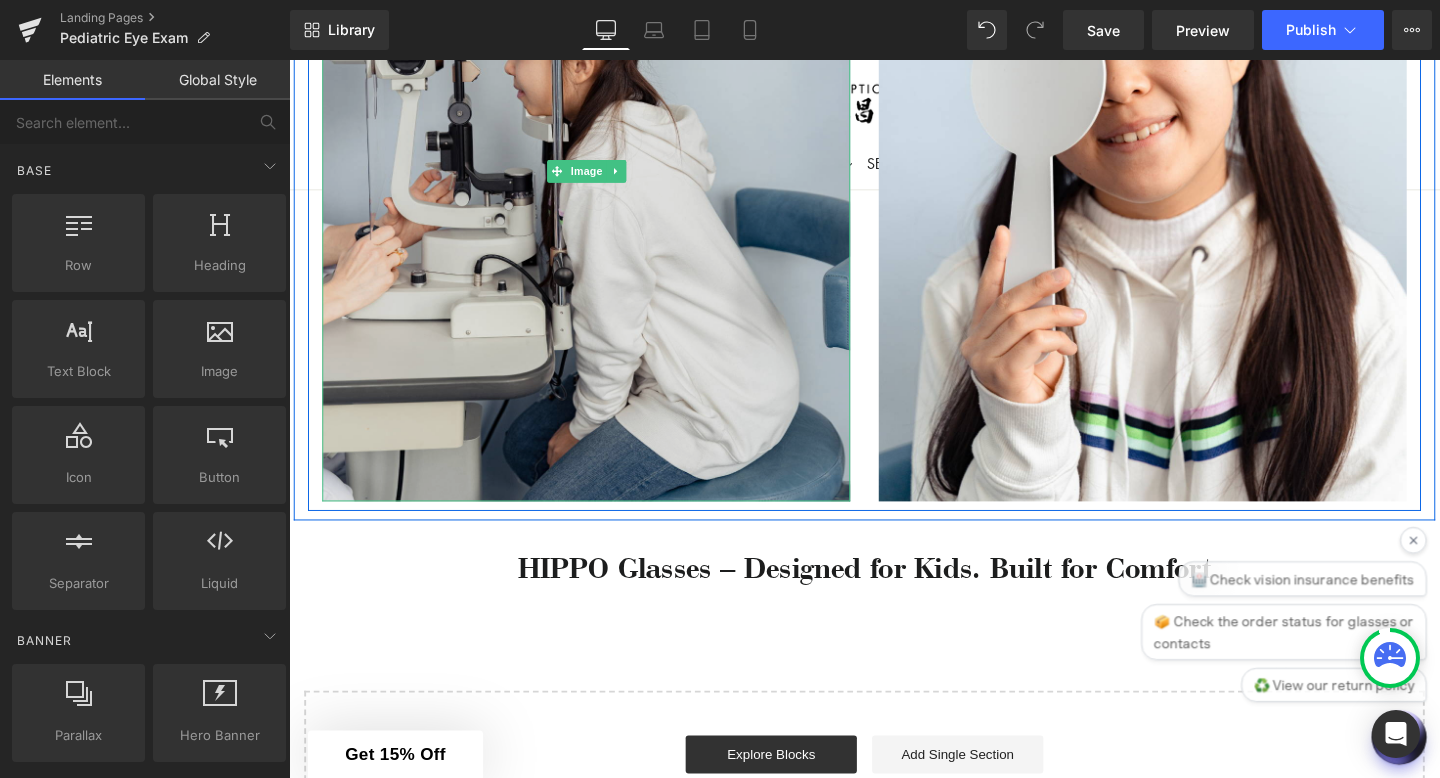 scroll, scrollTop: 1854, scrollLeft: 0, axis: vertical 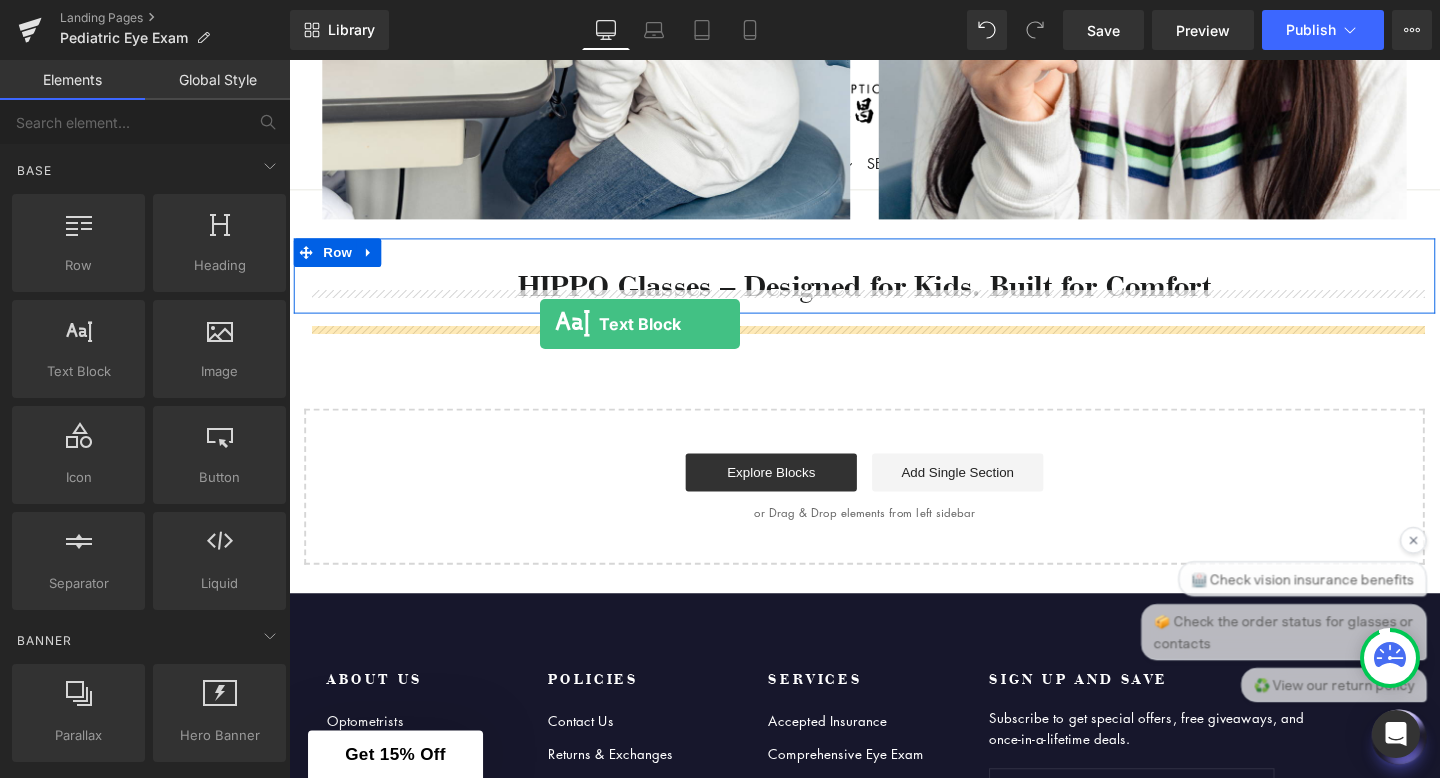 drag, startPoint x: 377, startPoint y: 414, endPoint x: 553, endPoint y: 338, distance: 191.70811 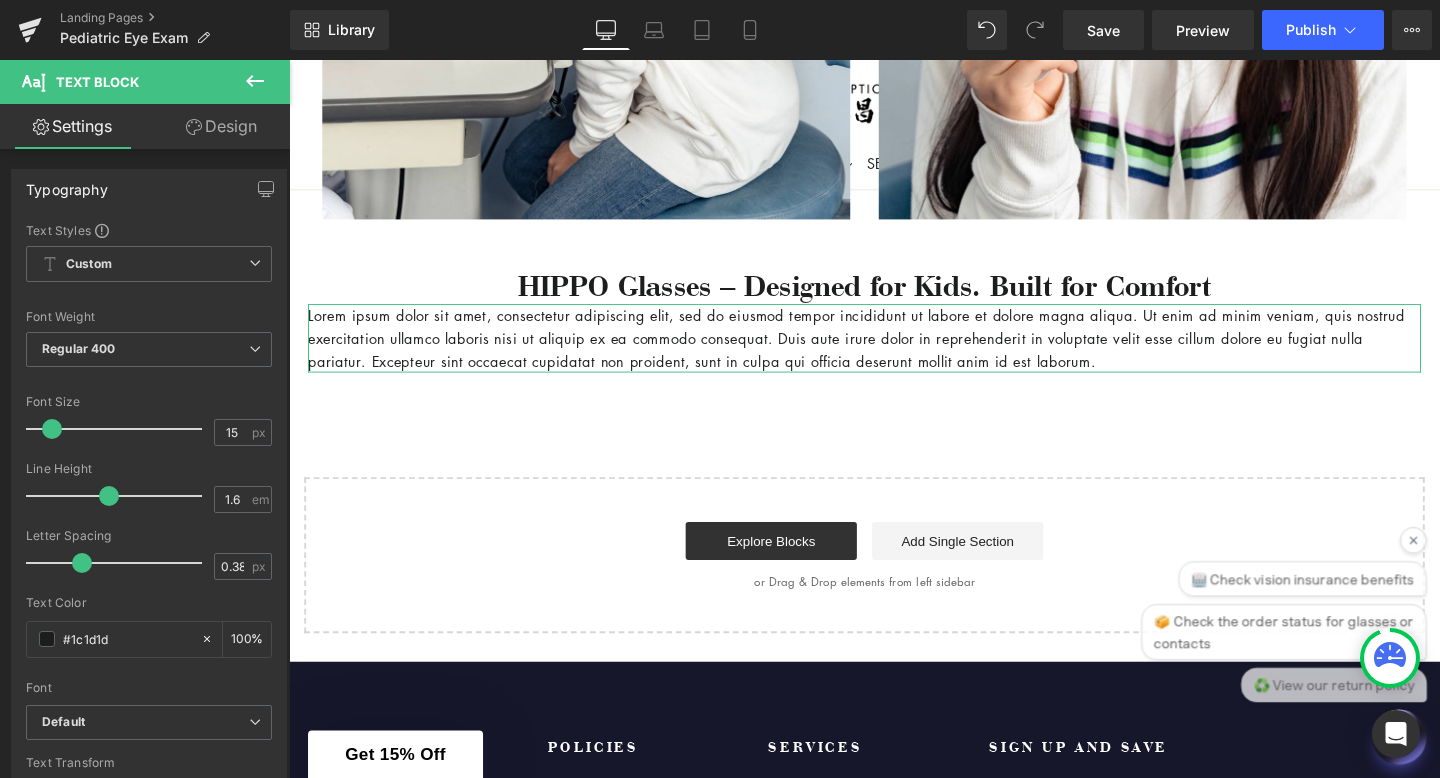 click on "Design" at bounding box center [221, 126] 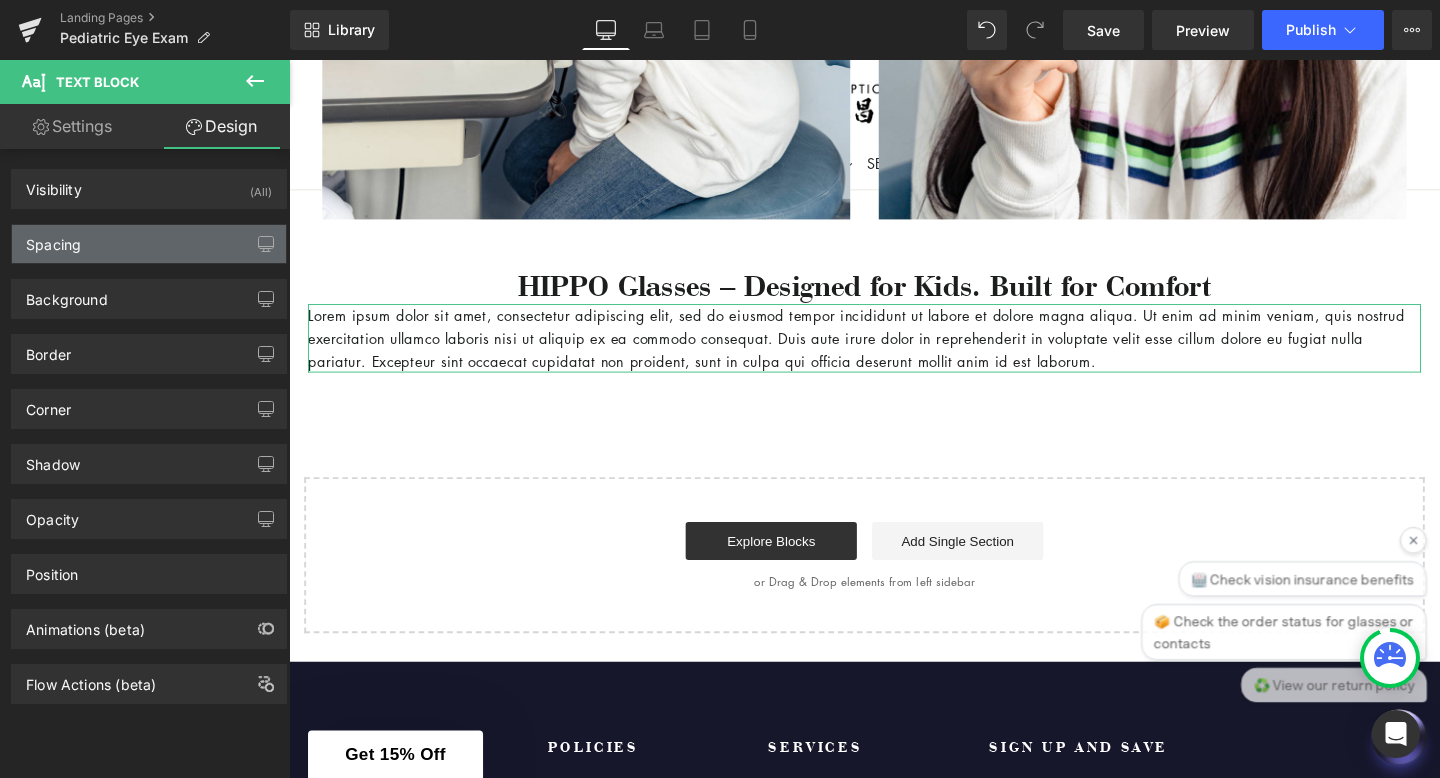 click on "Spacing" at bounding box center (149, 244) 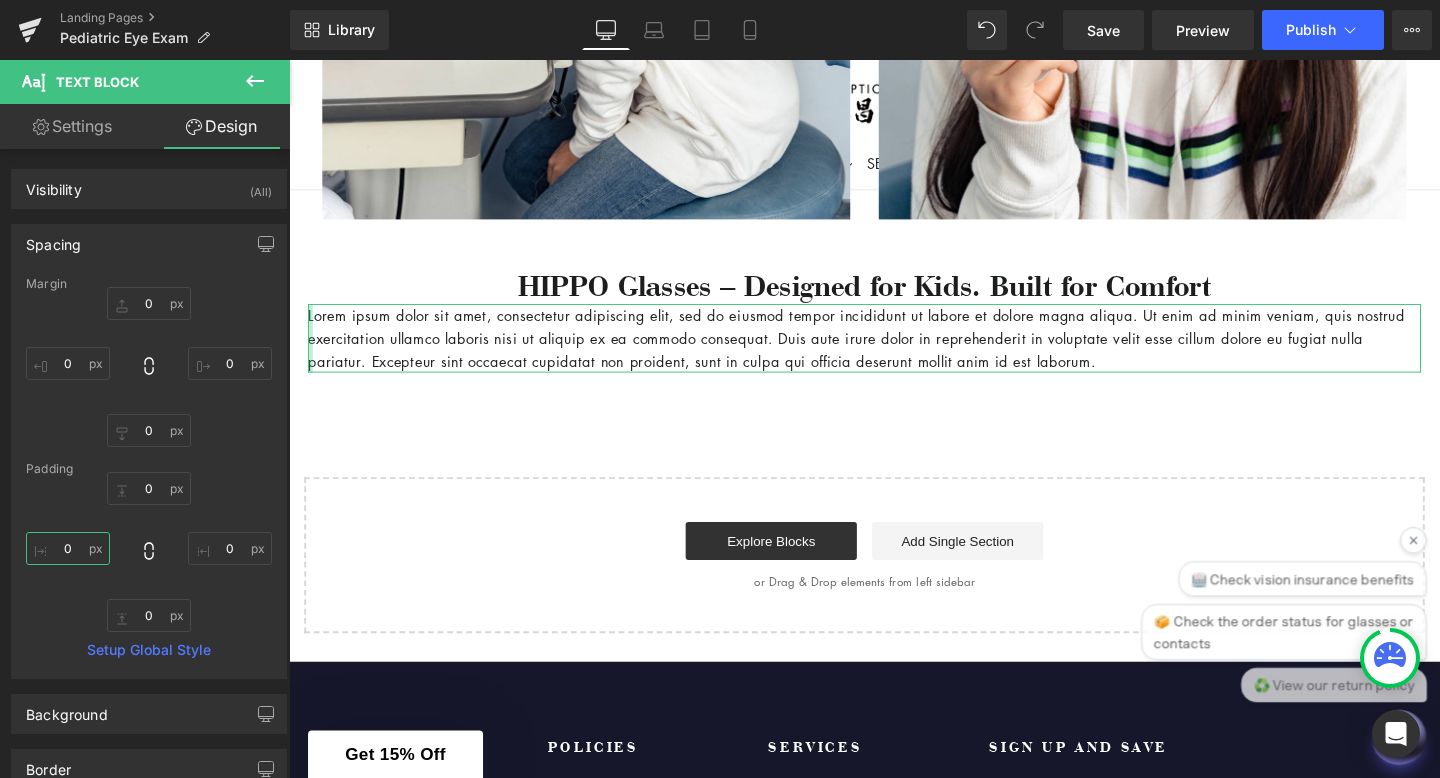 click on "0" at bounding box center [68, 548] 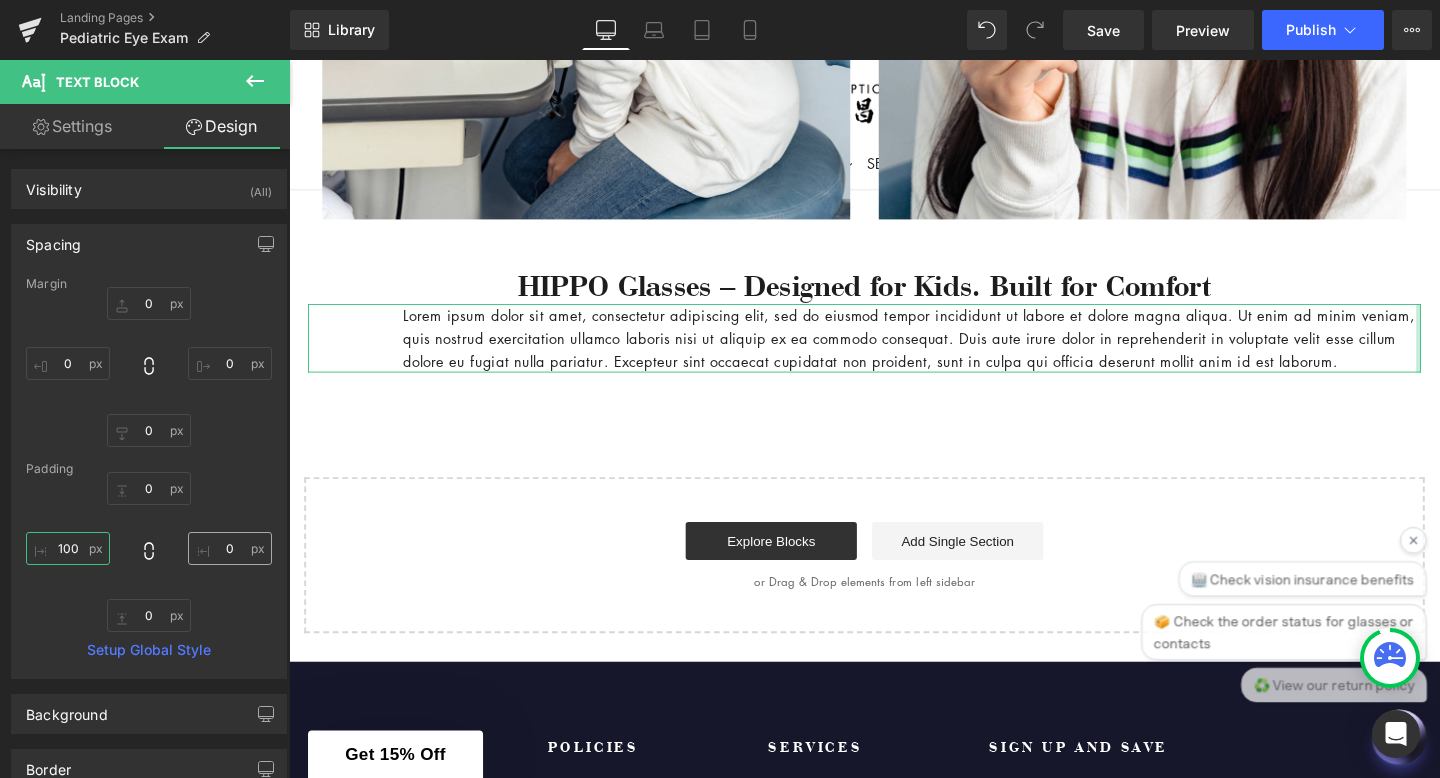 type on "100" 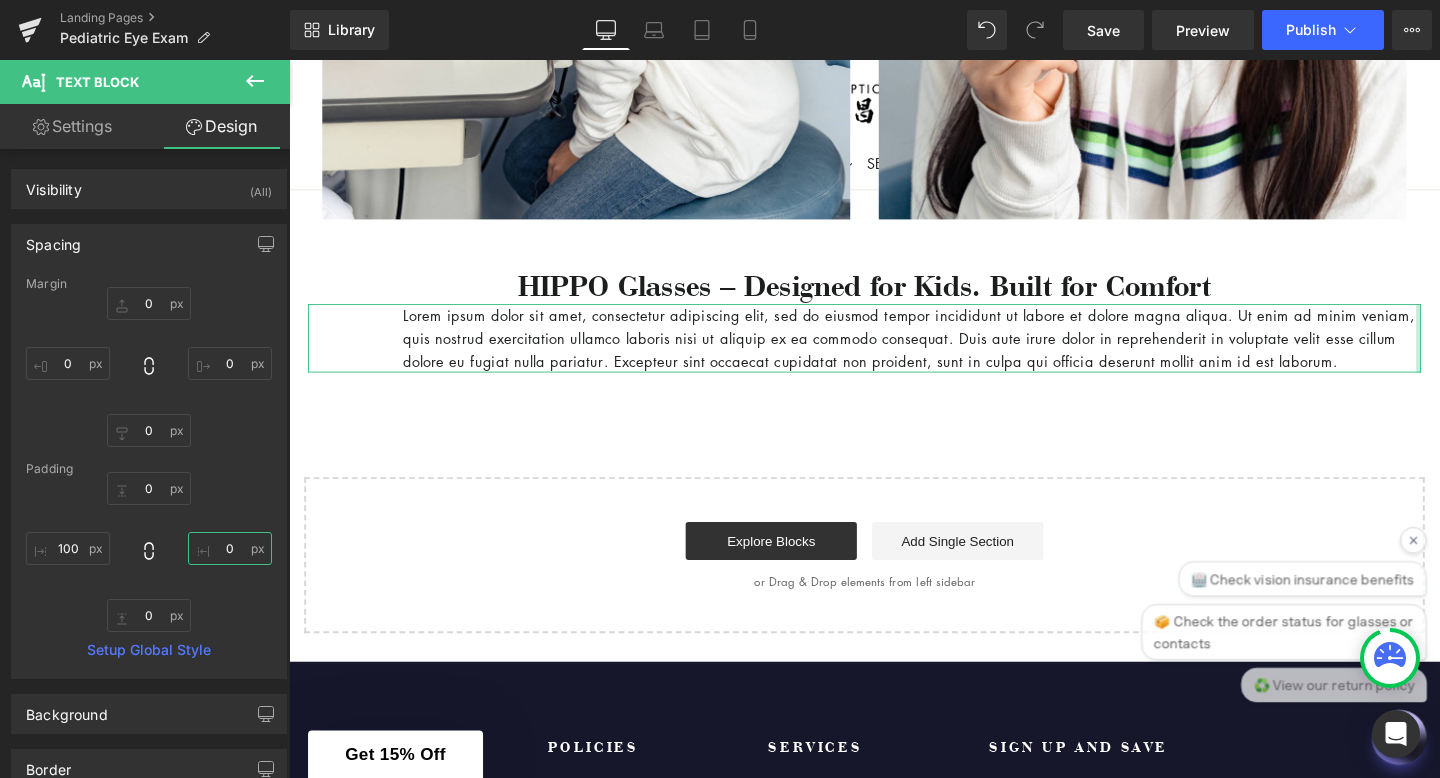 click on "0" at bounding box center [230, 548] 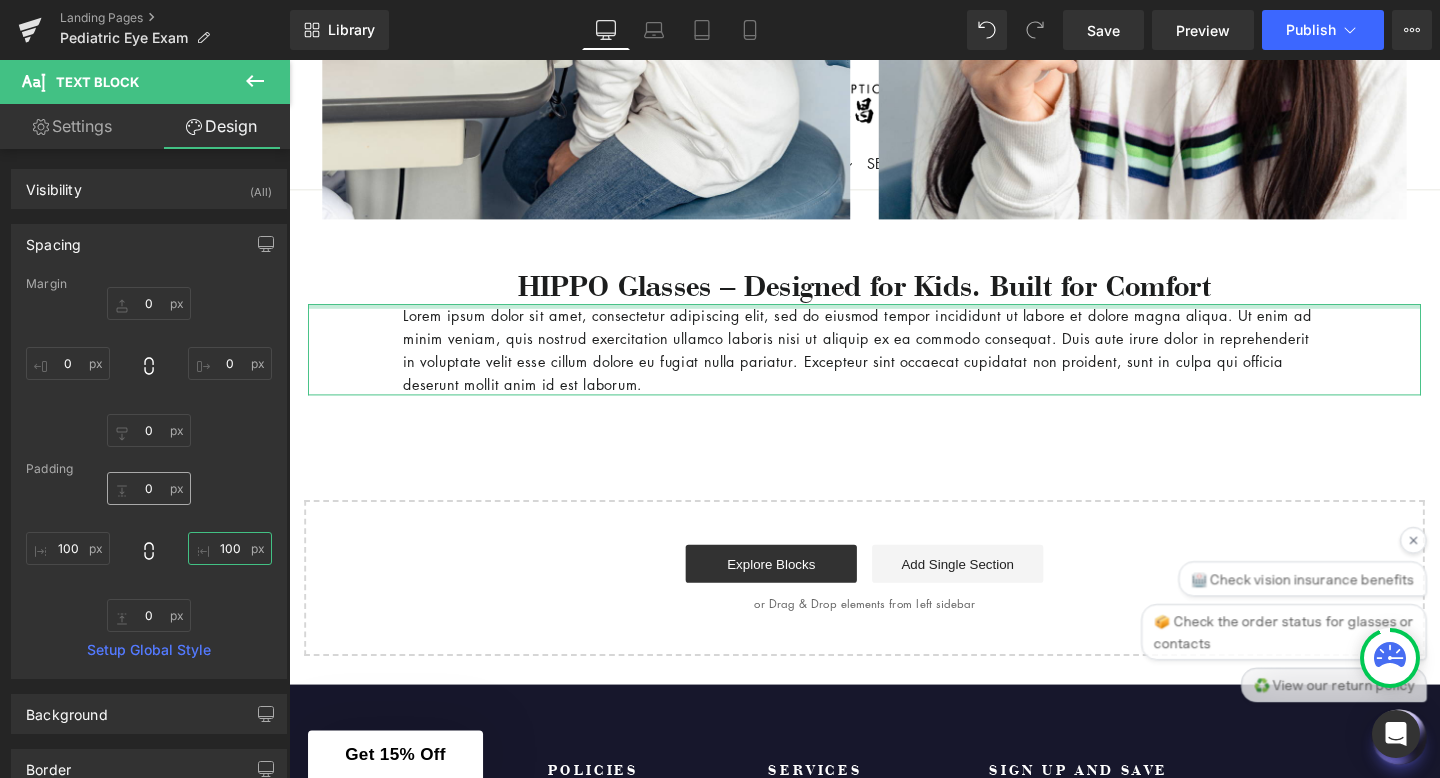 type on "100" 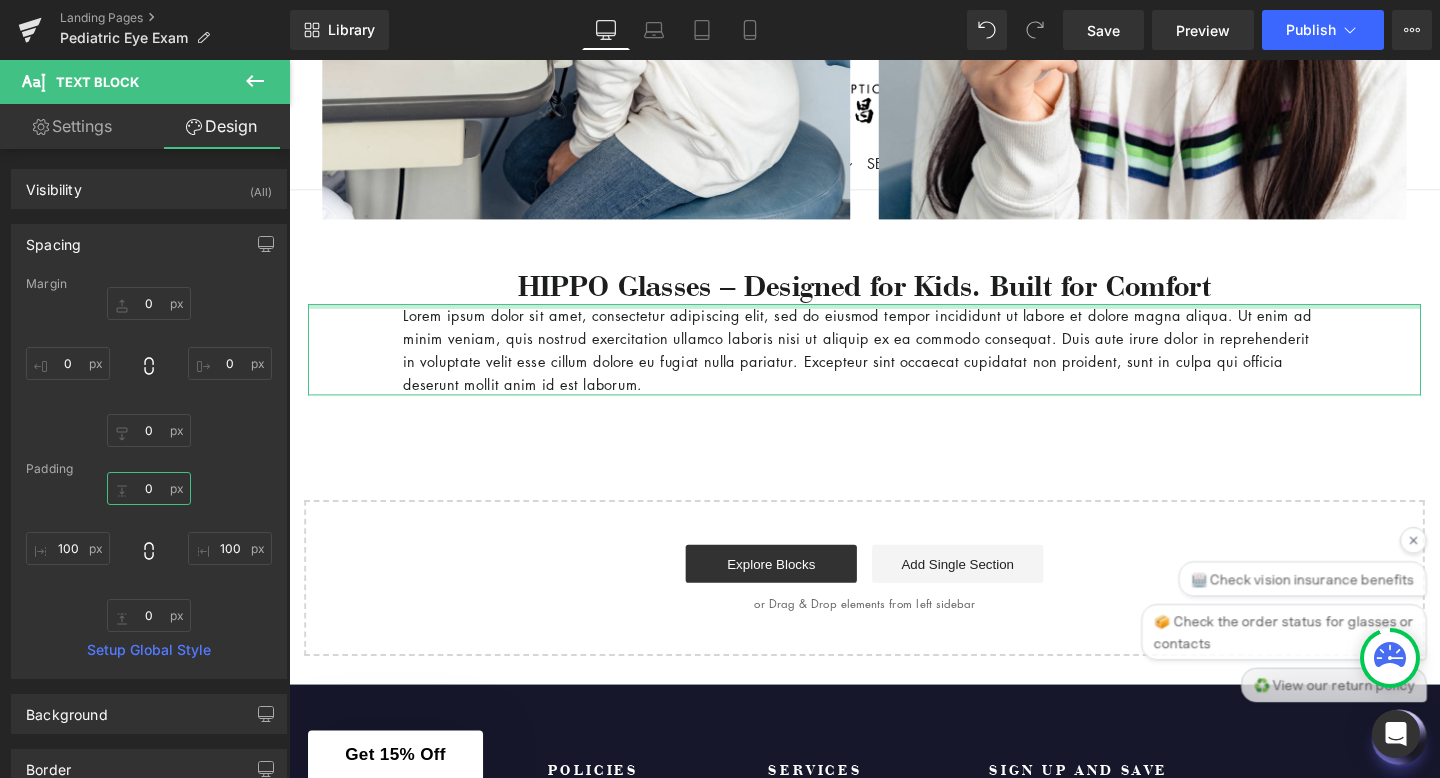 click on "0" at bounding box center (149, 488) 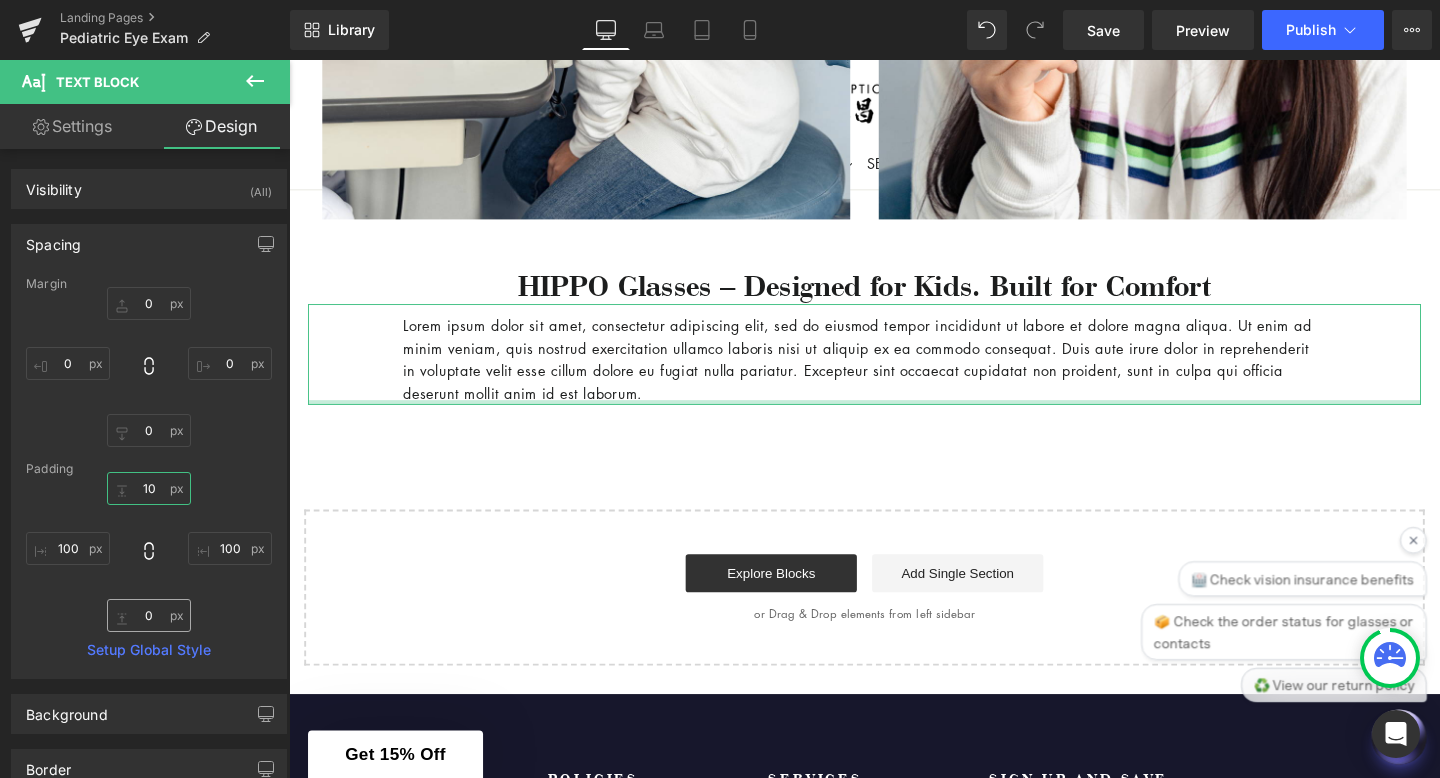 type on "10" 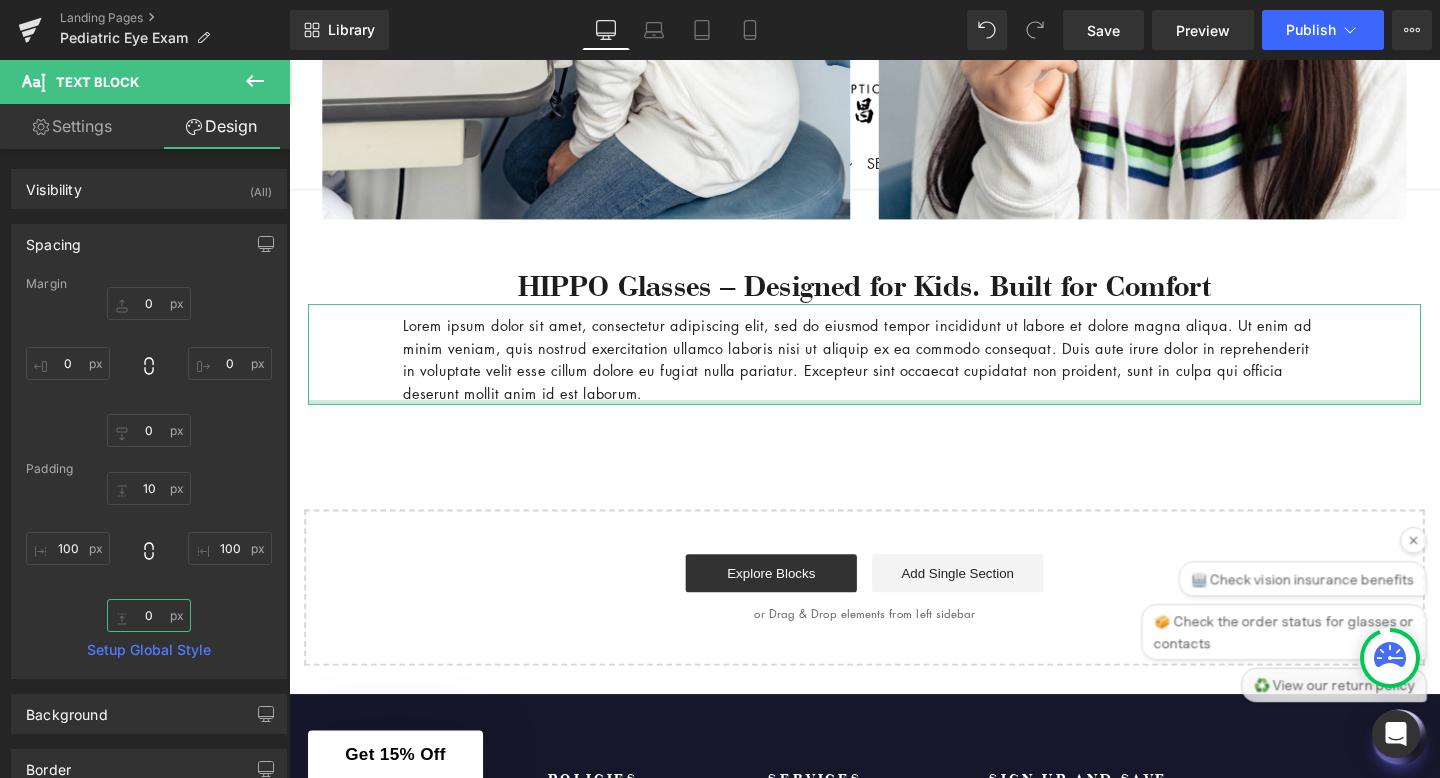 click on "0" at bounding box center (149, 615) 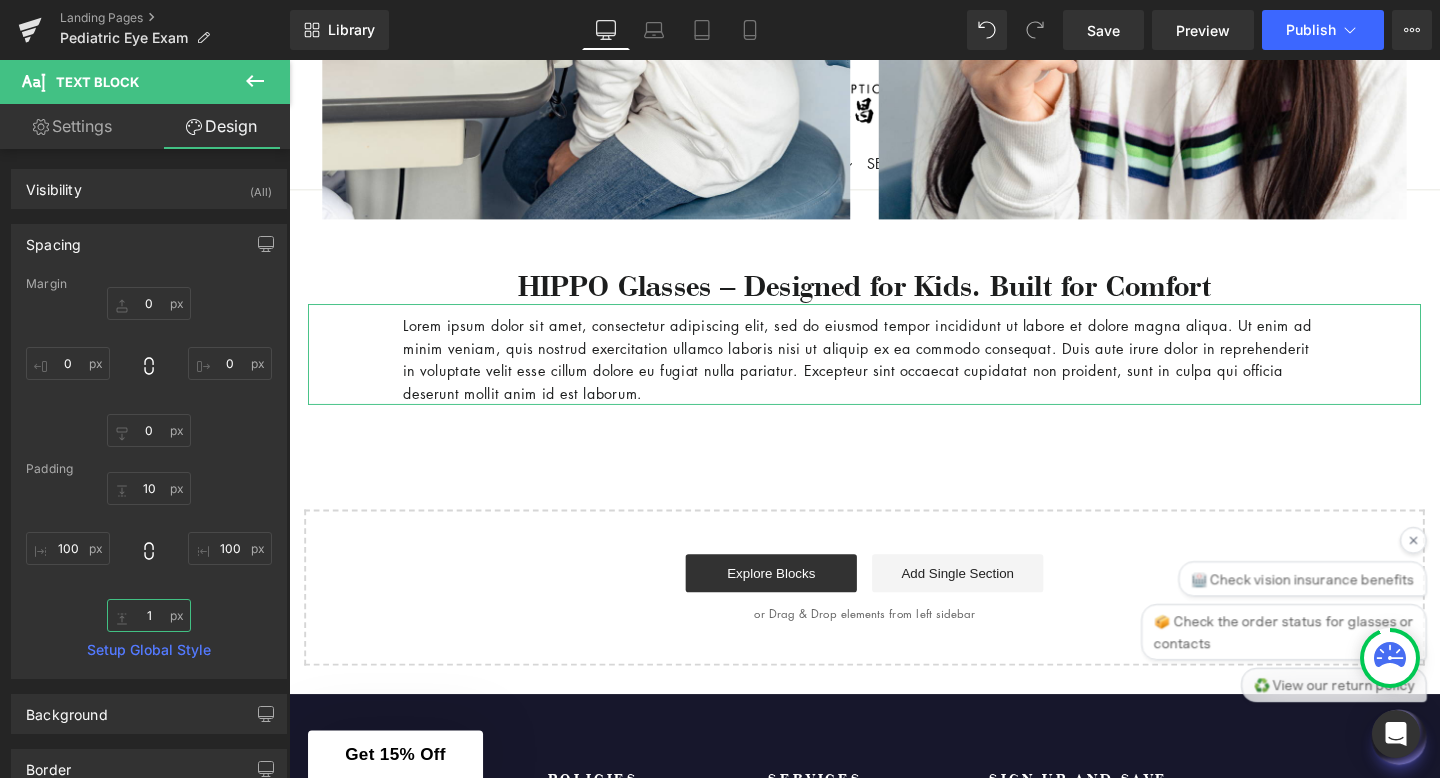 type on "1q" 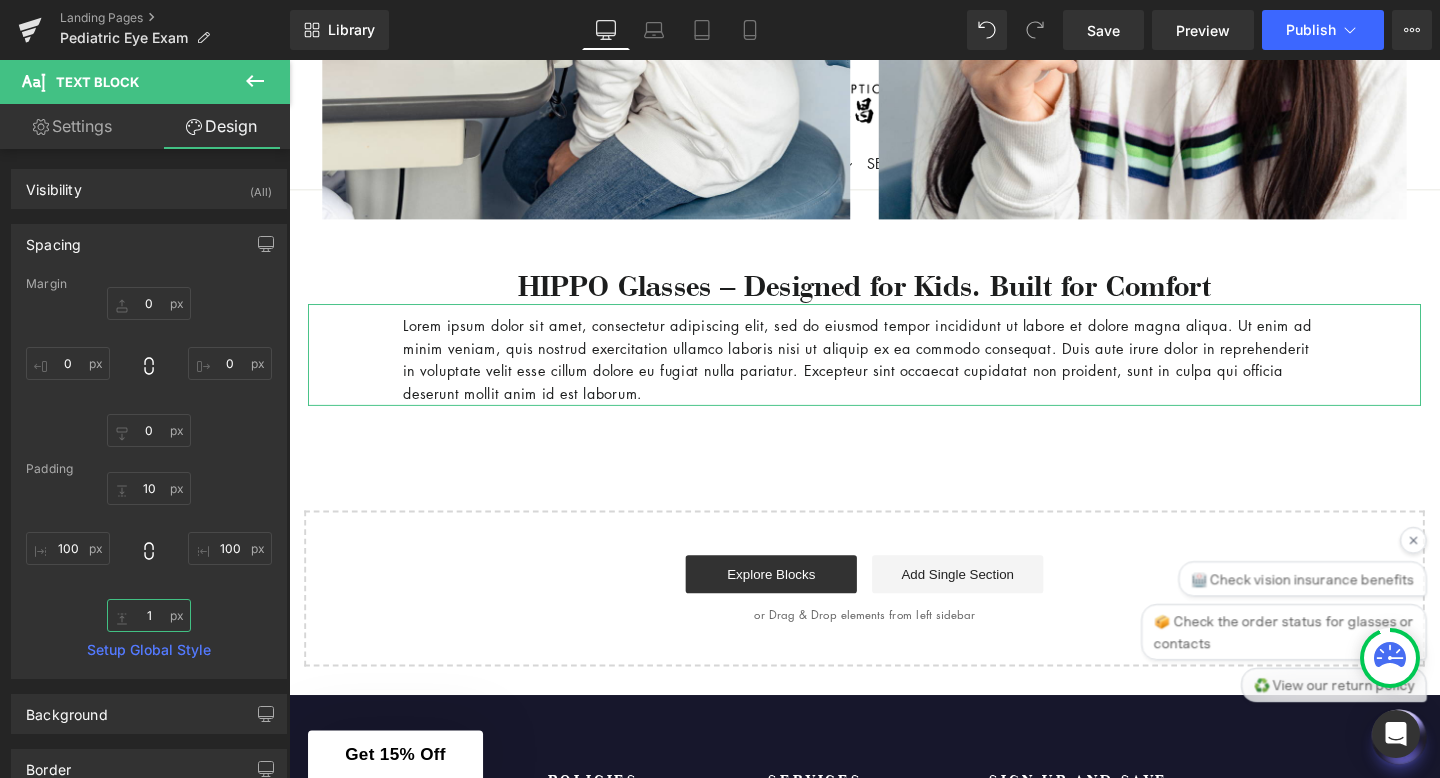 type on "10" 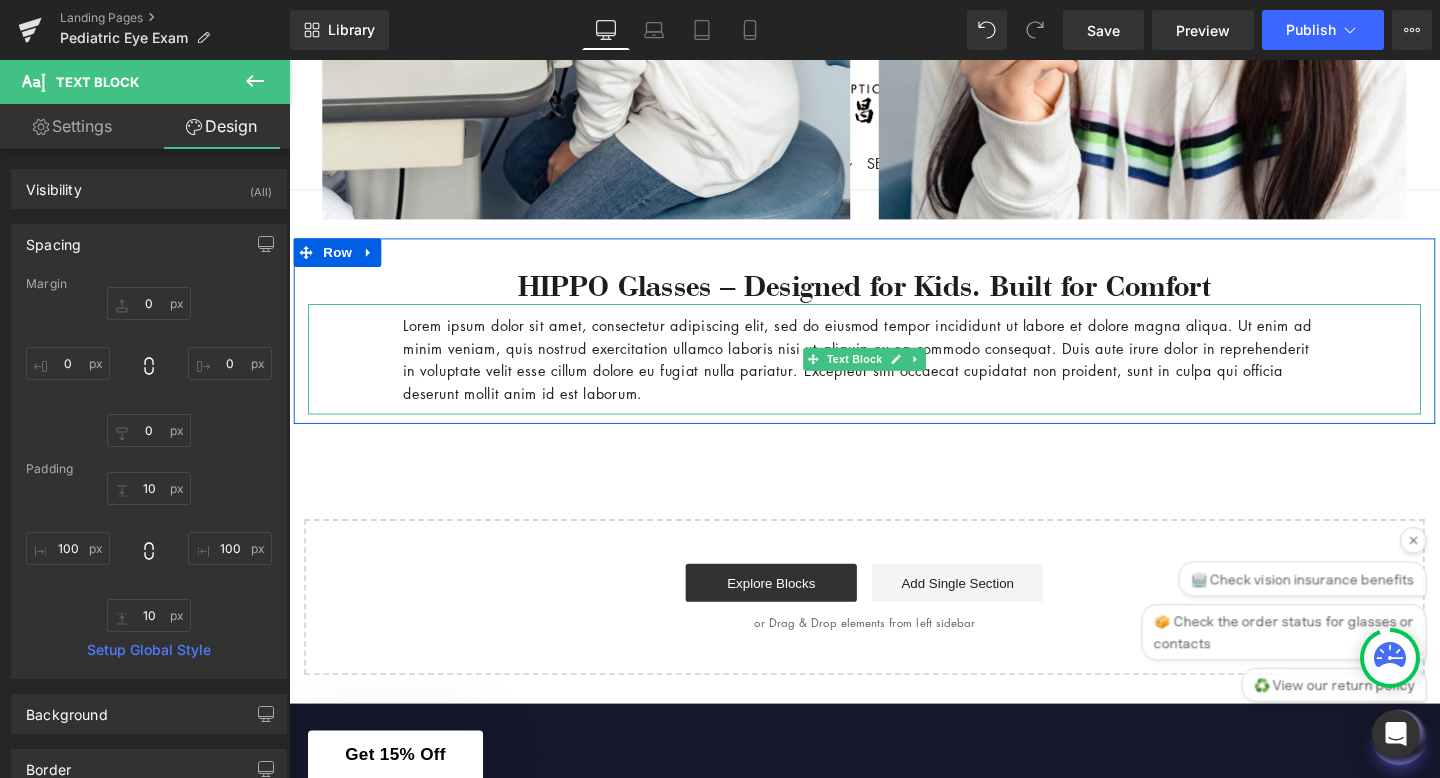 click on "Lorem ipsum dolor sit amet, consectetur adipiscing elit, sed do eiusmod tempor incididunt ut labore et dolore magna aliqua. Ut enim ad minim veniam, quis nostrud exercitation ullamco laboris nisi ut aliquip ex ea commodo consequat. Duis aute irure dolor in reprehenderit in voluptate velit esse cillum dolore eu fugiat nulla pariatur. Excepteur sint occaecat cupidatat non proident, sunt in culpa qui officia deserunt mollit anim id est laborum." at bounding box center (894, 375) 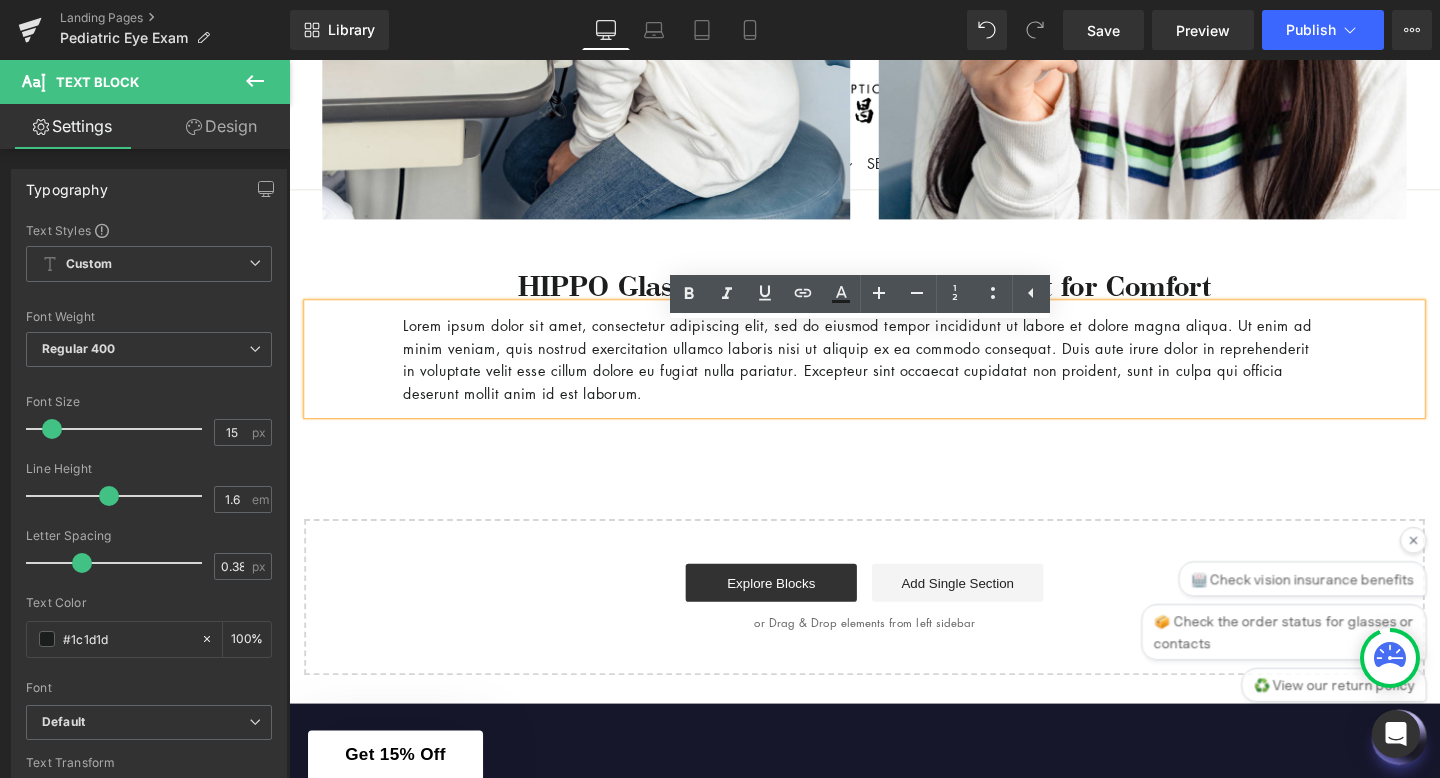 click on "Lorem ipsum dolor sit amet, consectetur adipiscing elit, sed do eiusmod tempor incididunt ut labore et dolore magna aliqua. Ut enim ad minim veniam, quis nostrud exercitation ullamco laboris nisi ut aliquip ex ea commodo consequat. Duis aute irure dolor in reprehenderit in voluptate velit esse cillum dolore eu fugiat nulla pariatur. Excepteur sint occaecat cupidatat non proident, sunt in culpa qui officia deserunt mollit anim id est laborum." at bounding box center (894, 375) 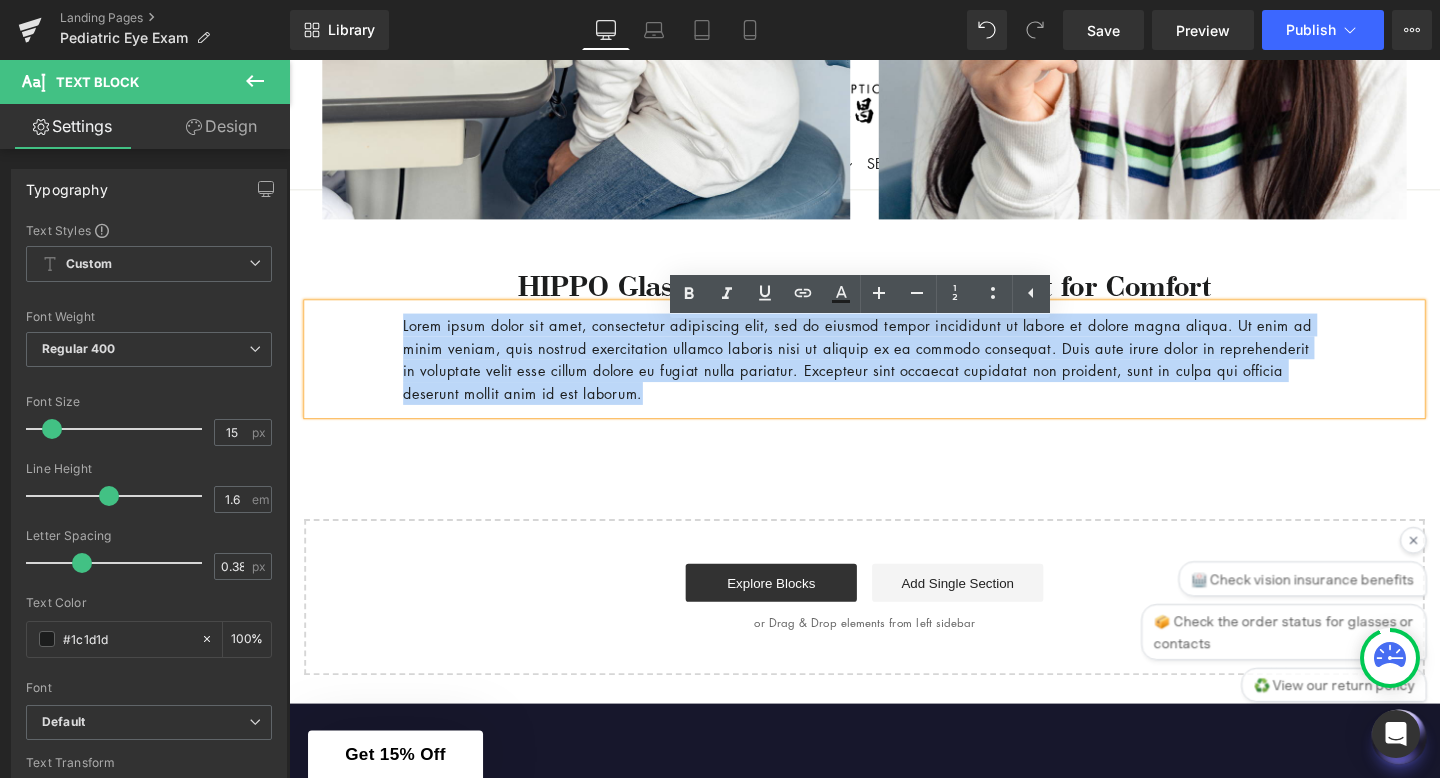 drag, startPoint x: 751, startPoint y: 441, endPoint x: 405, endPoint y: 369, distance: 353.41193 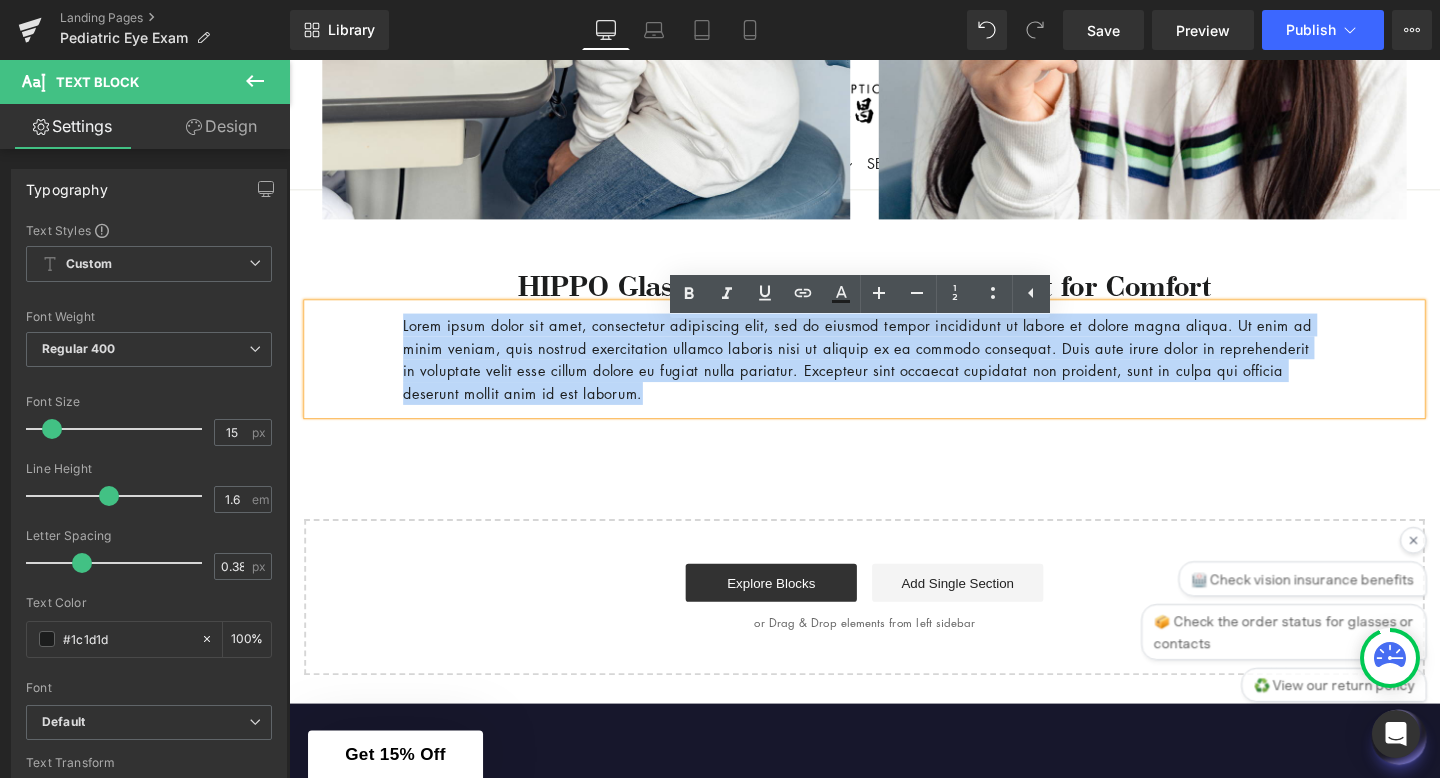 click on "Lorem ipsum dolor sit amet, consectetur adipiscing elit, sed do eiusmod tempor incididunt ut labore et dolore magna aliqua. Ut enim ad minim veniam, quis nostrud exercitation ullamco laboris nisi ut aliquip ex ea commodo consequat. Duis aute irure dolor in reprehenderit in voluptate velit esse cillum dolore eu fugiat nulla pariatur. Excepteur sint occaecat cupidatat non proident, sunt in culpa qui officia deserunt mollit anim id est laborum." at bounding box center (894, 375) 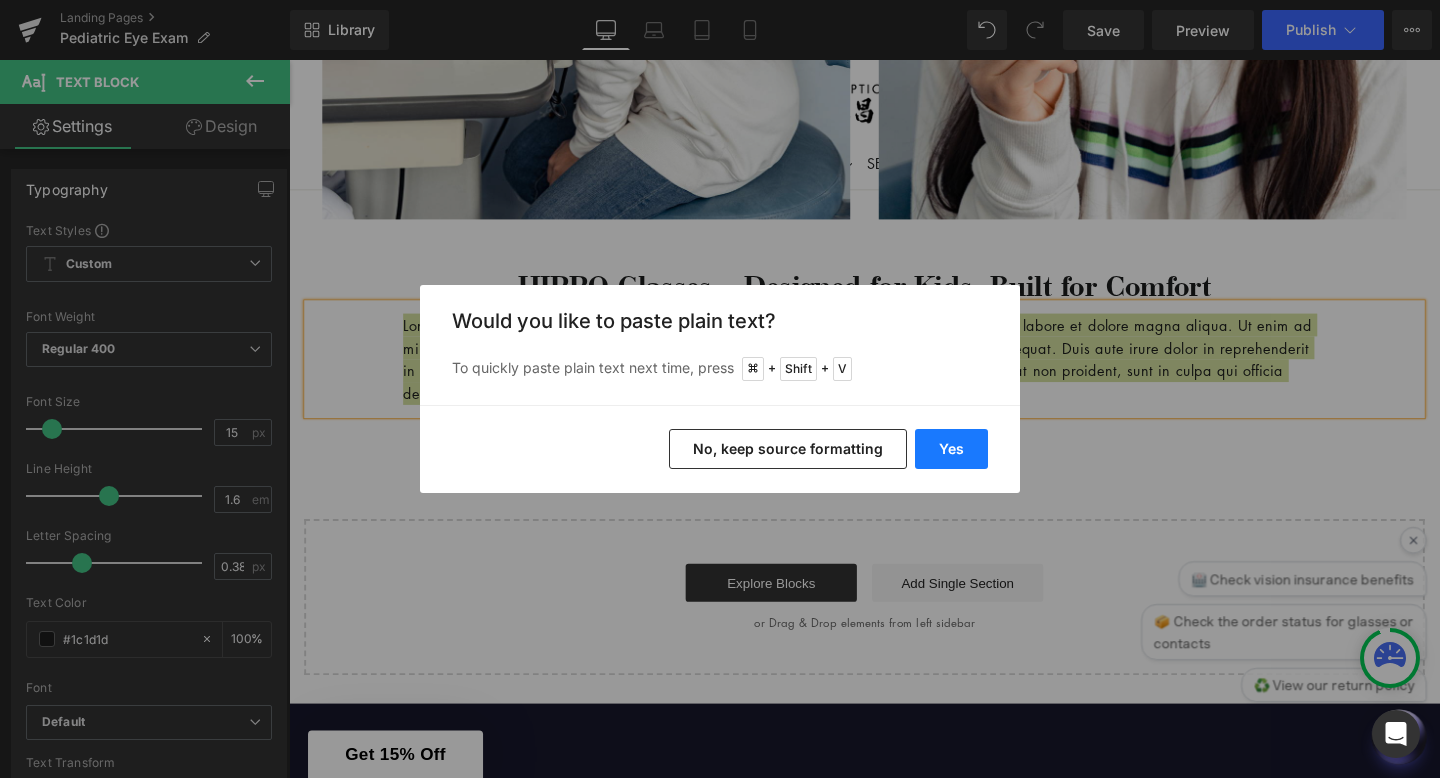 click on "Yes" at bounding box center [951, 449] 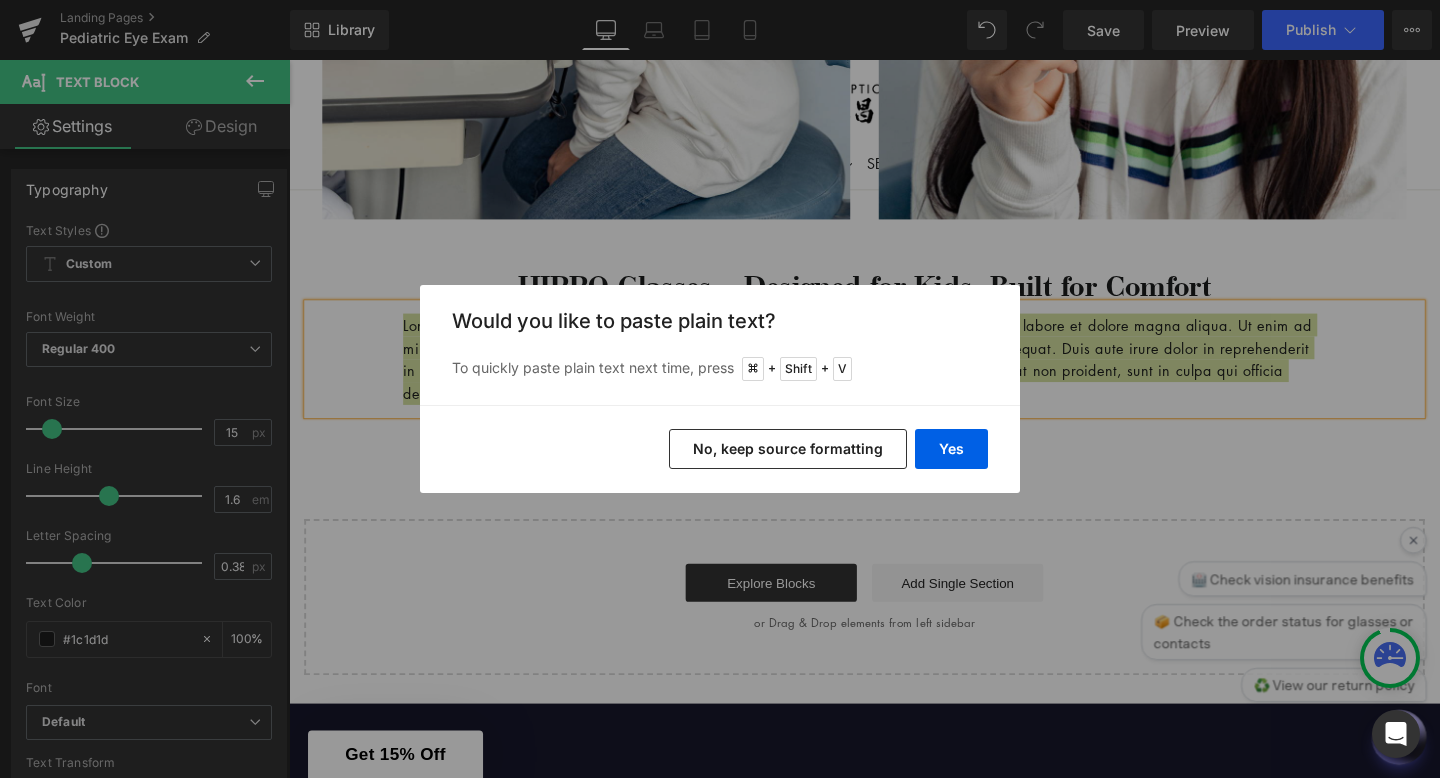 type 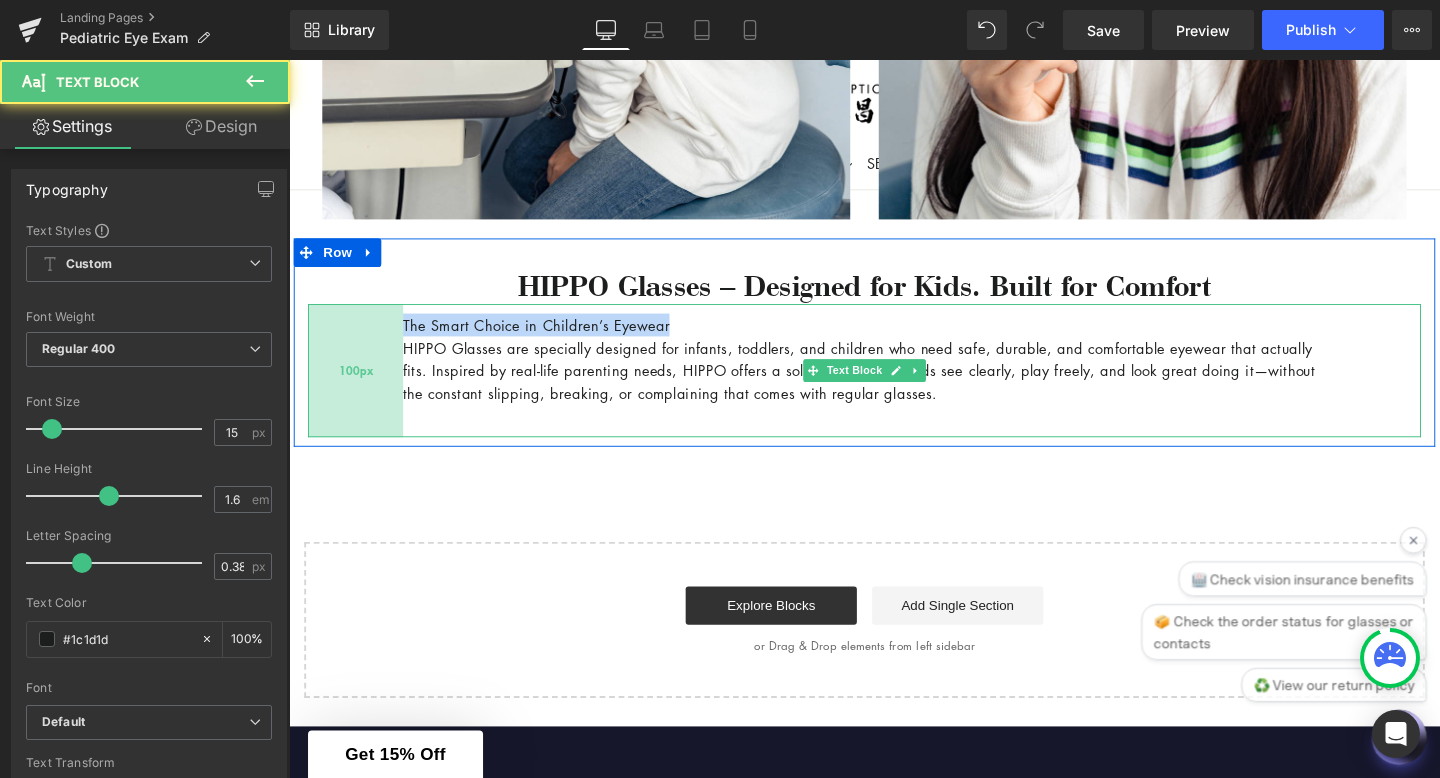 drag, startPoint x: 707, startPoint y: 365, endPoint x: 388, endPoint y: 360, distance: 319.03918 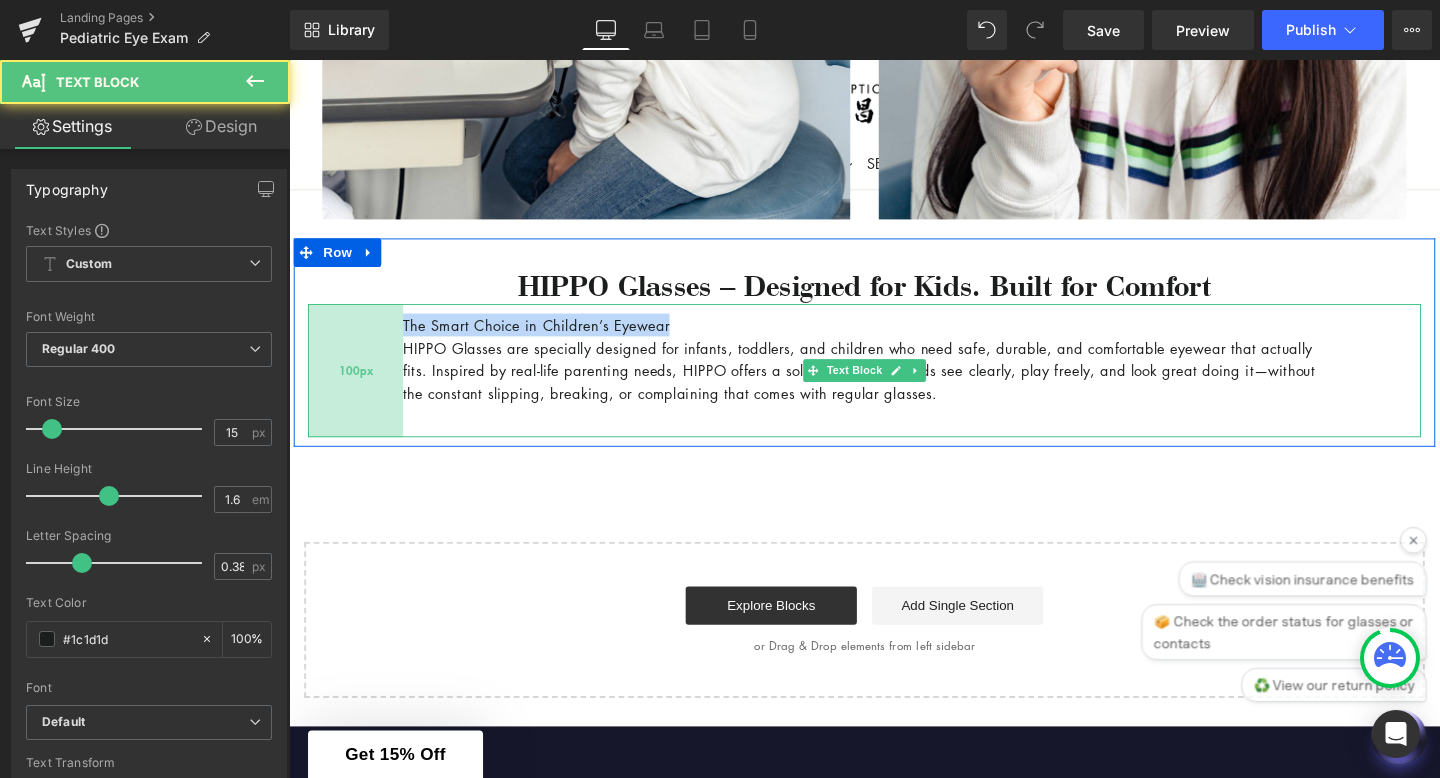 click on "The Smart Choice in Children’s Eyewear HIPPO Glasses are specially designed for infants, toddlers, and children who need safe, durable, and comfortable eyewear that actually fits. Inspired by real-life parenting needs, HIPPO offers a solution that helps kids see clearly, play freely, and look great doing it—without the constant slipping, breaking, or complaining that comes with regular glasses.
Text Block       100px   100px" at bounding box center (894, 387) 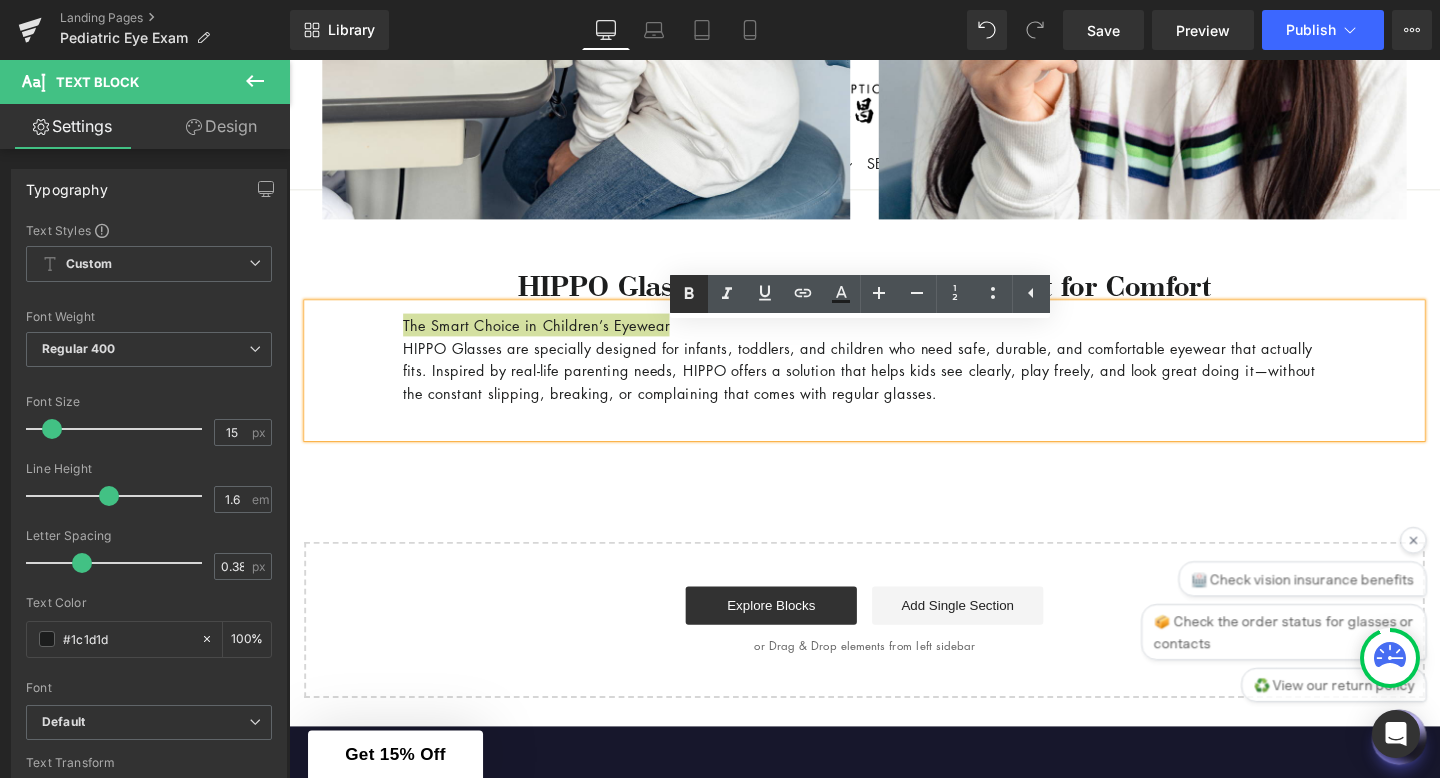 click 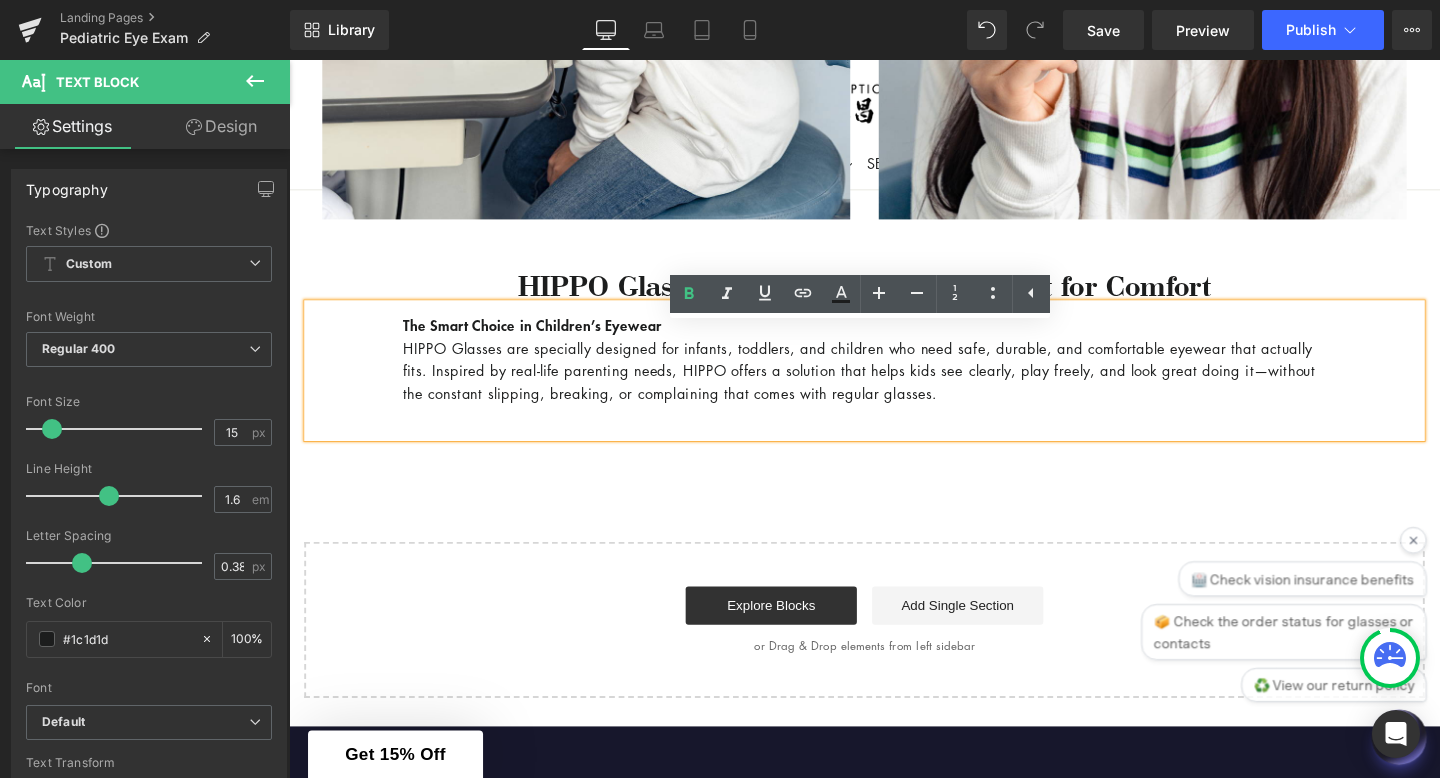 click on "HIPPO Glasses are specially designed for infants, toddlers, and children who need safe, durable, and comfortable eyewear that actually fits. Inspired by real-life parenting needs, HIPPO offers a solution that helps kids see clearly, play freely, and look great doing it—without the constant slipping, breaking, or complaining that comes with regular glasses." at bounding box center (894, 387) 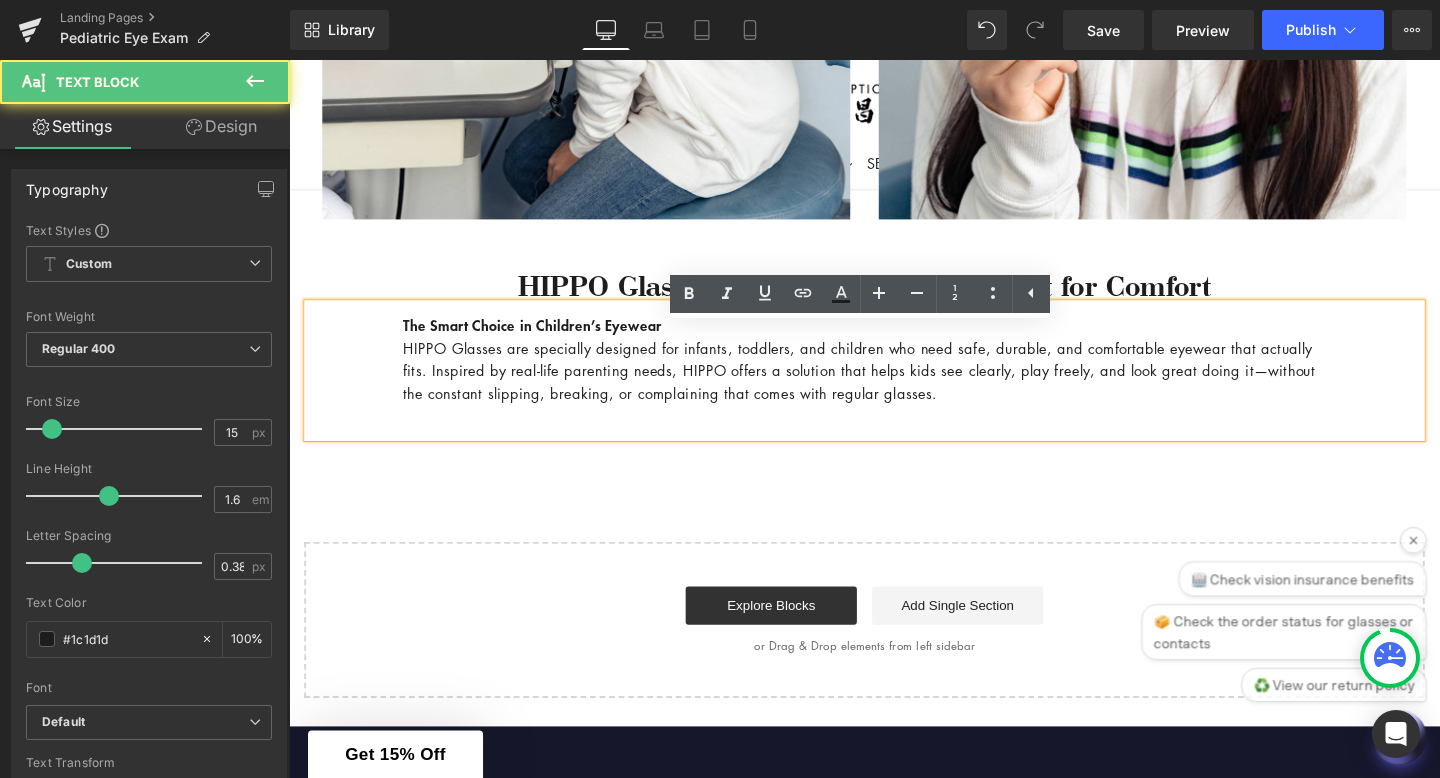 click on "HIPPO Glasses are specially designed for infants, toddlers, and children who need safe, durable, and comfortable eyewear that actually fits. Inspired by real-life parenting needs, HIPPO offers a solution that helps kids see clearly, play freely, and look great doing it—without the constant slipping, breaking, or complaining that comes with regular glasses." at bounding box center (894, 387) 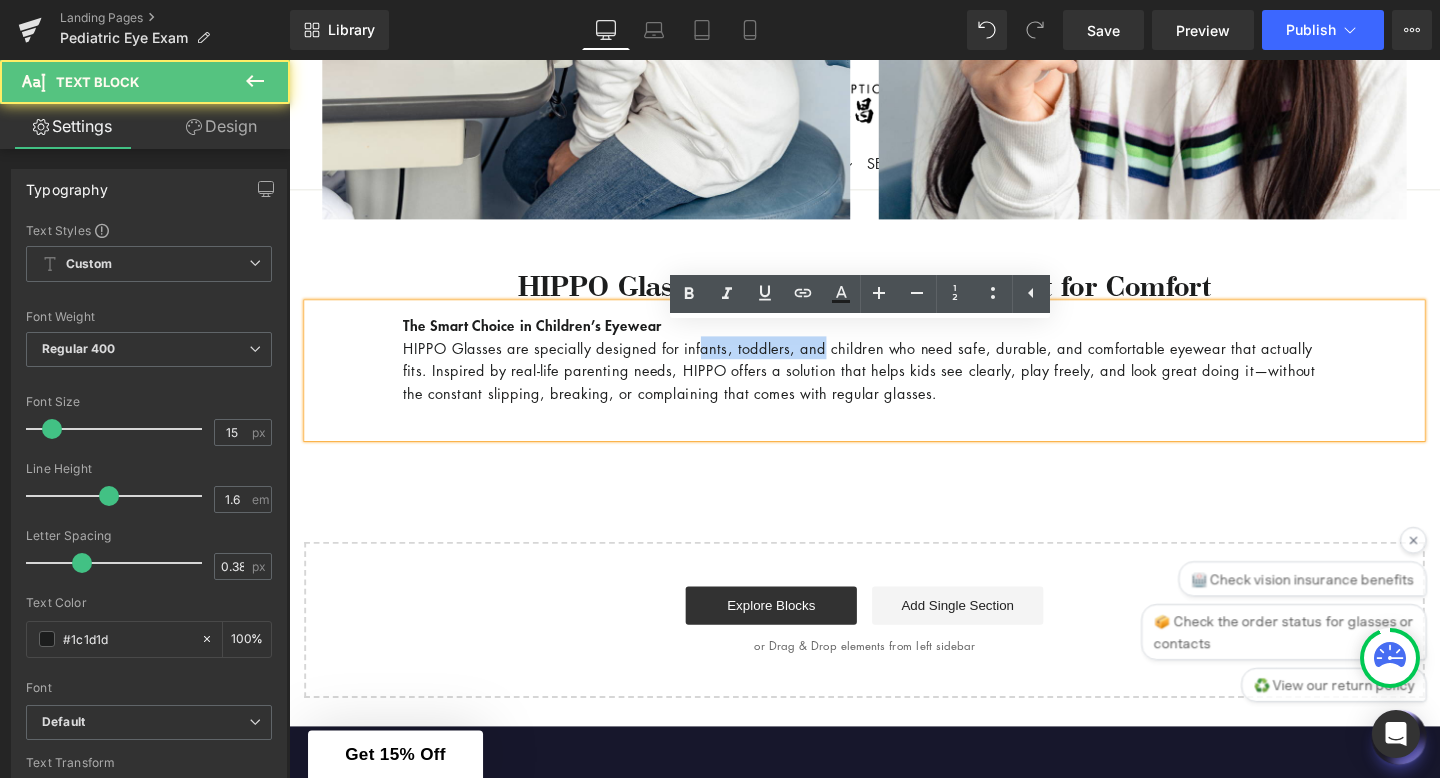drag, startPoint x: 865, startPoint y: 390, endPoint x: 731, endPoint y: 392, distance: 134.01492 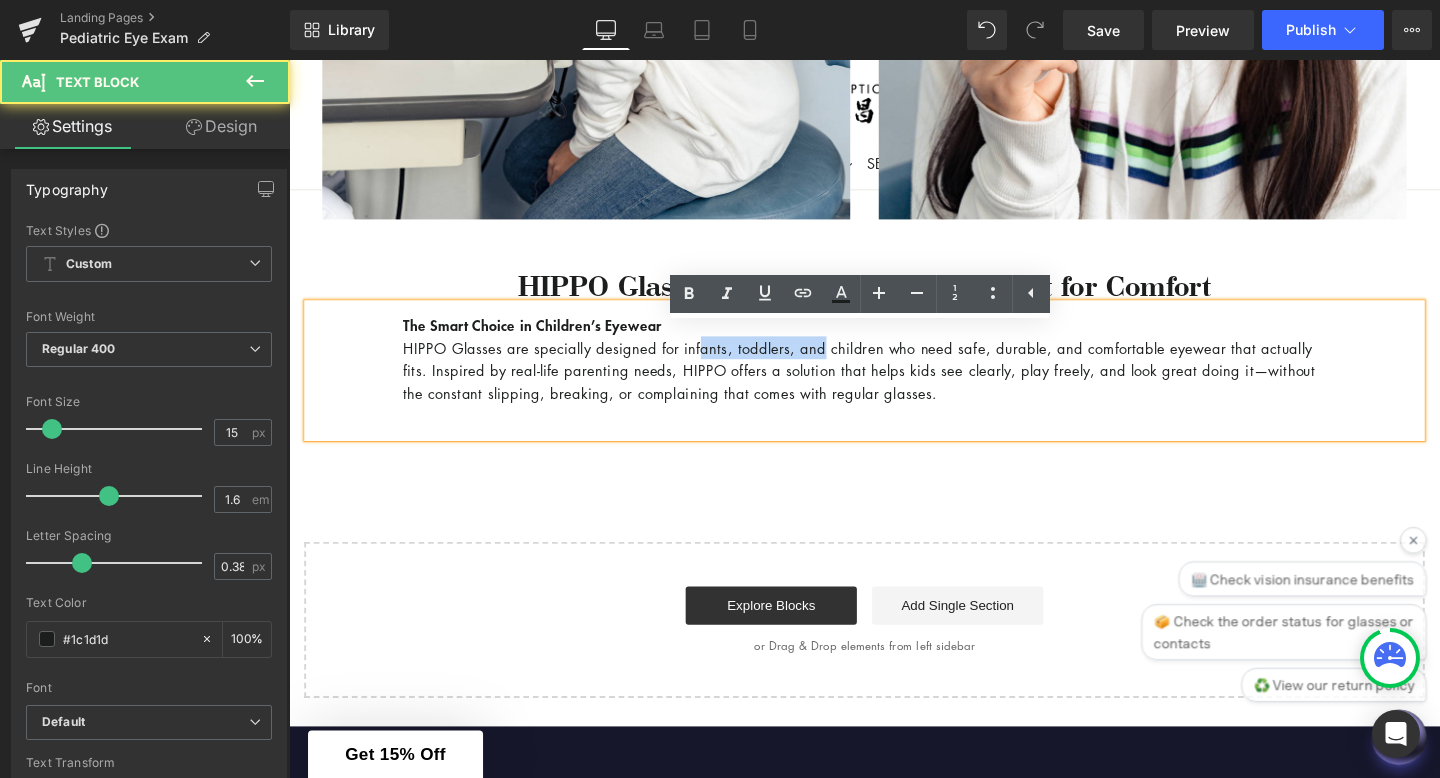 click on "HIPPO Glasses are specially designed for infants, toddlers, and children who need safe, durable, and comfortable eyewear that actually fits. Inspired by real-life parenting needs, HIPPO offers a solution that helps kids see clearly, play freely, and look great doing it—without the constant slipping, breaking, or complaining that comes with regular glasses." at bounding box center (894, 387) 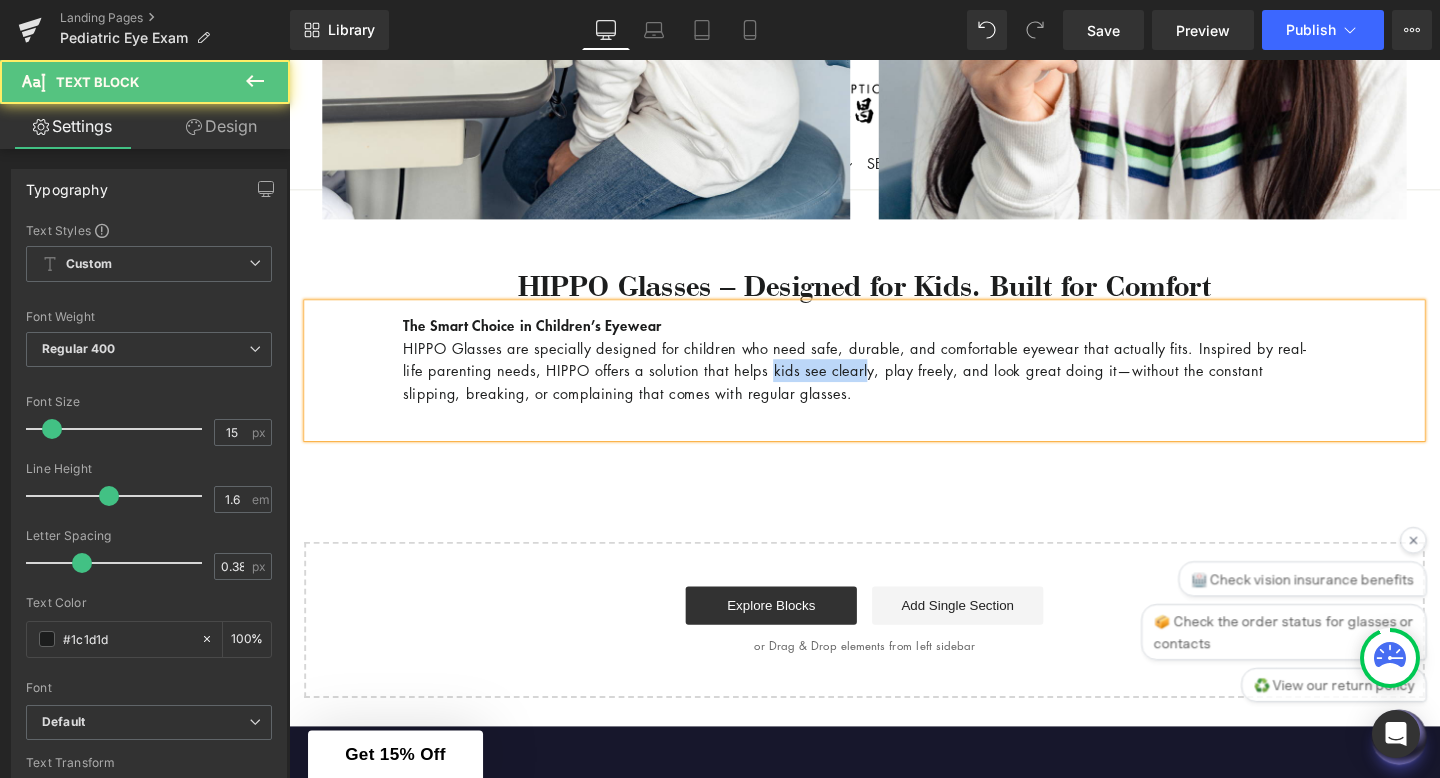 drag, startPoint x: 840, startPoint y: 410, endPoint x: 943, endPoint y: 414, distance: 103.077644 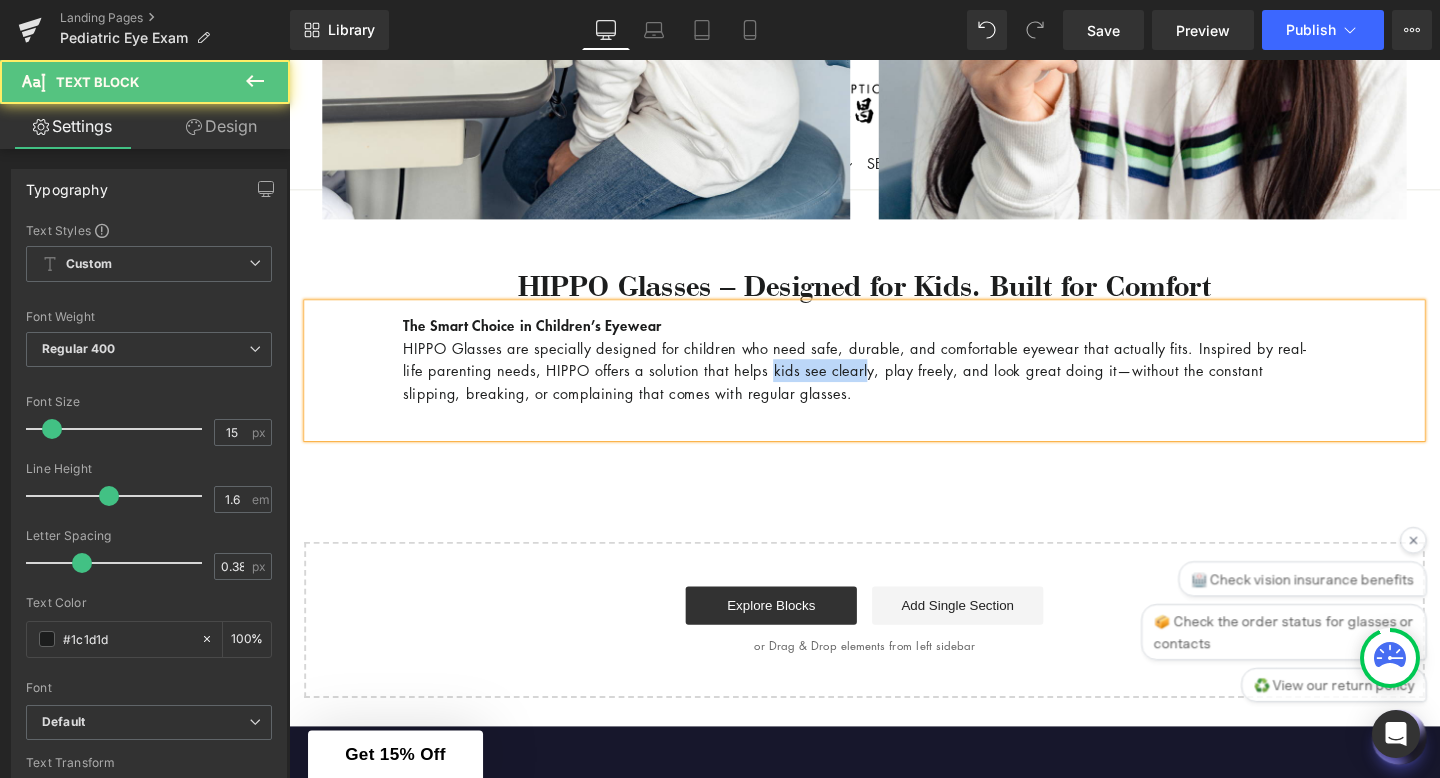 click on "HIPPO Glasses are specially designed for children who need safe, durable, and comfortable eyewear that actually fits. Inspired by real-life parenting needs, HIPPO offers a solution that helps kids see clearly, play freely, and look great doing it—without the constant slipping, breaking, or complaining that comes with regular glasses." at bounding box center (894, 387) 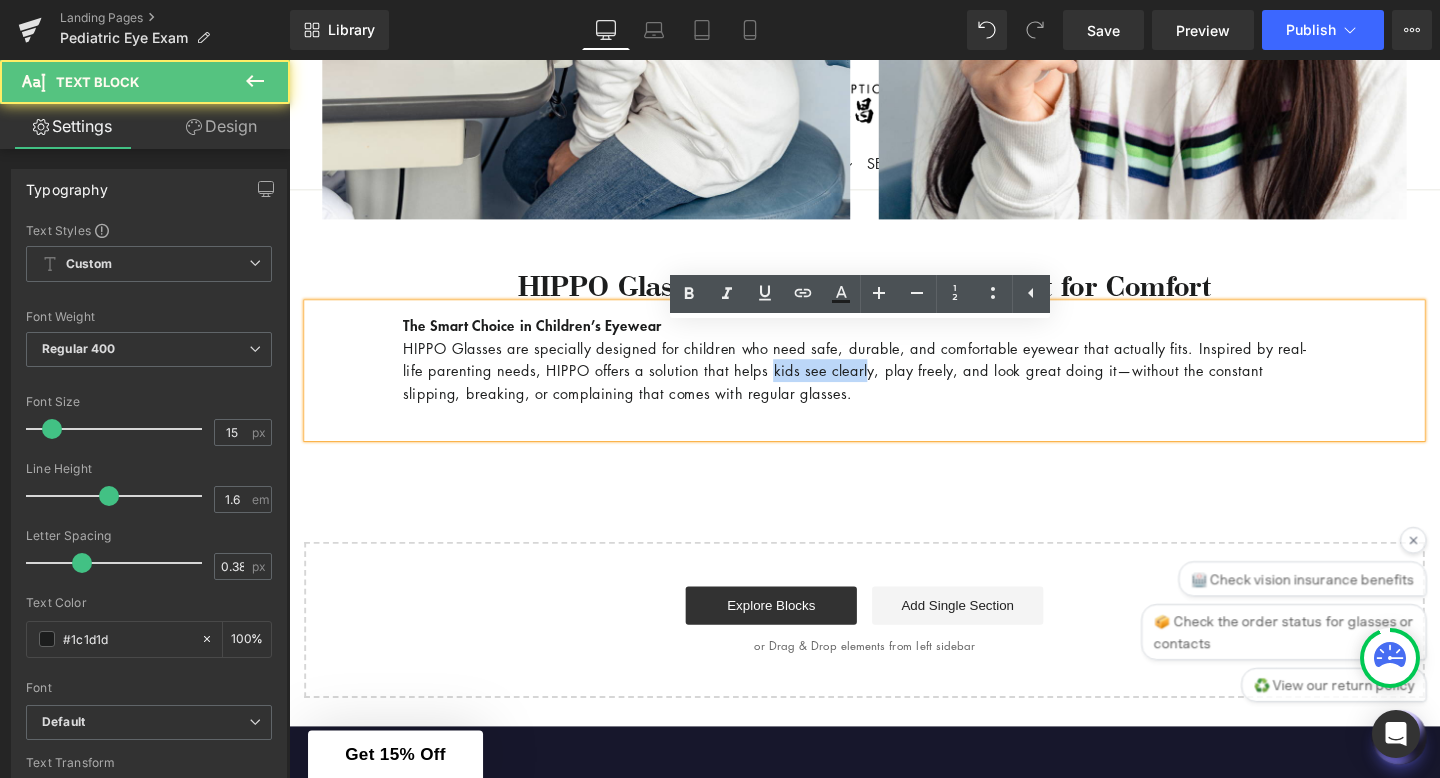 click on "HIPPO Glasses are specially designed for children who need safe, durable, and comfortable eyewear that actually fits. Inspired by real-life parenting needs, HIPPO offers a solution that helps kids see clearly, play freely, and look great doing it—without the constant slipping, breaking, or complaining that comes with regular glasses." at bounding box center (894, 387) 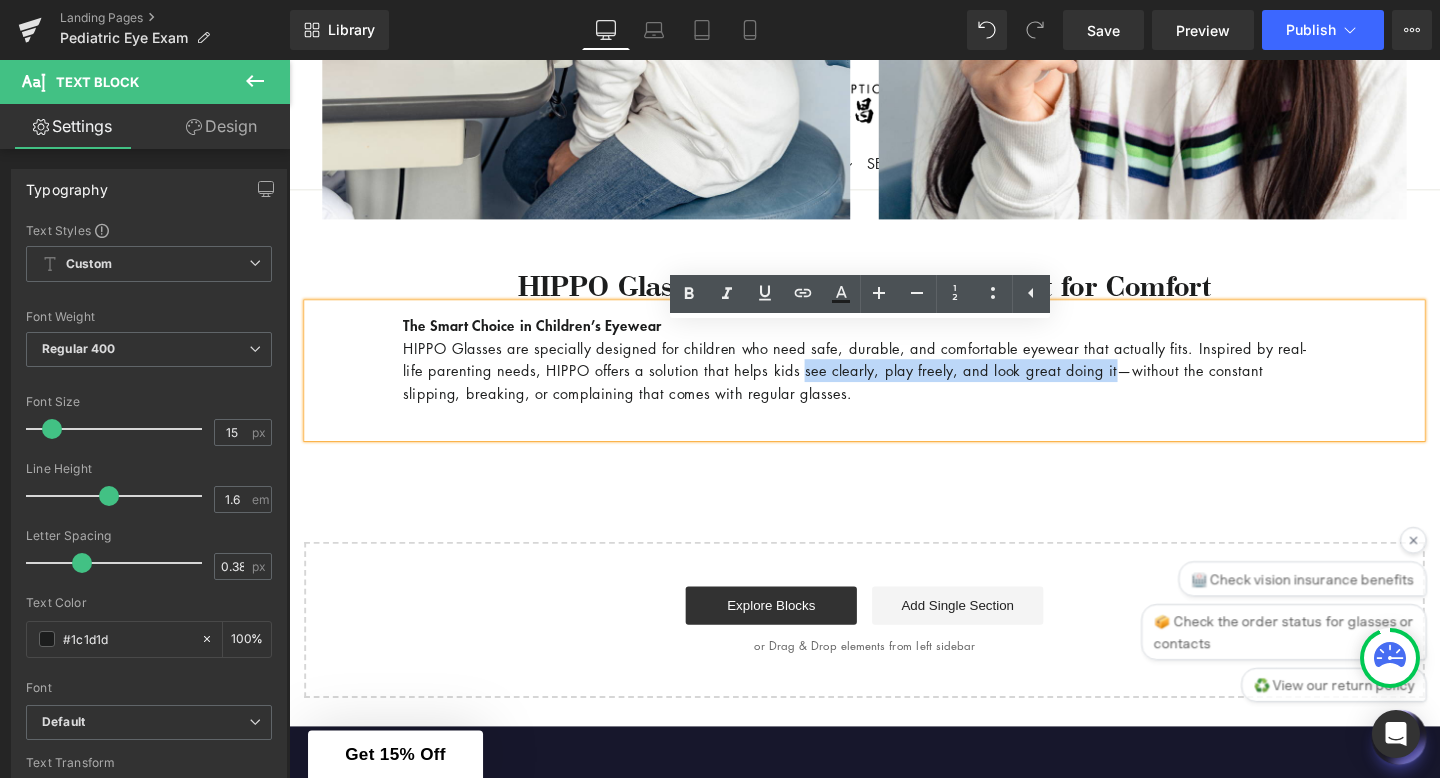 drag, startPoint x: 871, startPoint y: 412, endPoint x: 1211, endPoint y: 415, distance: 340.01324 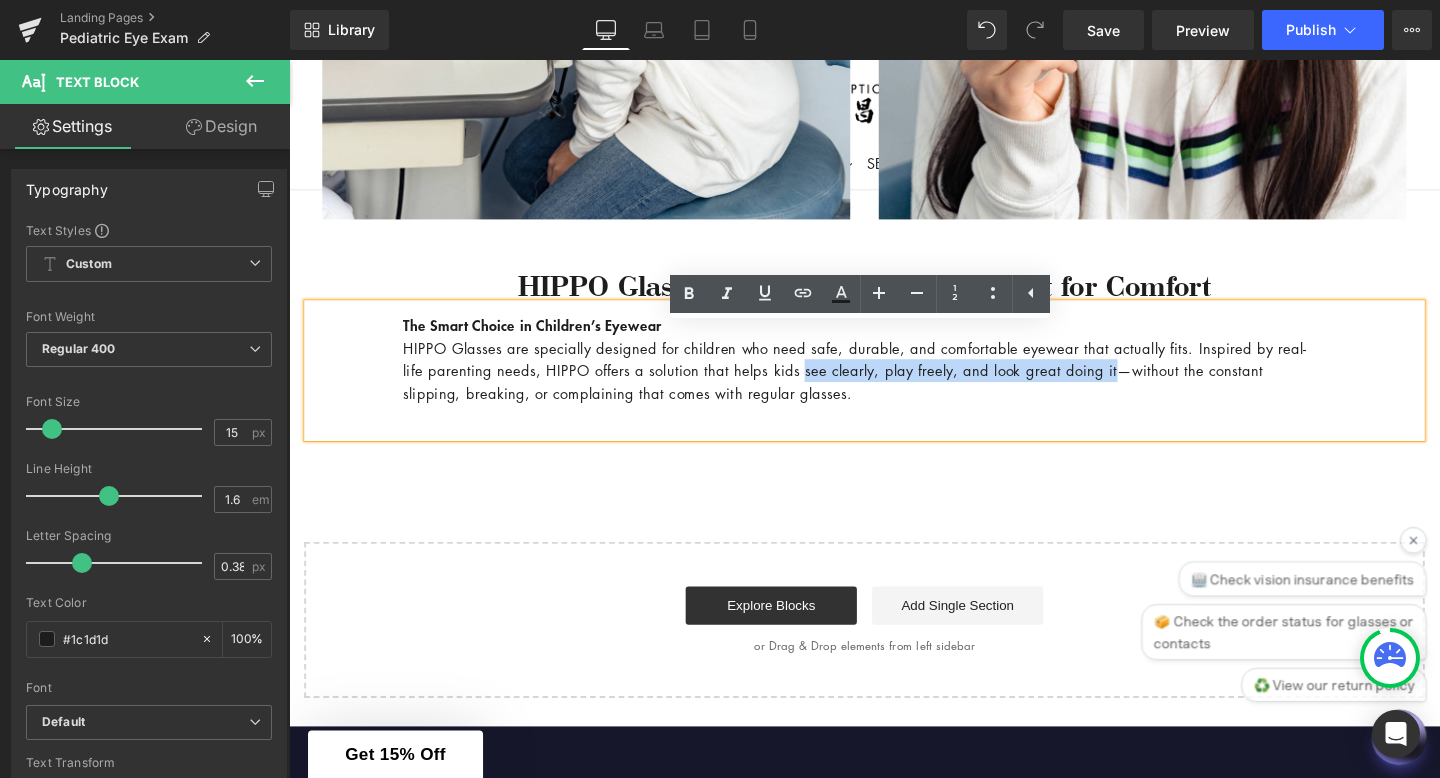 click on "HIPPO Glasses are specially designed for children who need safe, durable, and comfortable eyewear that actually fits. Inspired by real-life parenting needs, HIPPO offers a solution that helps kids see clearly, play freely, and look great doing it—without the constant slipping, breaking, or complaining that comes with regular glasses." at bounding box center [894, 387] 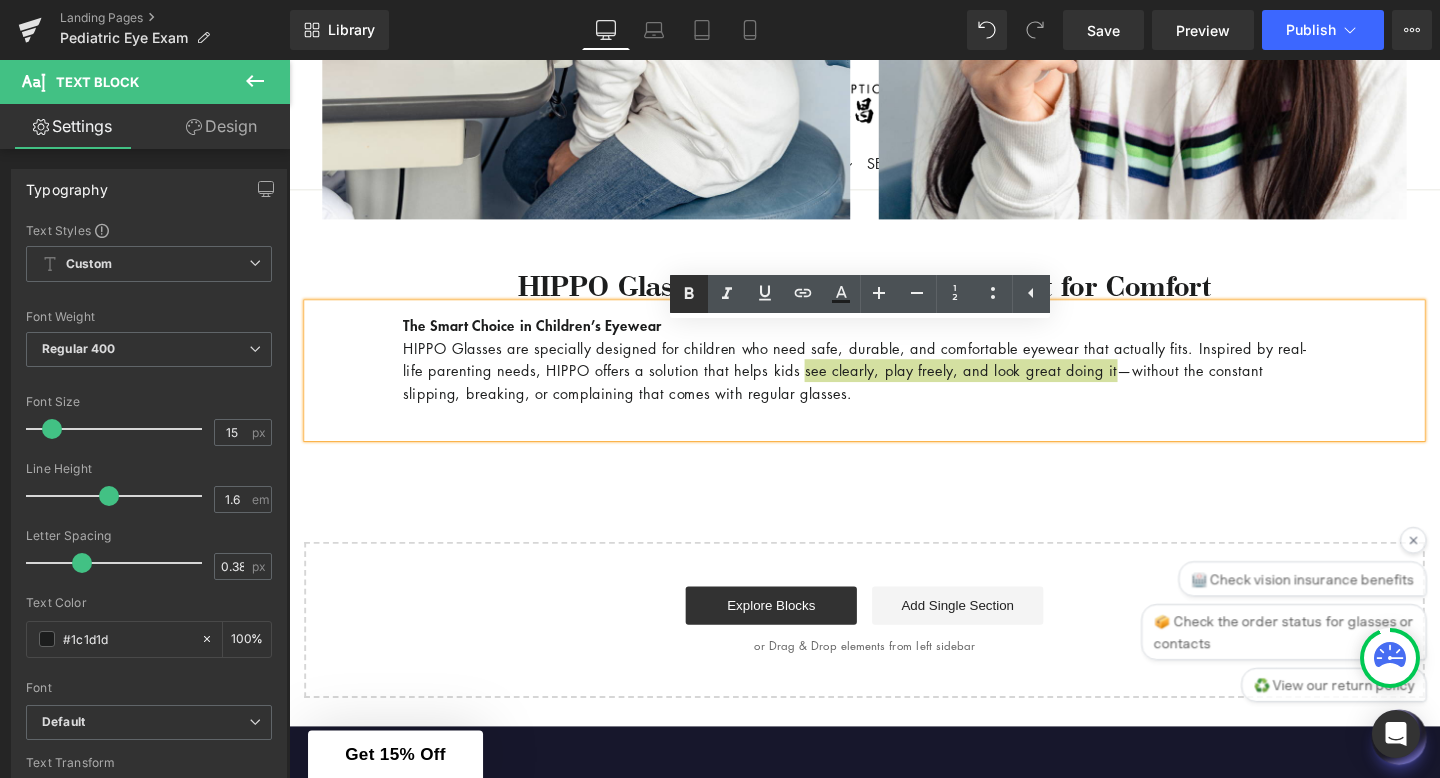 click 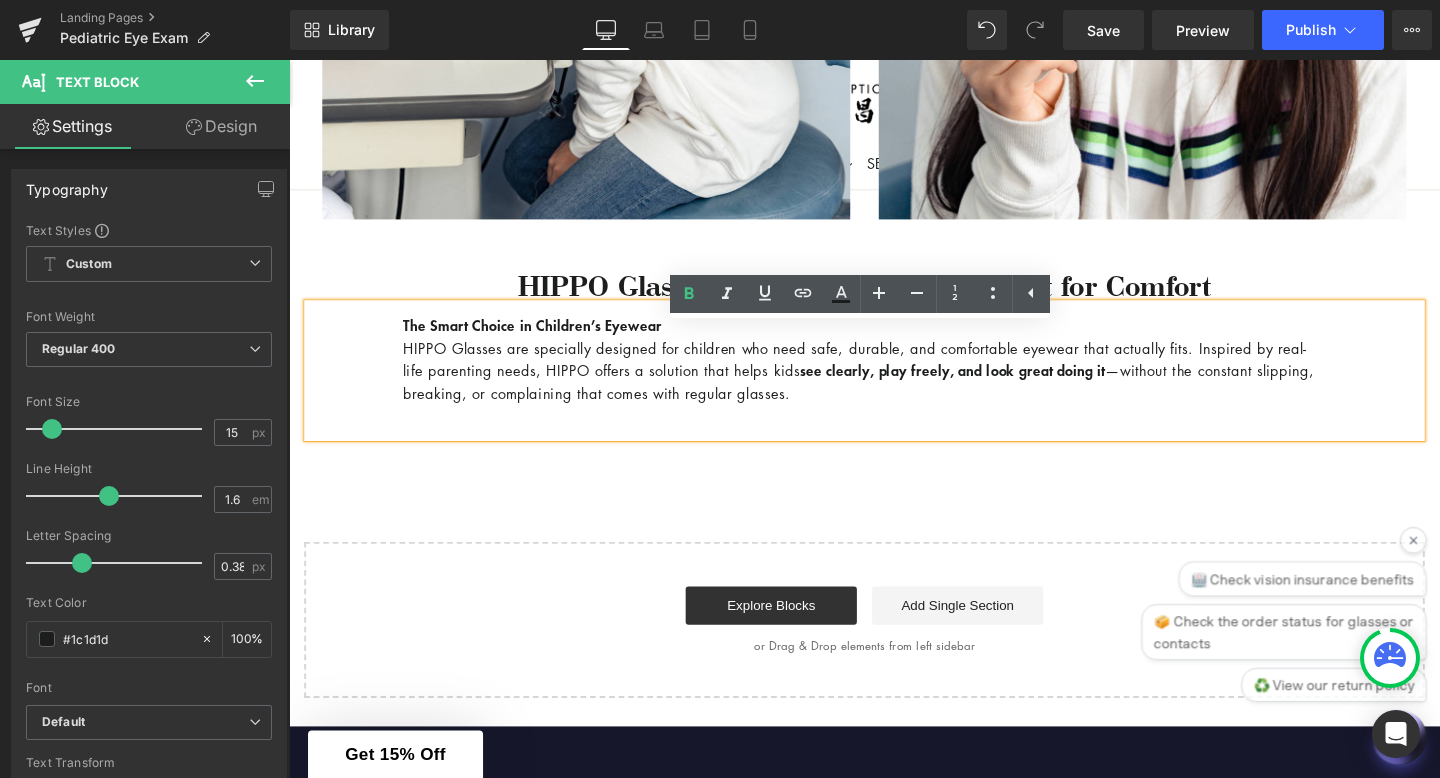 click on "Comprehensive Eye Exams for children – Because Healthy Vision Starts Early
Heading
Row
Image
Ensure Your Child’s Vision is on the Right Track
Heading
Did you know that 1 in 4 children has an undiagnosed vision problem ? Clear sight is critical for learning, development, and confidence—and many vision issues don’t have obvious symptoms. That’s why annual eye exams are essential , even if your child isn’t complaining about their eyesight. At [BUSINESS_NAME]/[BUSINESS_NAME], we specialize in gentle, thorough pediatric eye exams that help detect issues early and support your child’s success in and out of the classroom.
Text Block 100px 100px
Why Annual Eye Exams Matter for Kids
Heading
80% of learning is visual – Vision problems can mimic learning difficulties or attention issues. Early detection is key Vision can change rapidly" at bounding box center (894, -445) 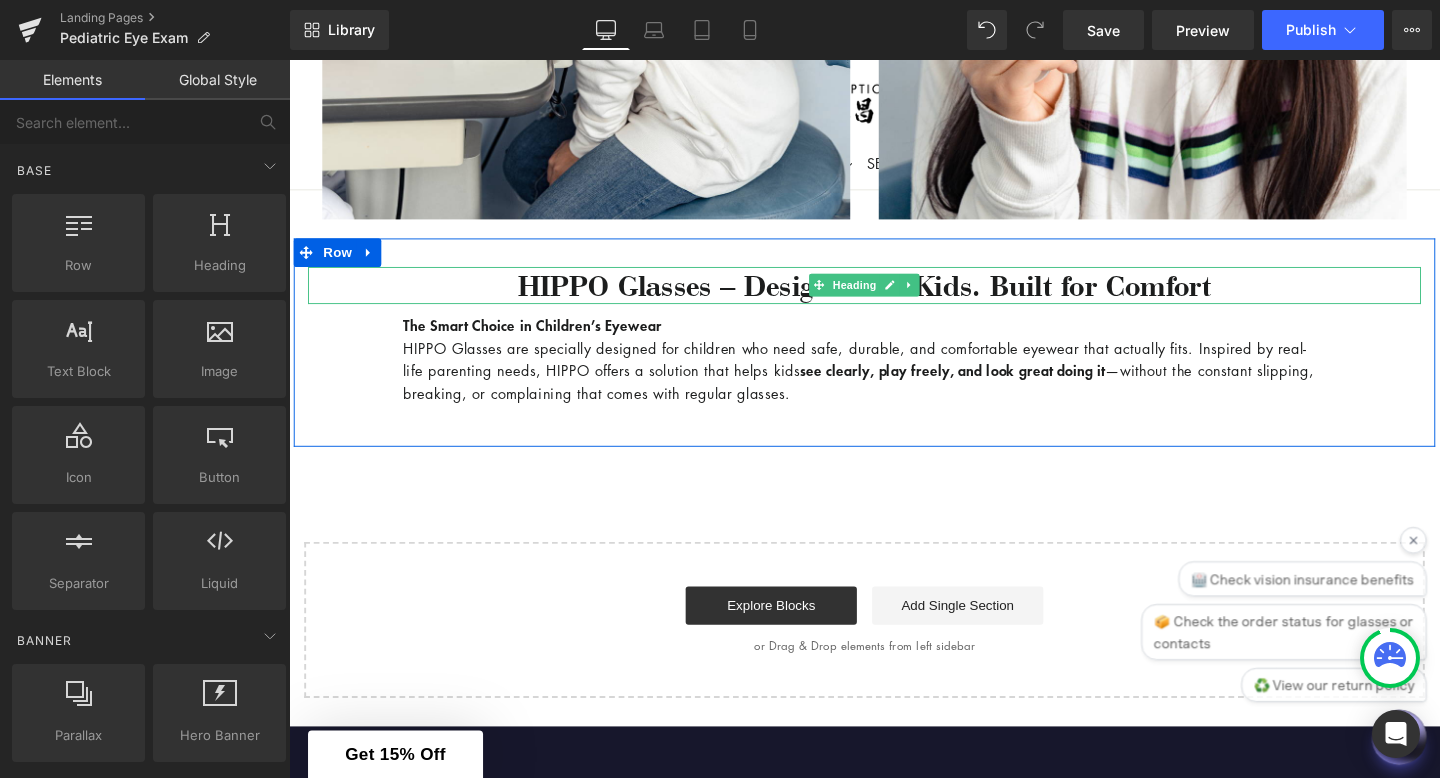 click on "HIPPO Glasses – Designed for Kids. Built for Comfort" at bounding box center (894, 297) 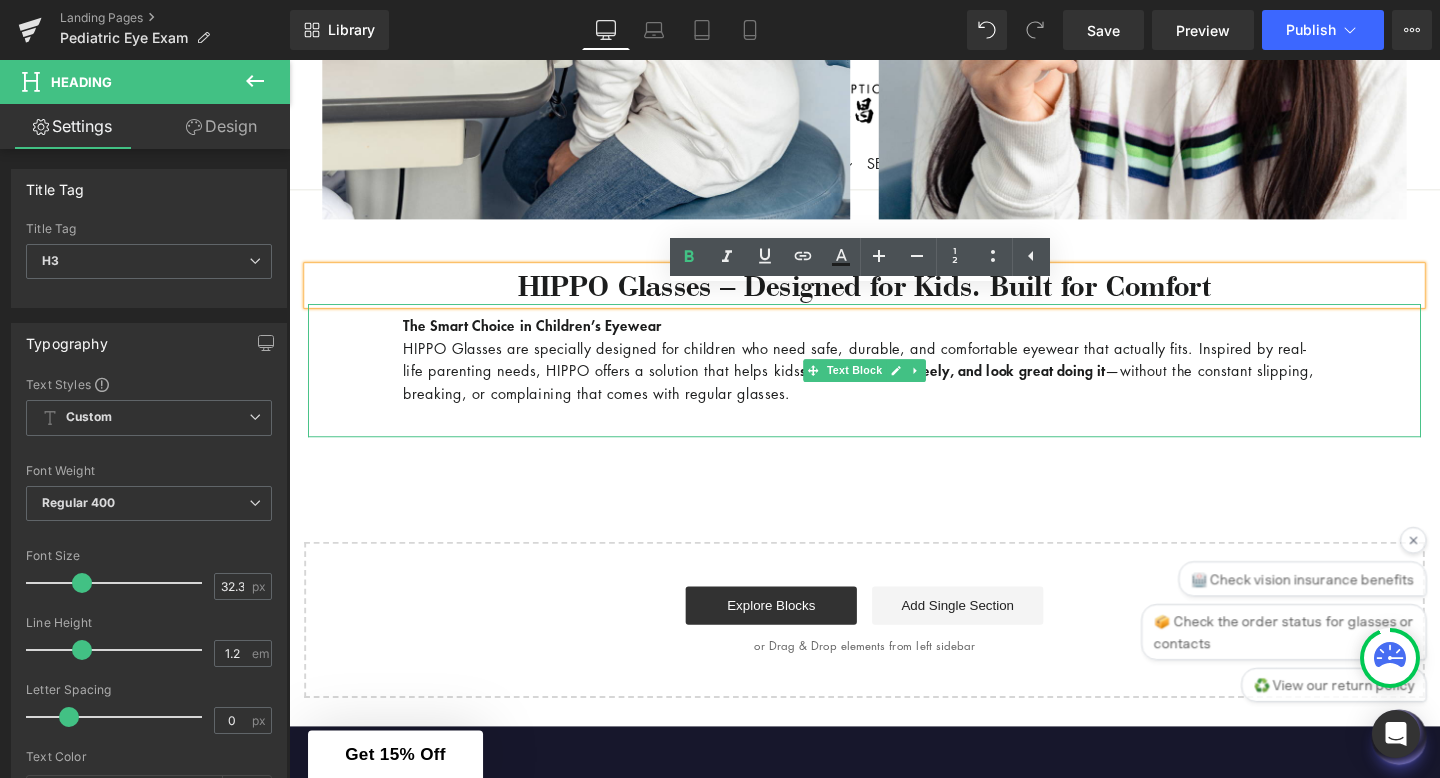 click on "The Smart Choice in Children’s Eyewear" at bounding box center [545, 339] 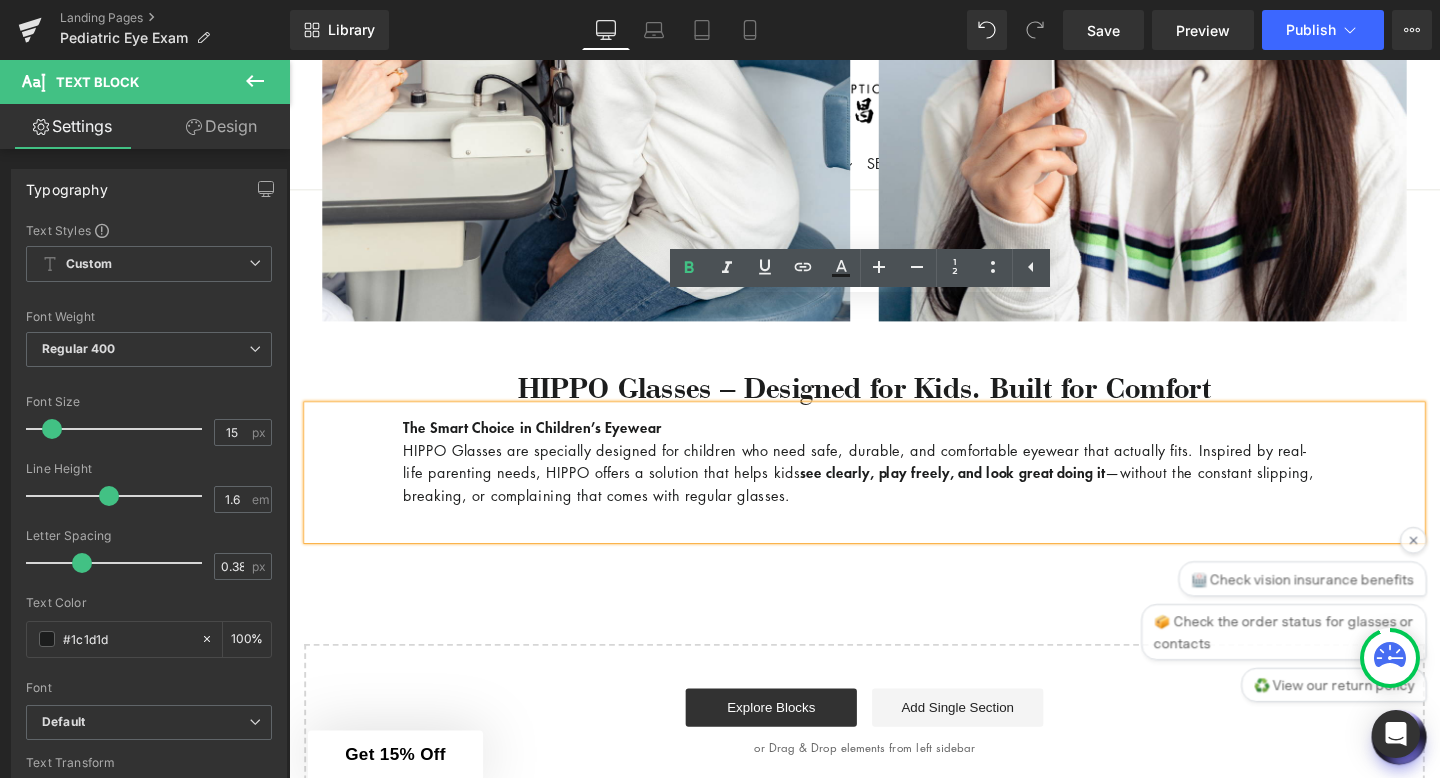 scroll, scrollTop: 1987, scrollLeft: 0, axis: vertical 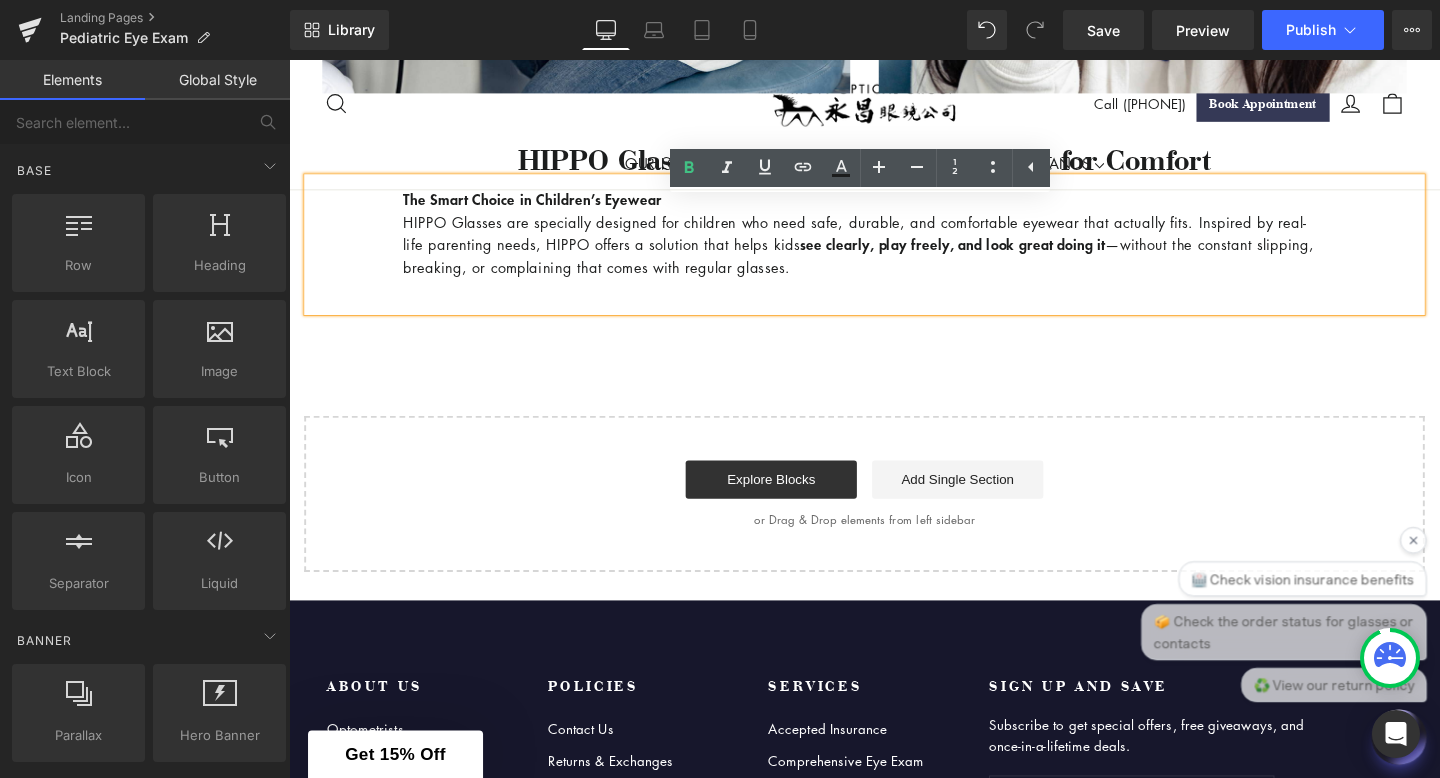 click on "Comprehensive Eye Exams for children – Because Healthy Vision Starts Early
Heading
Row
Image
Ensure Your Child’s Vision is on the Right Track
Heading
Did you know that 1 in 4 children has an undiagnosed vision problem ? Clear sight is critical for learning, development, and confidence—and many vision issues don’t have obvious symptoms. That’s why annual eye exams are essential , even if your child isn’t complaining about their eyesight. At [BUSINESS_NAME]/[BUSINESS_NAME], we specialize in gentle, thorough pediatric eye exams that help detect issues early and support your child’s success in and out of the classroom.
Text Block 100px 100px
Why Annual Eye Exams Matter for Kids
Heading
80% of learning is visual – Vision problems can mimic learning difficulties or attention issues. Early detection is key Vision can change rapidly" at bounding box center (894, -578) 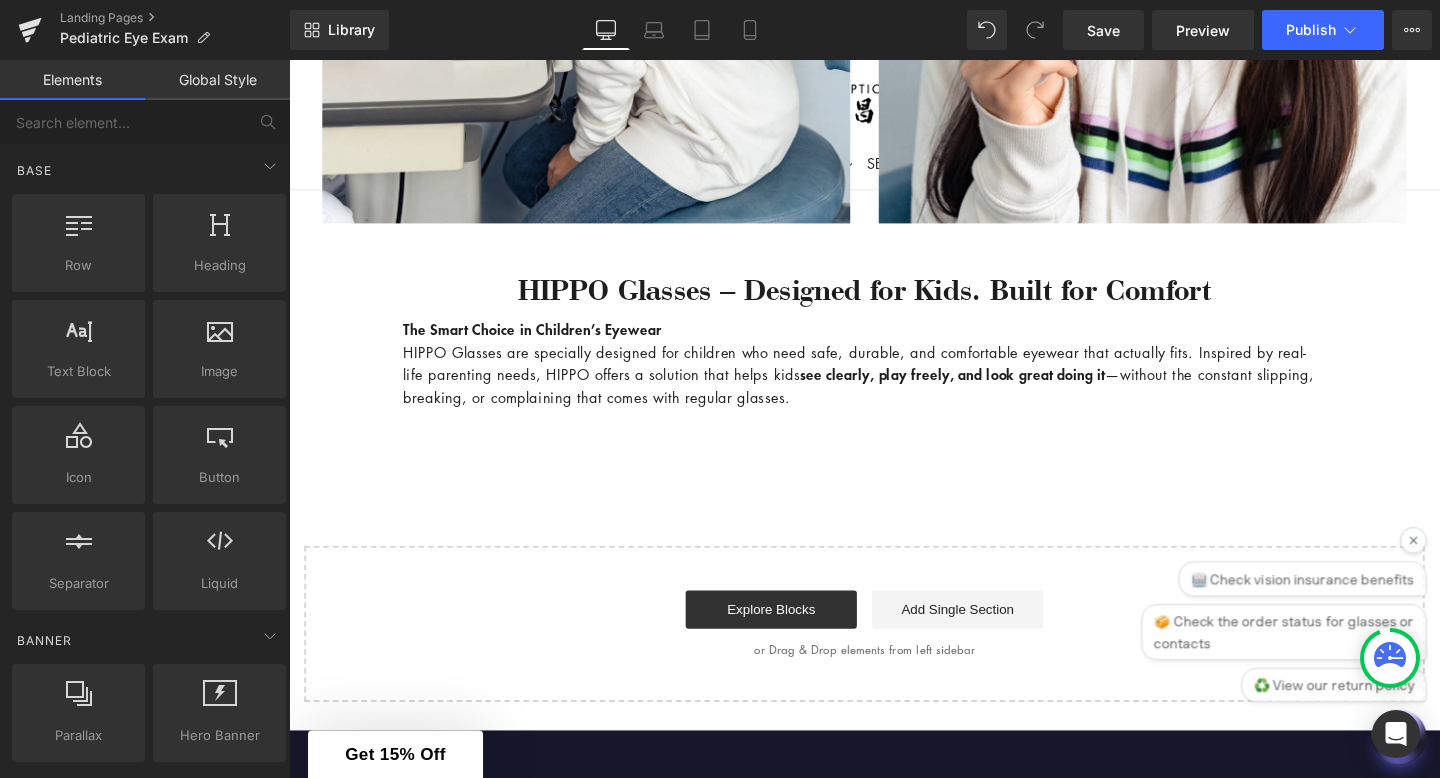 scroll, scrollTop: 1841, scrollLeft: 0, axis: vertical 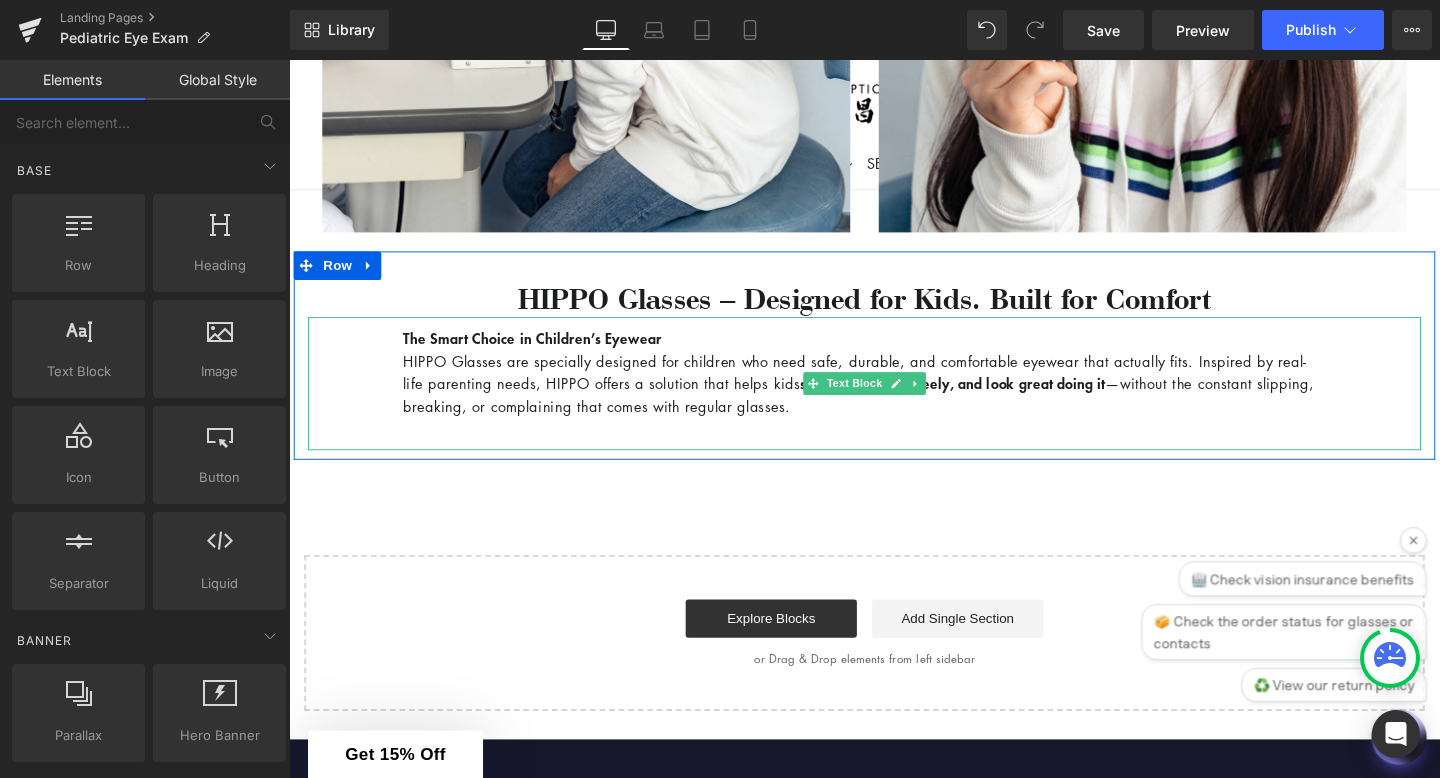 click on "HIPPO Glasses are specially designed for children who need safe, durable, and comfortable eyewear that actually fits. Inspired by real-life parenting needs, HIPPO offers a solution that helps kids  see clearly, play freely, and look great doing it —without the constant slipping, breaking, or complaining that comes with regular glasses." at bounding box center [894, 400] 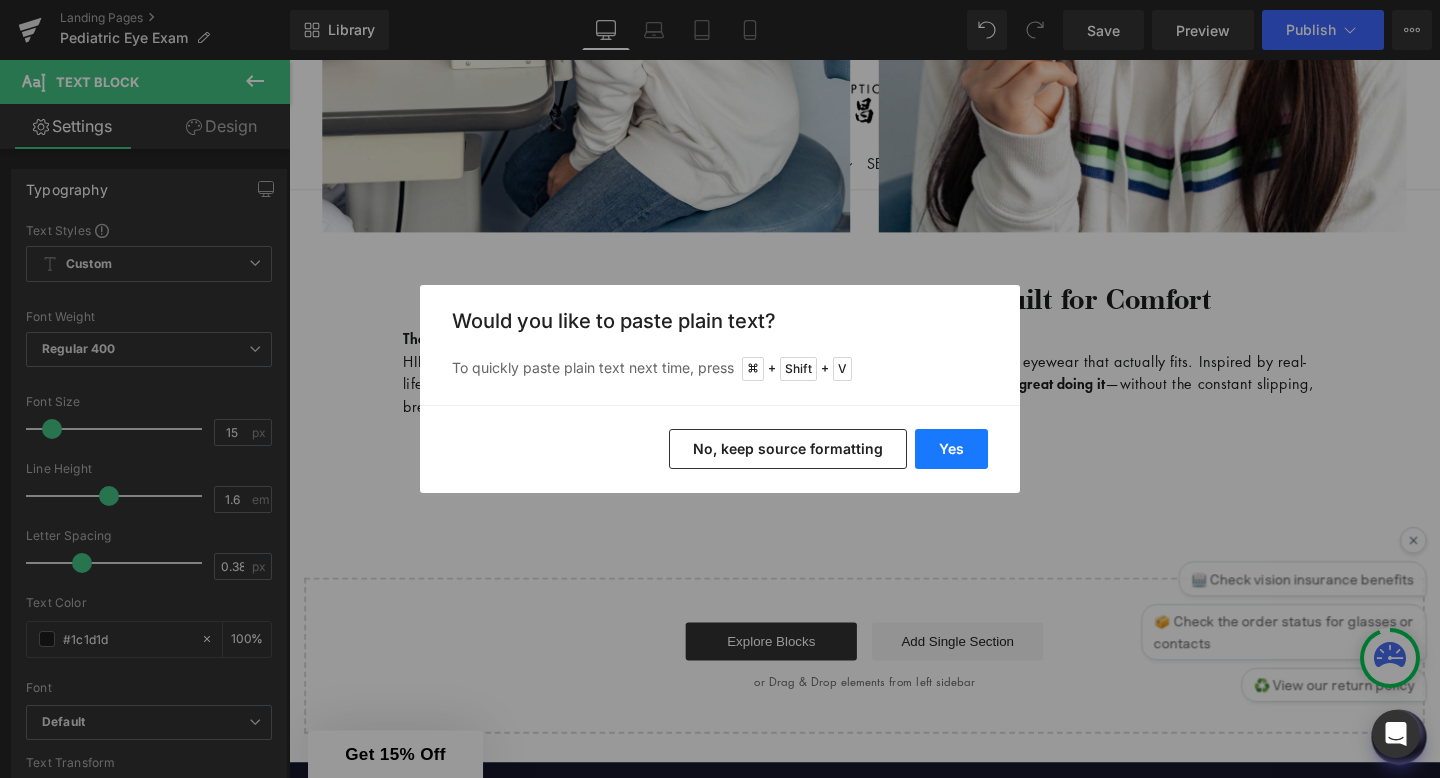 click on "Yes" at bounding box center (951, 449) 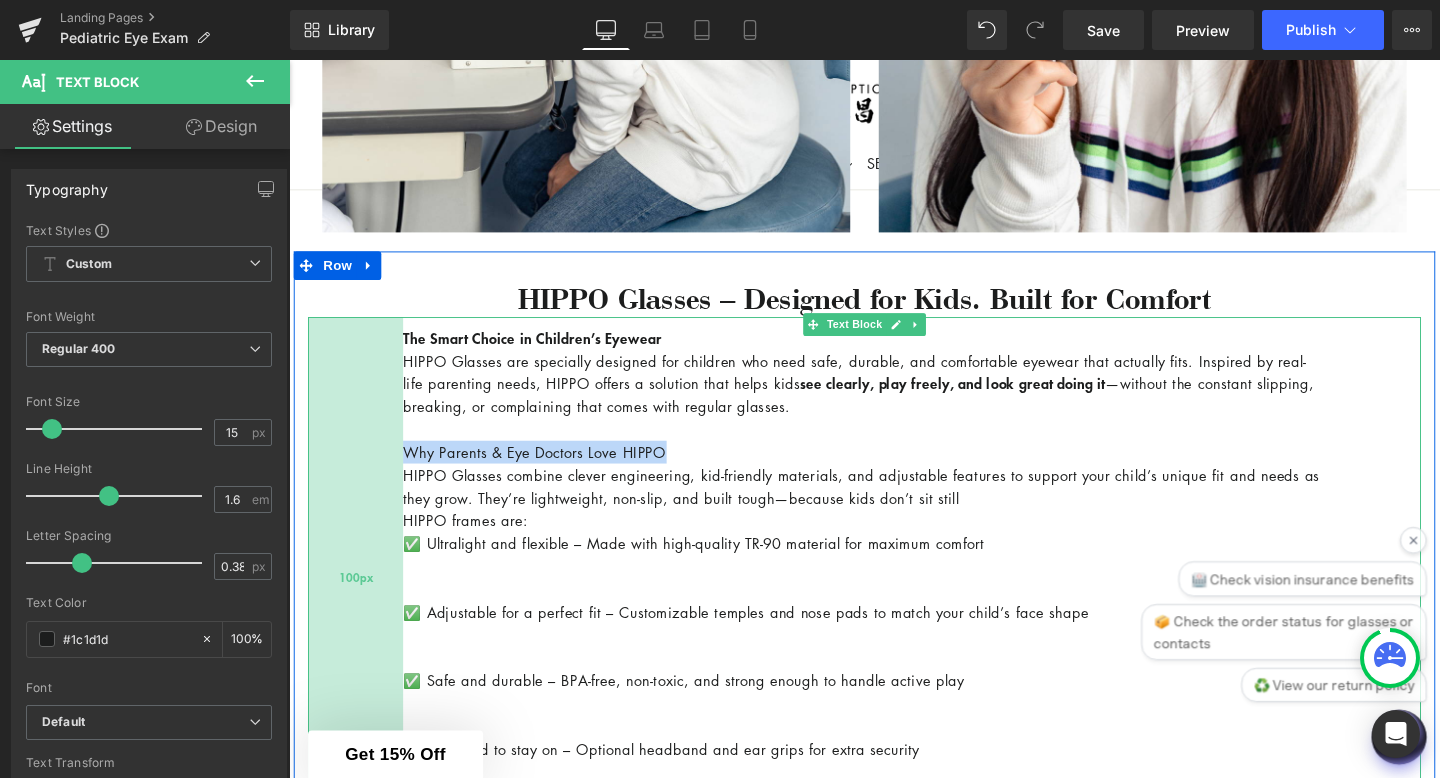 drag, startPoint x: 690, startPoint y: 499, endPoint x: 406, endPoint y: 489, distance: 284.176 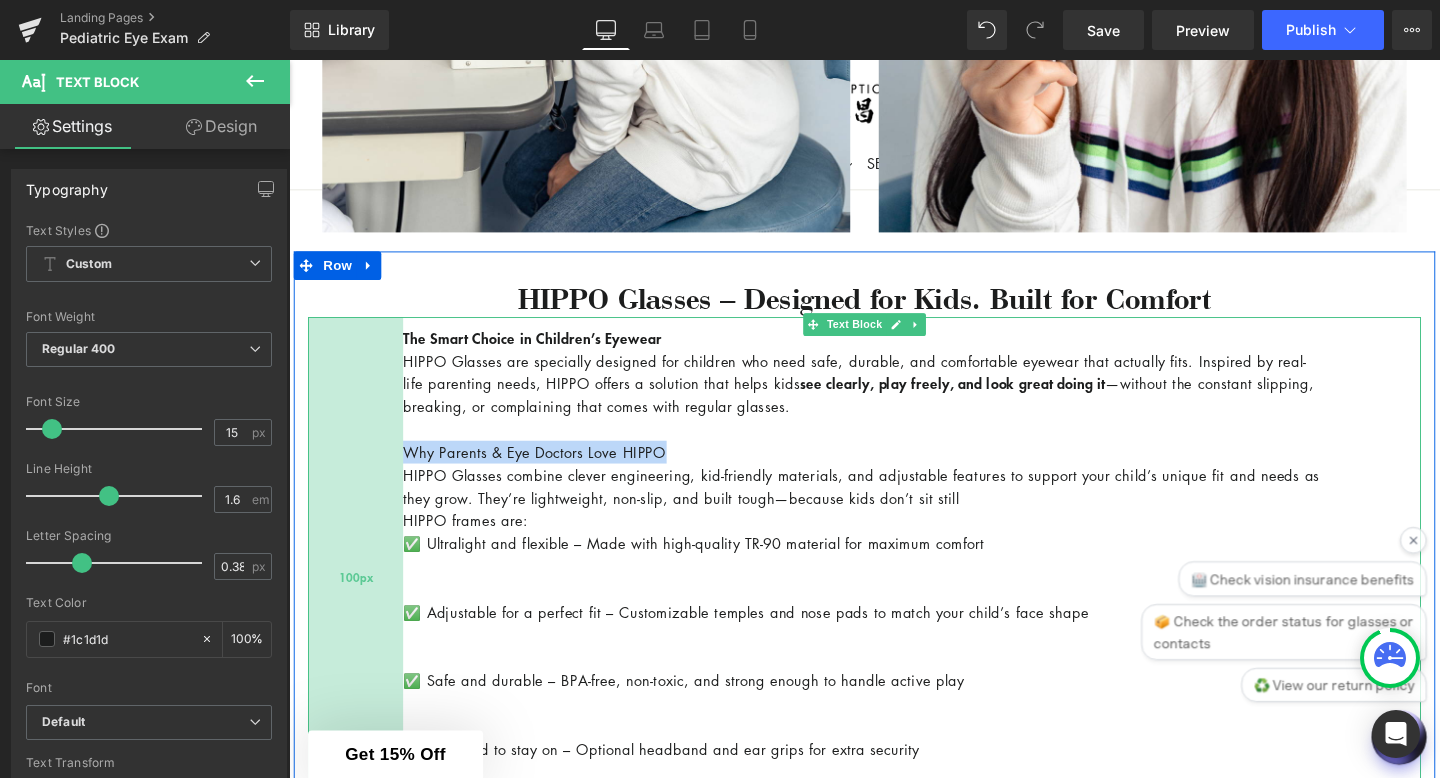 click on "The Smart Choice in Children’s Eyewear HIPPO Glasses are specially designed for children who need safe, durable, and comfortable eyewear that actually fits. Inspired by real-life parenting needs, HIPPO offers a solution that helps kids see clearly, play freely, and look great doing it —without the constant slipping, breaking, or complaining that comes with regular glasses. Why Parents & Eye Doctors Love HIPPO HIPPO Glasses combine clever engineering, kid-friendly materials, and adjustable features to support your child’s unique fit and needs as they grow. They’re lightweight, non-slip, and built tough—because kids don’t sit still HIPPO frames are: ✅ Ultralight and flexible – Made with high-quality TR-90 material for maximum comfort ✅ Adjustable for a perfect fit – Customizable temples and nose pads to match your child’s face shape ✅ Safe and durable – BPA-free, non-toxic, and strong enough to handle active play
Text Block 100px 100px" at bounding box center [894, 604] 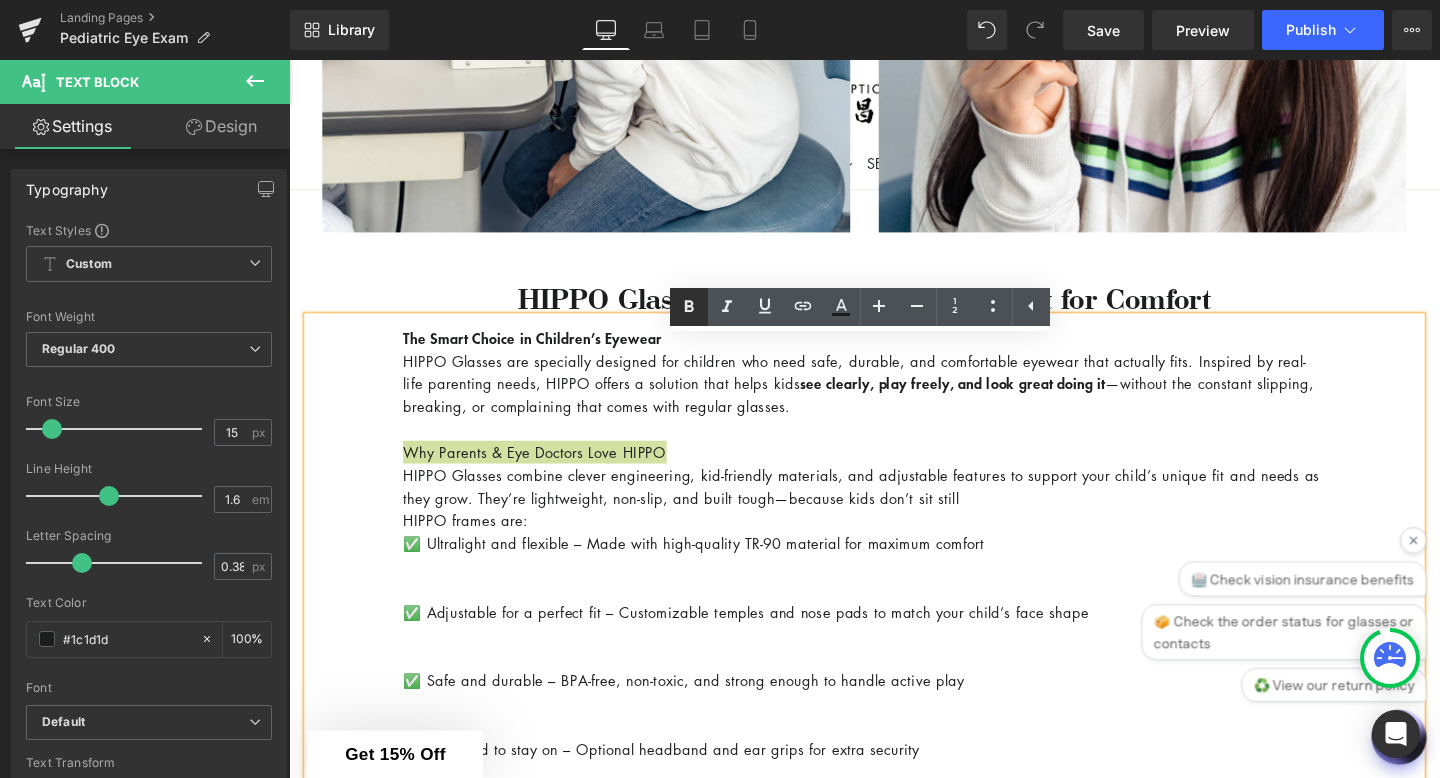 click 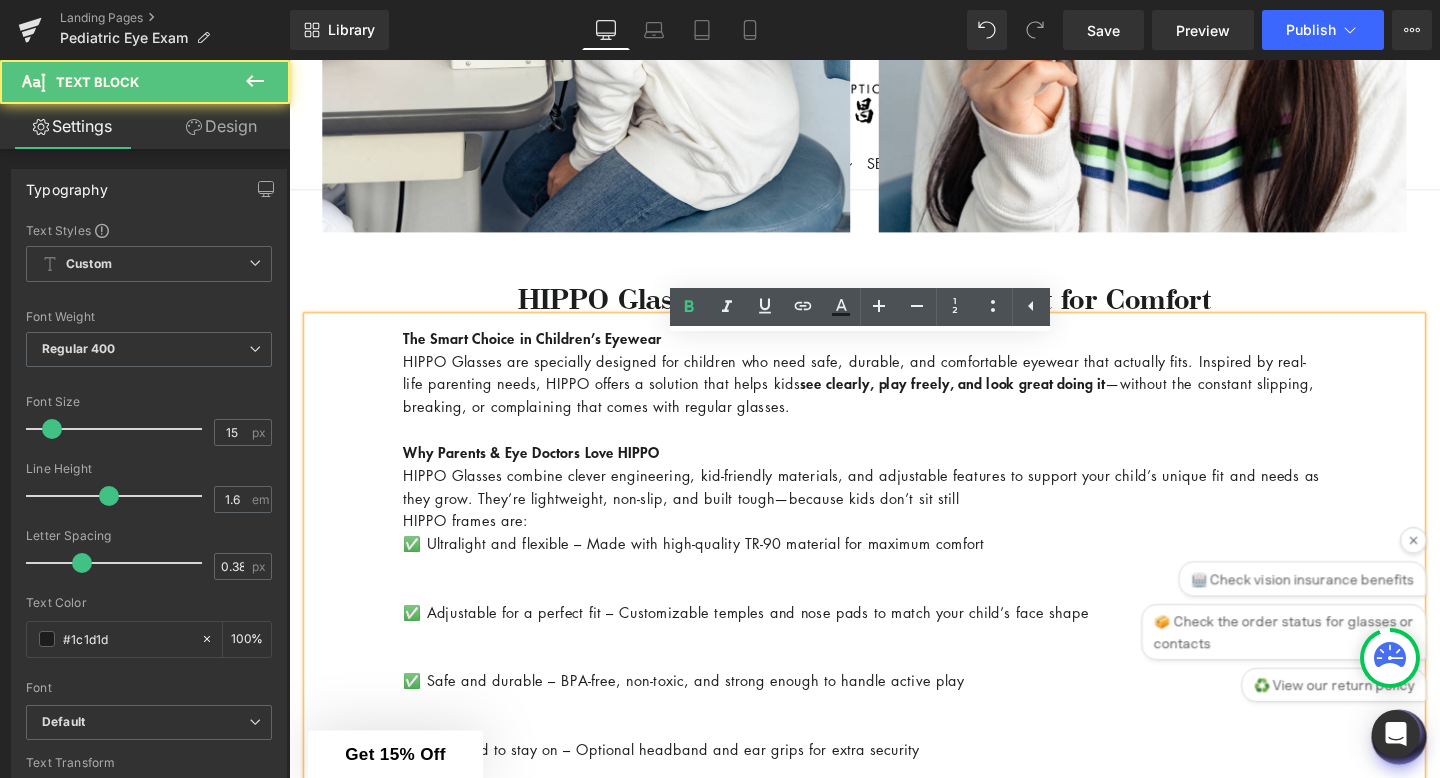 click on "✅ Ultralight and flexible – Made with high-quality TR-90 material for maximum comfort" at bounding box center (894, 568) 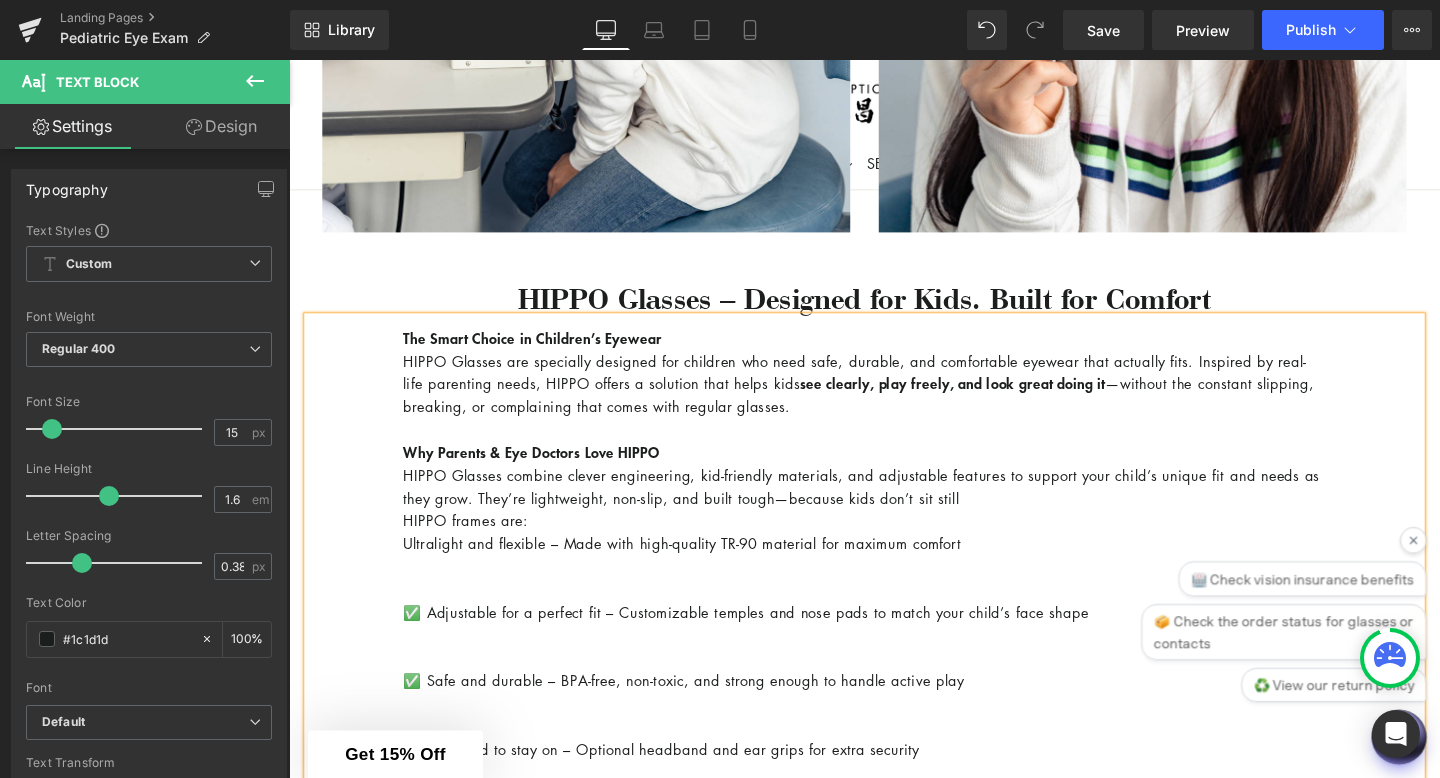 click at bounding box center (894, 616) 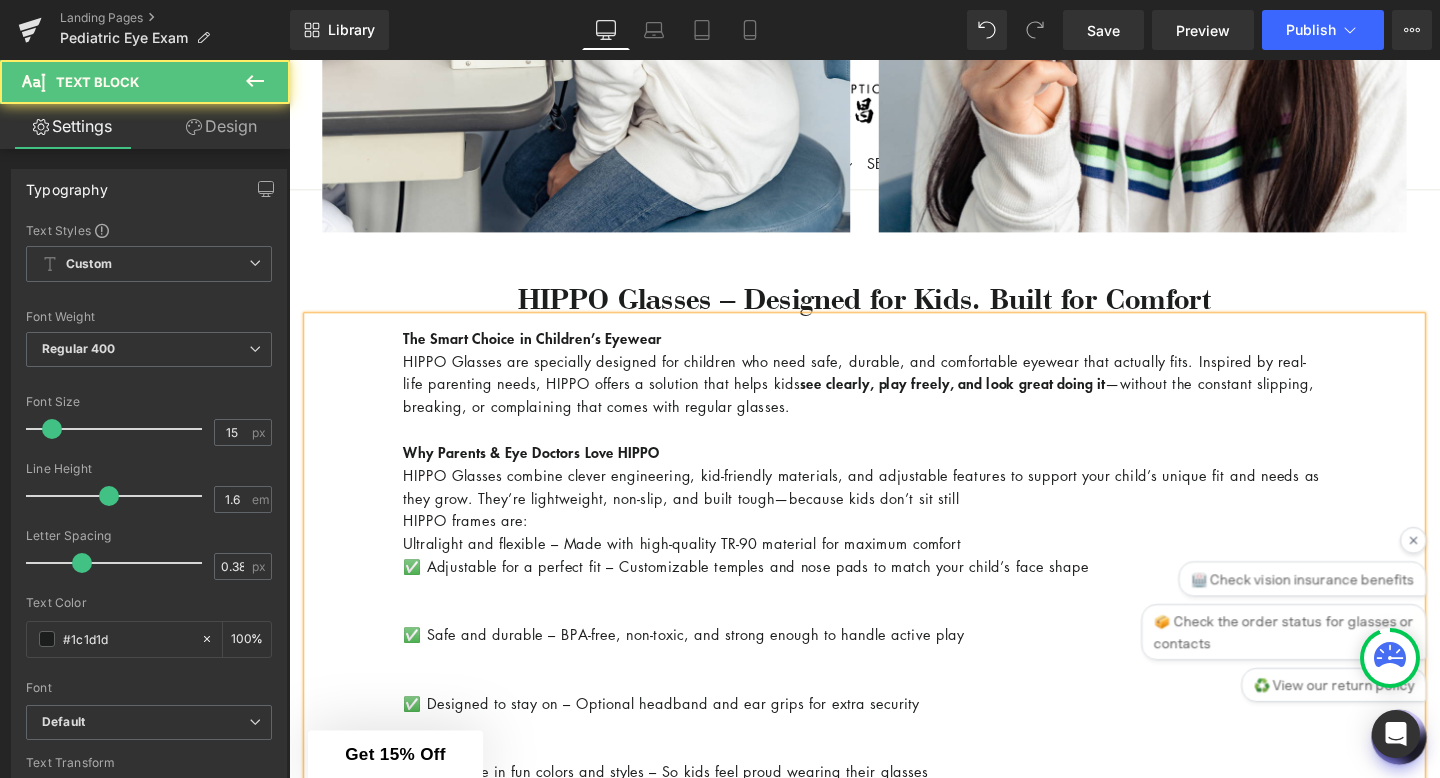 click on "✅ Adjustable for a perfect fit – Customizable temples and nose pads to match your child’s face shape" at bounding box center (894, 592) 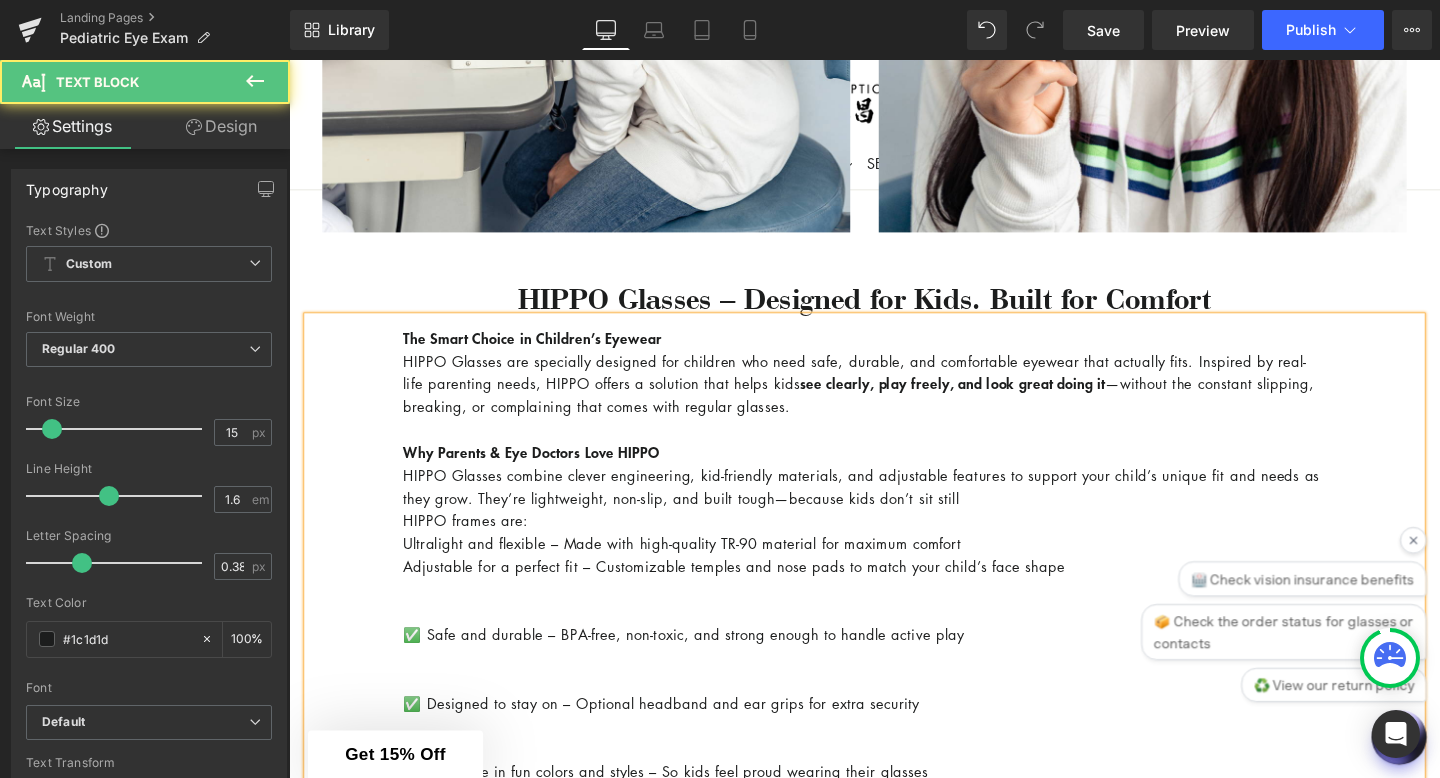 click at bounding box center (894, 640) 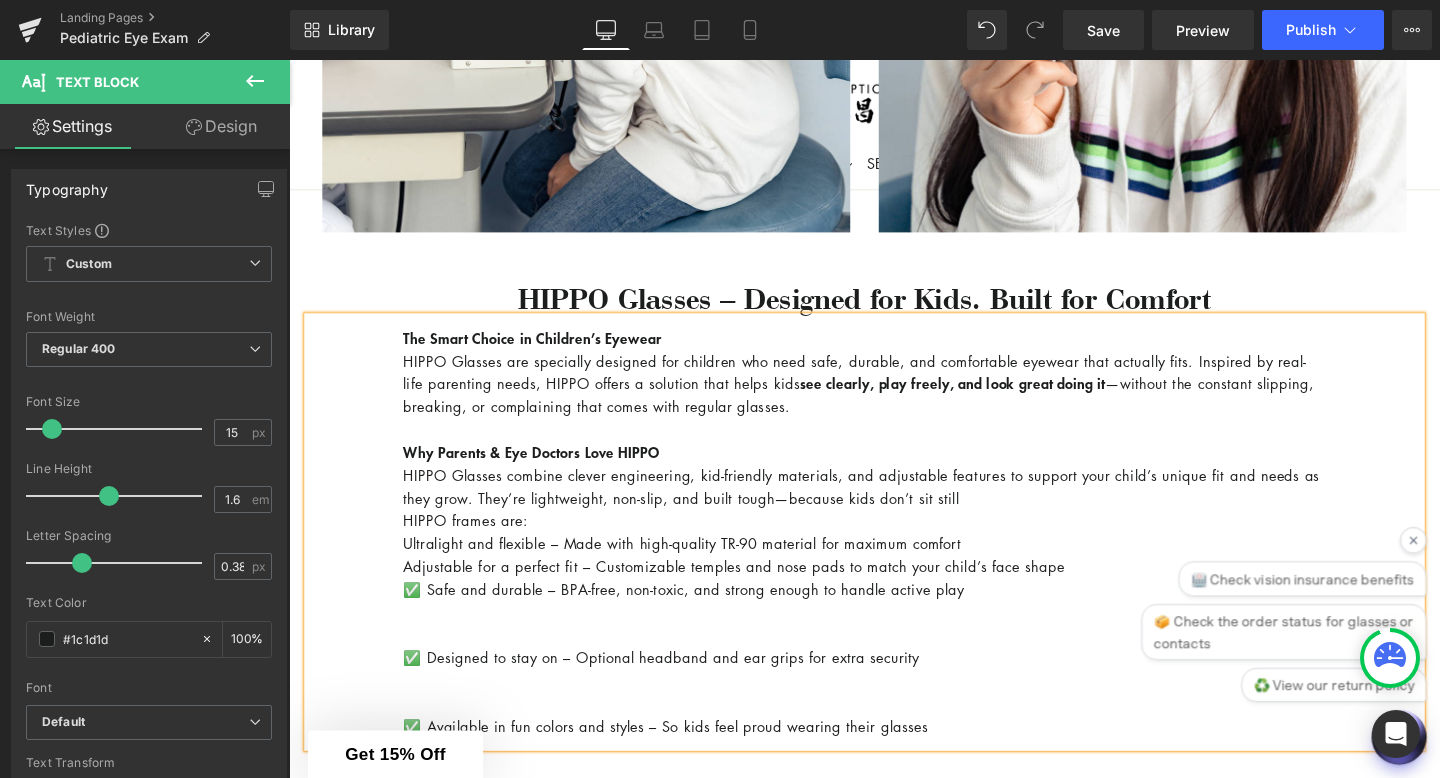 click on "✅ Safe and durable – BPA-free, non-toxic, and strong enough to handle active play" at bounding box center [894, 616] 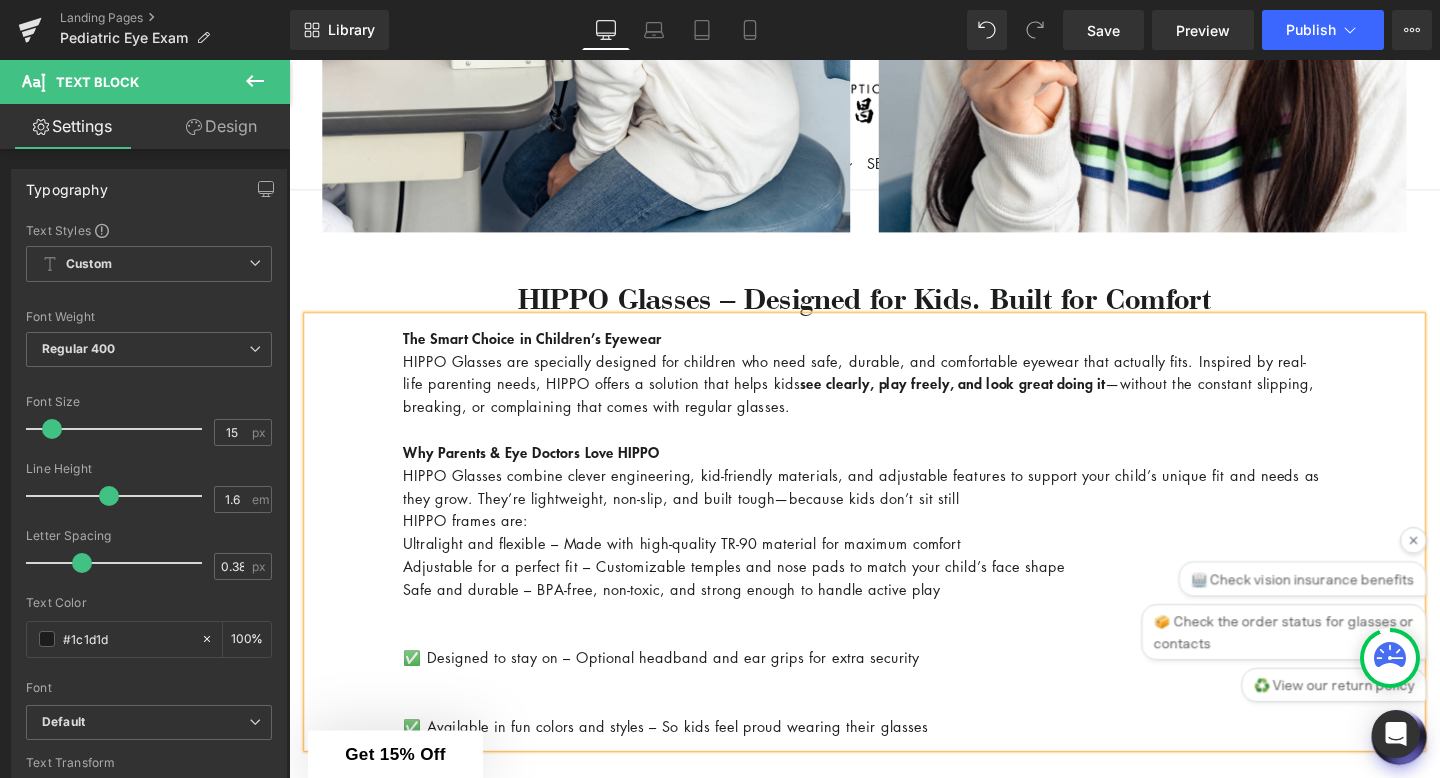 click at bounding box center [894, 664] 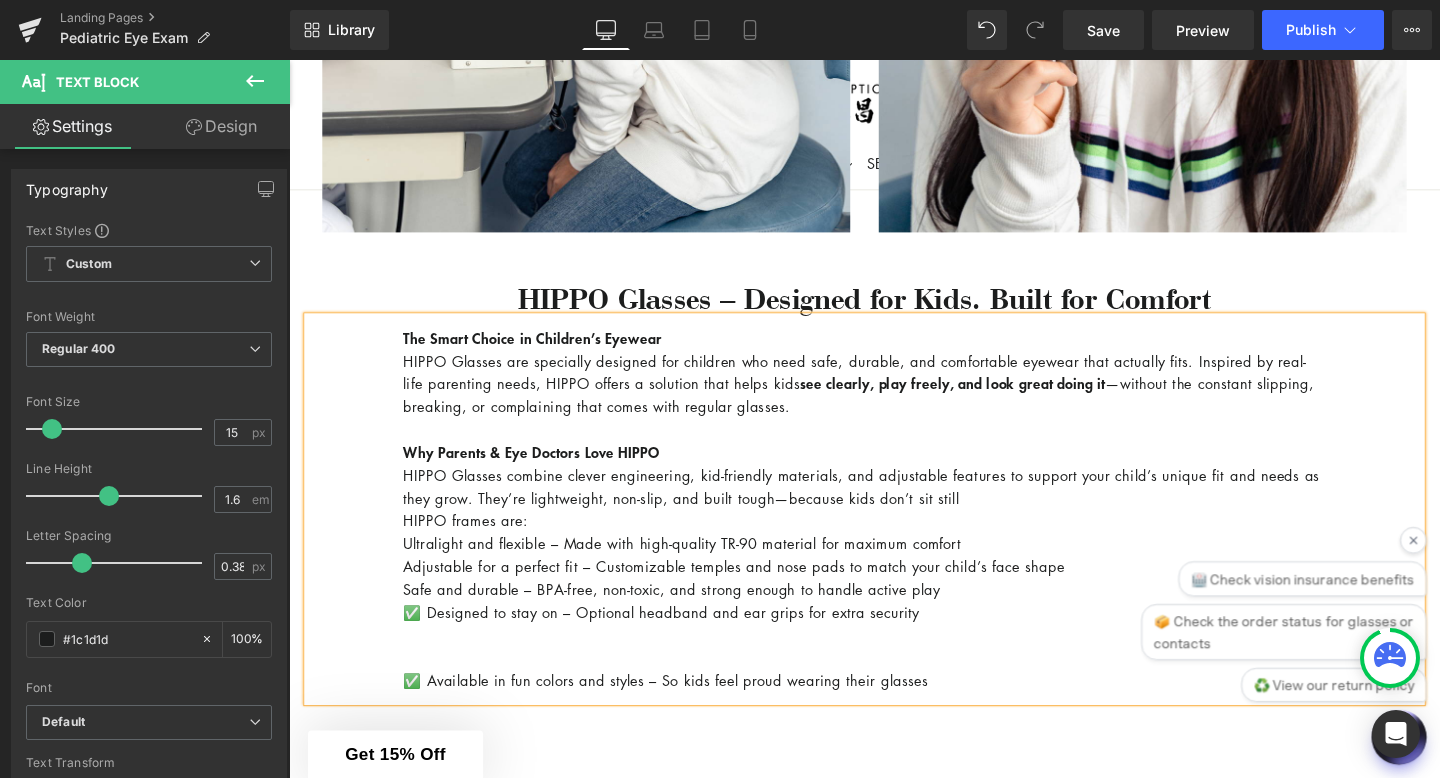 click on "✅ Designed to stay on – Optional headband and ear grips for extra security" at bounding box center (894, 640) 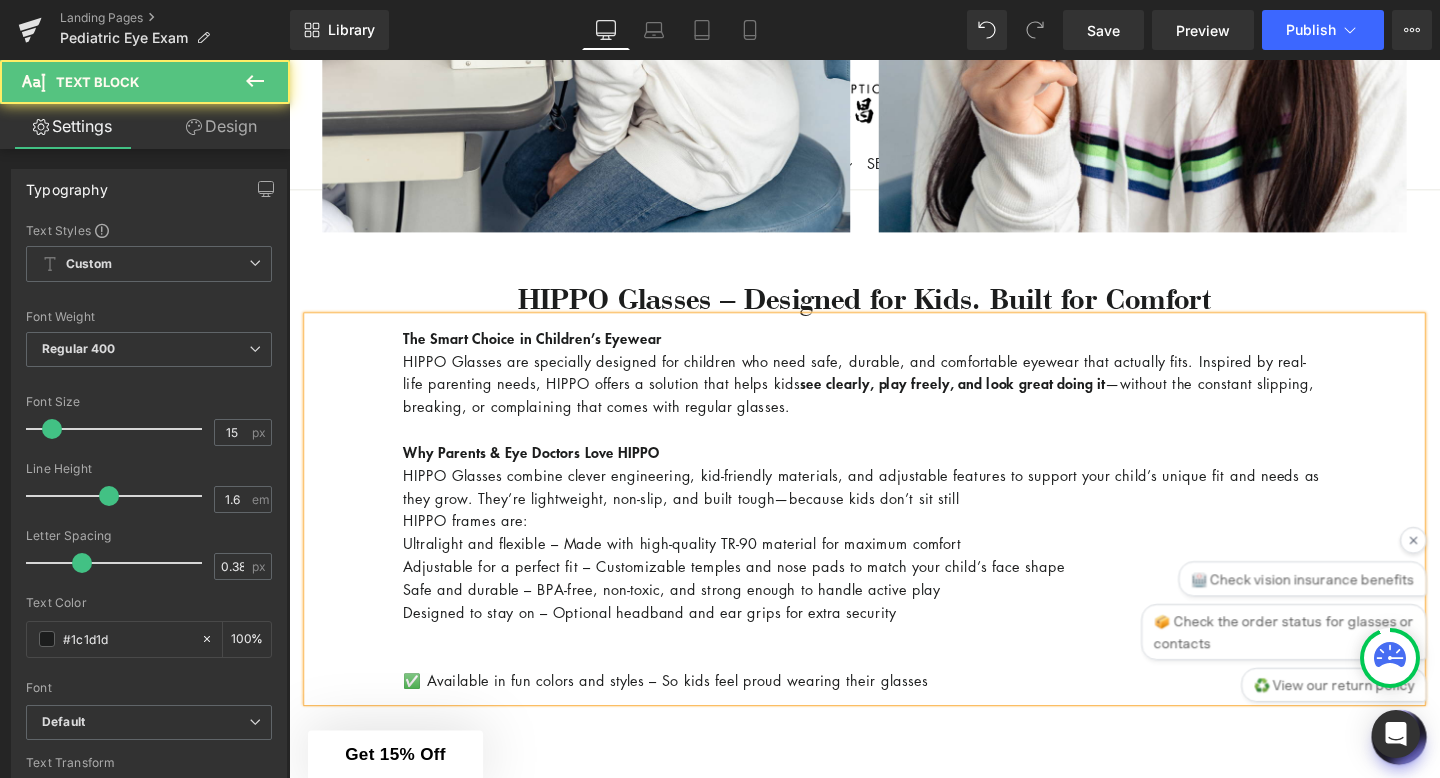 click at bounding box center [894, 688] 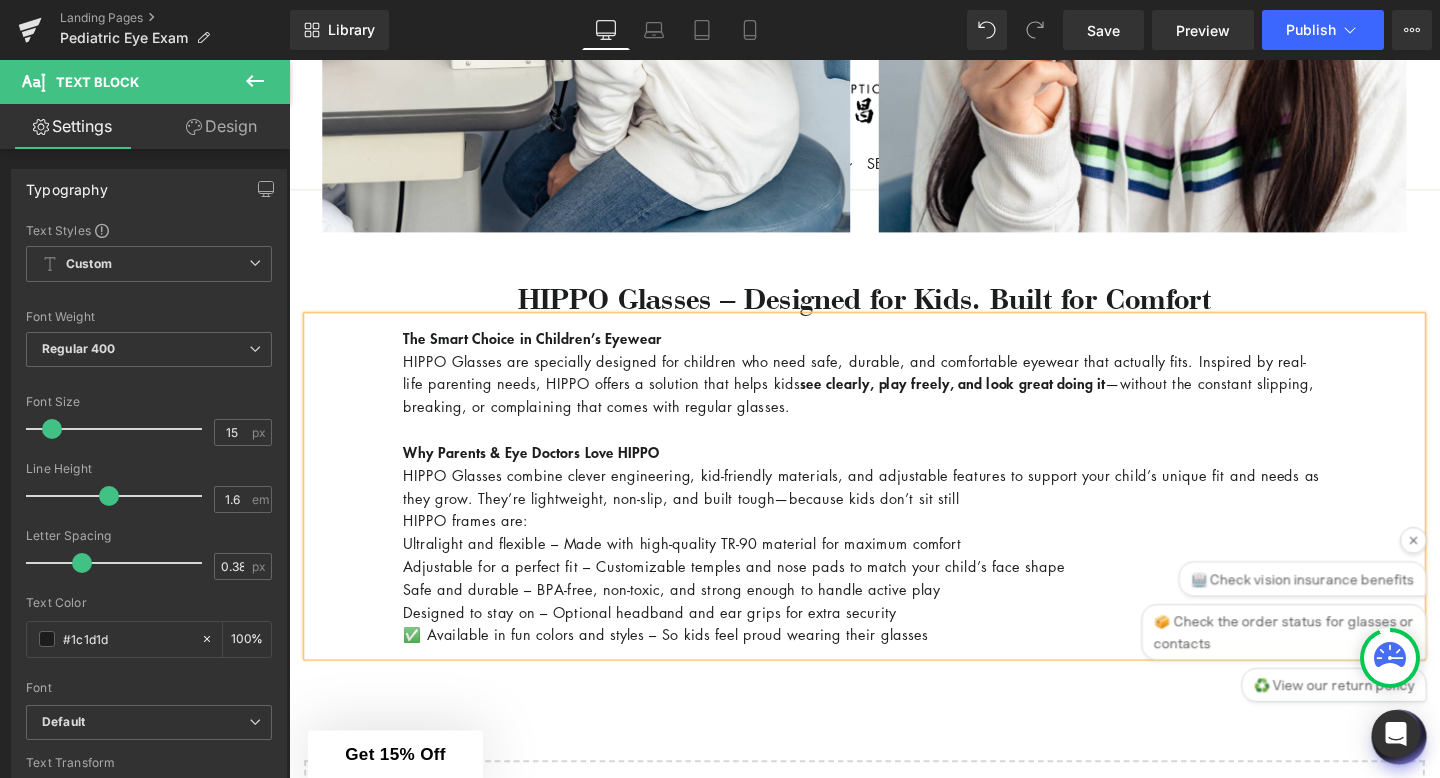 click on "✅ Available in fun colors and styles – So kids feel proud wearing their glasses" at bounding box center [894, 664] 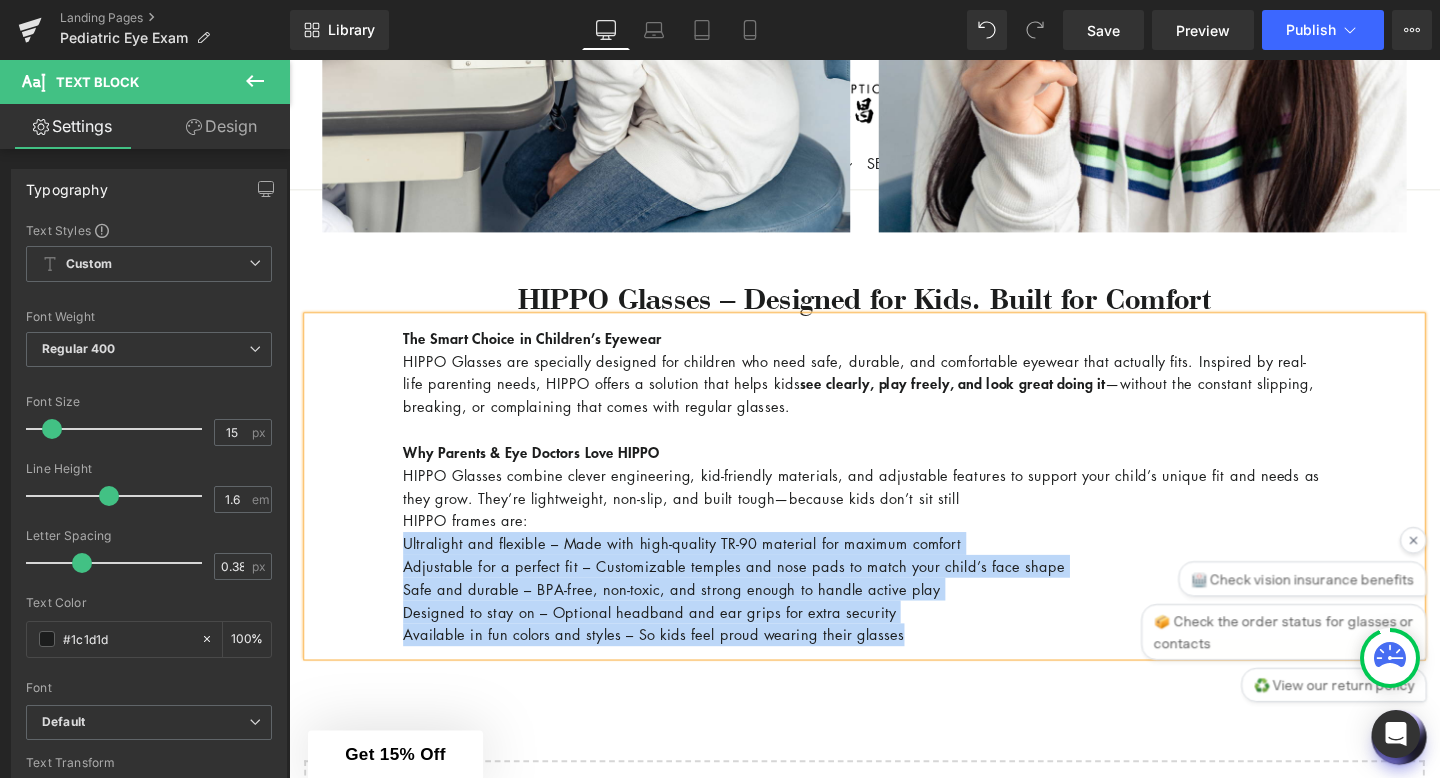 drag, startPoint x: 962, startPoint y: 693, endPoint x: 399, endPoint y: 584, distance: 573.45447 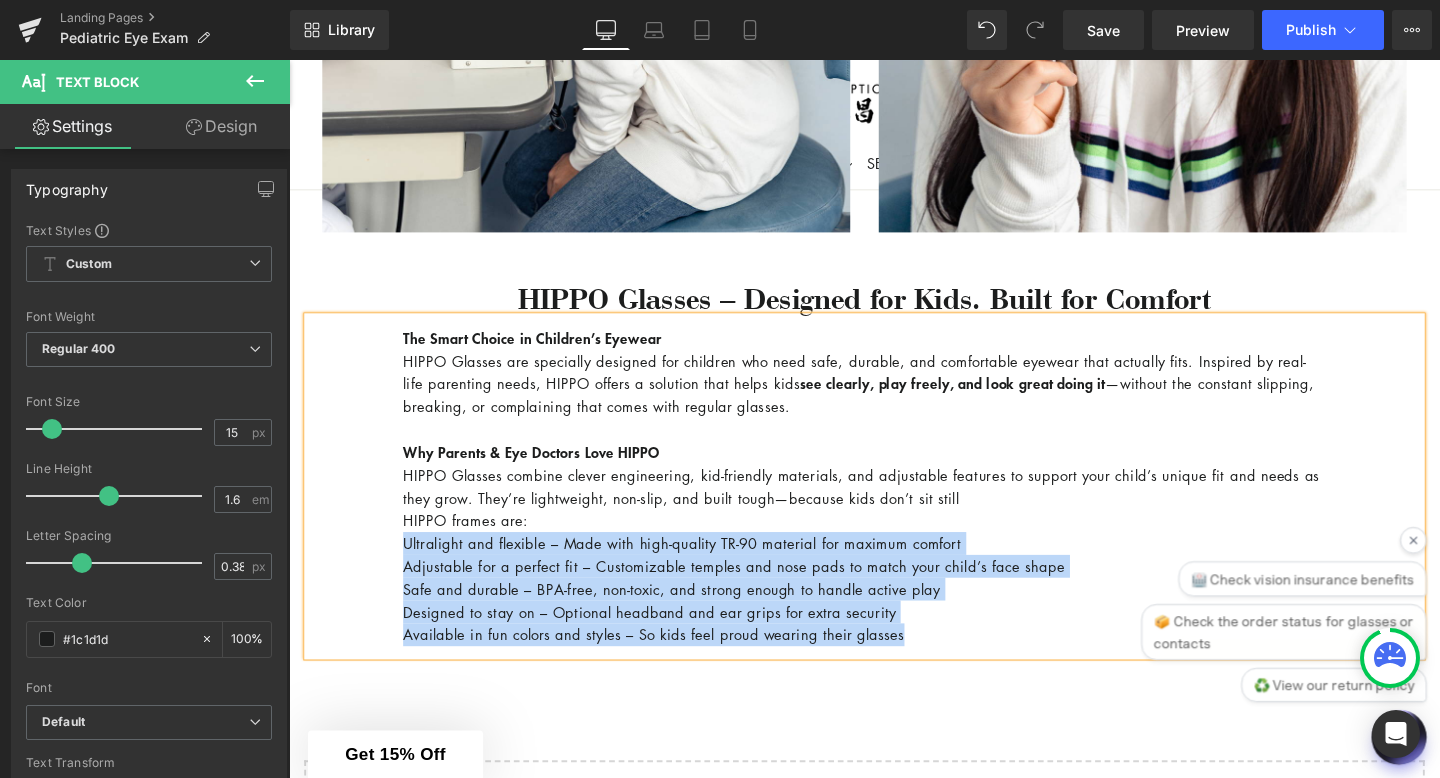 click on "The Smart Choice in Children’s Eyewear HIPPO Glasses are specially designed for children who need safe, durable, and comfortable eyewear that actually fits. Inspired by real-life parenting needs, HIPPO offers a solution that helps kids see clearly, play freely, and look great doing it —without the constant slipping, breaking, or complaining that comes with regular glasses. Why Parents & Eye Doctors Love HIPPO HIPPO Glasses combine clever engineering, kid-friendly materials, and adjustable features to support your child’s unique fit and needs as they grow. They’re lightweight, non-slip, and built tough—because kids don’t sit still HIPPO frames are: Ultralight and flexible – Made with high-quality TR-90 material for maximum comfort Adjustable for a perfect fit – Customizable temples and nose pads to match your child’s face shape Safe and durable – BPA-free, non-toxic, and strong enough to handle active play Designed to stay on – Optional headband and ear grips for extra security" at bounding box center [894, 508] 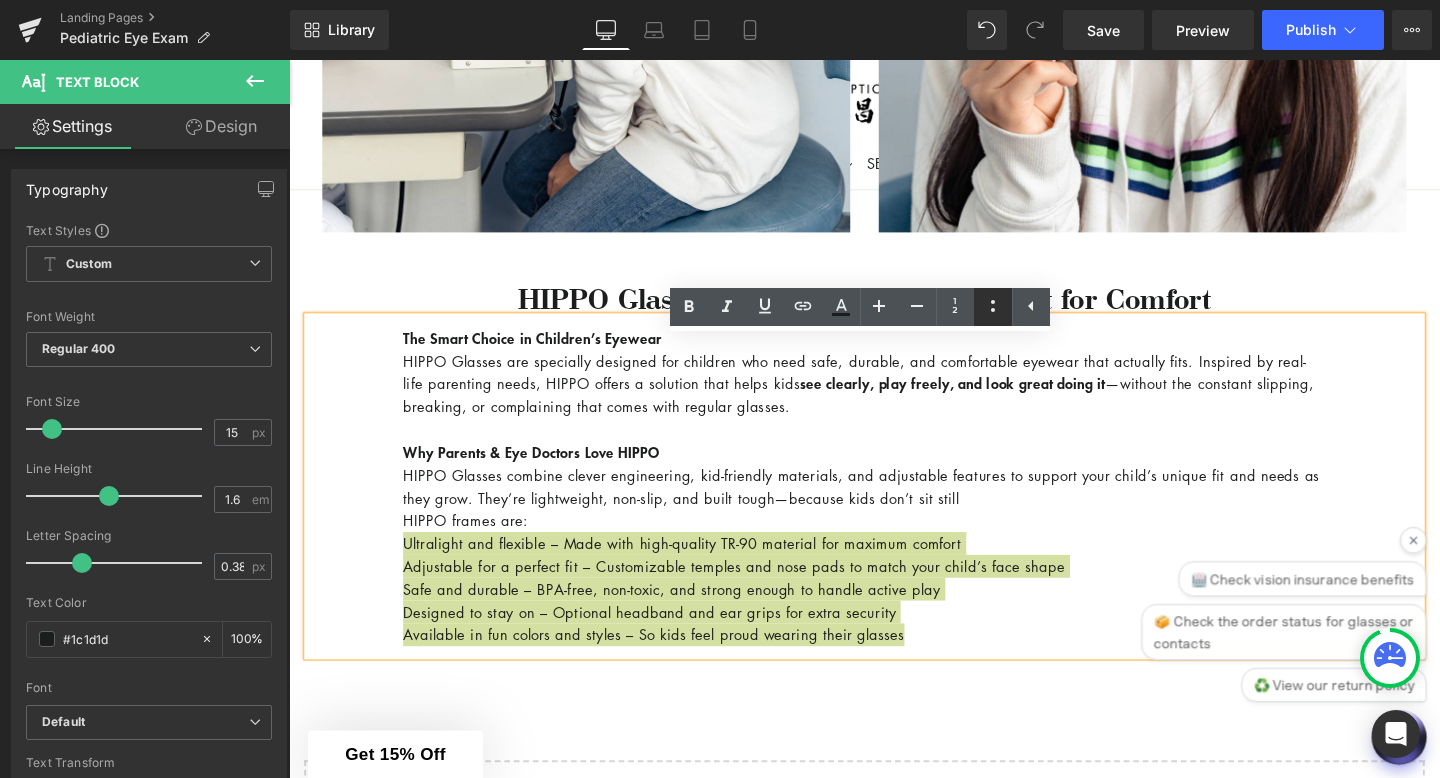 click 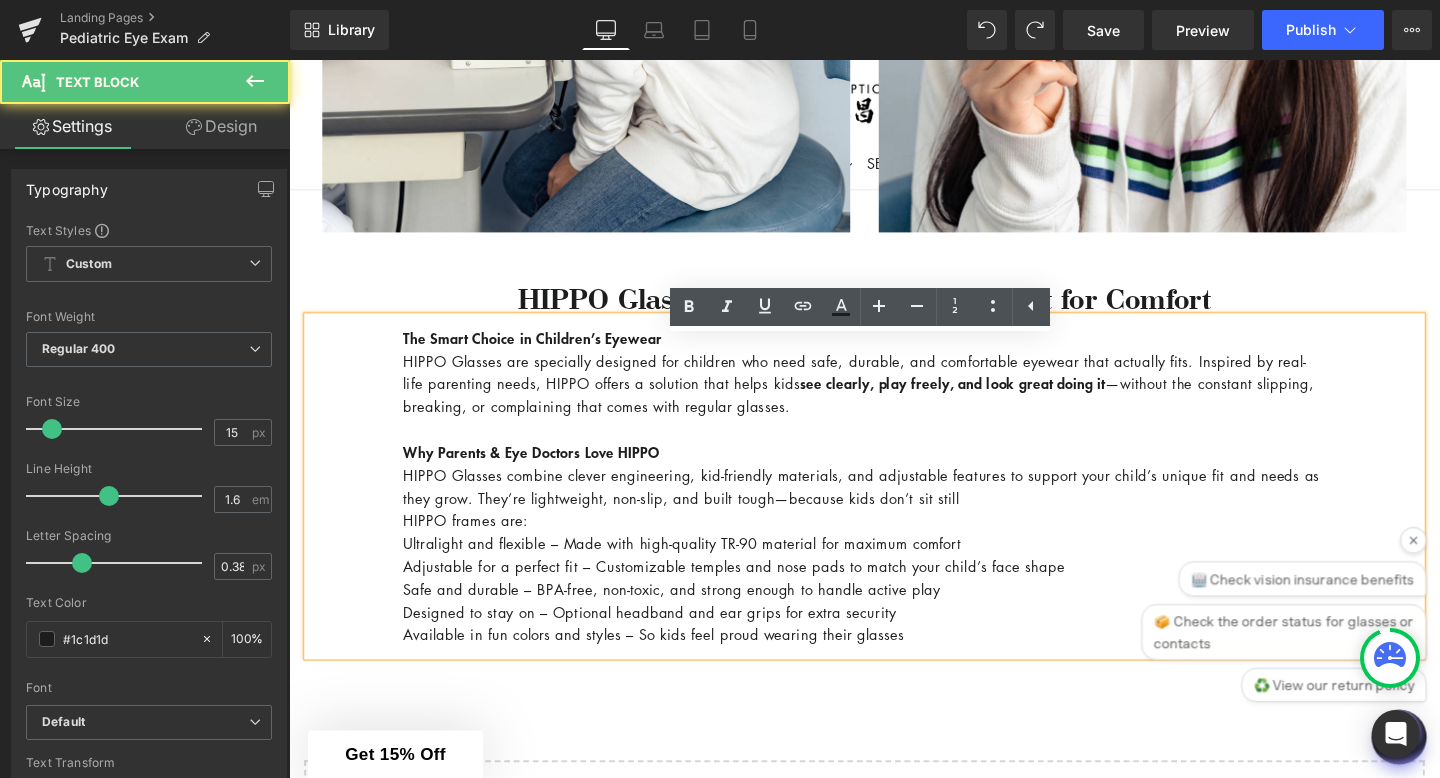 click on "HIPPO frames are:" at bounding box center [894, 544] 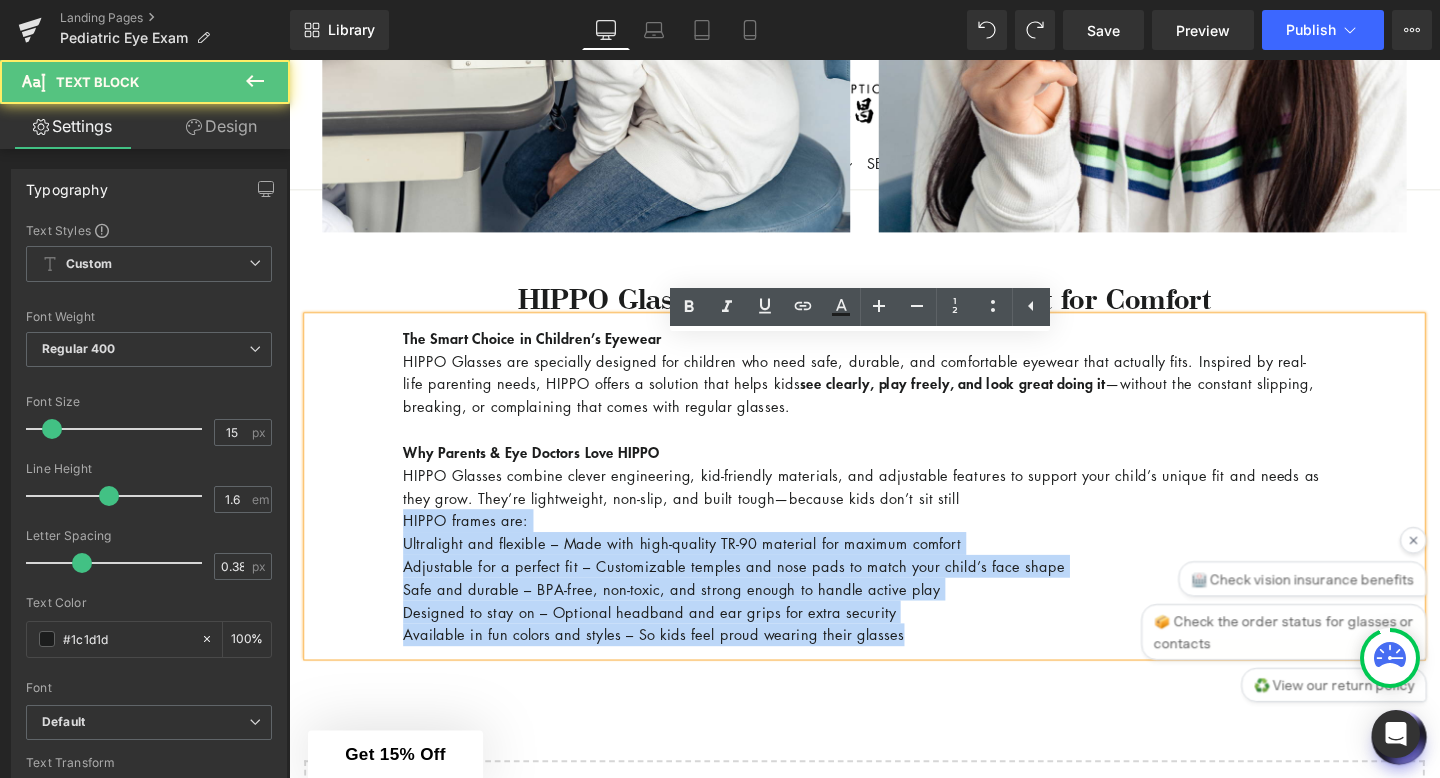 drag, startPoint x: 970, startPoint y: 695, endPoint x: 379, endPoint y: 571, distance: 603.86835 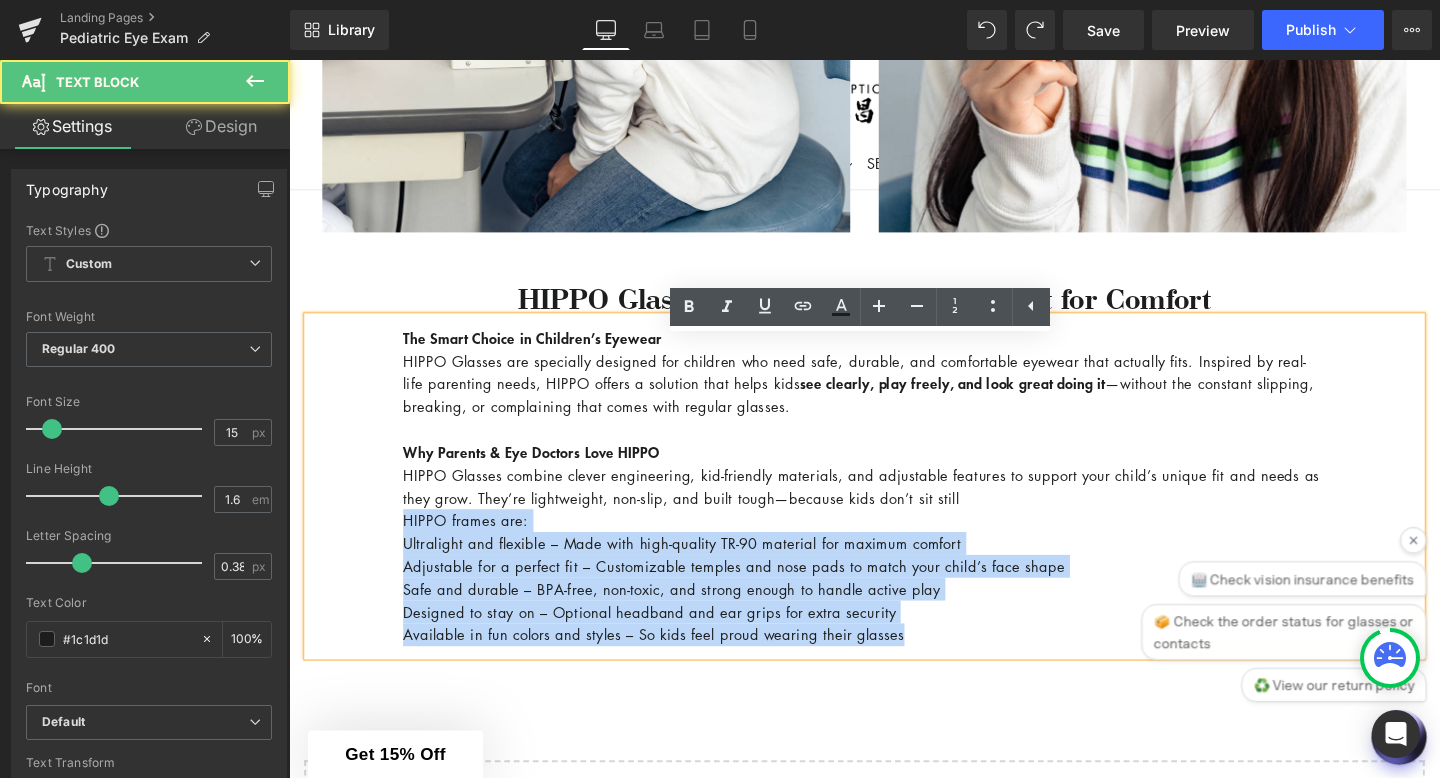 click on "The Smart Choice in Children’s Eyewear HIPPO Glasses are specially designed for children who need safe, durable, and comfortable eyewear that actually fits. Inspired by real-life parenting needs, HIPPO offers a solution that helps kids see clearly, play freely, and look great doing it —without the constant slipping, breaking, or complaining that comes with regular glasses. Why Parents & Eye Doctors Love HIPPO HIPPO Glasses combine clever engineering, kid-friendly materials, and adjustable features to support your child’s unique fit and needs as they grow. They’re lightweight, non-slip, and built tough—because kids don’t sit still HIPPO frames are: Ultralight and flexible – Made with high-quality TR-90 material for maximum comfort Adjustable for a perfect fit – Customizable temples and nose pads to match your child’s face shape Safe and durable – BPA-free, non-toxic, and strong enough to handle active play Designed to stay on – Optional headband and ear grips for extra security" at bounding box center [894, 508] 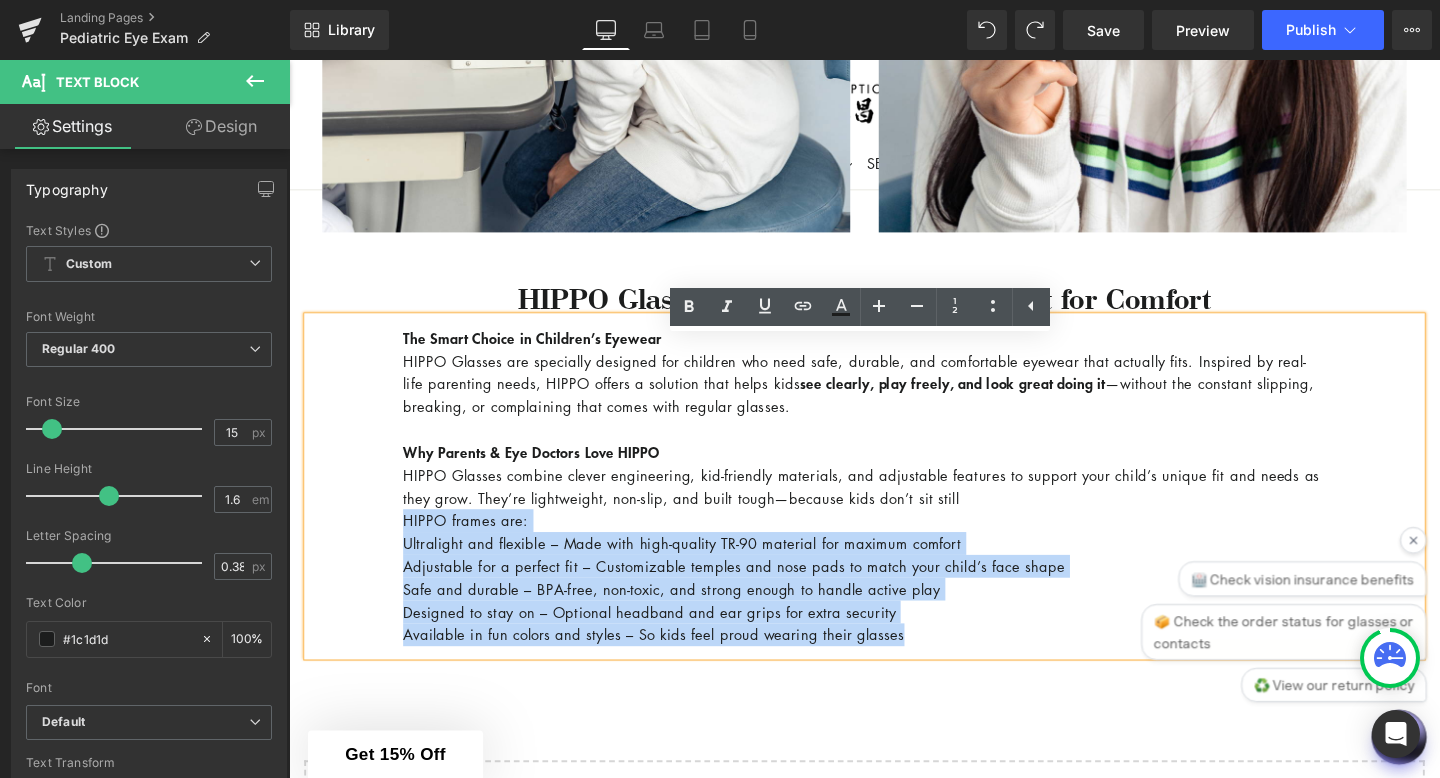 copy on "HIPPO frames are: Ultralight and flexible – Made with high-quality TR-90 material for maximum comfort Adjustable for a perfect fit – Customizable temples and nose pads to match your child’s face shape Safe and durable – BPA-free, non-toxic, and strong enough to handle active play Designed to stay on – Optional headband and ear grips for extra security Available in fun colors and styles – So kids feel proud wearing their glasses" 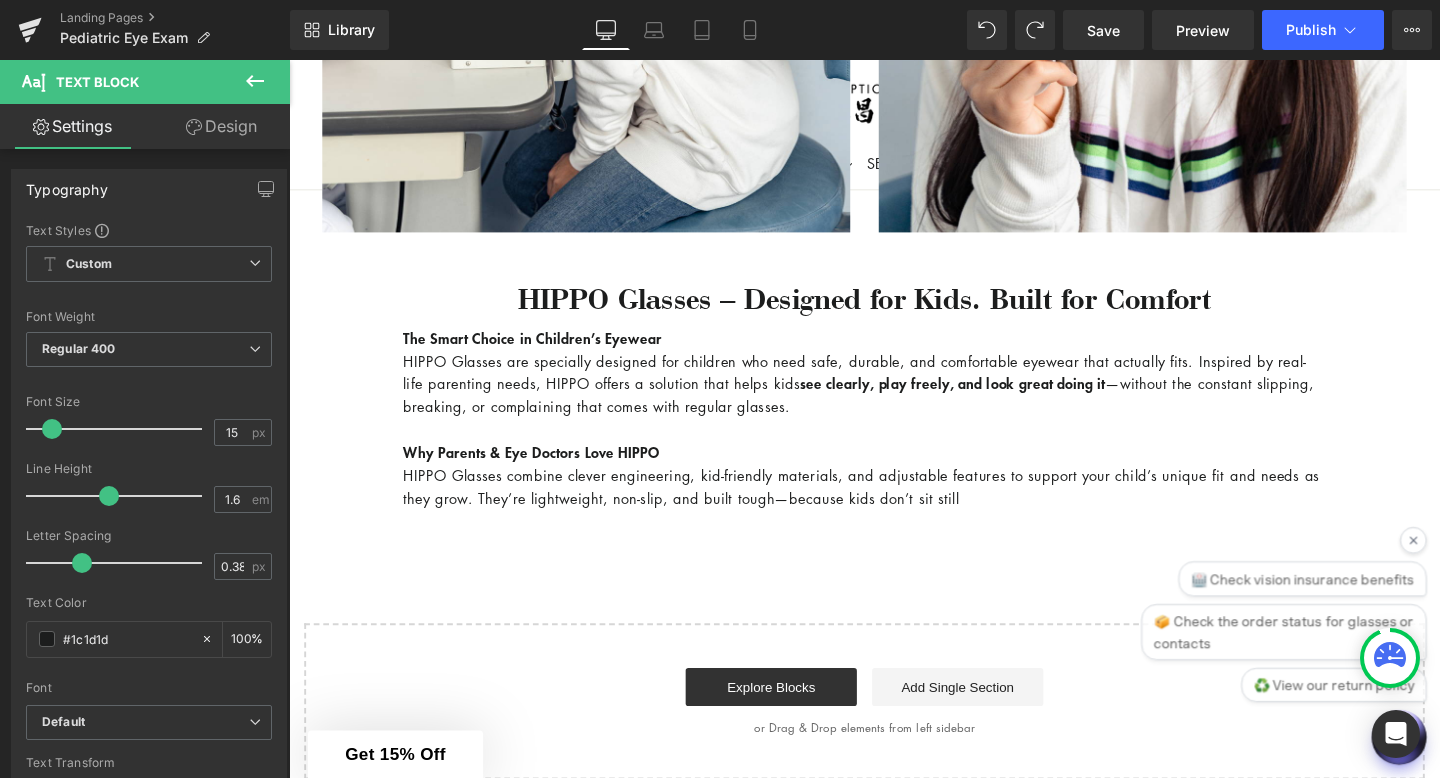 click 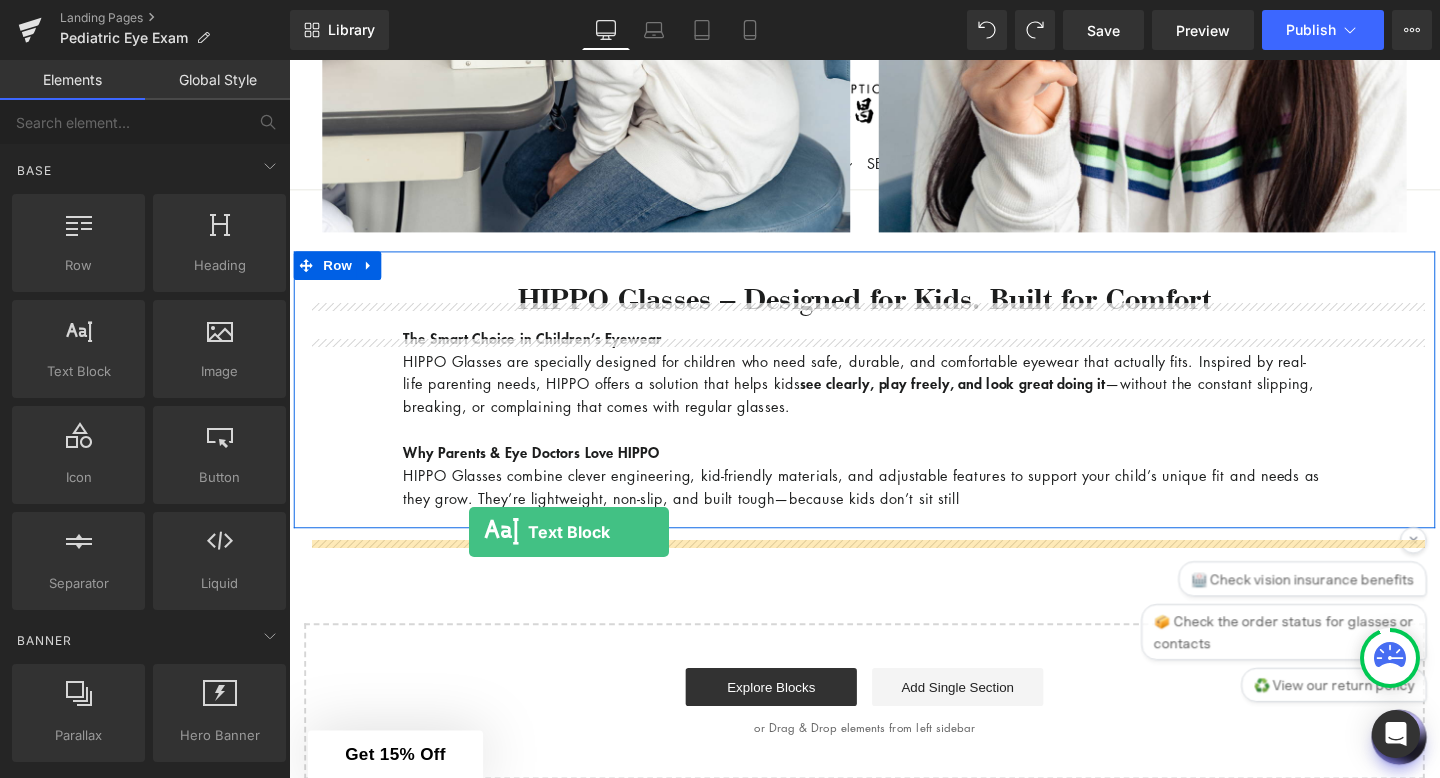 drag, startPoint x: 368, startPoint y: 399, endPoint x: 478, endPoint y: 556, distance: 191.70029 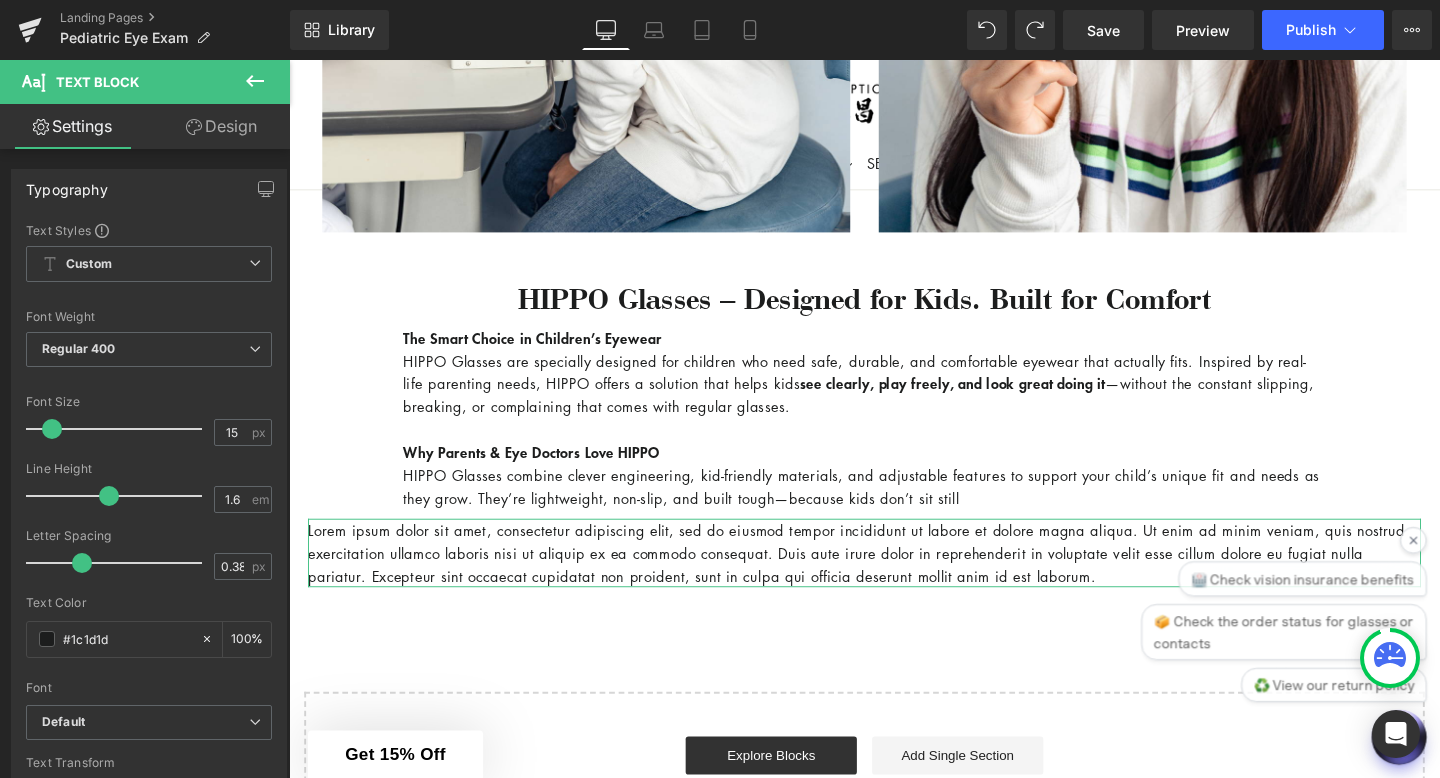 click on "Design" at bounding box center [221, 126] 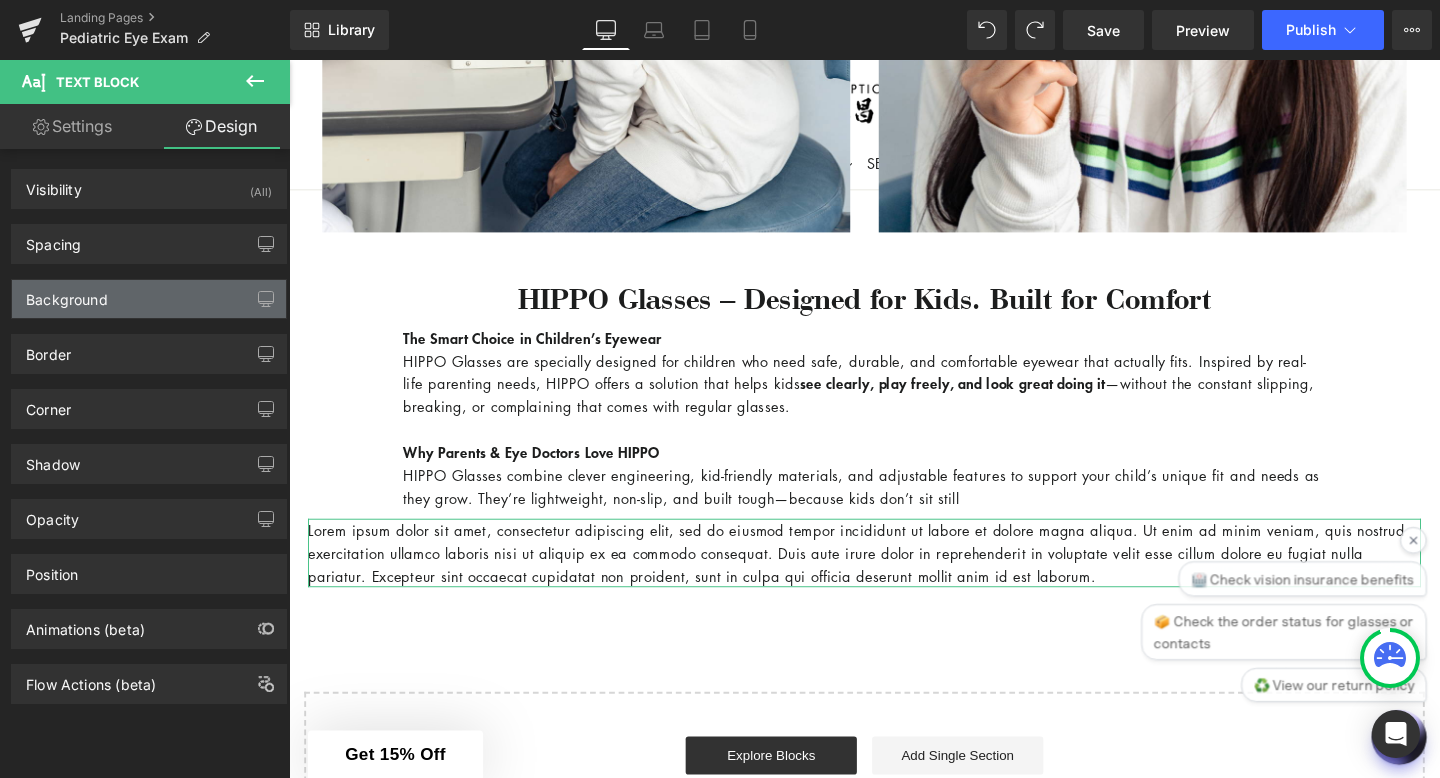 click on "Background" at bounding box center [67, 294] 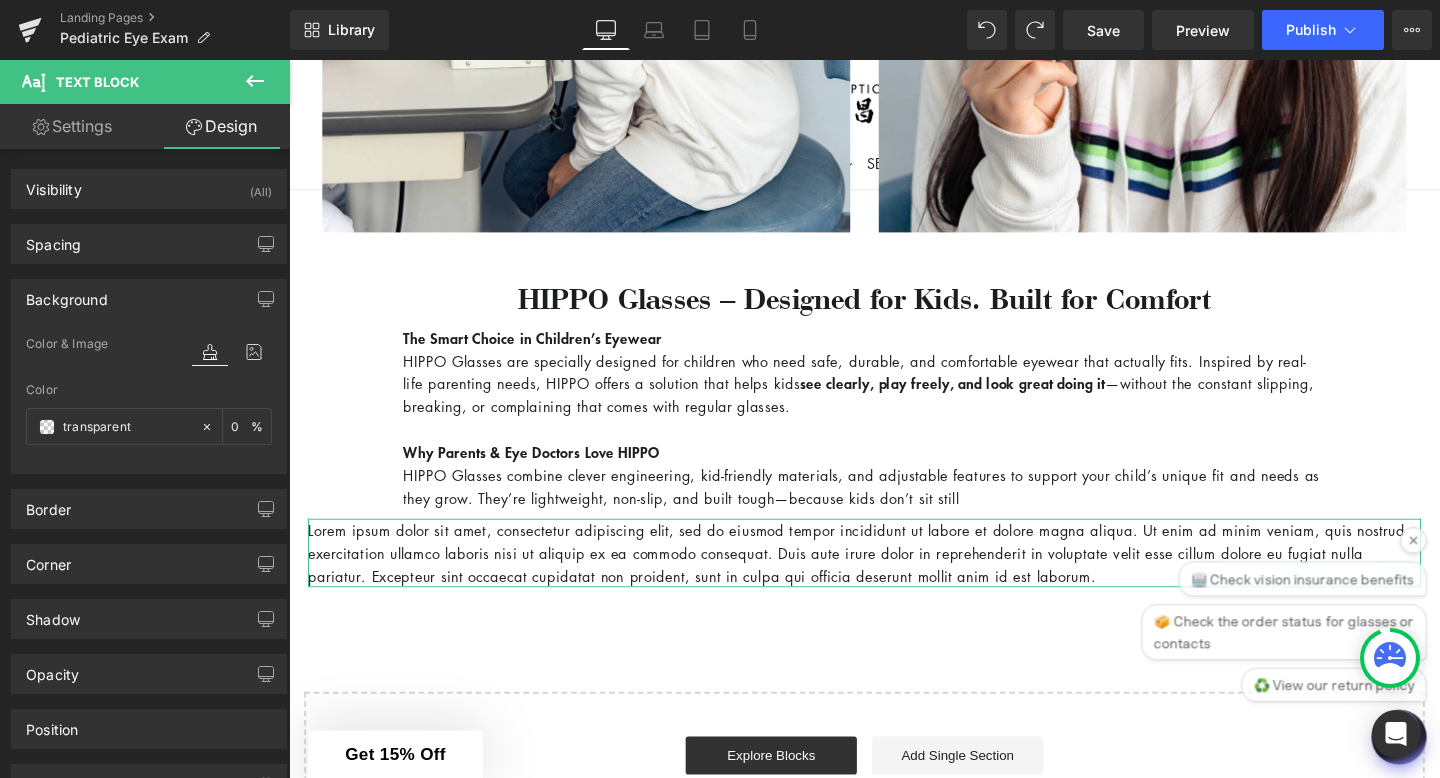 click on "Background" at bounding box center [149, 299] 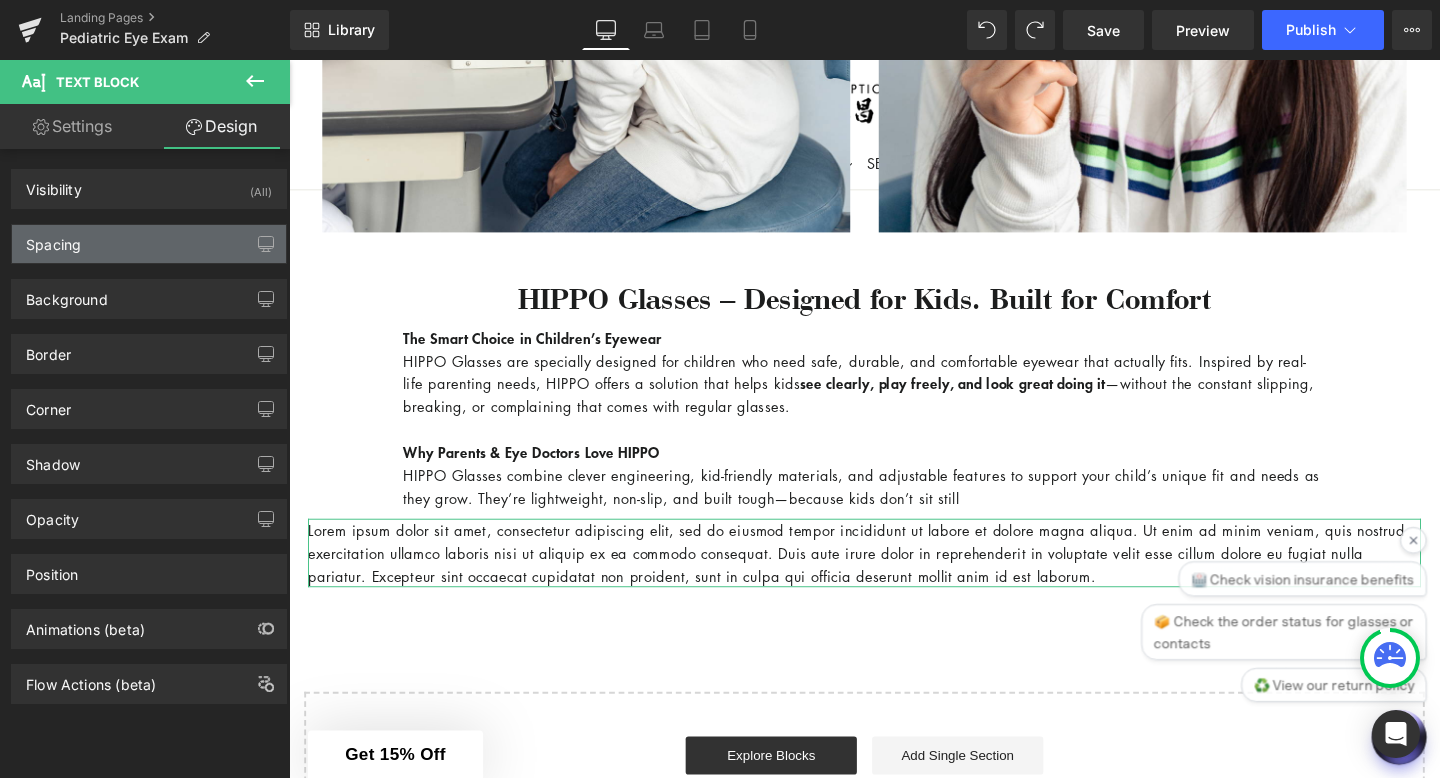 click on "Spacing" at bounding box center (149, 244) 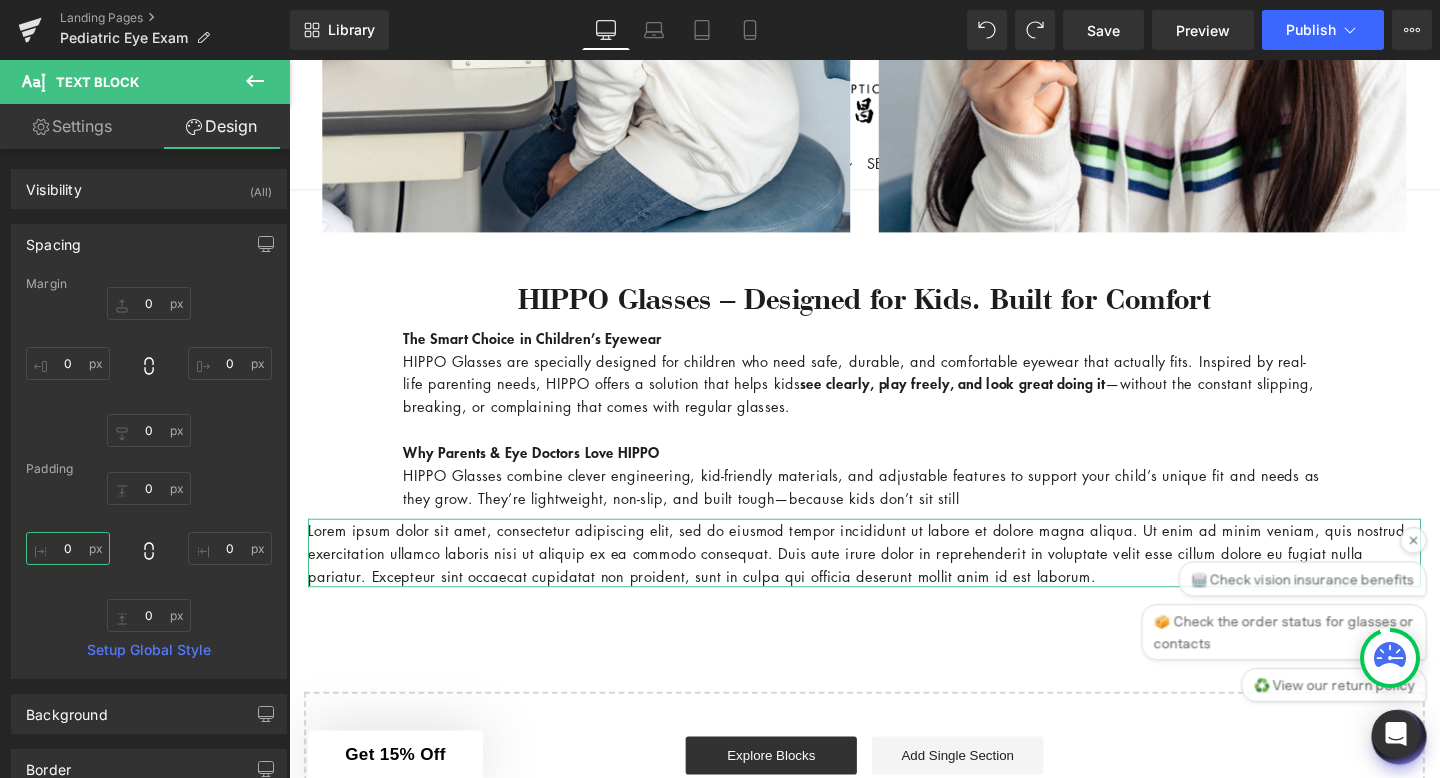 click on "0" at bounding box center [68, 548] 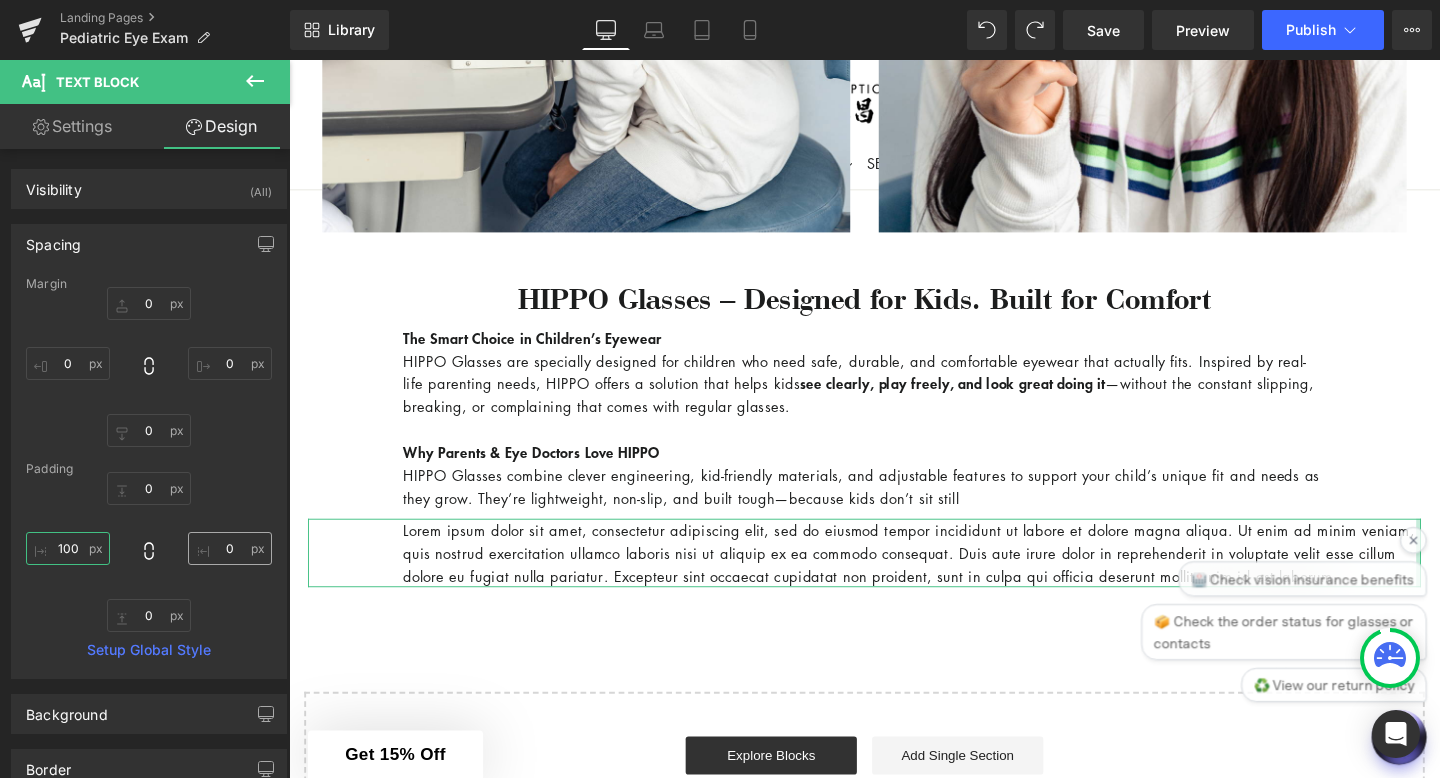 type on "100" 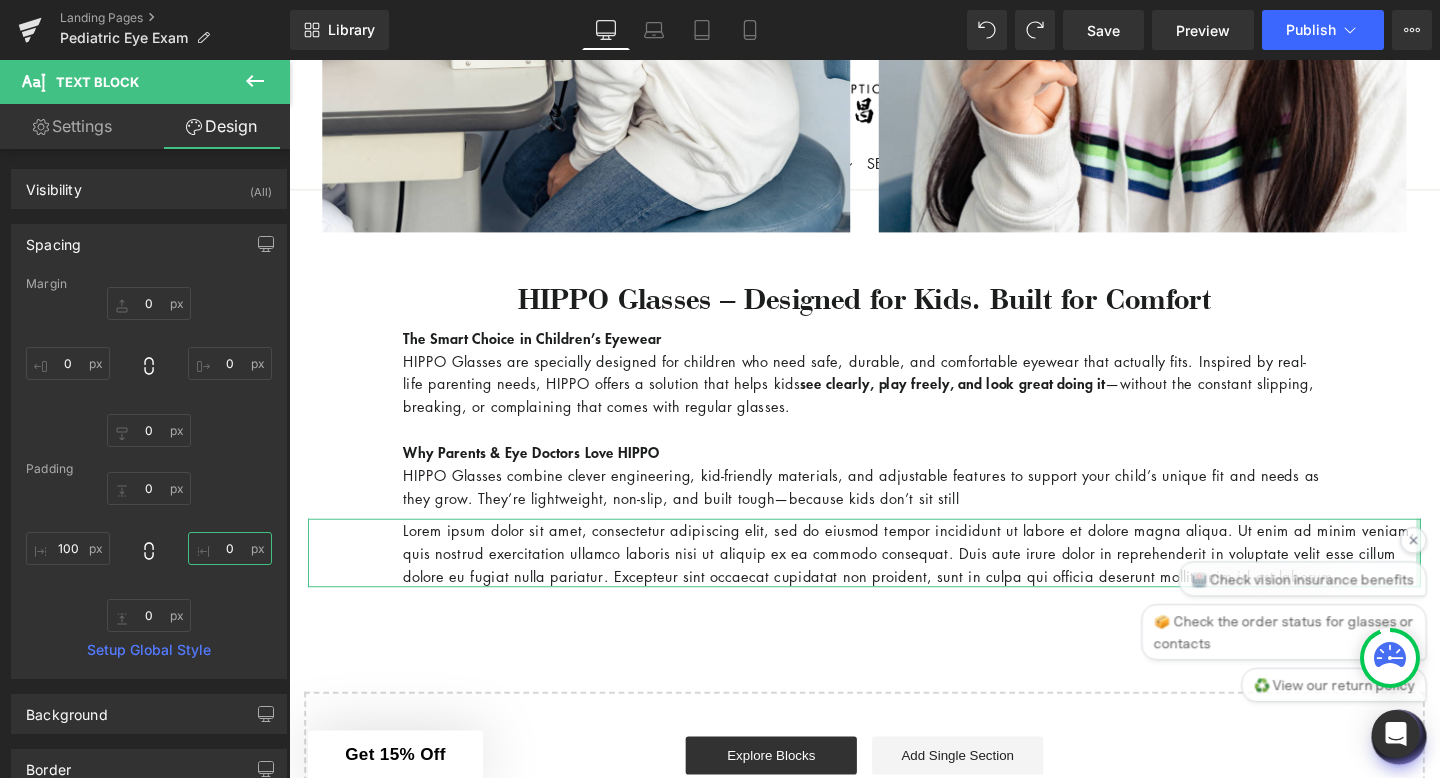 click on "0" at bounding box center [230, 548] 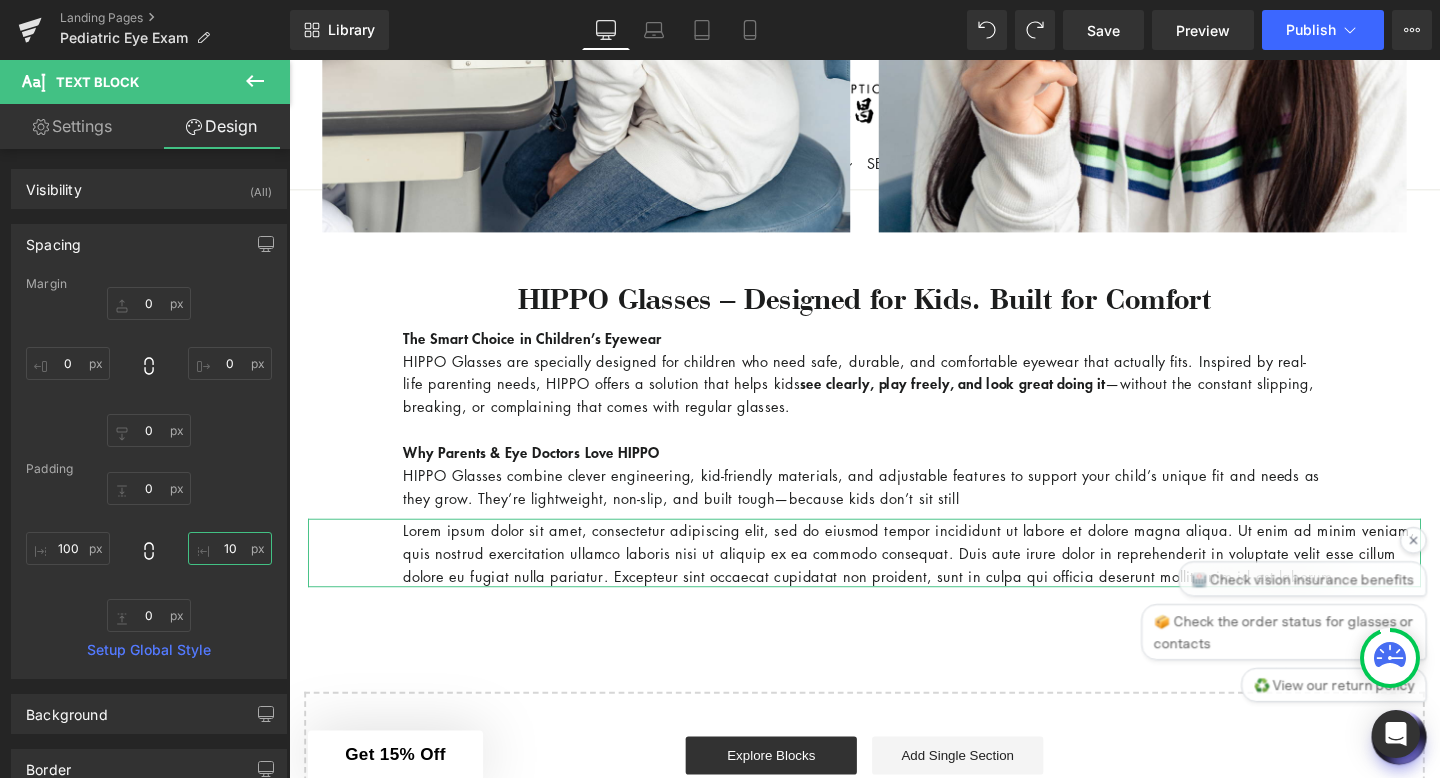 type on "100" 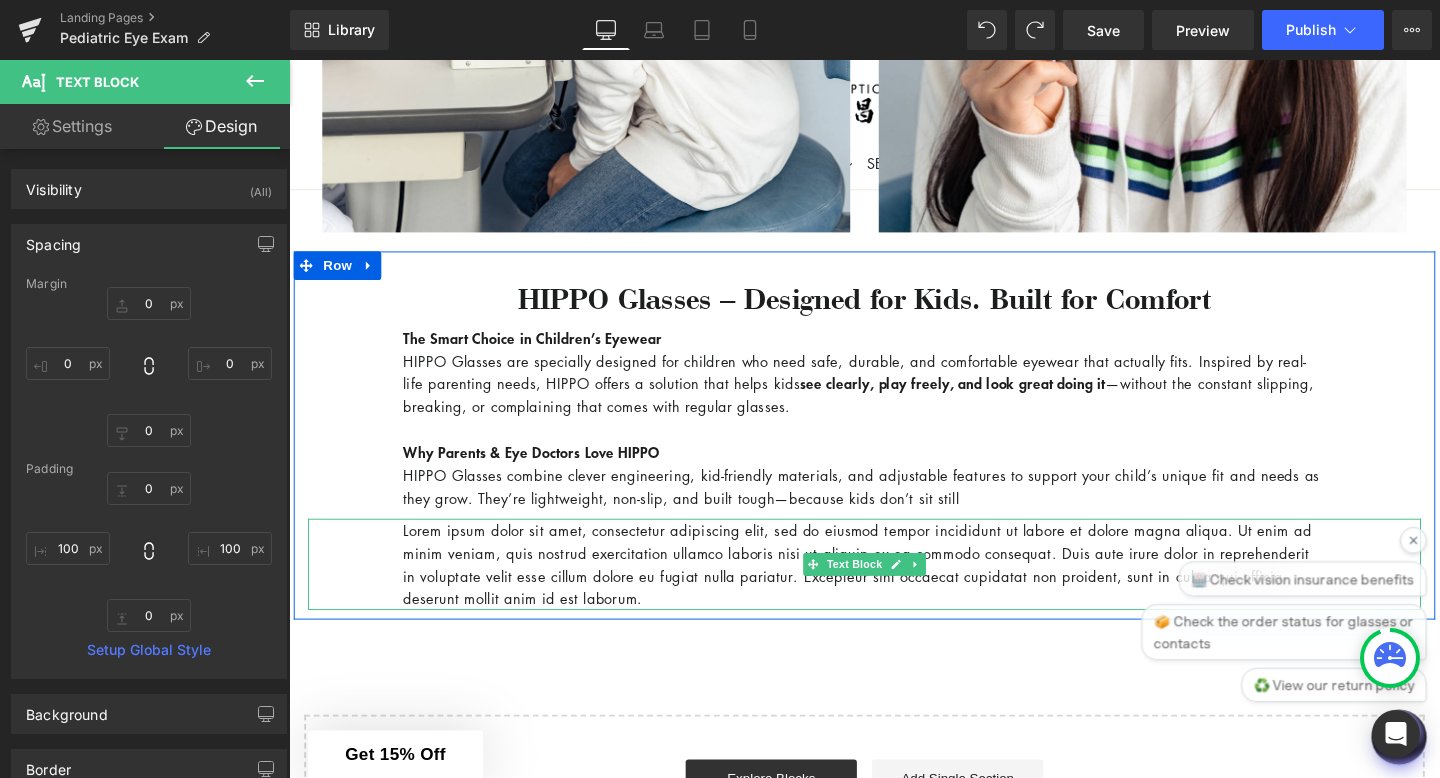 click on "Lorem ipsum dolor sit amet, consectetur adipiscing elit, sed do eiusmod tempor incididunt ut labore et dolore magna aliqua. Ut enim ad minim veniam, quis nostrud exercitation ullamco laboris nisi ut aliquip ex ea commodo consequat. Duis aute irure dolor in reprehenderit in voluptate velit esse cillum dolore eu fugiat nulla pariatur. Excepteur sint occaecat cupidatat non proident, sunt in culpa qui officia deserunt mollit anim id est laborum." at bounding box center (894, 590) 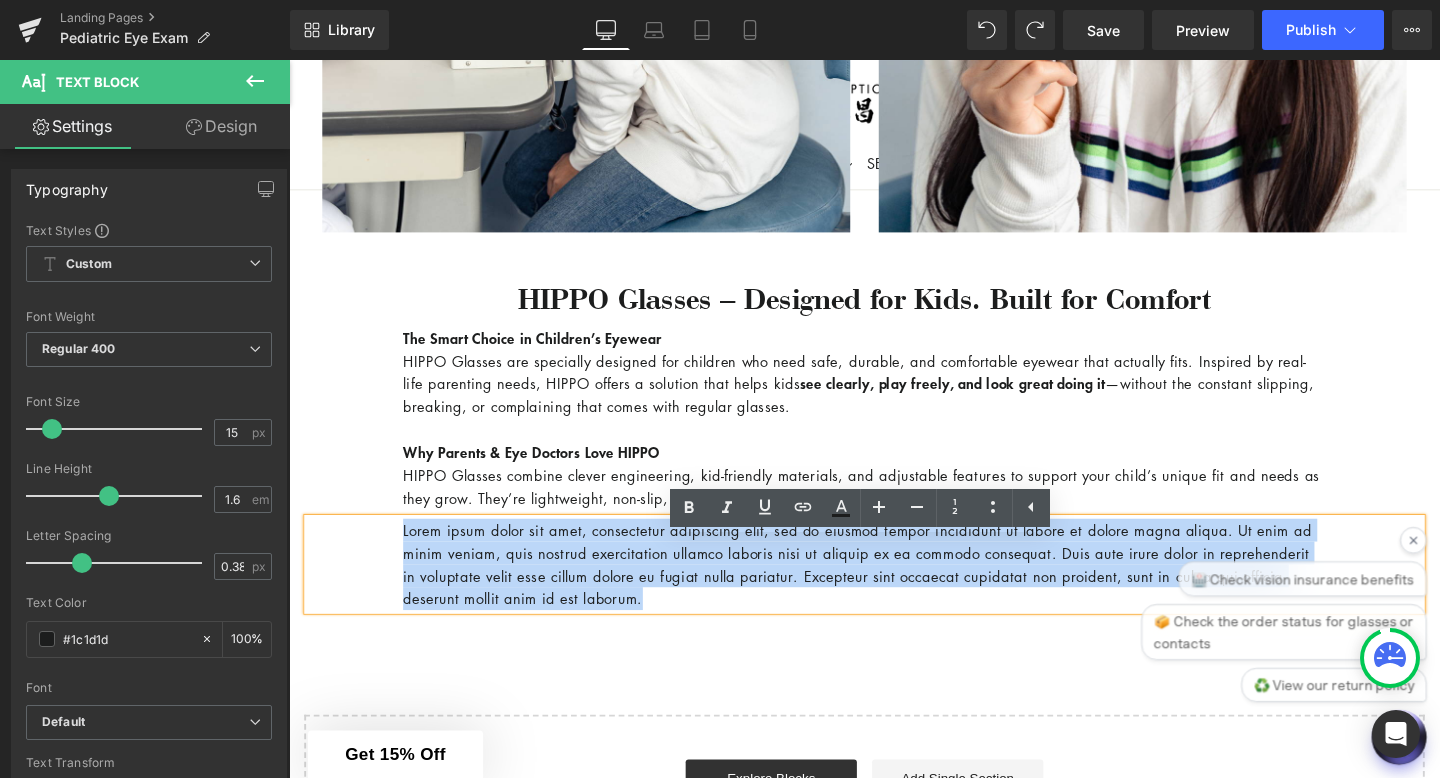 drag, startPoint x: 771, startPoint y: 653, endPoint x: 412, endPoint y: 578, distance: 366.7506 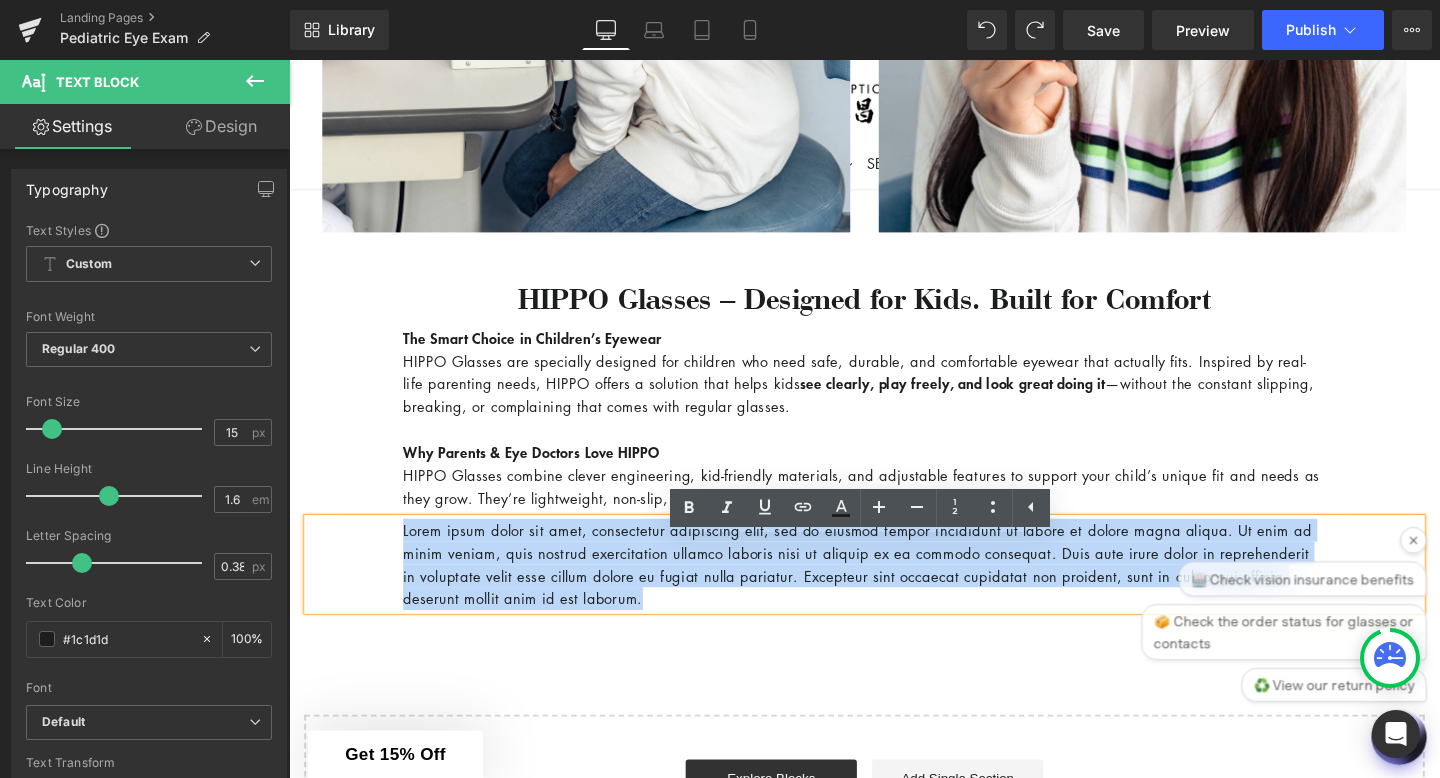 click on "Lorem ipsum dolor sit amet, consectetur adipiscing elit, sed do eiusmod tempor incididunt ut labore et dolore magna aliqua. Ut enim ad minim veniam, quis nostrud exercitation ullamco laboris nisi ut aliquip ex ea commodo consequat. Duis aute irure dolor in reprehenderit in voluptate velit esse cillum dolore eu fugiat nulla pariatur. Excepteur sint occaecat cupidatat non proident, sunt in culpa qui officia deserunt mollit anim id est laborum." at bounding box center [894, 590] 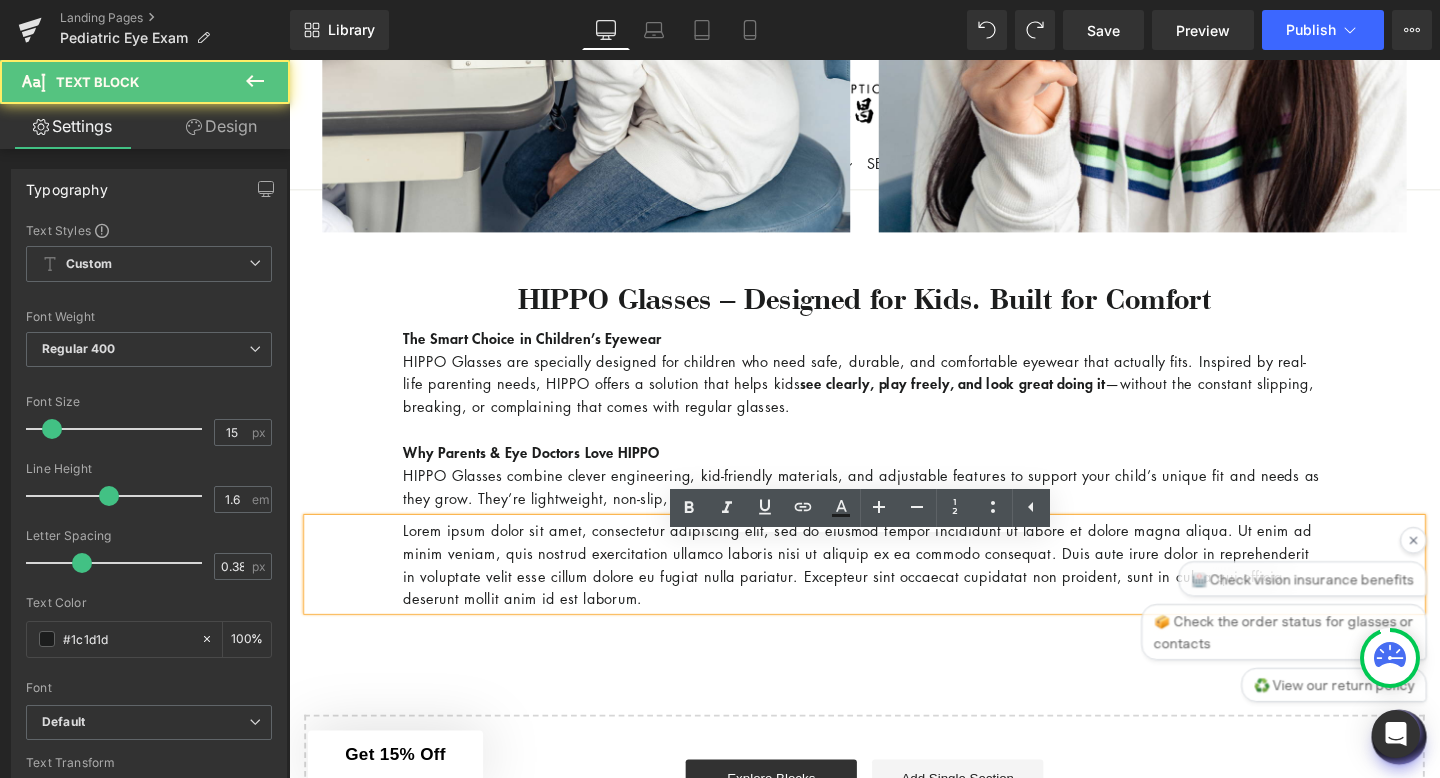 click on "Lorem ipsum dolor sit amet, consectetur adipiscing elit, sed do eiusmod tempor incididunt ut labore et dolore magna aliqua. Ut enim ad minim veniam, quis nostrud exercitation ullamco laboris nisi ut aliquip ex ea commodo consequat. Duis aute irure dolor in reprehenderit in voluptate velit esse cillum dolore eu fugiat nulla pariatur. Excepteur sint occaecat cupidatat non proident, sunt in culpa qui officia deserunt mollit anim id est laborum." at bounding box center [894, 590] 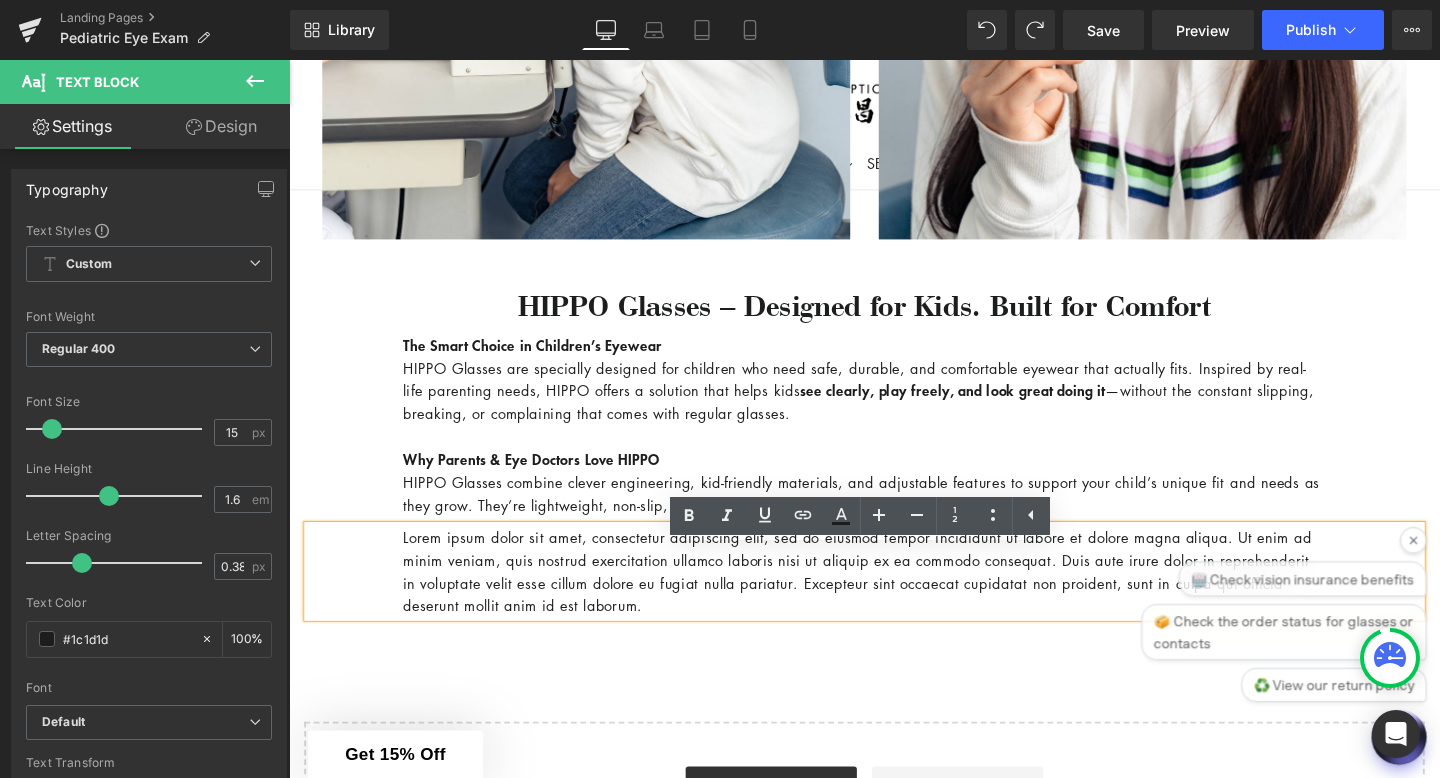 scroll, scrollTop: 1873, scrollLeft: 0, axis: vertical 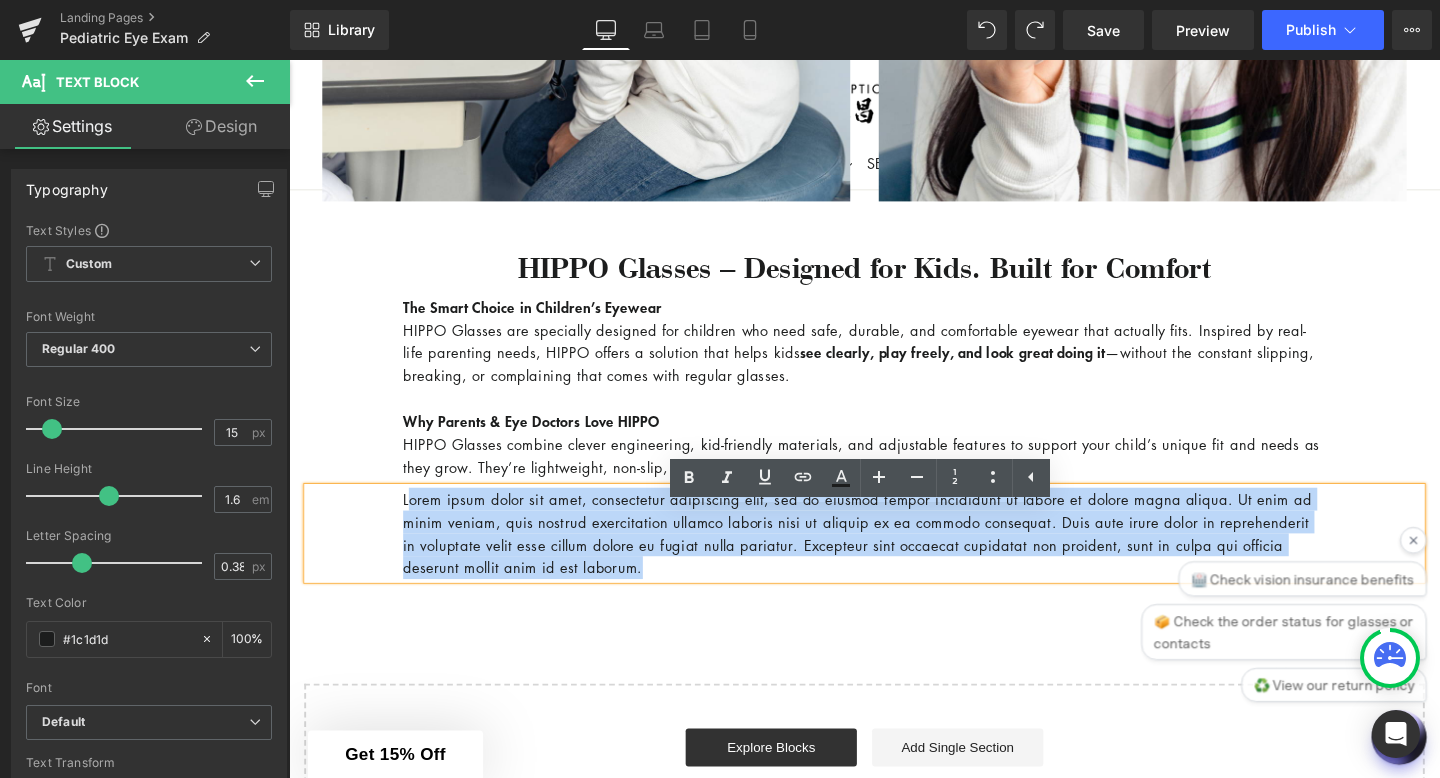 drag, startPoint x: 768, startPoint y: 633, endPoint x: 437, endPoint y: 566, distance: 337.7129 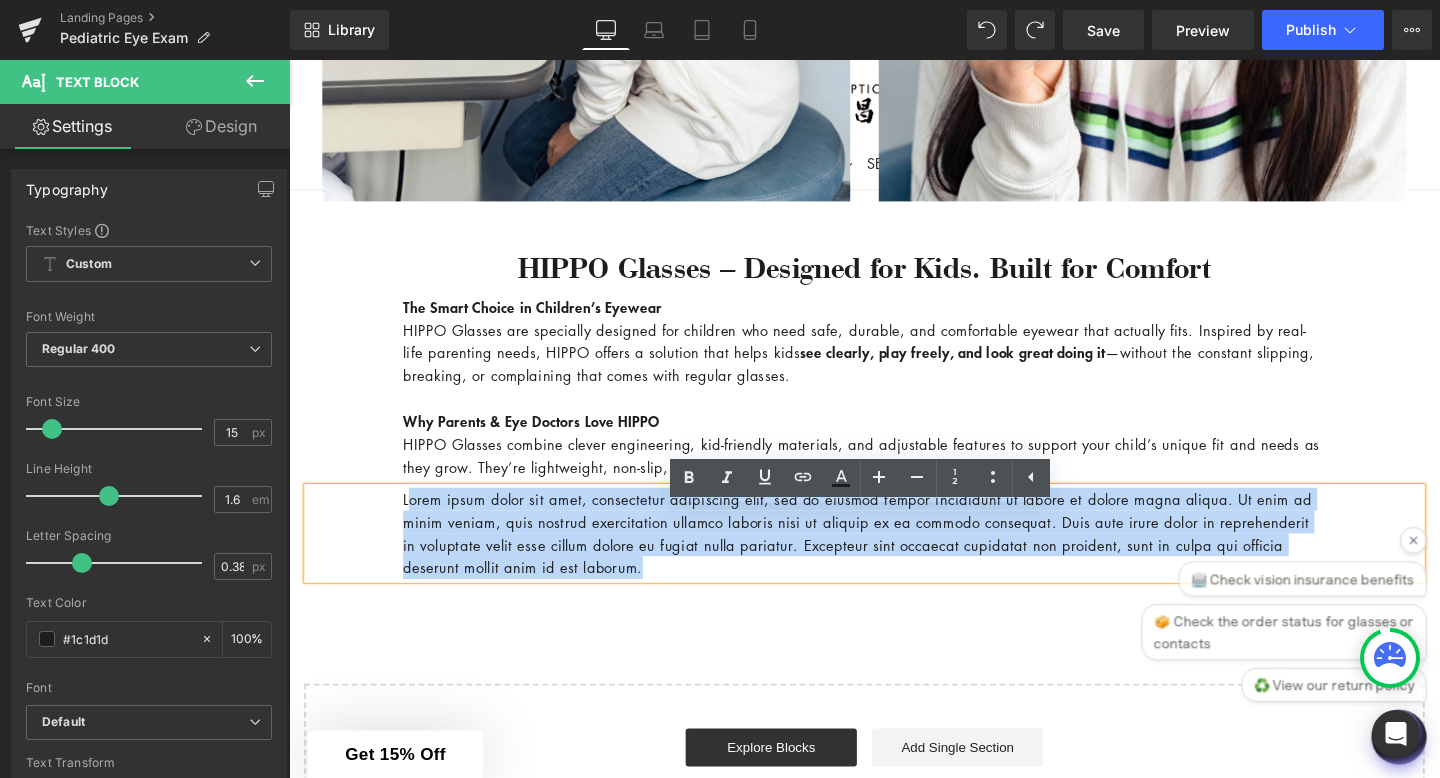 click on "Lorem ipsum dolor sit amet, consectetur adipiscing elit, sed do eiusmod tempor incididunt ut labore et dolore magna aliqua. Ut enim ad minim veniam, quis nostrud exercitation ullamco laboris nisi ut aliquip ex ea commodo consequat. Duis aute irure dolor in reprehenderit in voluptate velit esse cillum dolore eu fugiat nulla pariatur. Excepteur sint occaecat cupidatat non proident, sunt in culpa qui officia deserunt mollit anim id est laborum." at bounding box center (894, 558) 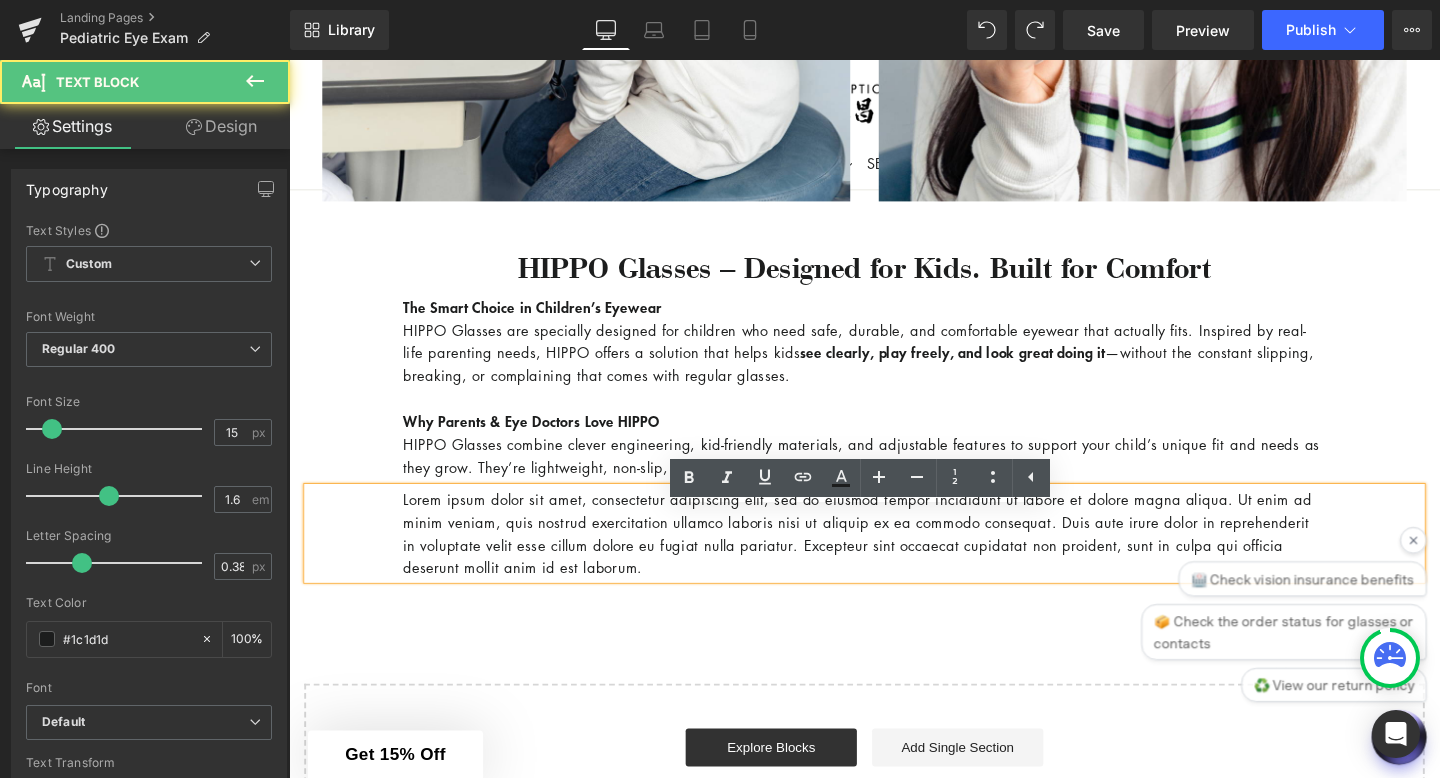 click on "Lorem ipsum dolor sit amet, consectetur adipiscing elit, sed do eiusmod tempor incididunt ut labore et dolore magna aliqua. Ut enim ad minim veniam, quis nostrud exercitation ullamco laboris nisi ut aliquip ex ea commodo consequat. Duis aute irure dolor in reprehenderit in voluptate velit esse cillum dolore eu fugiat nulla pariatur. Excepteur sint occaecat cupidatat non proident, sunt in culpa qui officia deserunt mollit anim id est laborum." at bounding box center [894, 558] 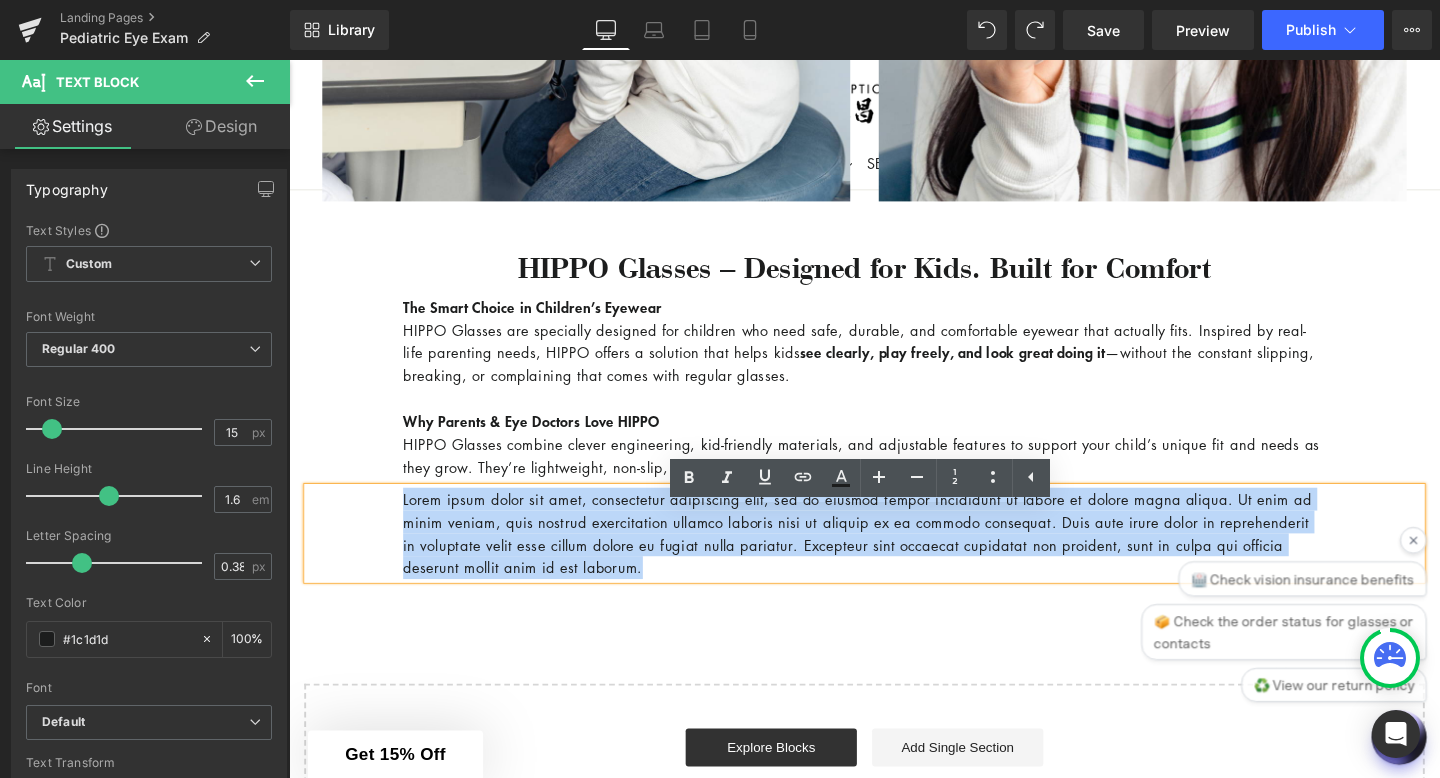 drag, startPoint x: 412, startPoint y: 547, endPoint x: 773, endPoint y: 610, distance: 366.456 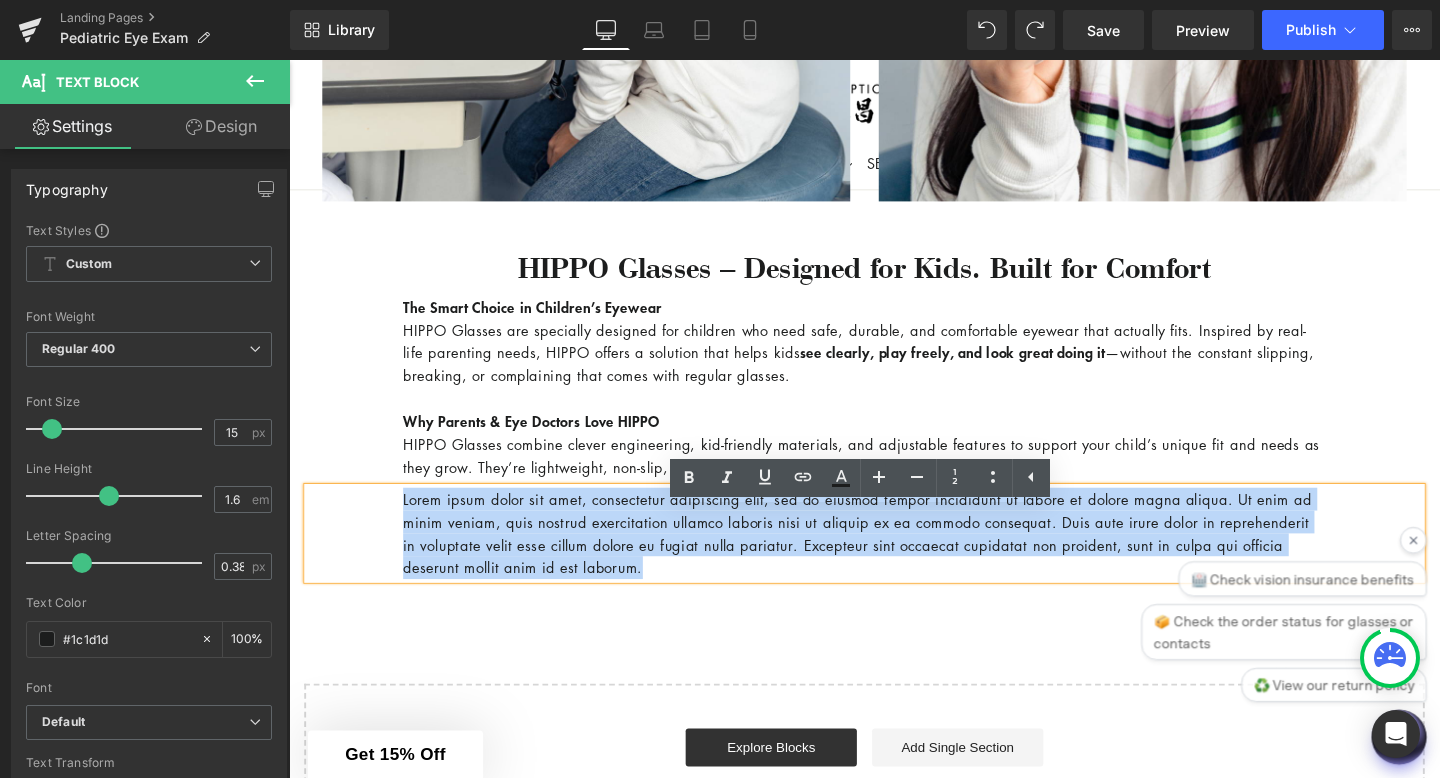 click on "Lorem ipsum dolor sit amet, consectetur adipiscing elit, sed do eiusmod tempor incididunt ut labore et dolore magna aliqua. Ut enim ad minim veniam, quis nostrud exercitation ullamco laboris nisi ut aliquip ex ea commodo consequat. Duis aute irure dolor in reprehenderit in voluptate velit esse cillum dolore eu fugiat nulla pariatur. Excepteur sint occaecat cupidatat non proident, sunt in culpa qui officia deserunt mollit anim id est laborum." at bounding box center (894, 558) 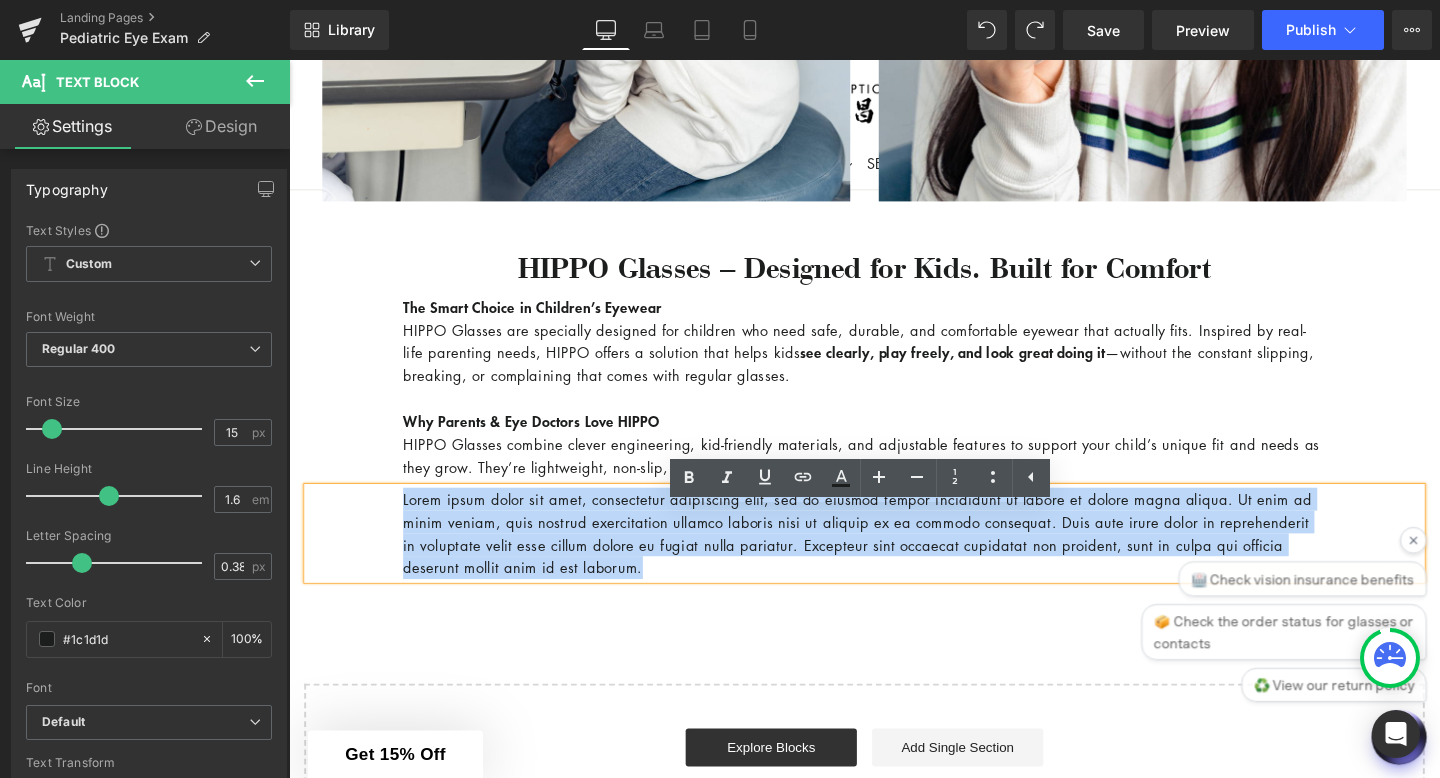 type 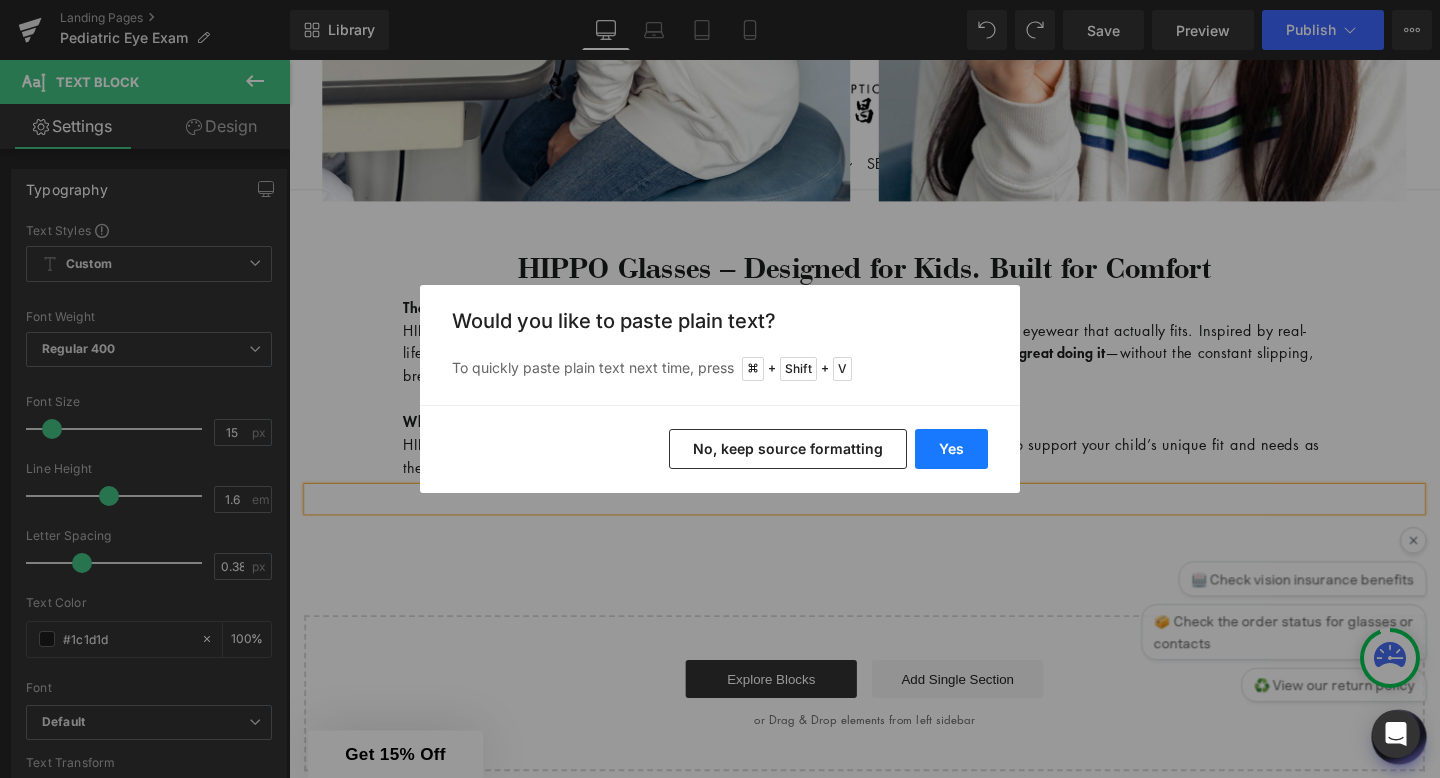 click on "Yes" at bounding box center (951, 449) 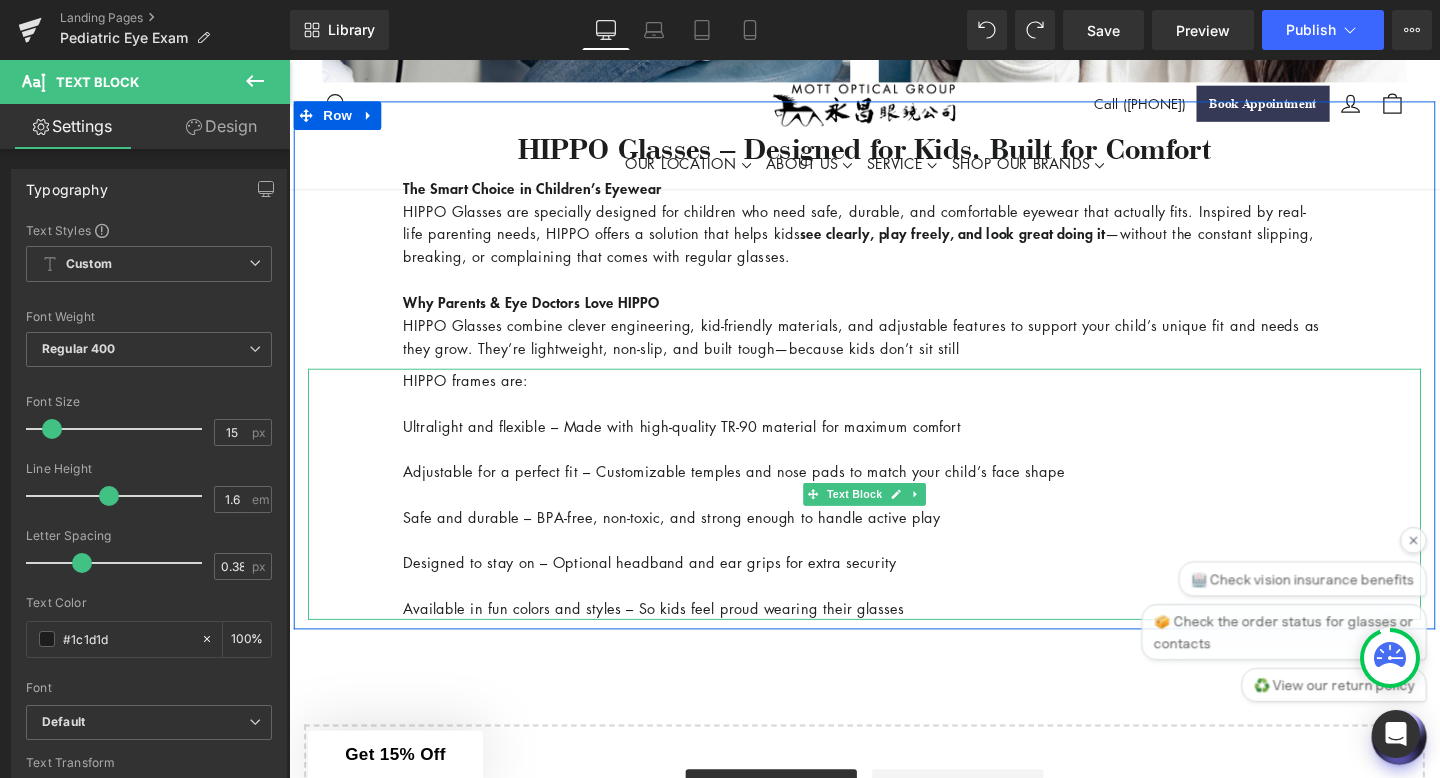 scroll, scrollTop: 2016, scrollLeft: 0, axis: vertical 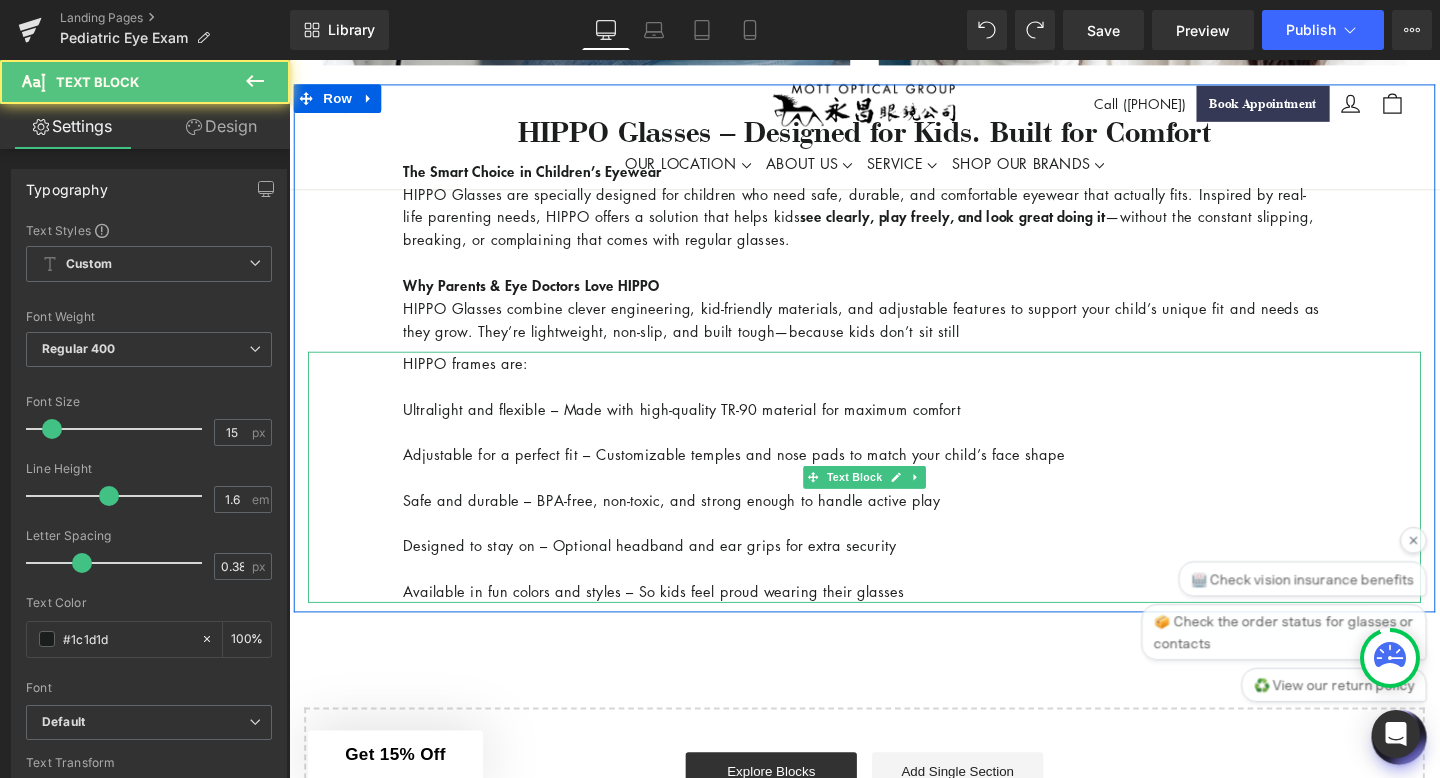 click on "Adjustable for a perfect fit – Customizable temples and nose pads to match your child’s face shape" at bounding box center [894, 475] 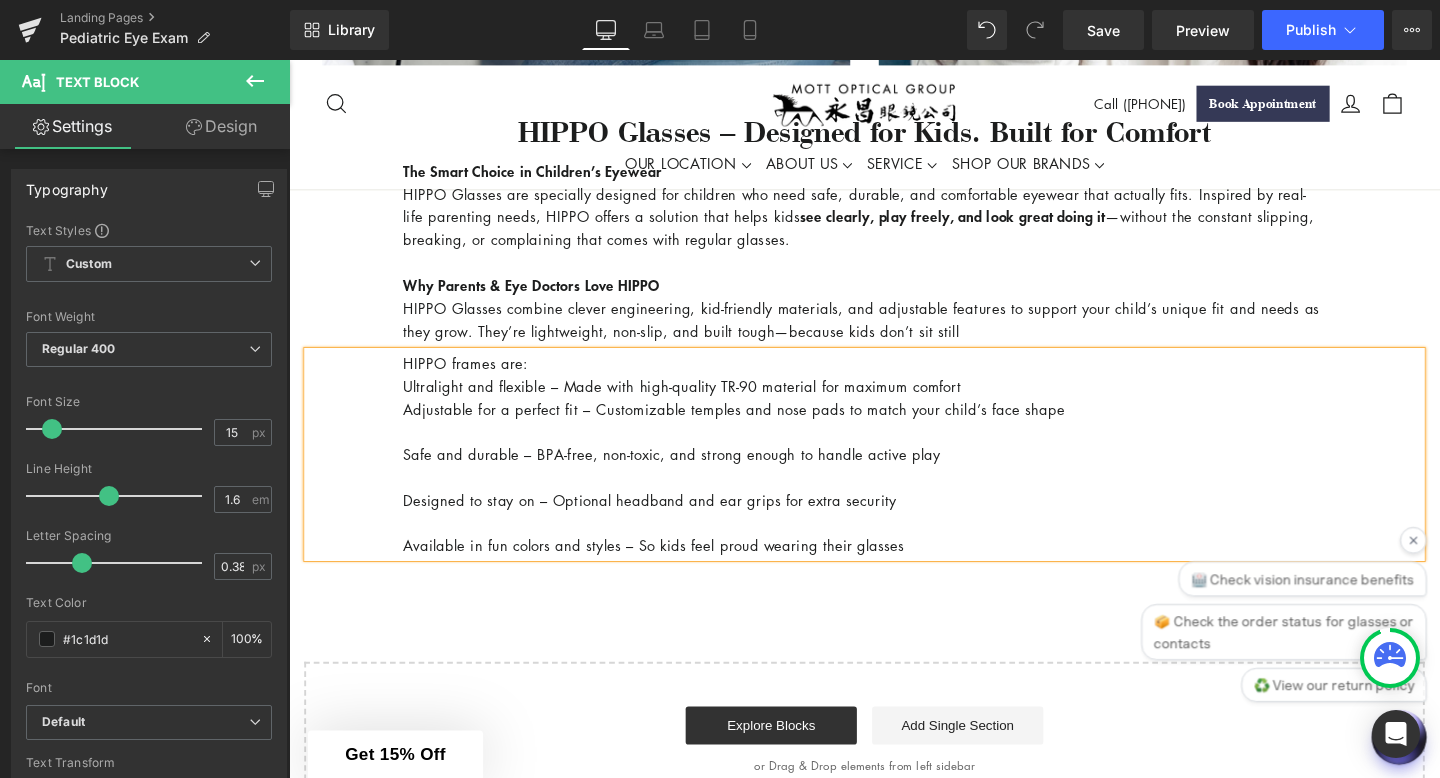 click on "HIPPO frames are: Ultralight and flexible – Made with high-quality TR-90 material for maximum comfort Adjustable for a perfect fit – Customizable temples and nose pads to match your child’s face shape Safe and durable – BPA-free, non-toxic, and strong enough to handle active play Designed to stay on – Optional headband and ear grips for extra security Available in fun colors and styles – So kids feel proud wearing their glasses" at bounding box center [894, 475] 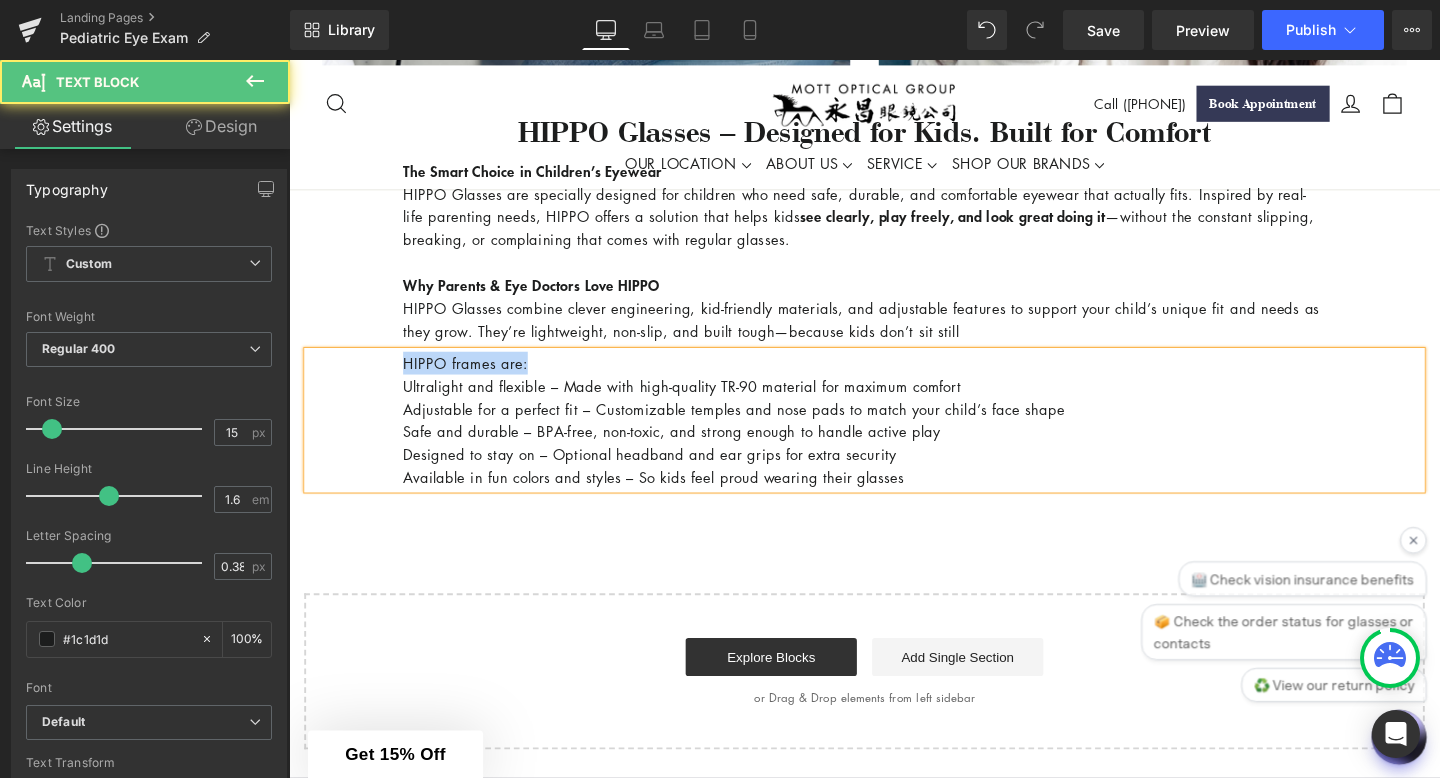 drag, startPoint x: 559, startPoint y: 398, endPoint x: 403, endPoint y: 394, distance: 156.05127 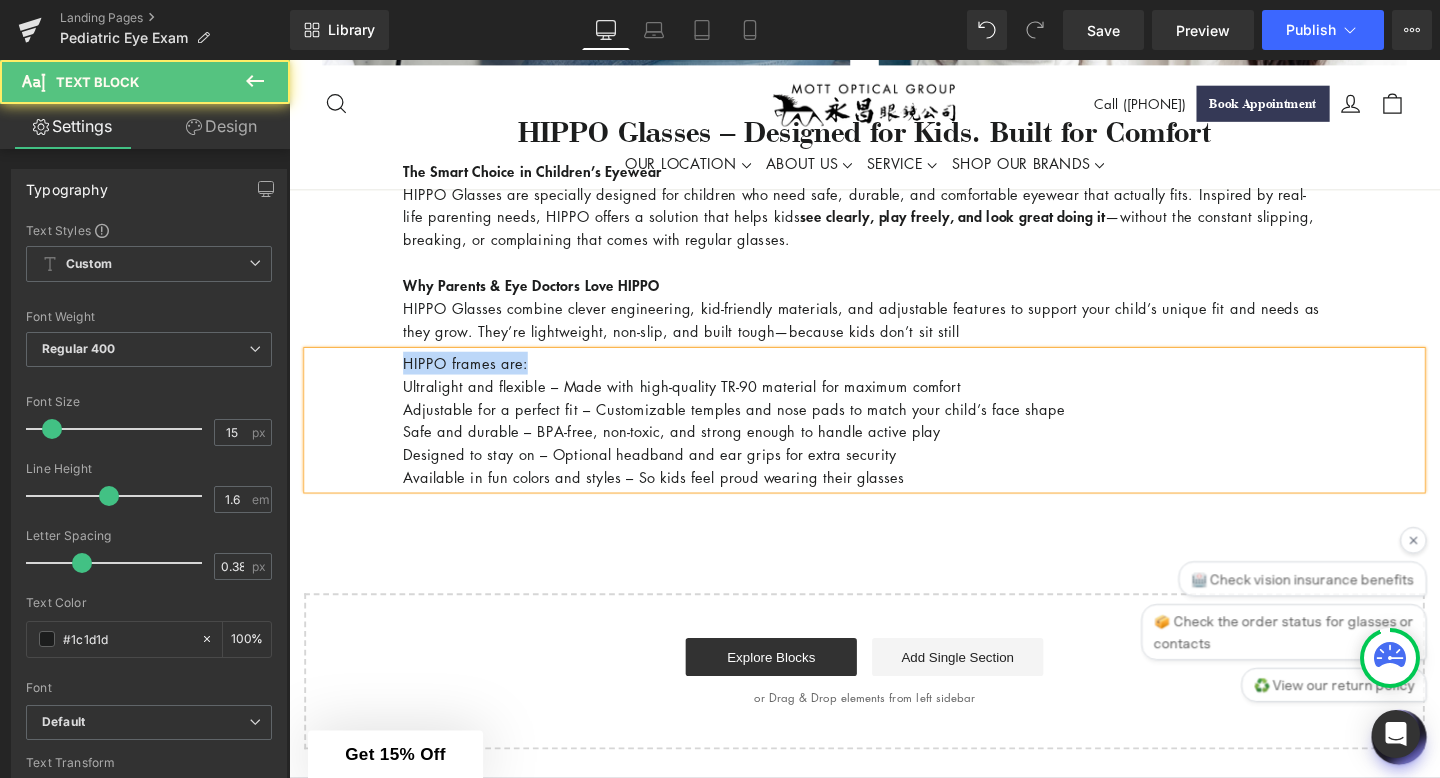 click on "HIPPO frames are: Ultralight and flexible – Made with high-quality TR-90 material for maximum comfort Adjustable for a perfect fit – Customizable temples and nose pads to match your child’s face shape Safe and durable – BPA-free, non-toxic, and strong enough to handle active play Designed to stay on – Optional headband and ear grips for extra security Available in fun colors and styles – So kids feel proud wearing their glasses" at bounding box center [894, 439] 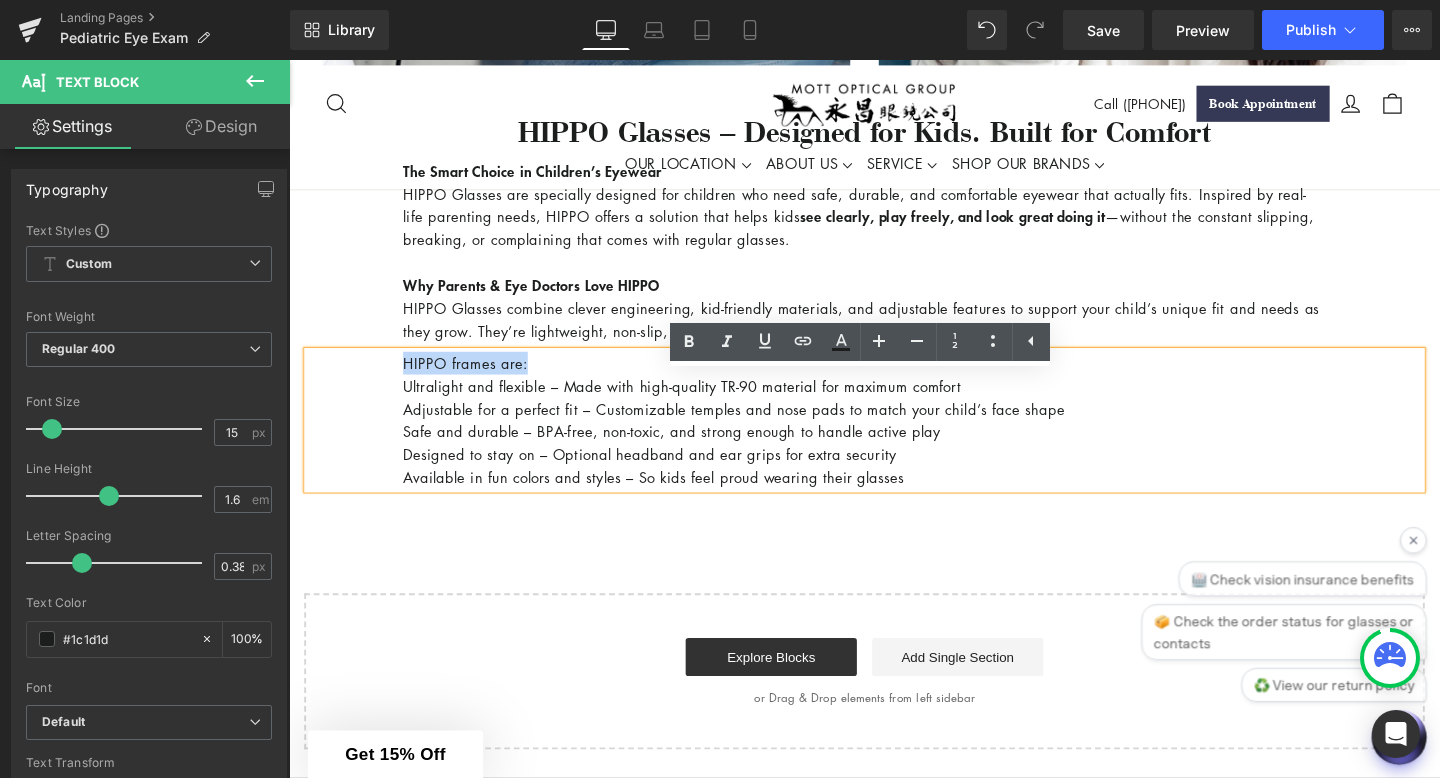 copy on "HIPPO frames are:" 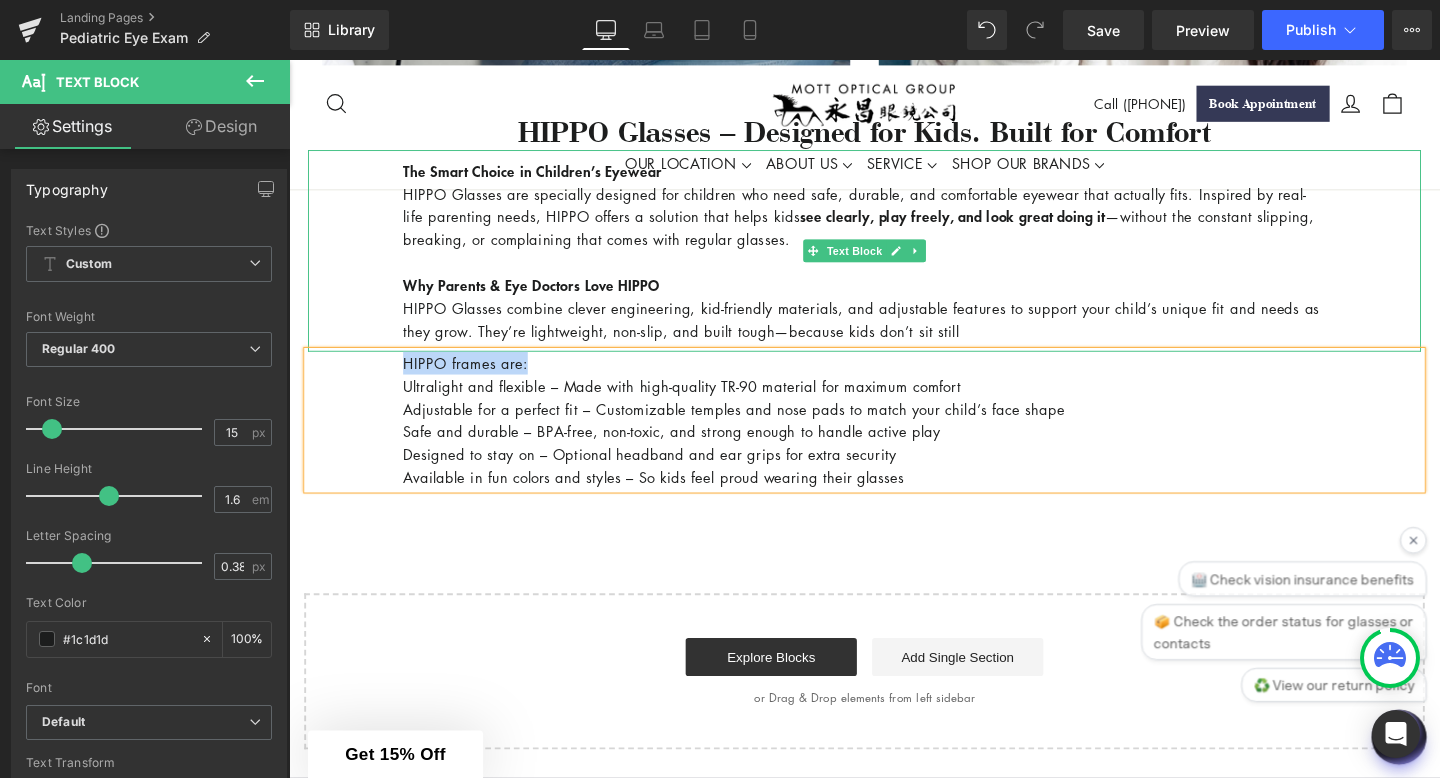click on "HIPPO Glasses combine clever engineering, kid-friendly materials, and adjustable features to support your child’s unique fit and needs as they grow. They’re lightweight, non-slip, and built tough—because kids don’t sit still" at bounding box center [894, 333] 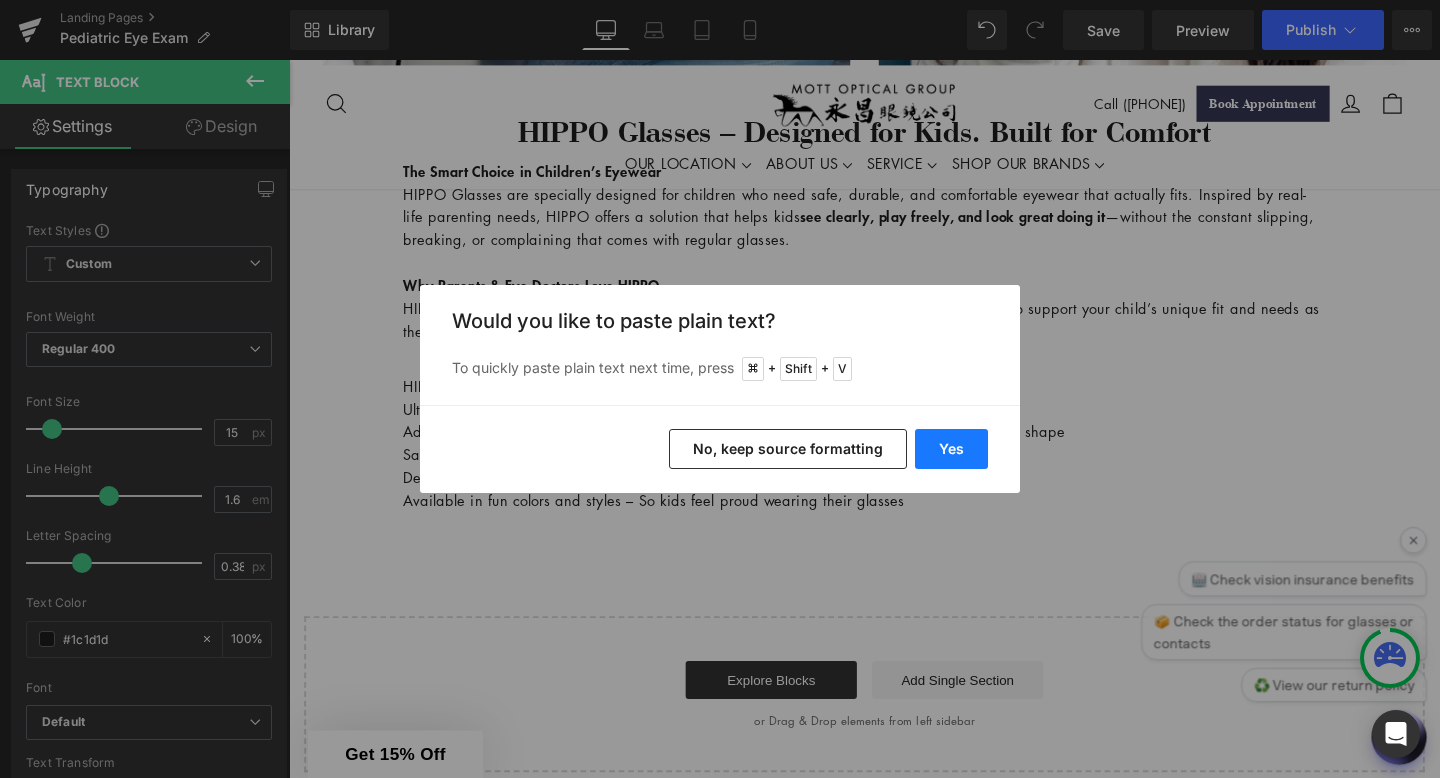 click on "Yes" at bounding box center (951, 449) 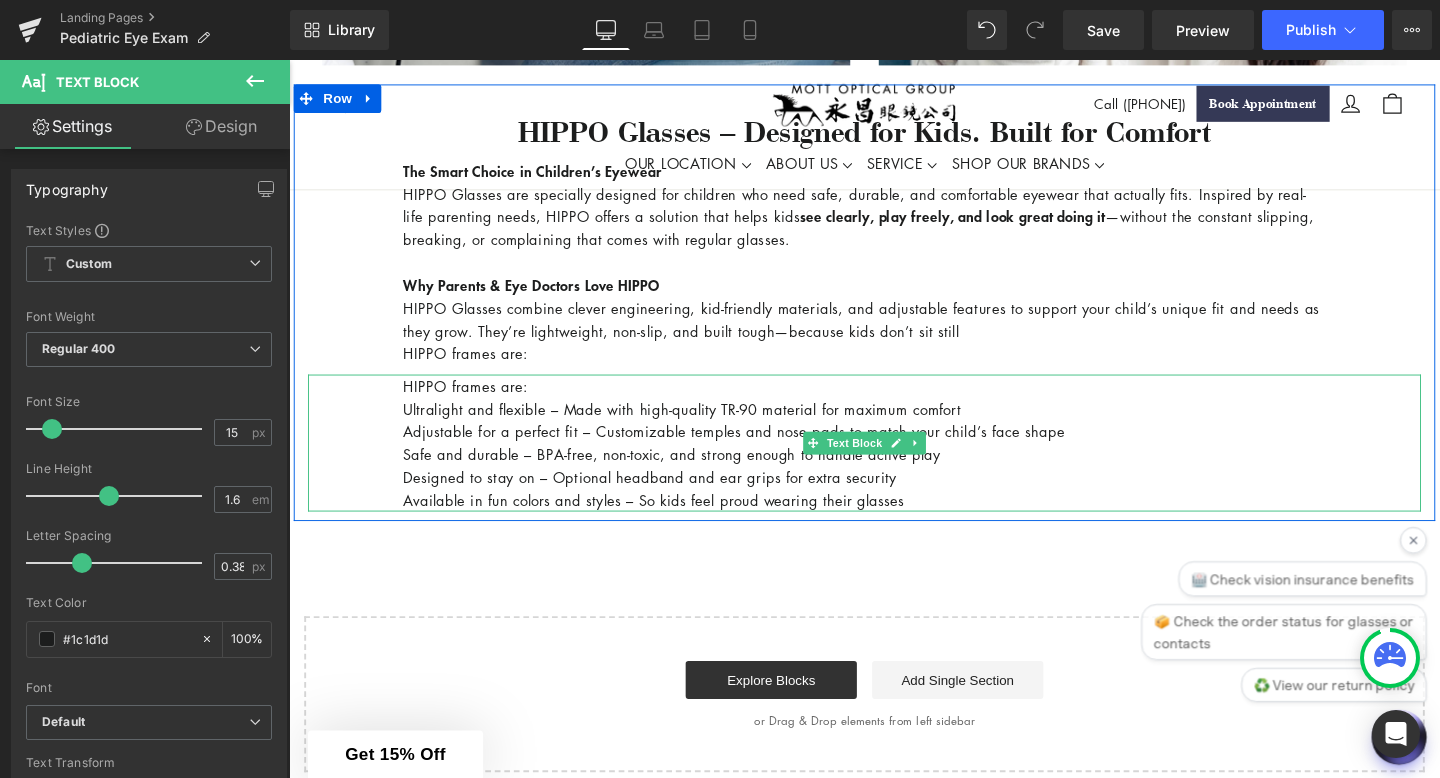 click on "Ultralight and flexible – Made with high-quality TR-90 material for maximum comfort" at bounding box center (702, 427) 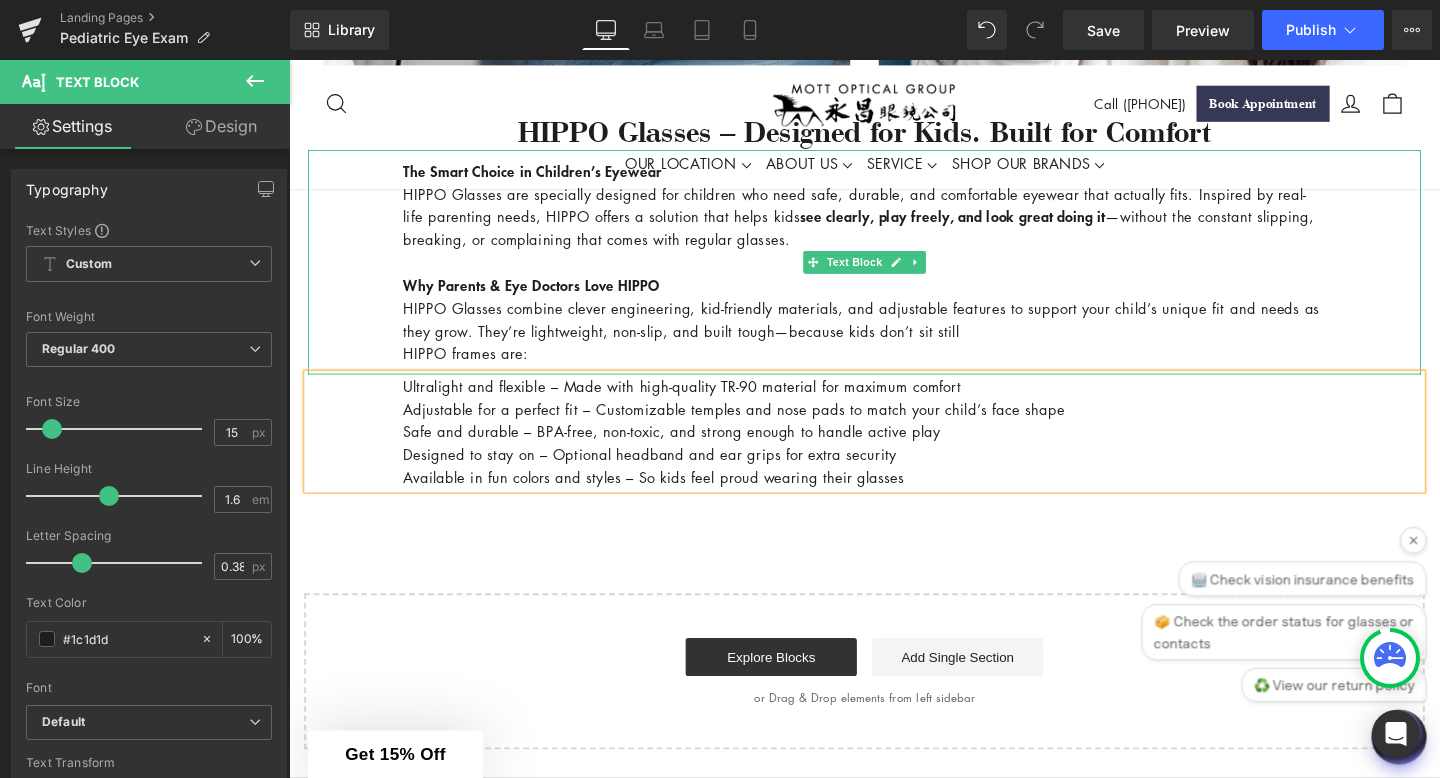 click on "HIPPO Glasses combine clever engineering, kid-friendly materials, and adjustable features to support your child’s unique fit and needs as they grow. They’re lightweight, non-slip, and built tough—because kids don’t sit still" at bounding box center (894, 333) 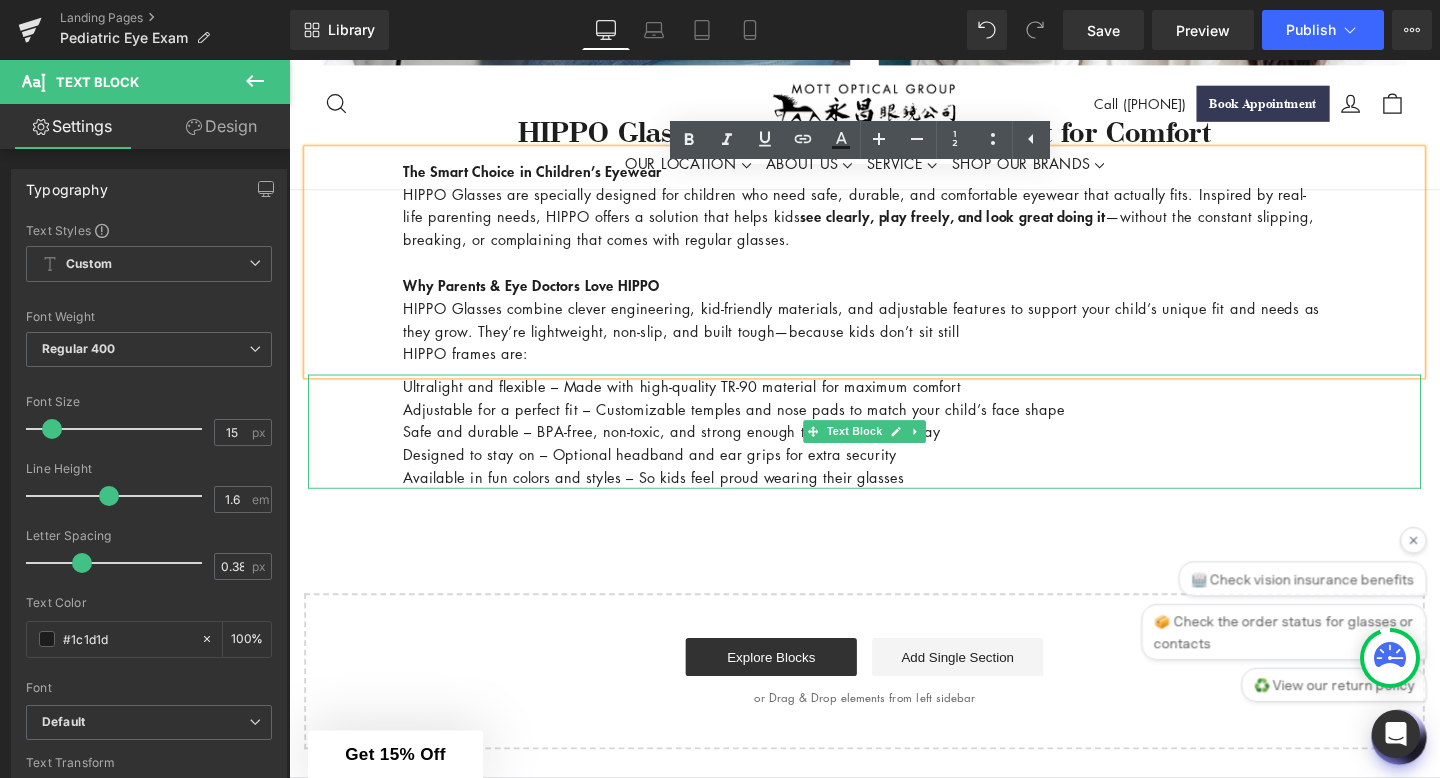 click on "Available in fun colors and styles – So kids feel proud wearing their glasses" at bounding box center [894, 499] 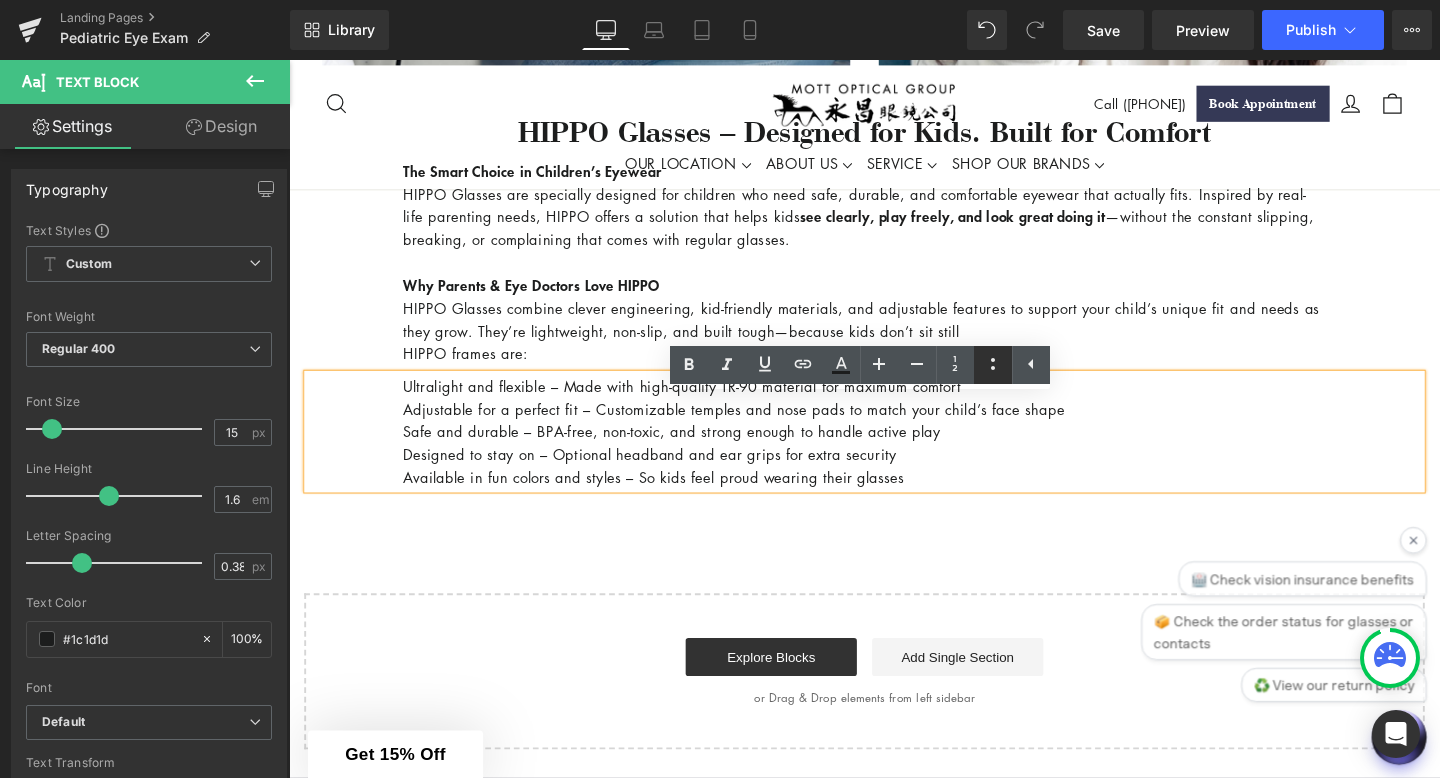 click 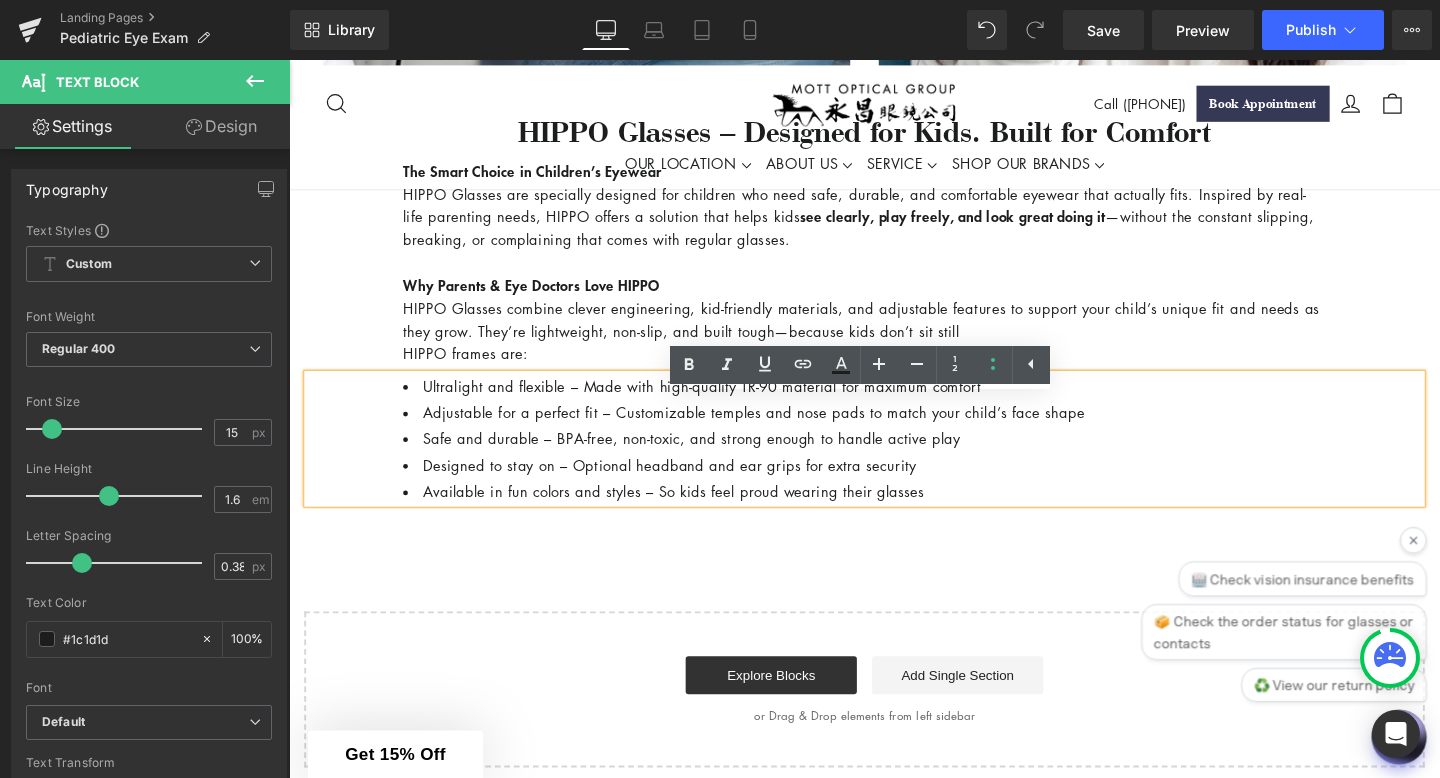 click on "Comprehensive Eye Exams for children – Because Healthy Vision Starts Early
Heading
Row
Image
Ensure Your Child’s Vision is on the Right Track
Heading
Did you know that 1 in 4 children has an undiagnosed vision problem ? Clear sight is critical for learning, development, and confidence—and many vision issues don’t have obvious symptoms. That’s why annual eye exams are essential , even if your child isn’t complaining about their eyesight. At [BUSINESS_NAME]/[BUSINESS_NAME], we specialize in gentle, thorough pediatric eye exams that help detect issues early and support your child’s success in and out of the classroom.
Text Block 100px 100px
Why Annual Eye Exams Matter for Kids
Heading
80% of learning is visual – Vision problems can mimic learning difficulties or attention issues. Early detection is key Vision can change rapidly" at bounding box center (894, -489) 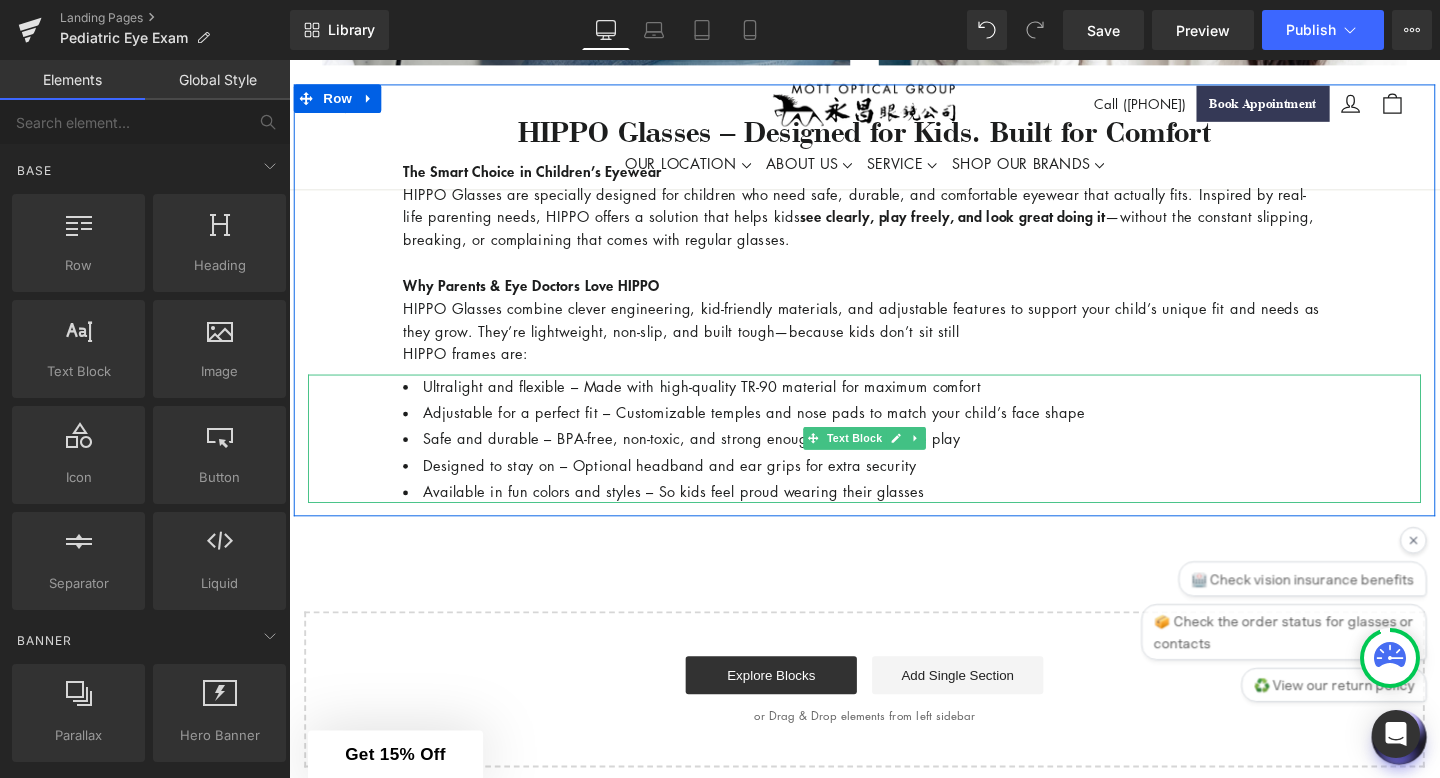 click on "Ultralight and flexible – Made with high-quality TR-90 material for maximum comfort" at bounding box center [723, 403] 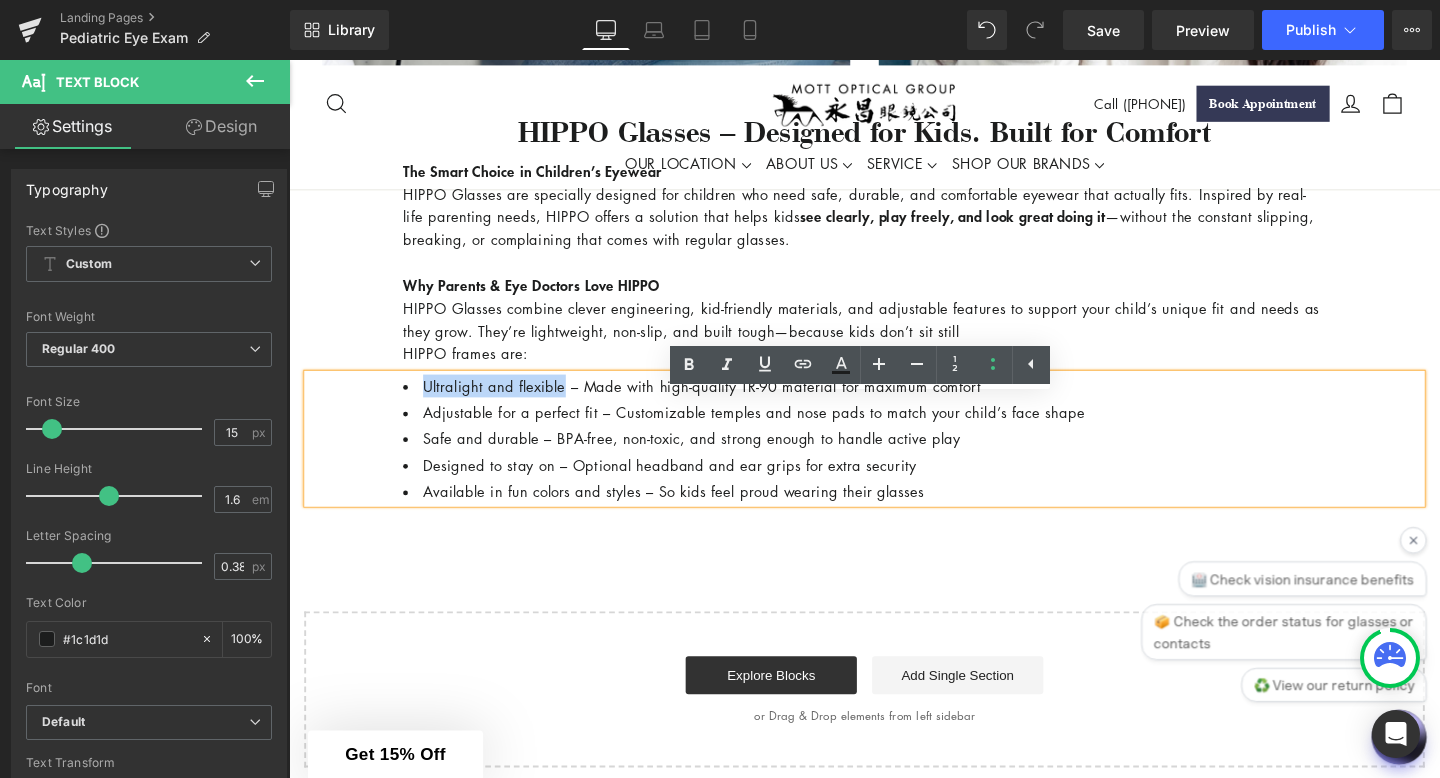 drag, startPoint x: 583, startPoint y: 428, endPoint x: 414, endPoint y: 428, distance: 169 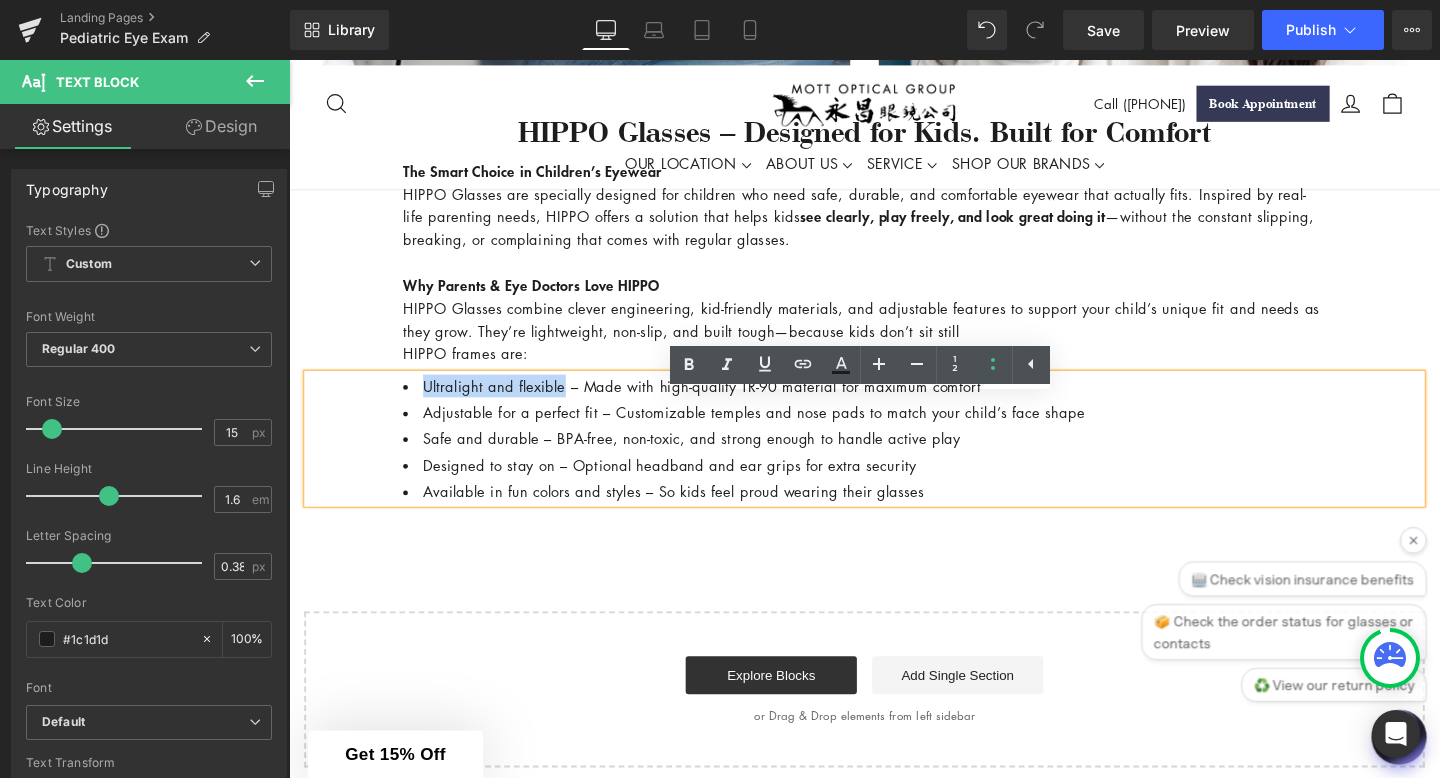 click on "Ultralight and flexible – Made with high-quality TR-90 material for maximum comfort" at bounding box center [894, 403] 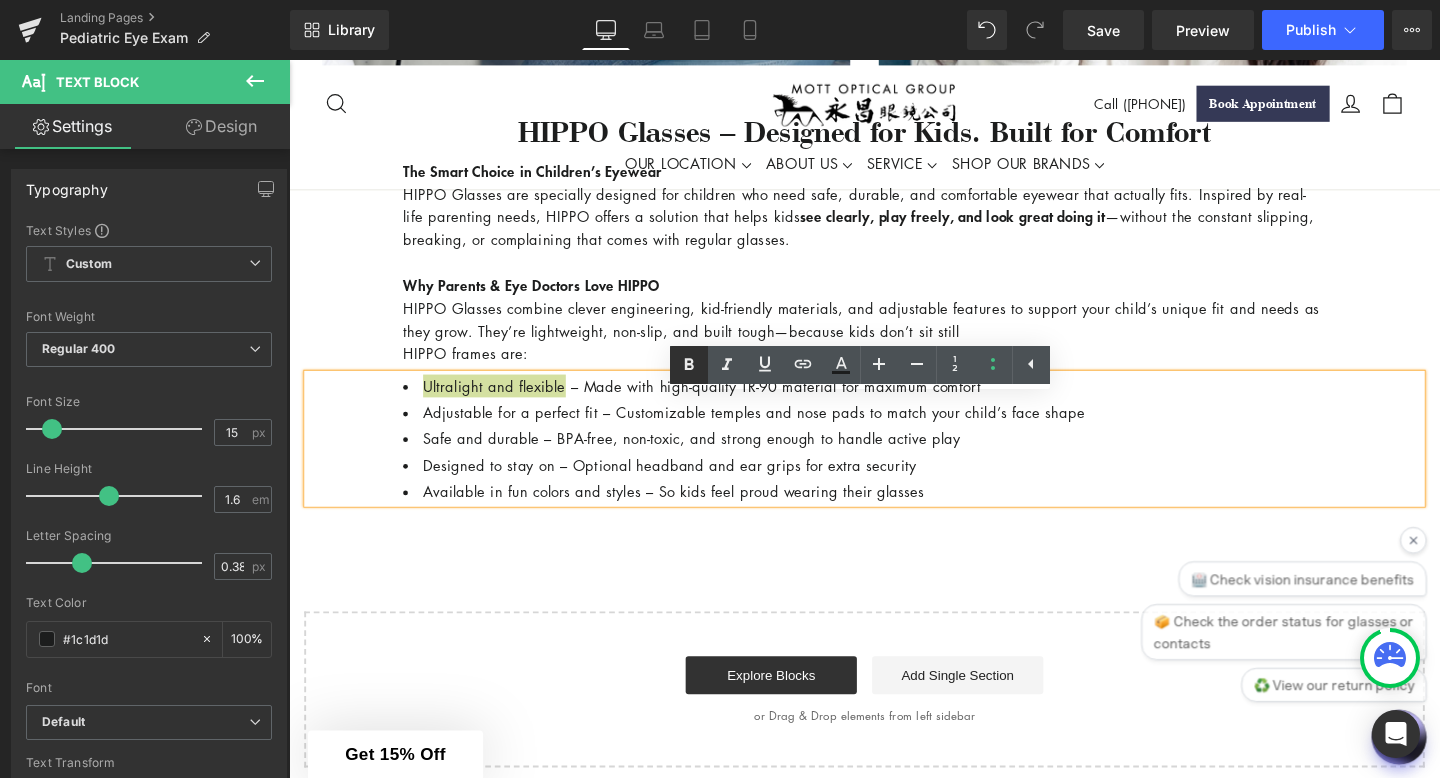 click 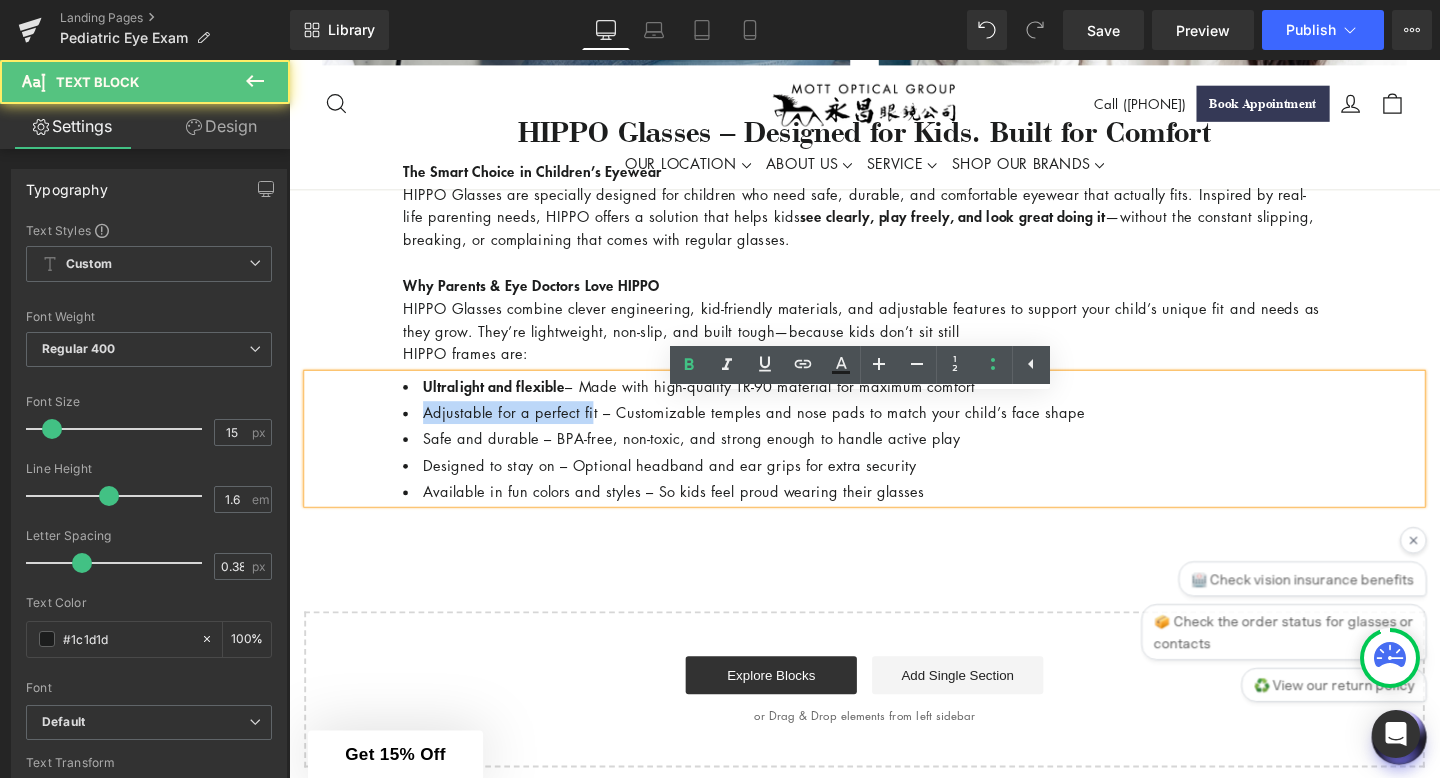 drag, startPoint x: 617, startPoint y: 457, endPoint x: 427, endPoint y: 453, distance: 190.0421 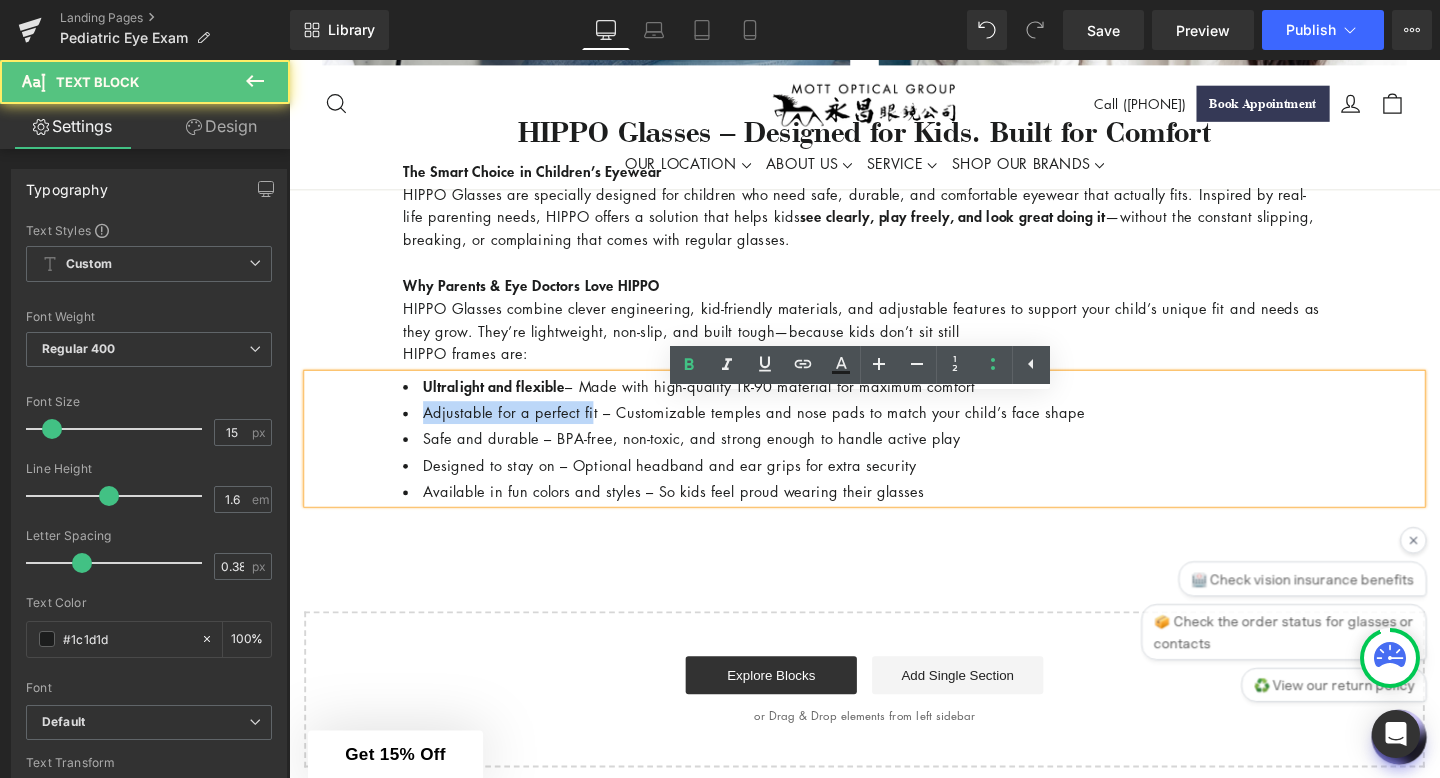 click on "Adjustable for a perfect fit – Customizable temples and nose pads to match your child’s face shape" at bounding box center (894, 431) 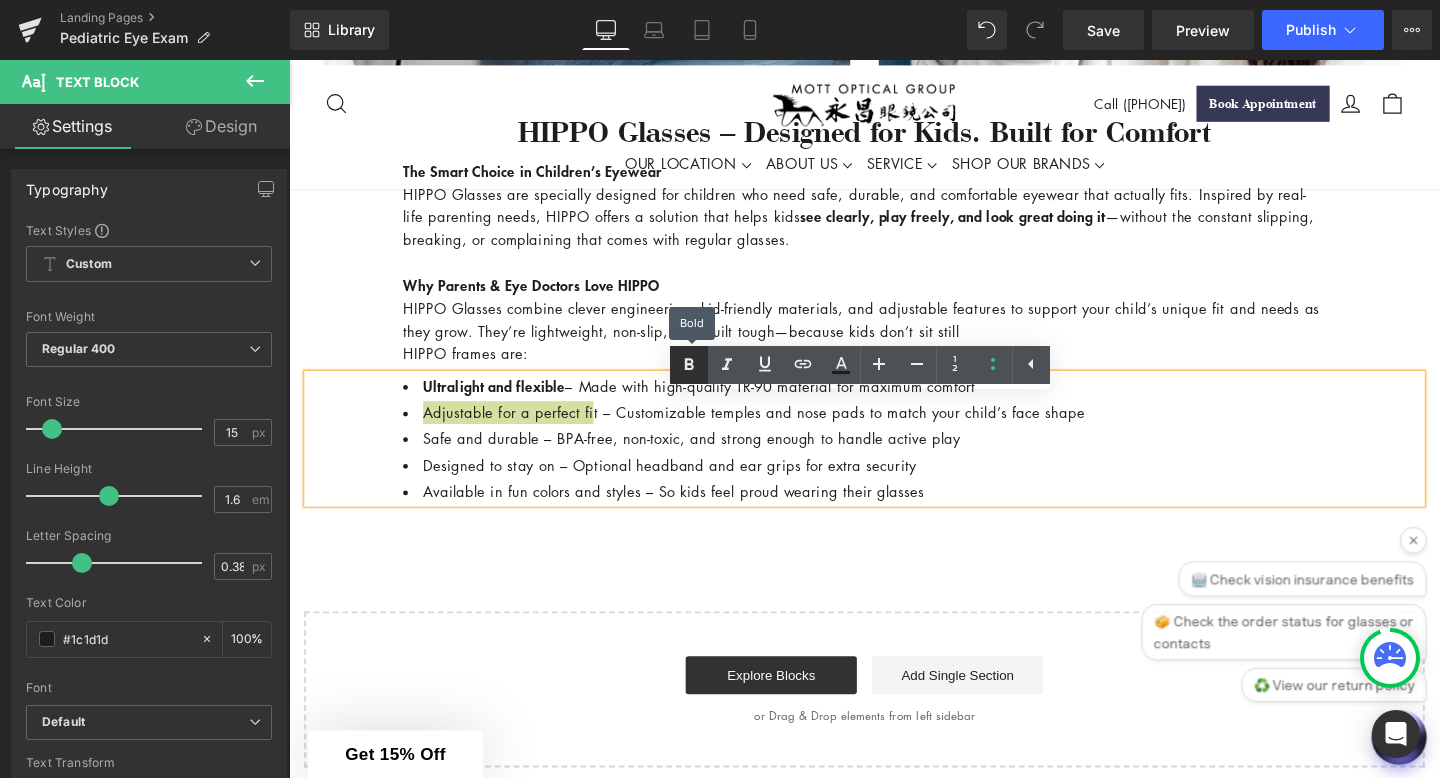click 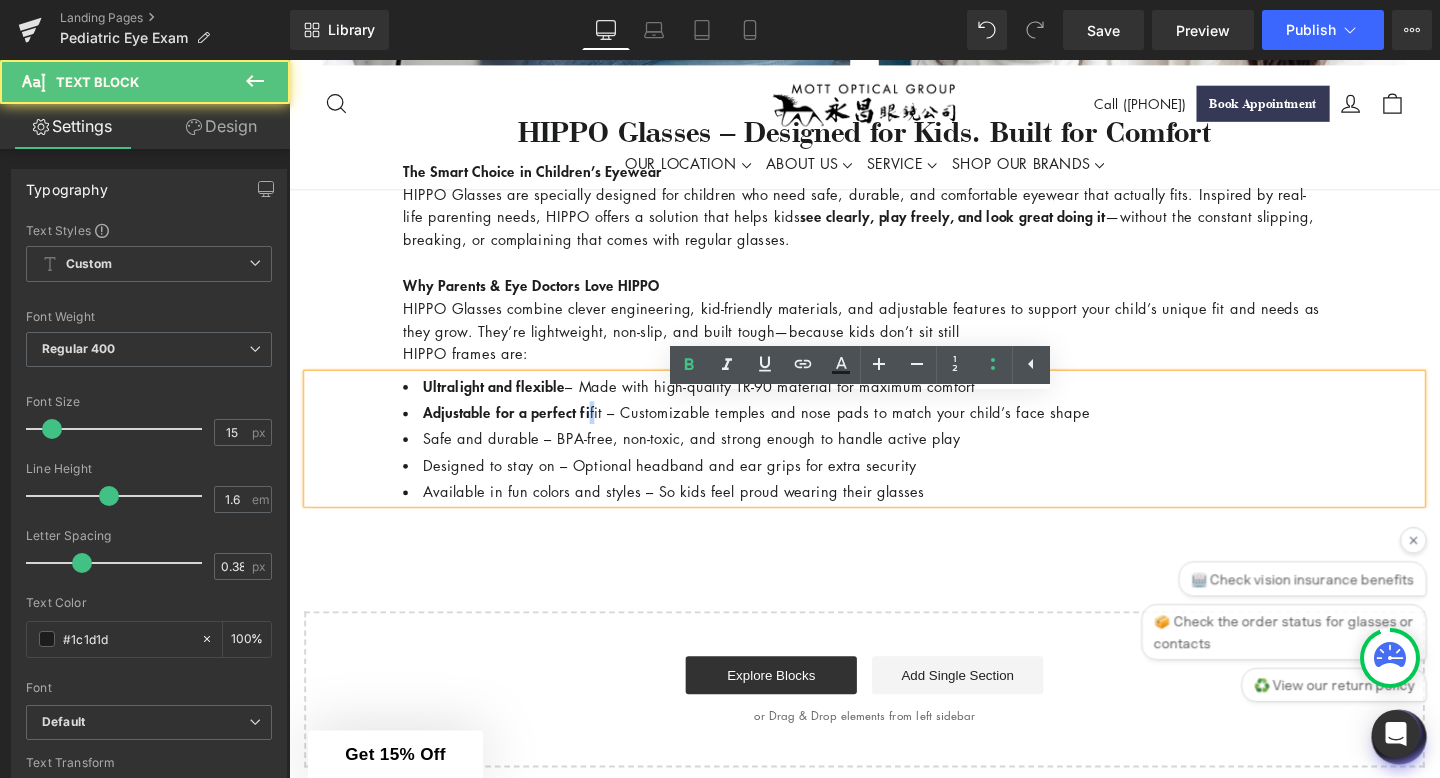 click on "Adjustable for a perfect fit – Customizable temples and nose pads to match your child’s face shape" at bounding box center [780, 431] 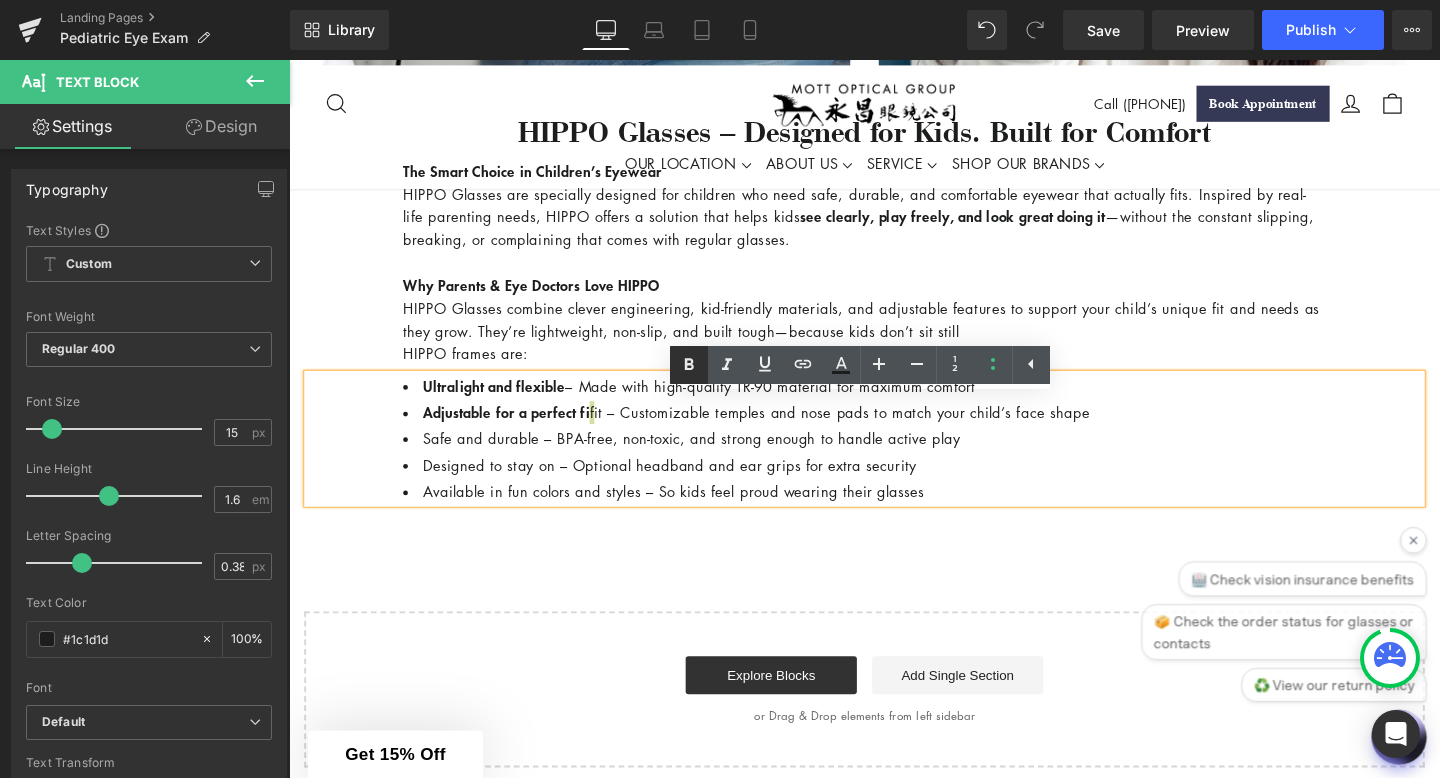 click 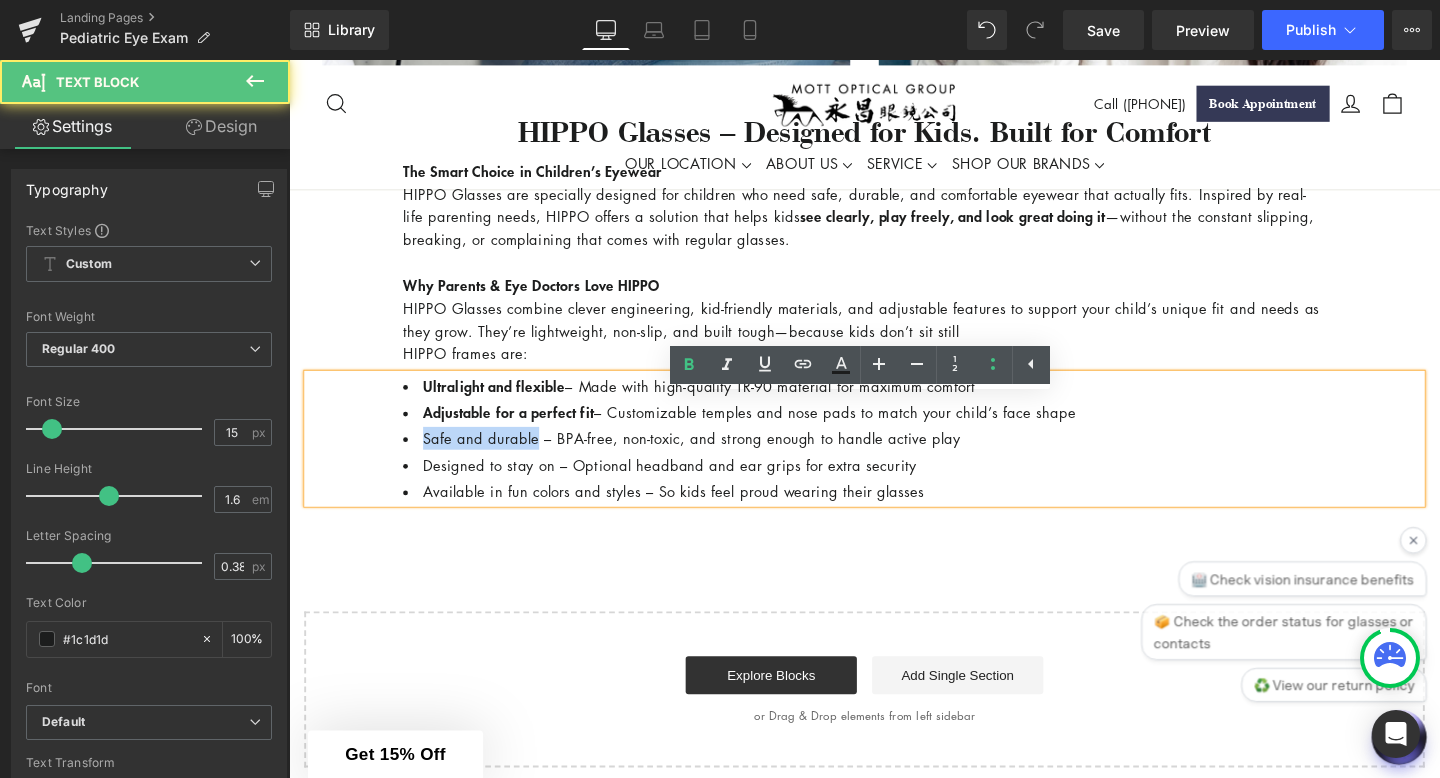 drag, startPoint x: 554, startPoint y: 484, endPoint x: 413, endPoint y: 481, distance: 141.0319 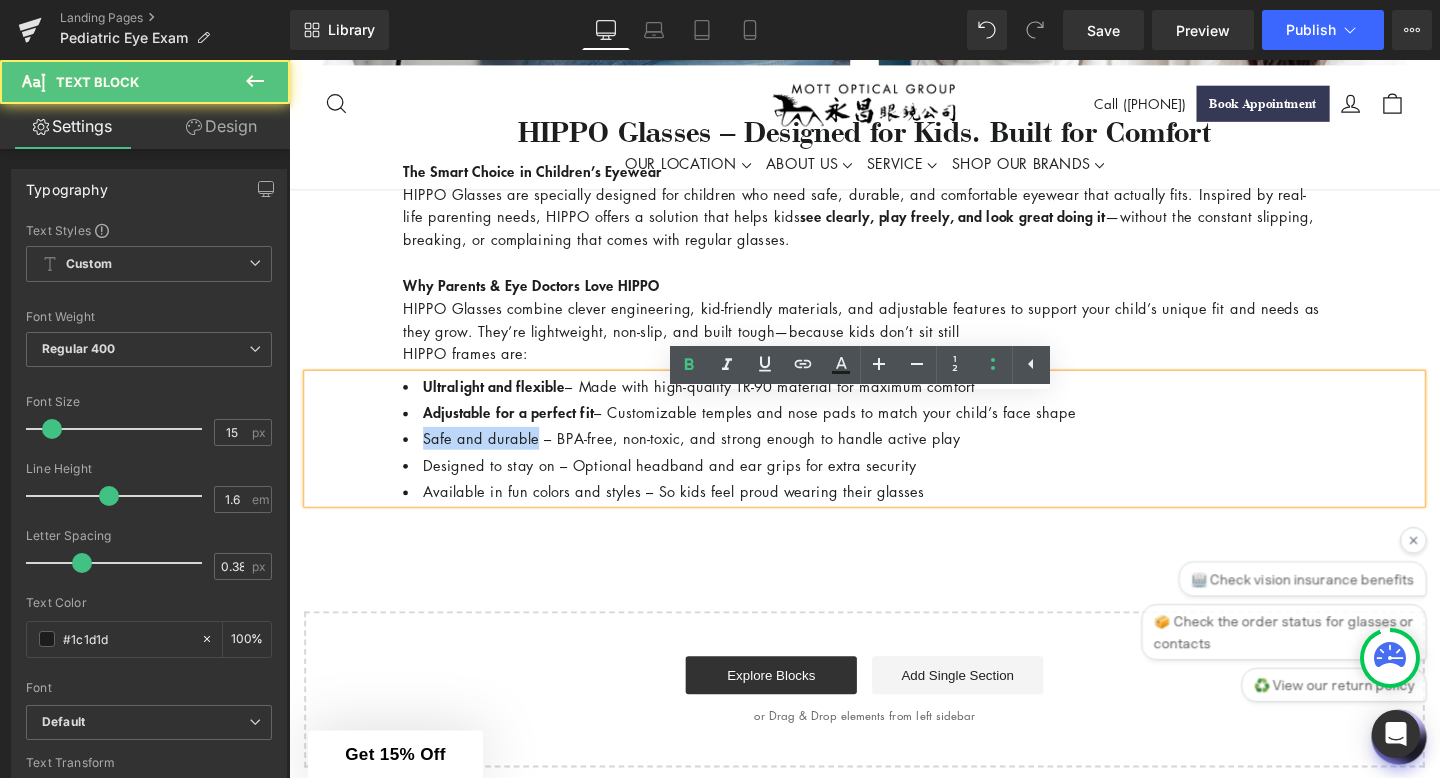 click on "Safe and durable – BPA-free, non-toxic, and strong enough to handle active play" at bounding box center (894, 458) 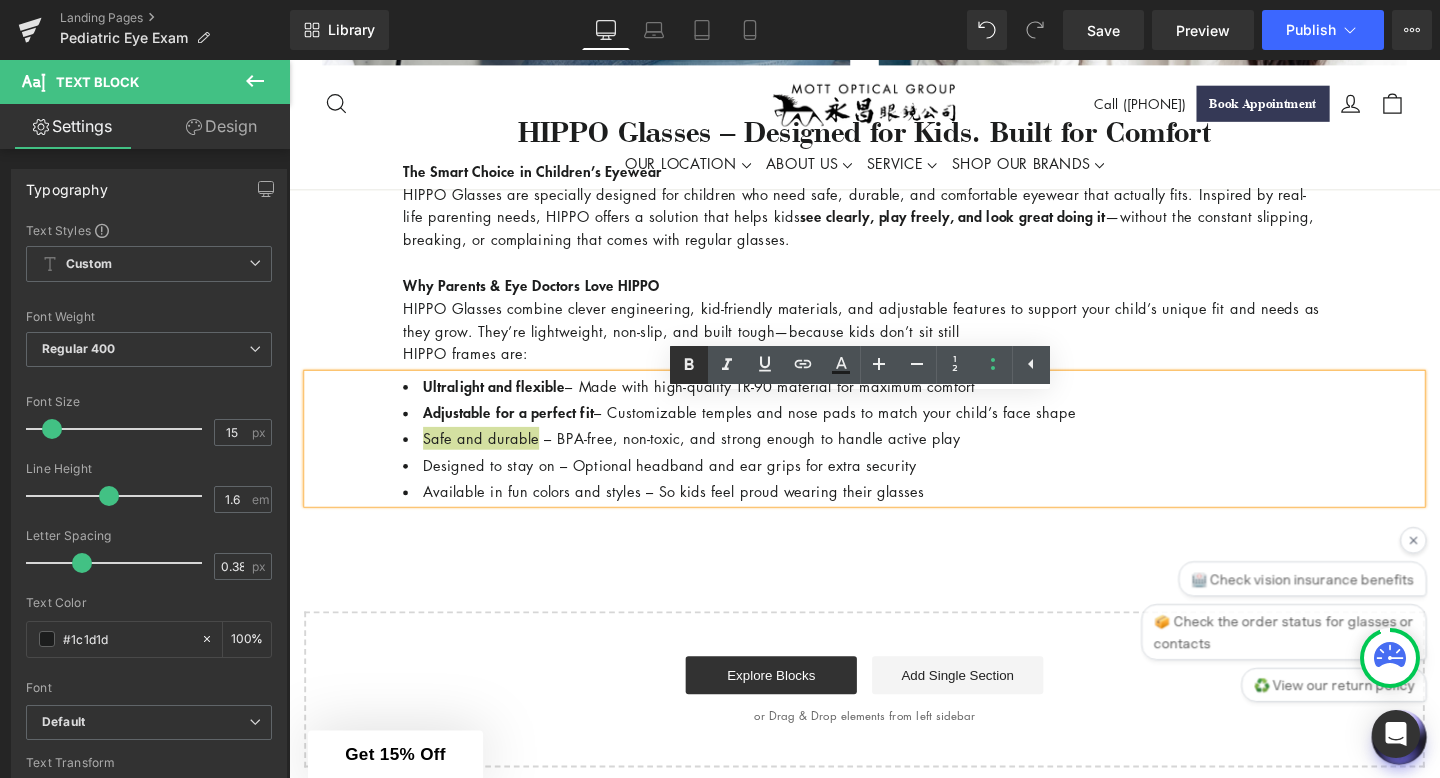 click 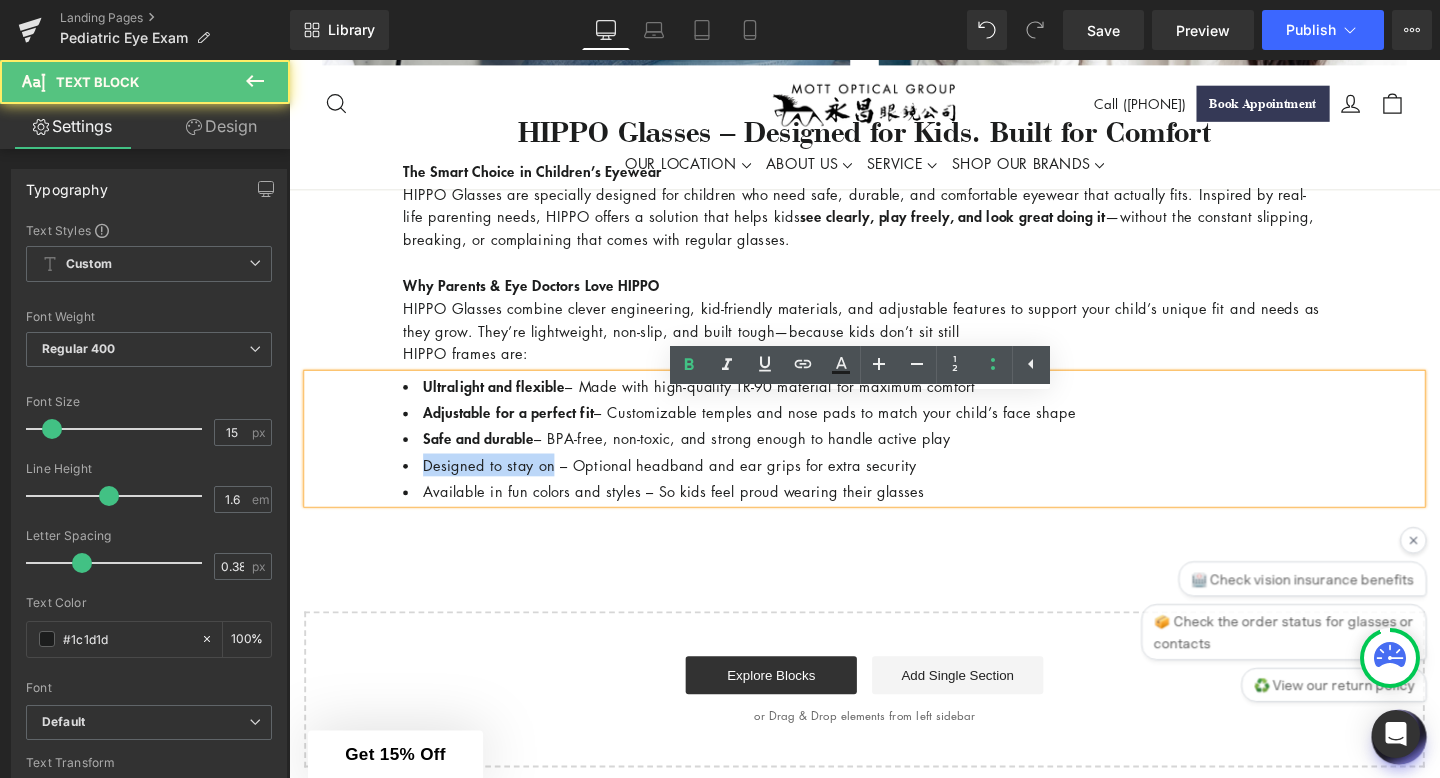 drag, startPoint x: 569, startPoint y: 512, endPoint x: 425, endPoint y: 512, distance: 144 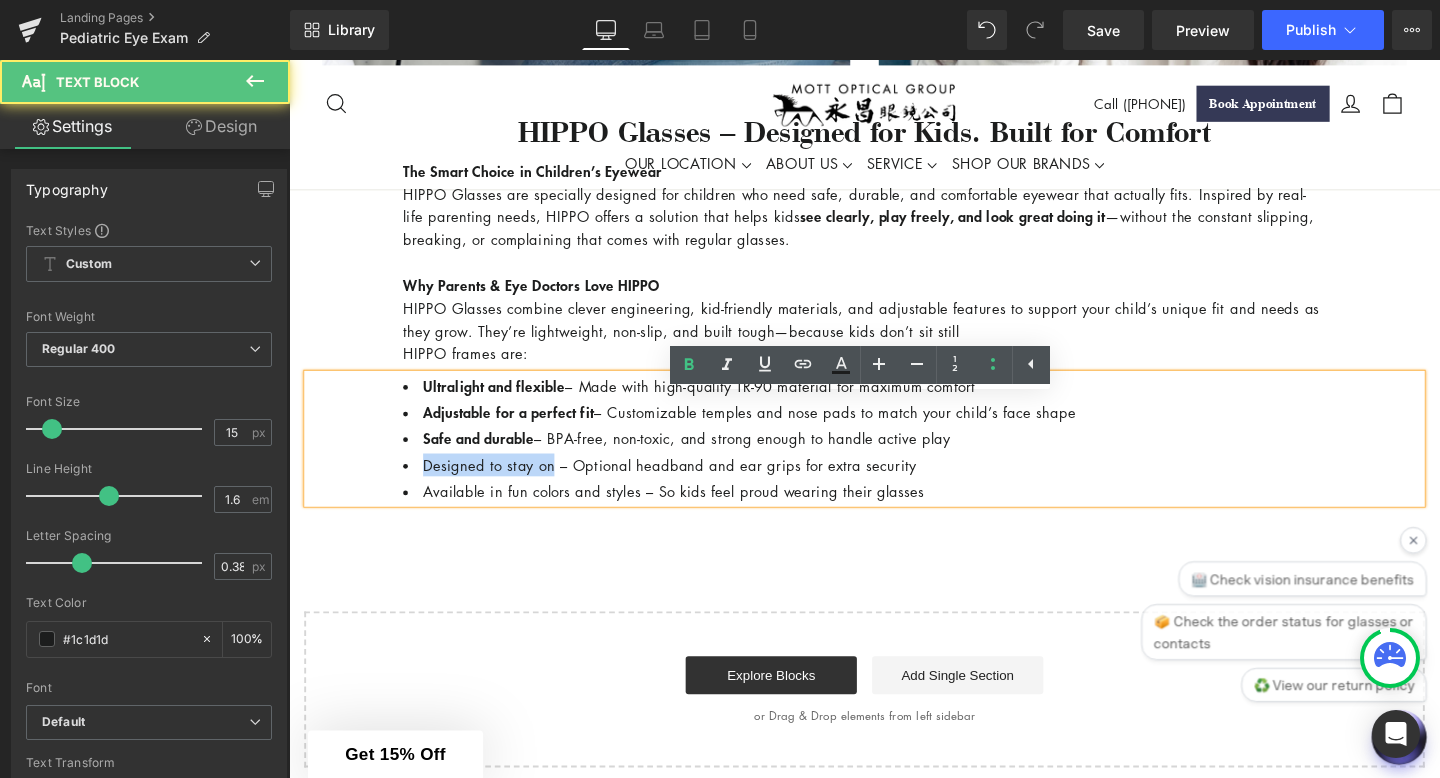 click on "Designed to stay on – Optional headband and ear grips for extra security" at bounding box center [894, 486] 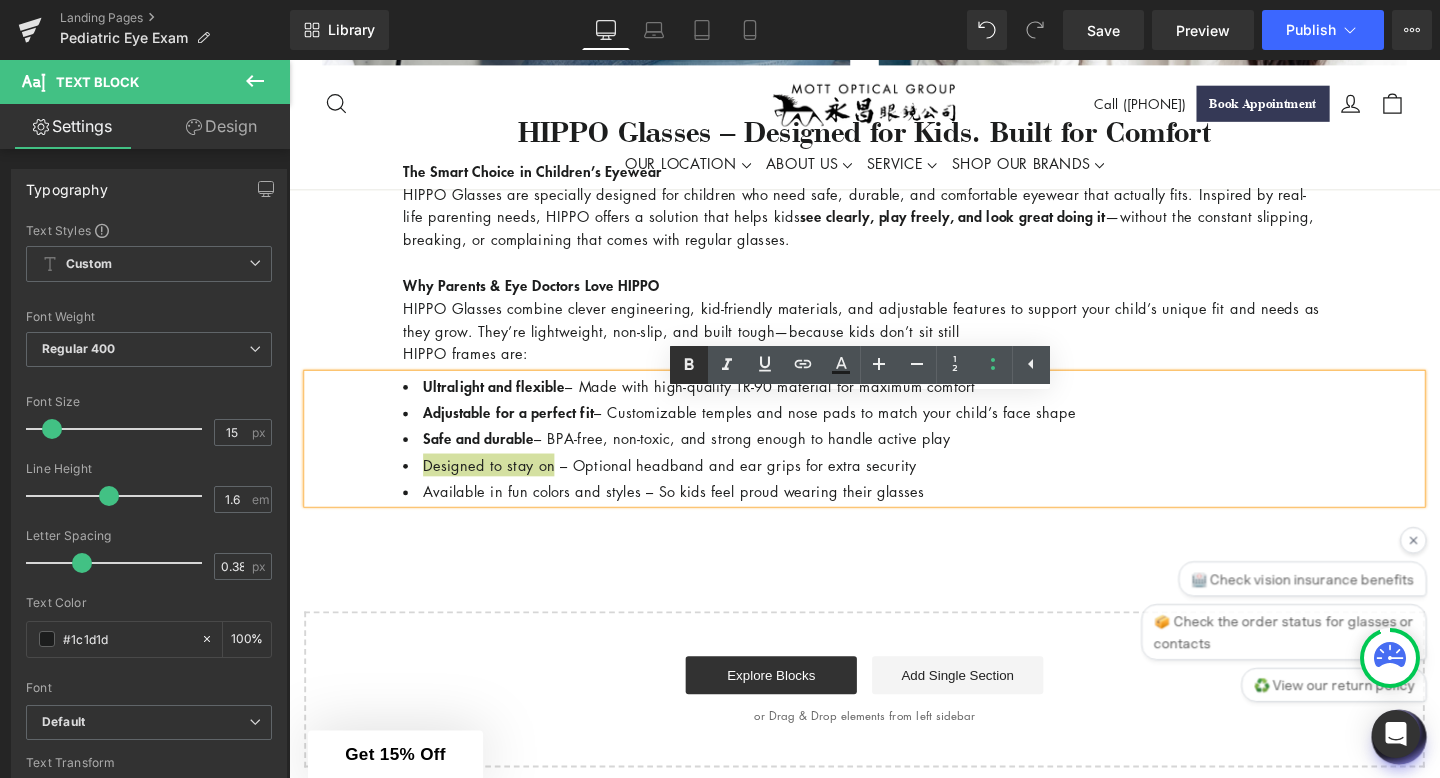 click 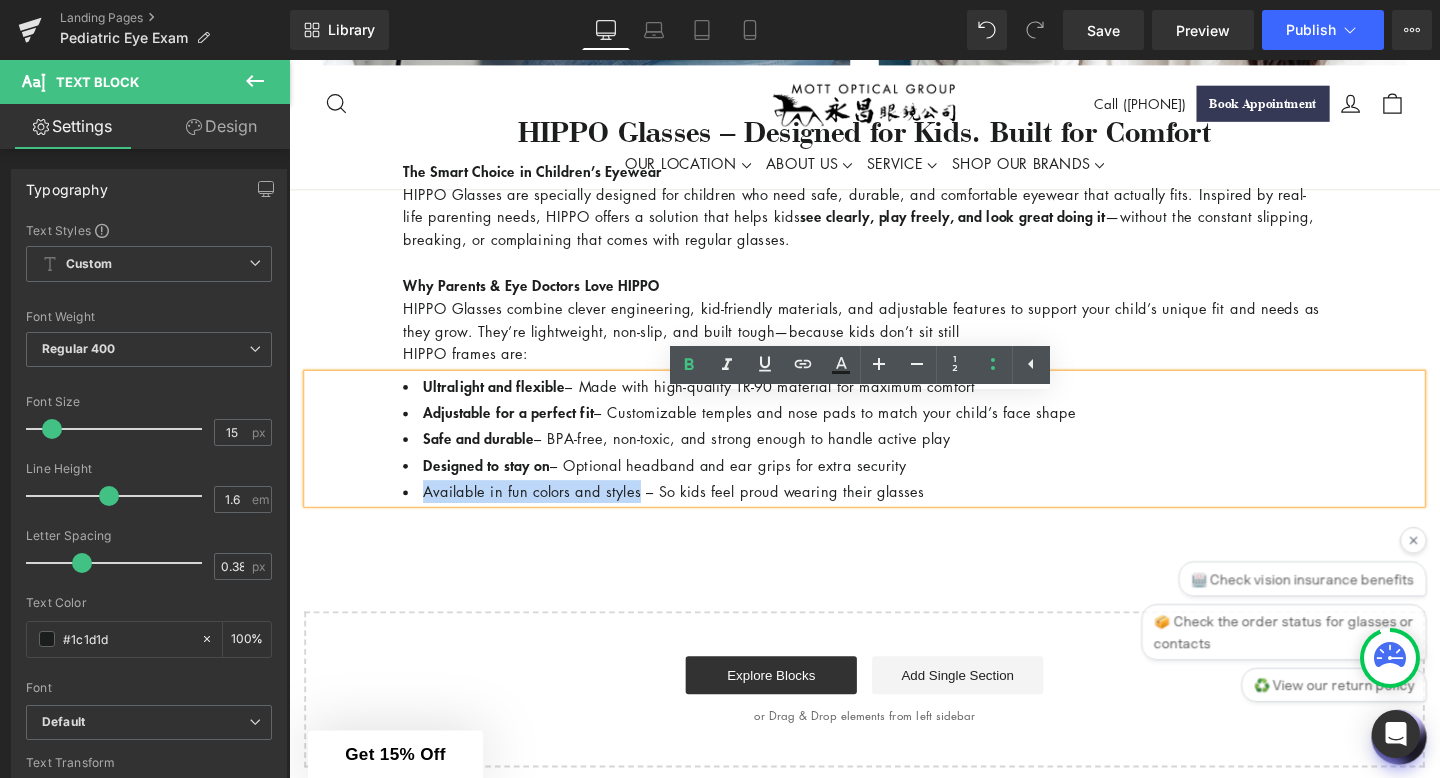drag, startPoint x: 664, startPoint y: 541, endPoint x: 428, endPoint y: 534, distance: 236.10379 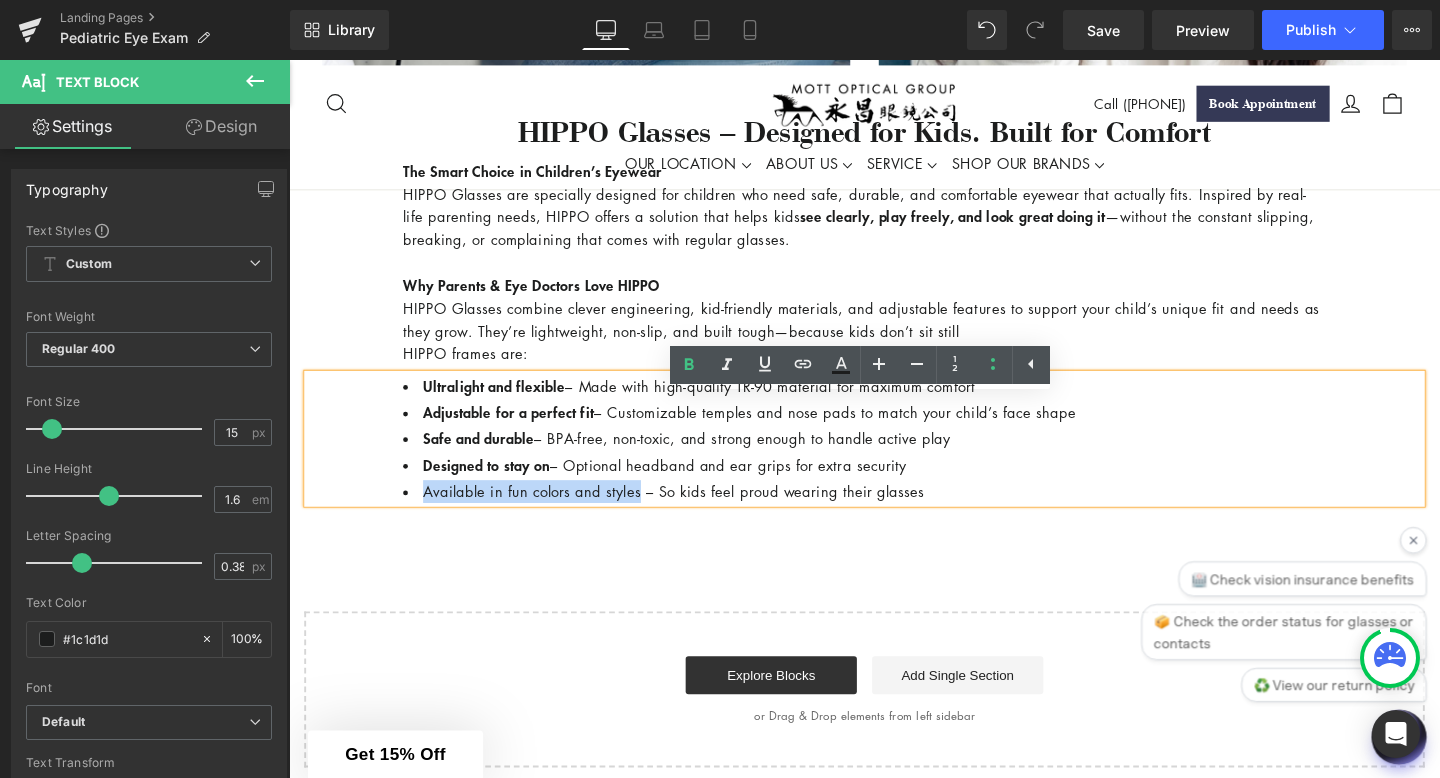 click on "Available in fun colors and styles – So kids feel proud wearing their glasses" at bounding box center (894, 514) 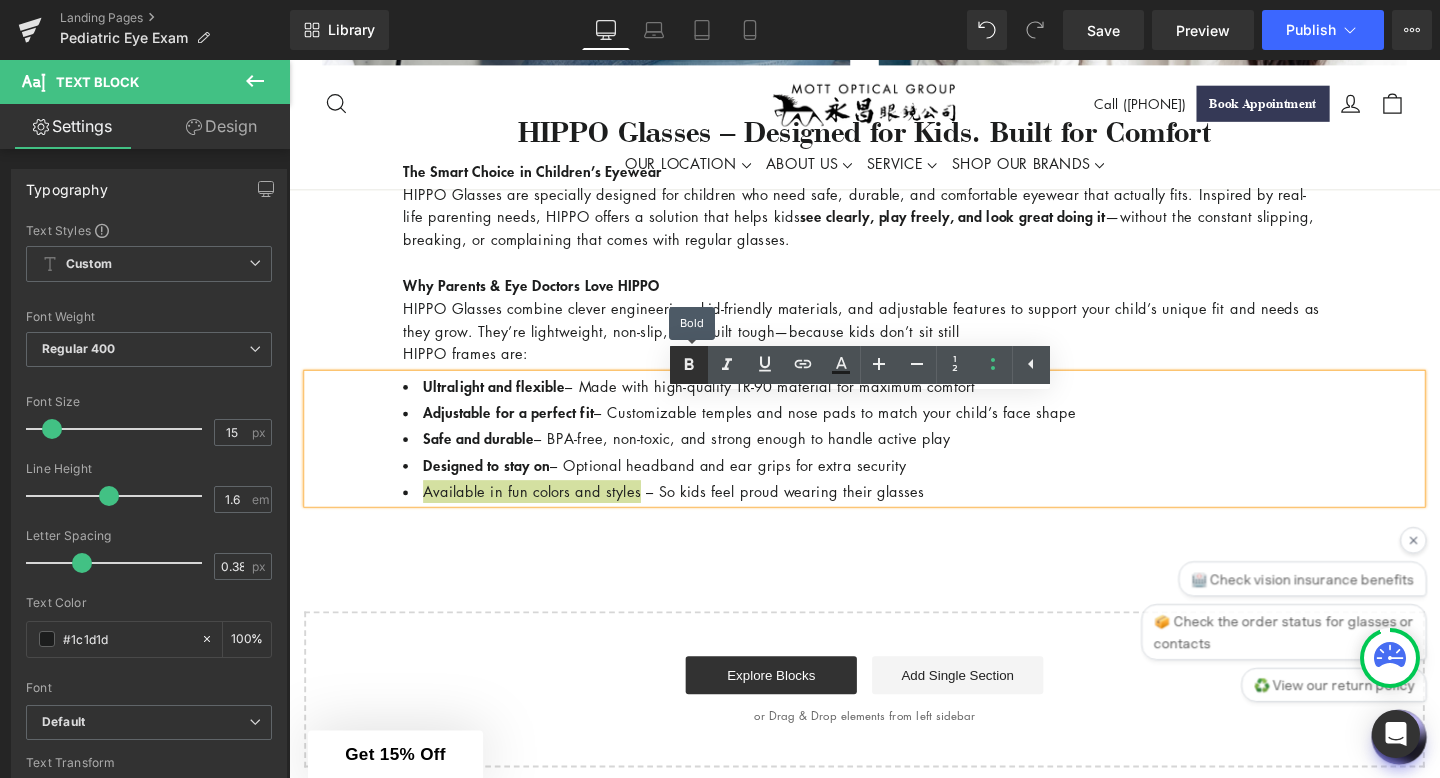 click 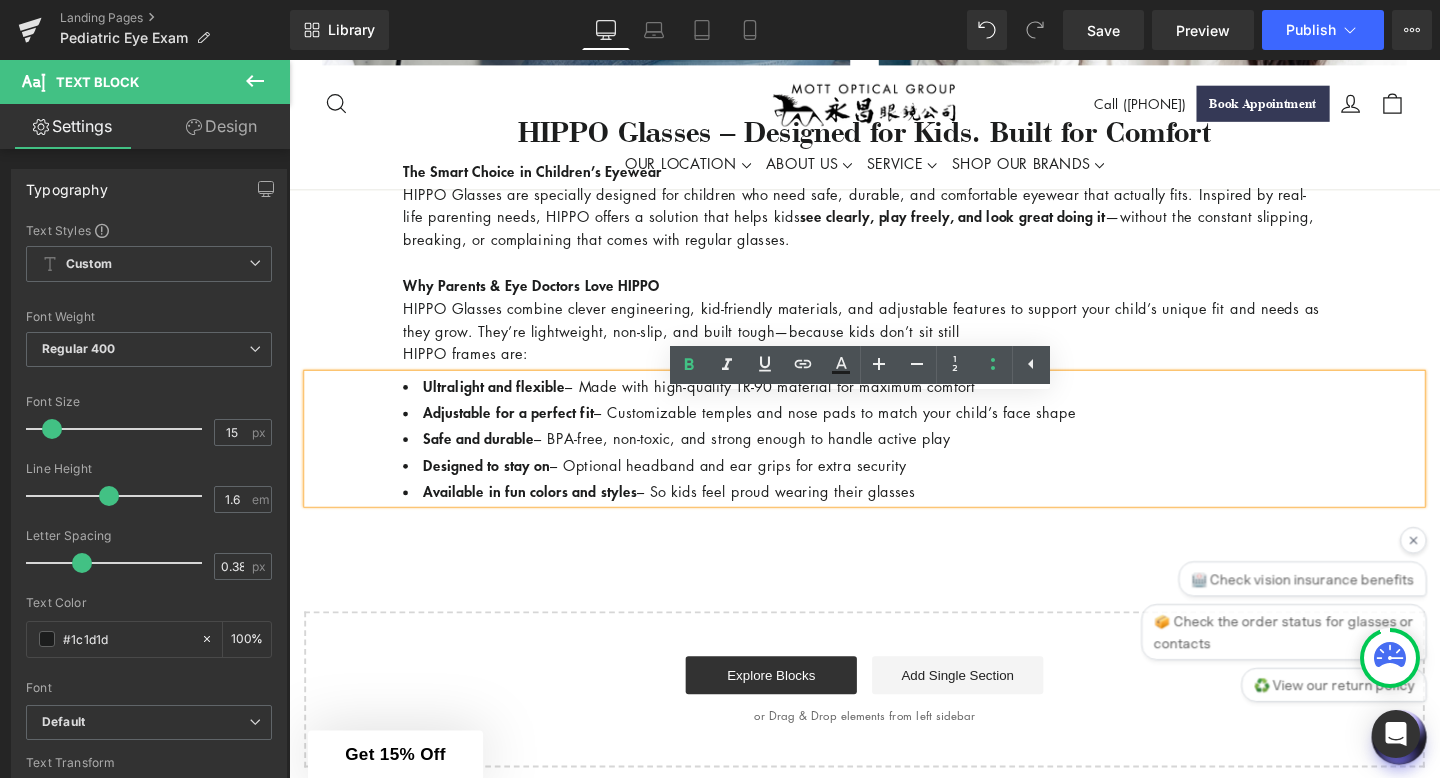 click on "HIPPO frames are:" at bounding box center (894, 369) 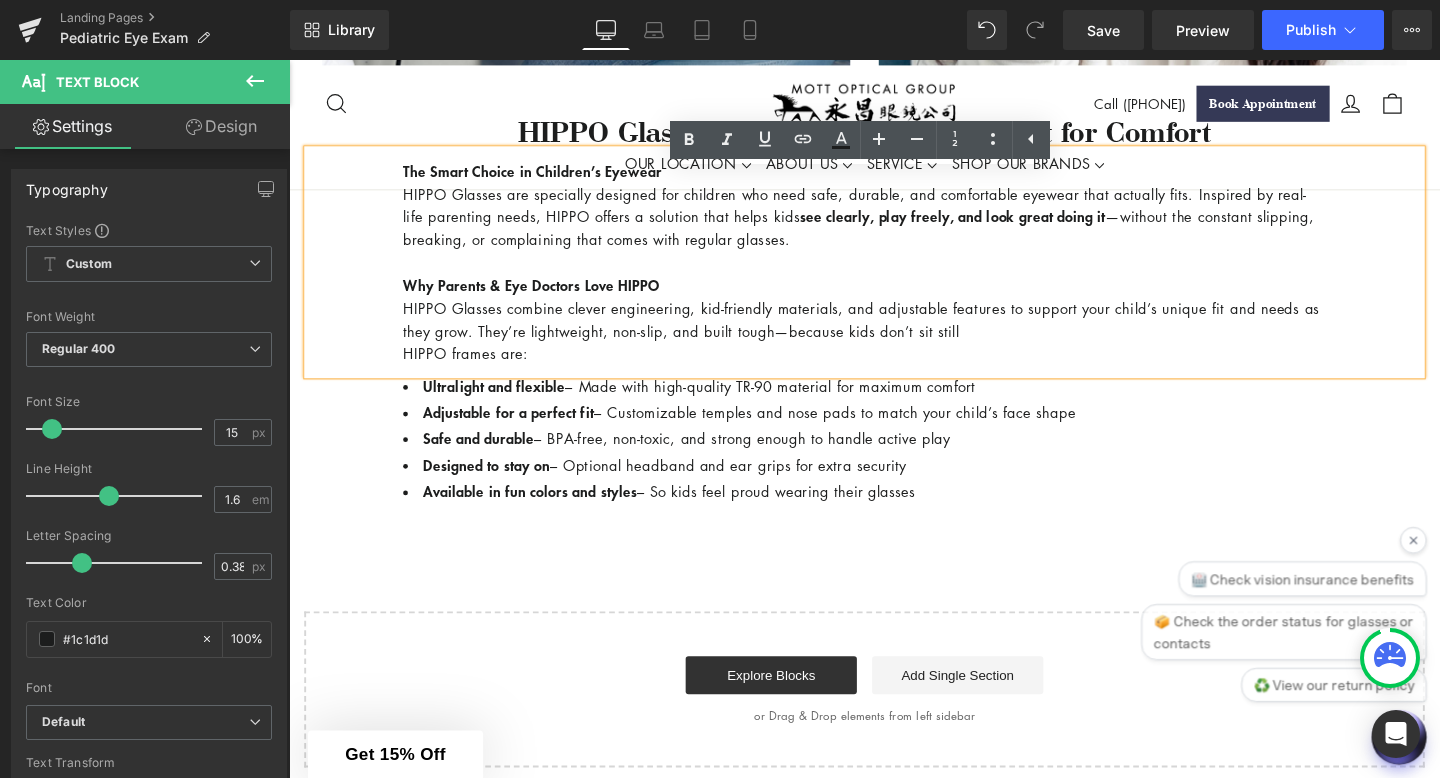 click on "Comprehensive Eye Exams for children – Because Healthy Vision Starts Early
Heading
Row
Image
Ensure Your Child’s Vision is on the Right Track
Heading
Did you know that 1 in 4 children has an undiagnosed vision problem ? Clear sight is critical for learning, development, and confidence—and many vision issues don’t have obvious symptoms. That’s why annual eye exams are essential , even if your child isn’t complaining about their eyesight. At [BUSINESS_NAME]/[BUSINESS_NAME], we specialize in gentle, thorough pediatric eye exams that help detect issues early and support your child’s success in and out of the classroom.
Text Block 100px 100px
Why Annual Eye Exams Matter for Kids
Heading
80% of learning is visual – Vision problems can mimic learning difficulties or attention issues. Early detection is key Vision can change rapidly" at bounding box center (894, -489) 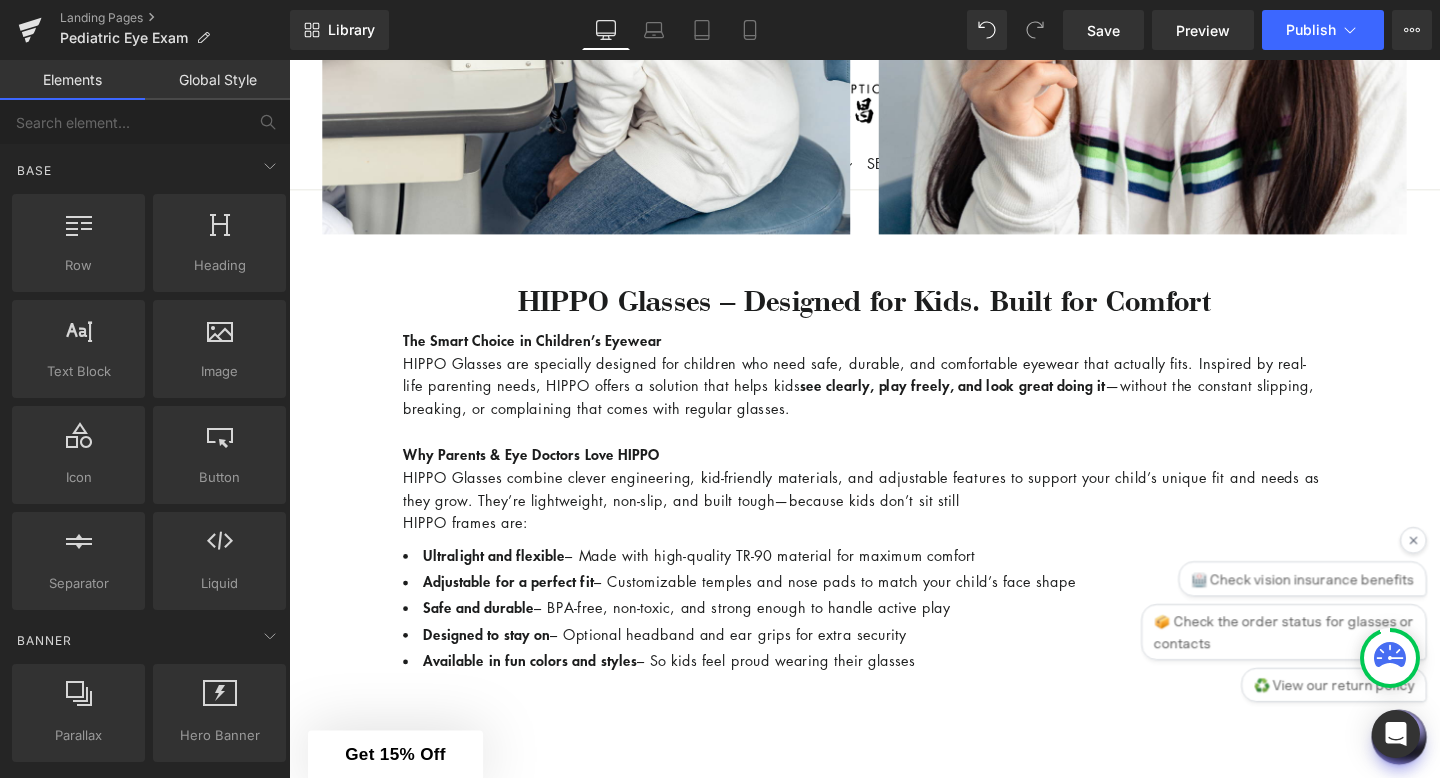 scroll, scrollTop: 1837, scrollLeft: 0, axis: vertical 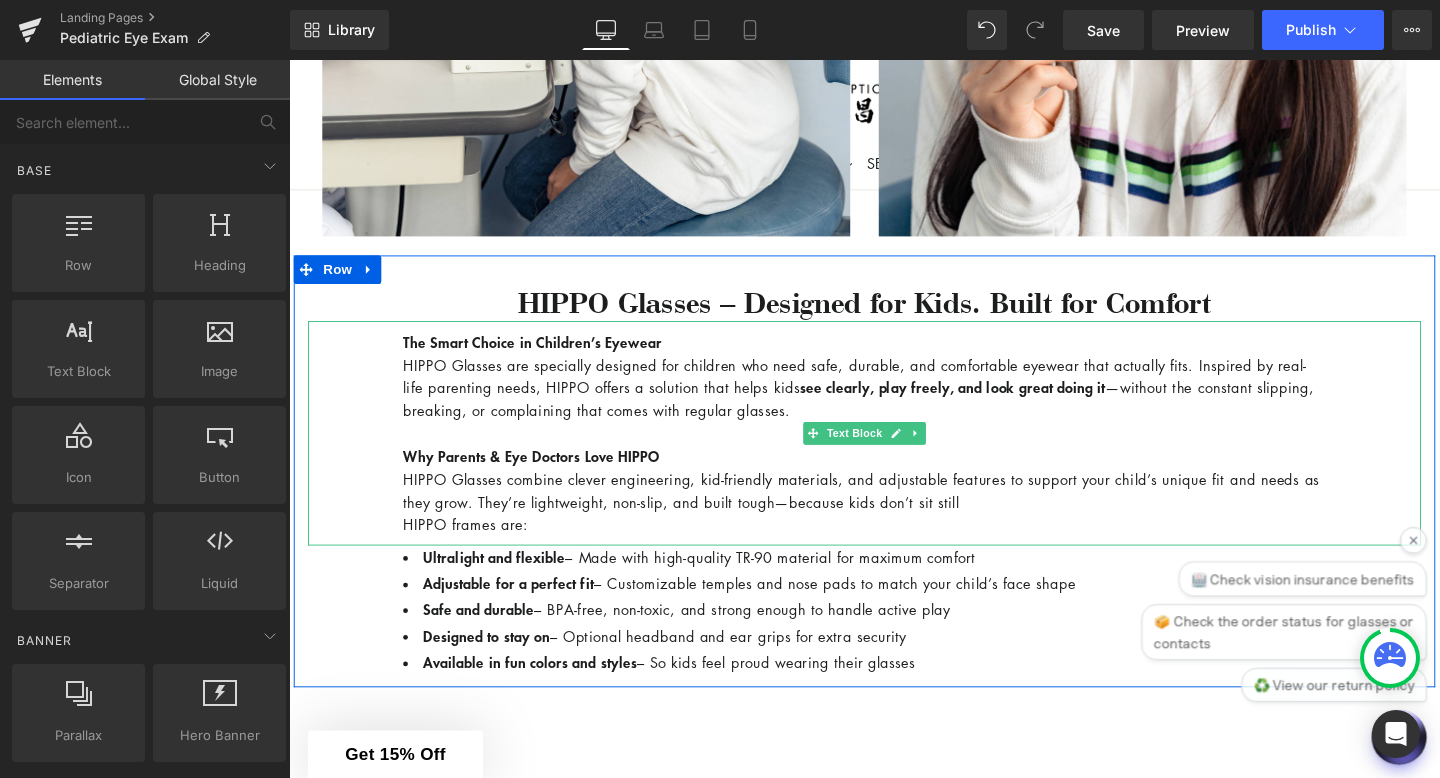 click on "Why Parents & Eye Doctors Love HIPPO" at bounding box center (544, 476) 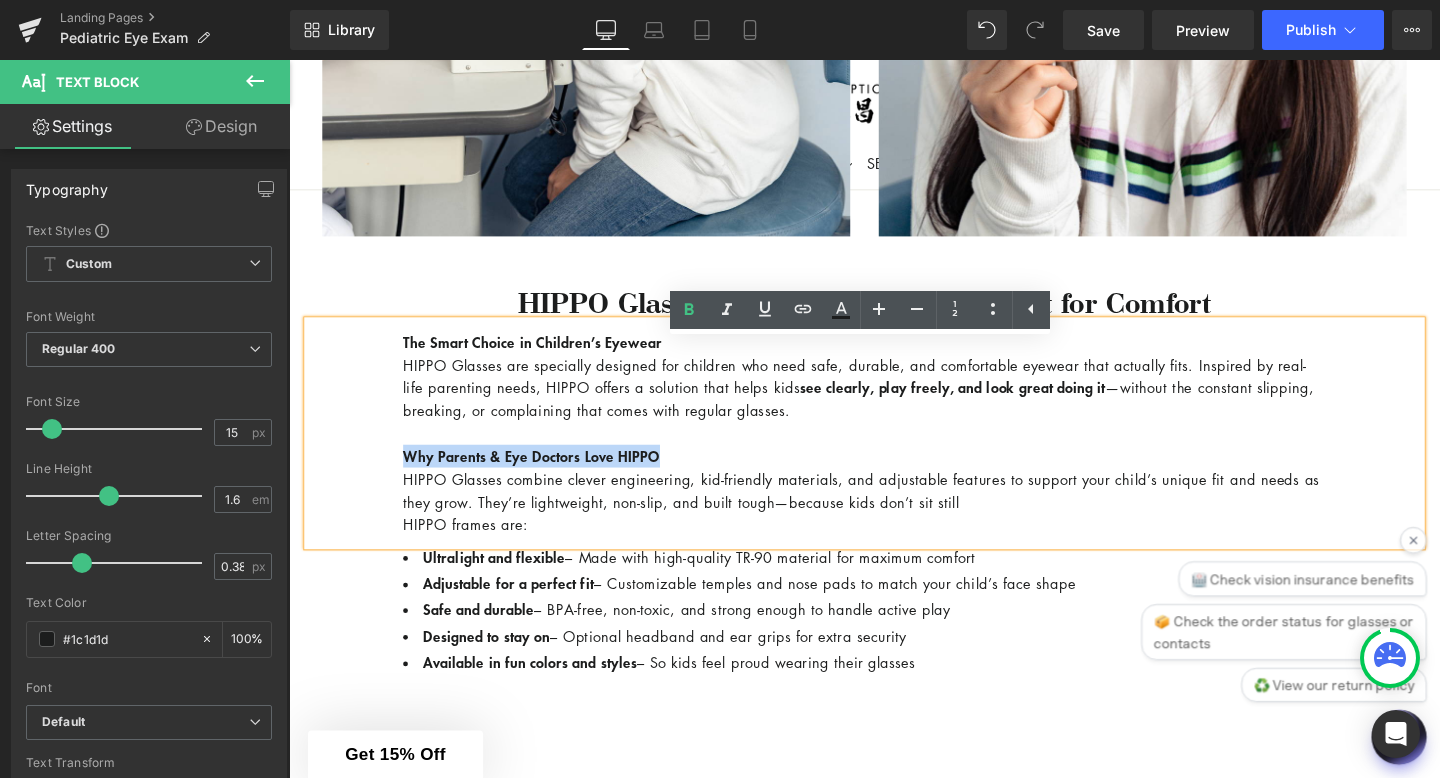 drag, startPoint x: 755, startPoint y: 497, endPoint x: 402, endPoint y: 504, distance: 353.0694 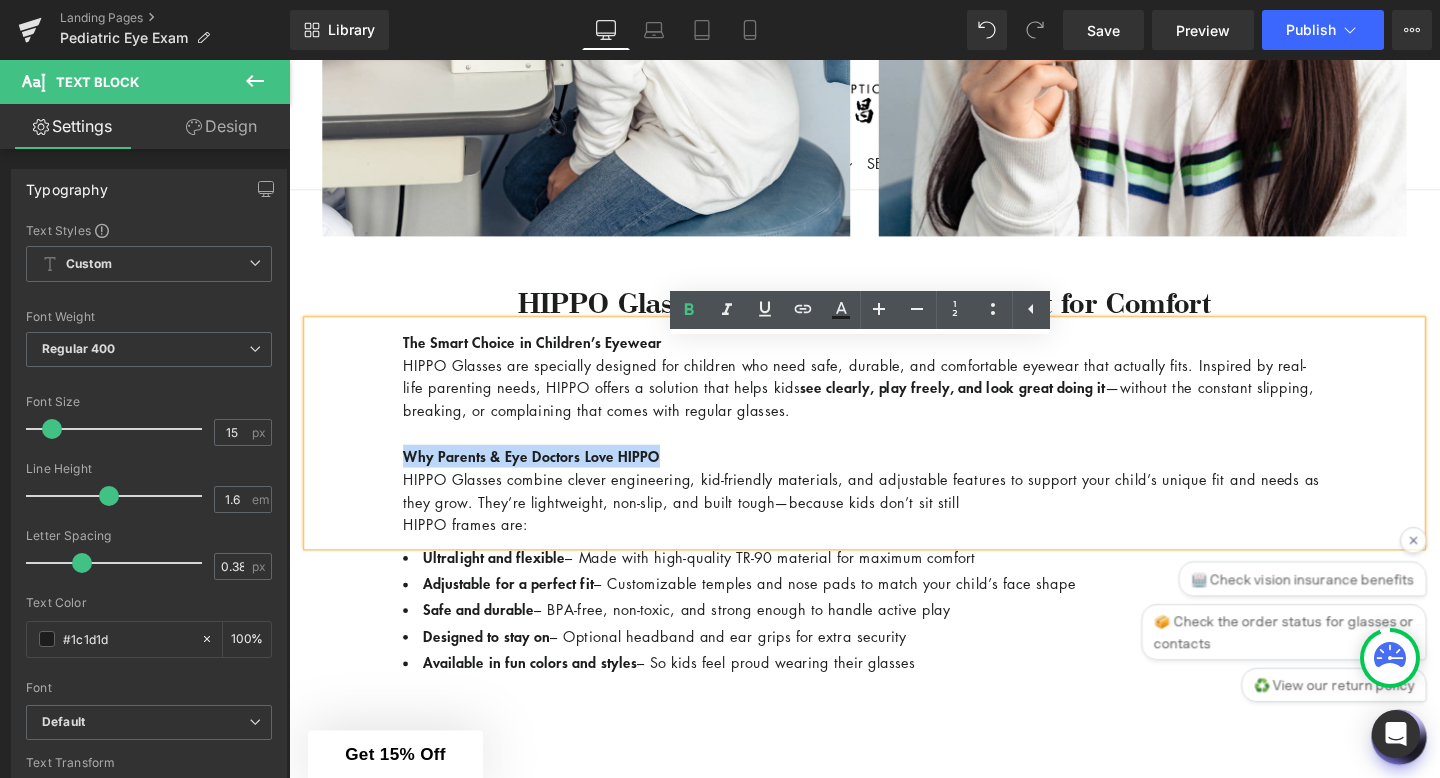 click on "The Smart Choice in Children’s Eyewear HIPPO Glasses are specially designed for children who need safe, durable, and comfortable eyewear that actually fits. Inspired by real-life parenting needs, HIPPO offers a solution that helps kids  see clearly, play freely, and look great doing it —without the constant slipping, breaking, or complaining that comes with regular glasses. Why Parents & Eye Doctors Love HIPPO HIPPO Glasses combine clever engineering, kid-friendly materials, and adjustable features to support your child’s unique fit and needs as they grow. They’re lightweight, non-slip, and built tough—because kids don’t sit still HIPPO frames are:" at bounding box center (894, 452) 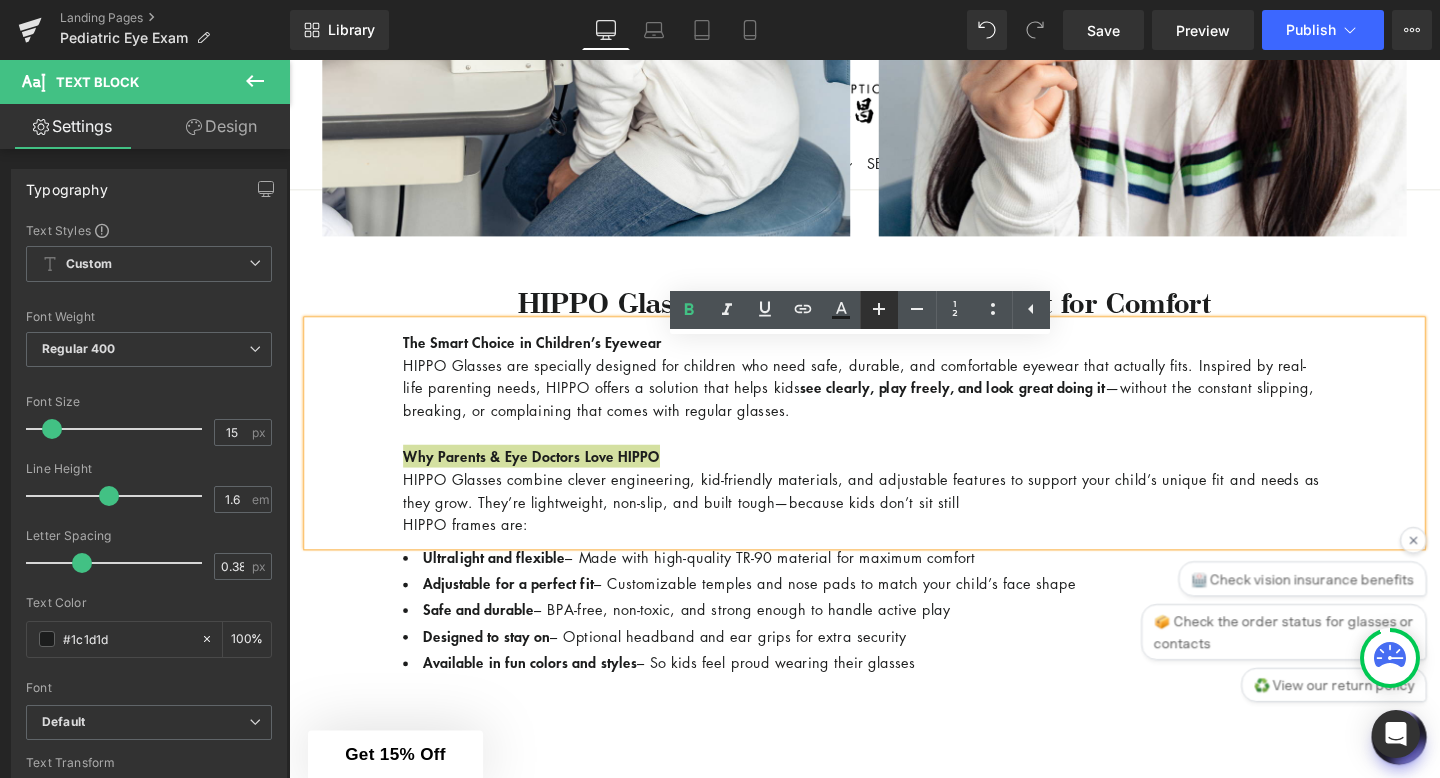 click 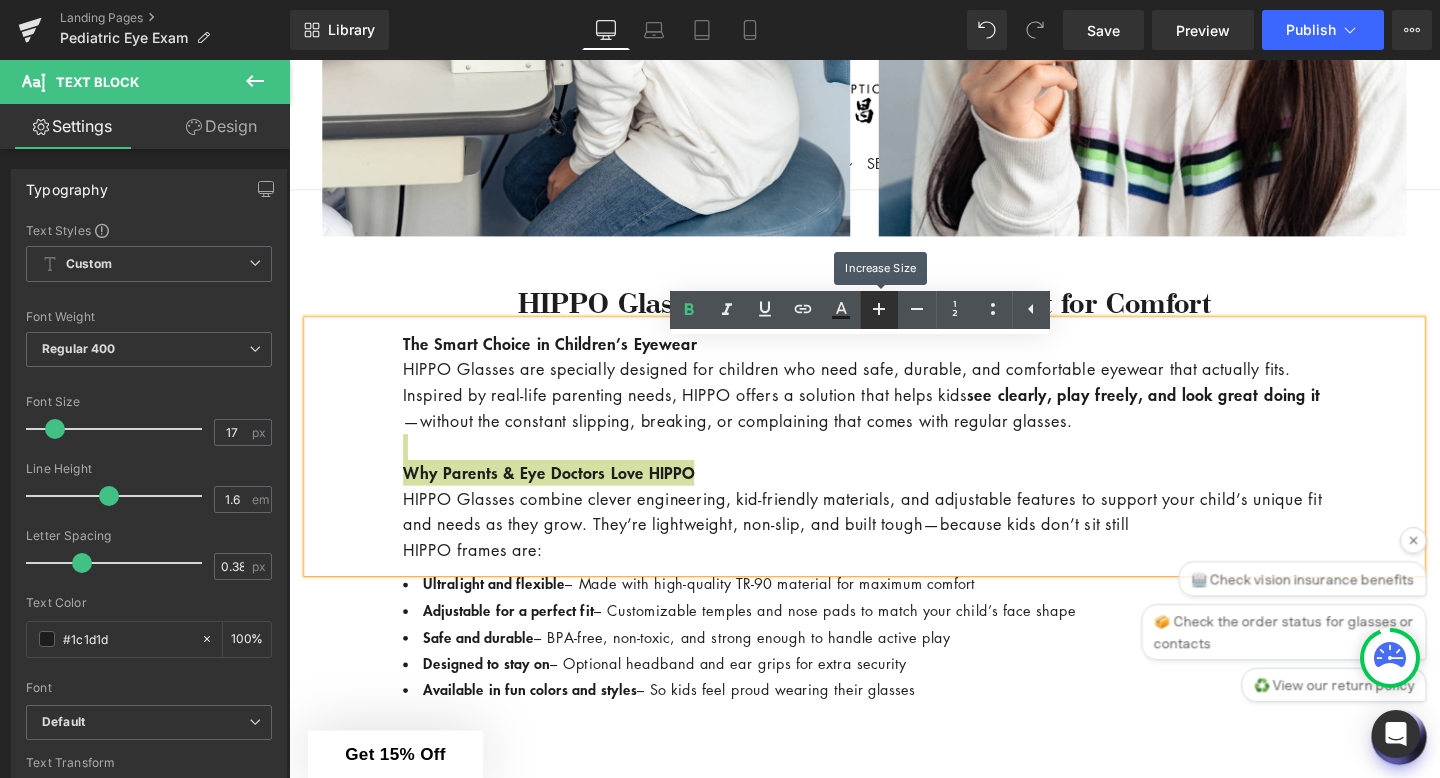 type on "15" 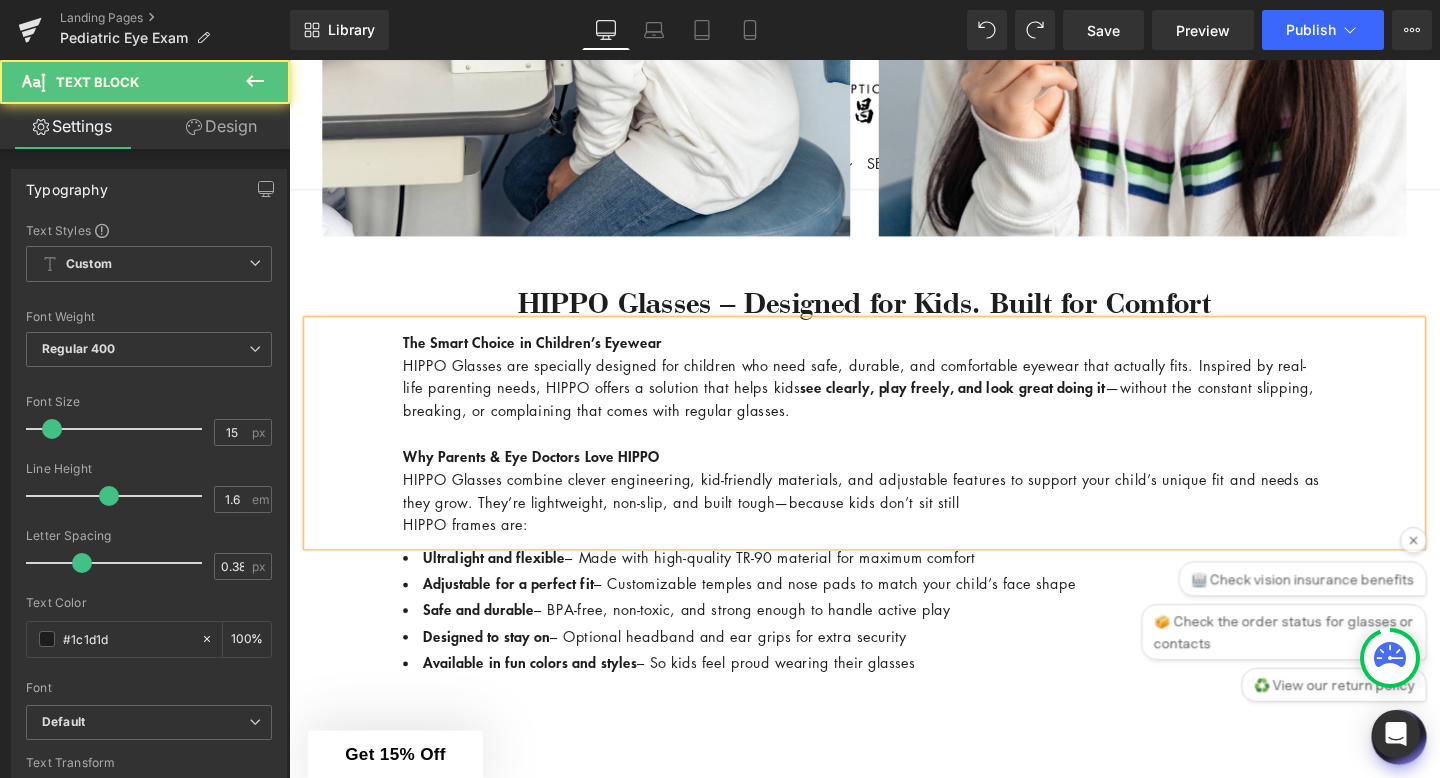 click at bounding box center [894, 452] 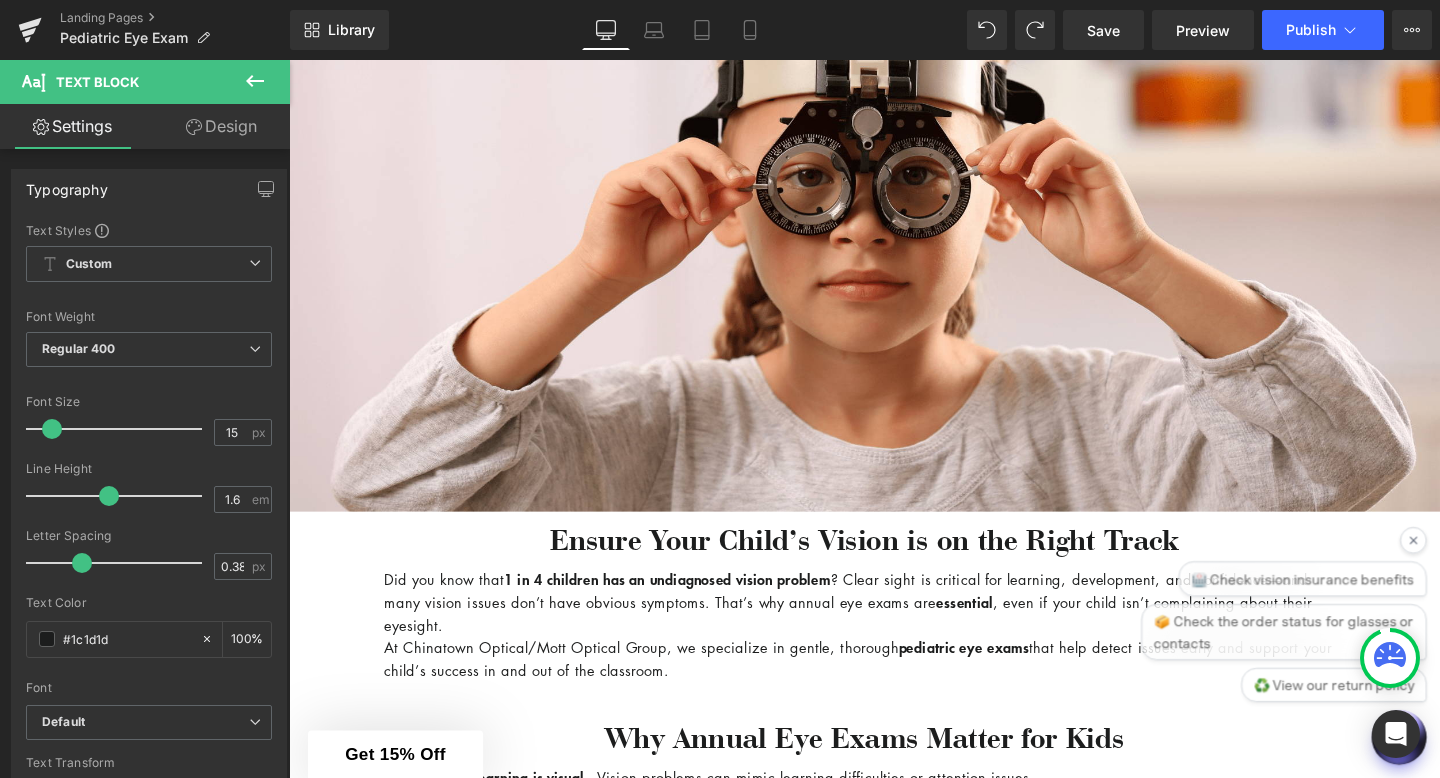 scroll, scrollTop: 0, scrollLeft: 0, axis: both 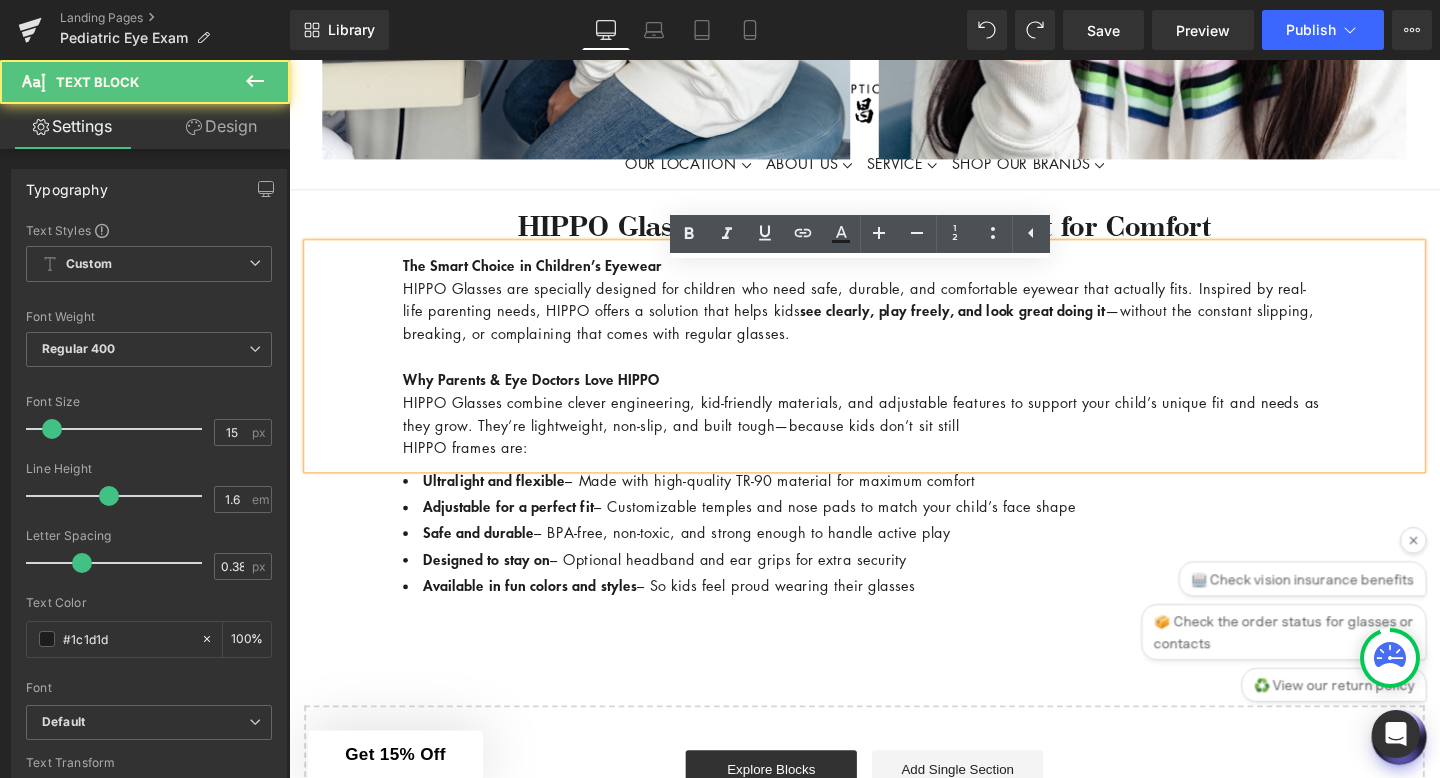 click on "HIPPO frames are:" at bounding box center (894, 468) 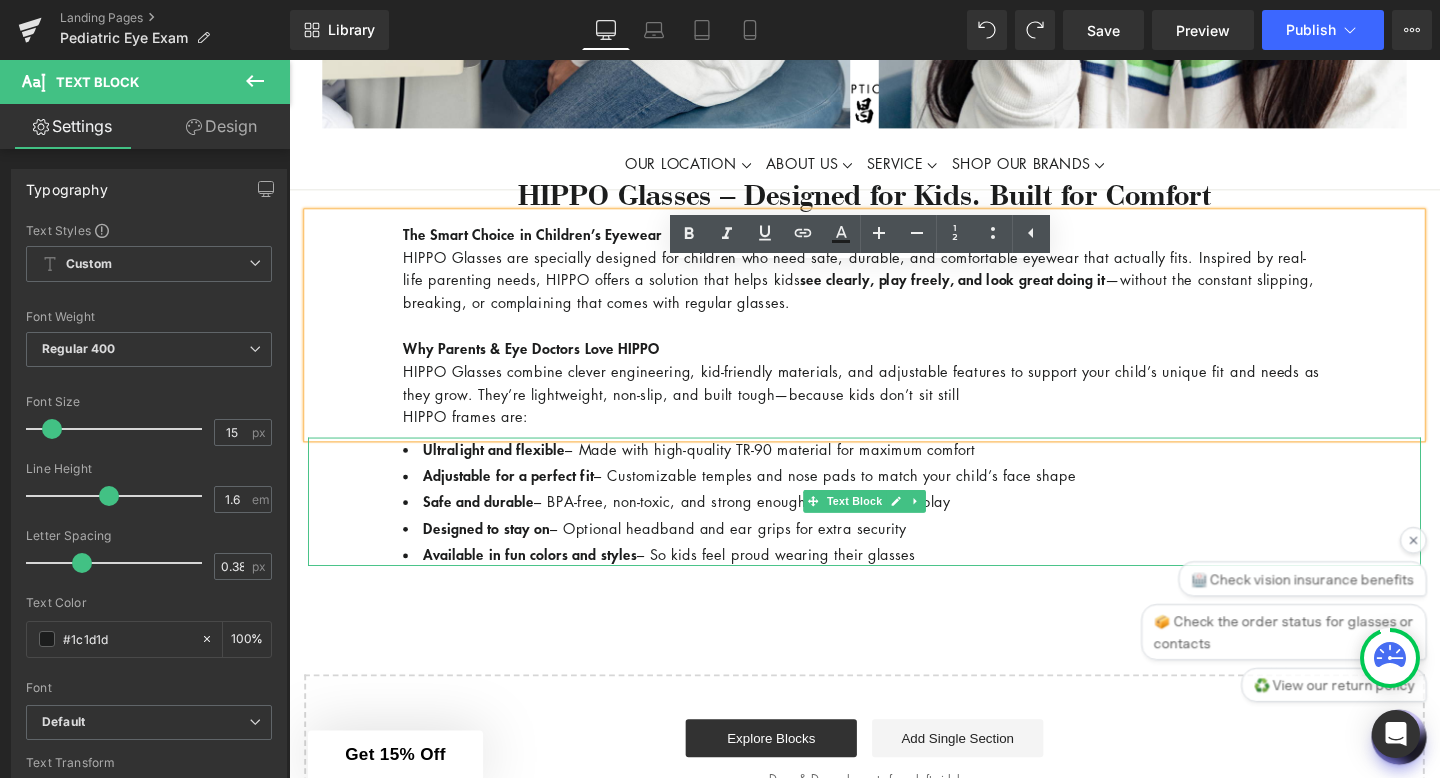 scroll, scrollTop: 2006, scrollLeft: 0, axis: vertical 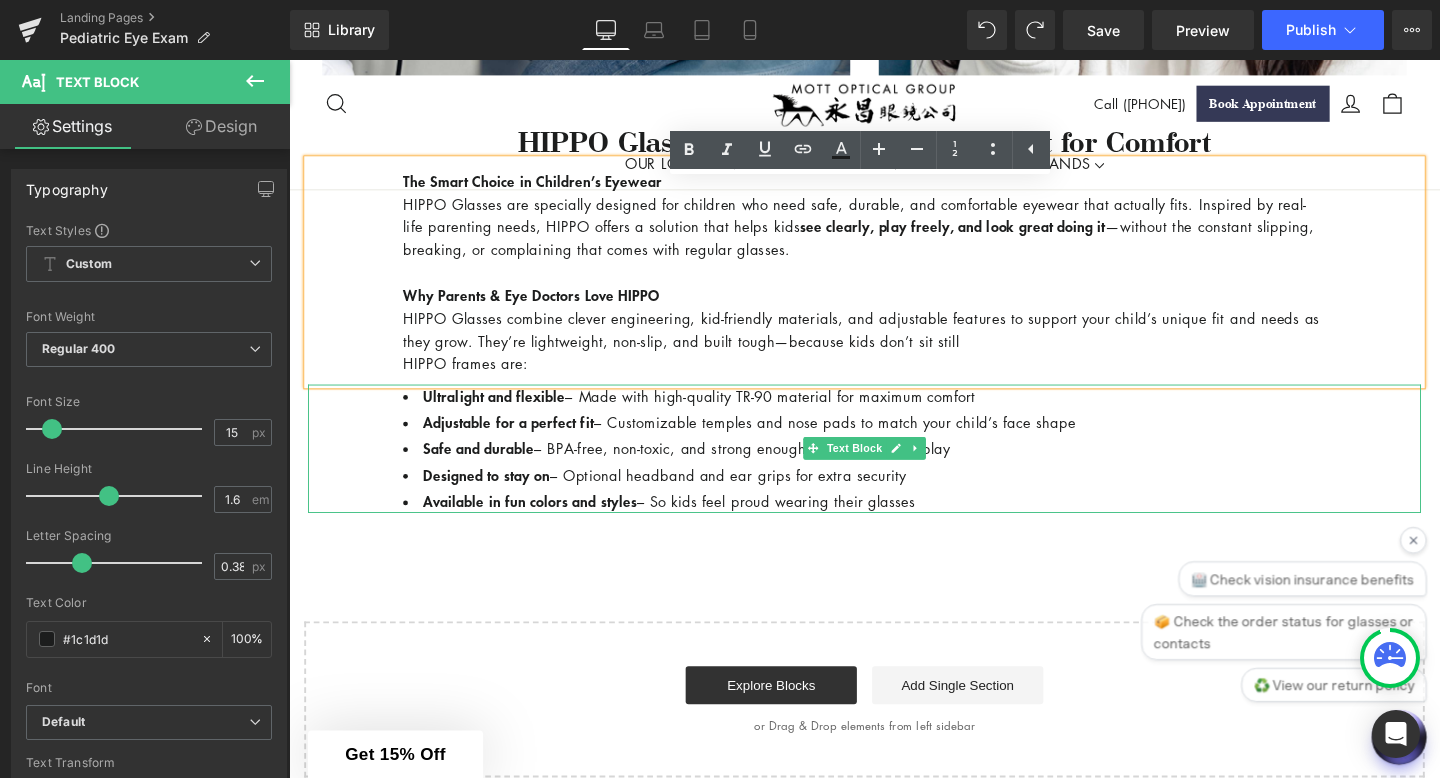 click on "Available in fun colors and styles – So kids feel proud wearing their glasses" at bounding box center (894, 524) 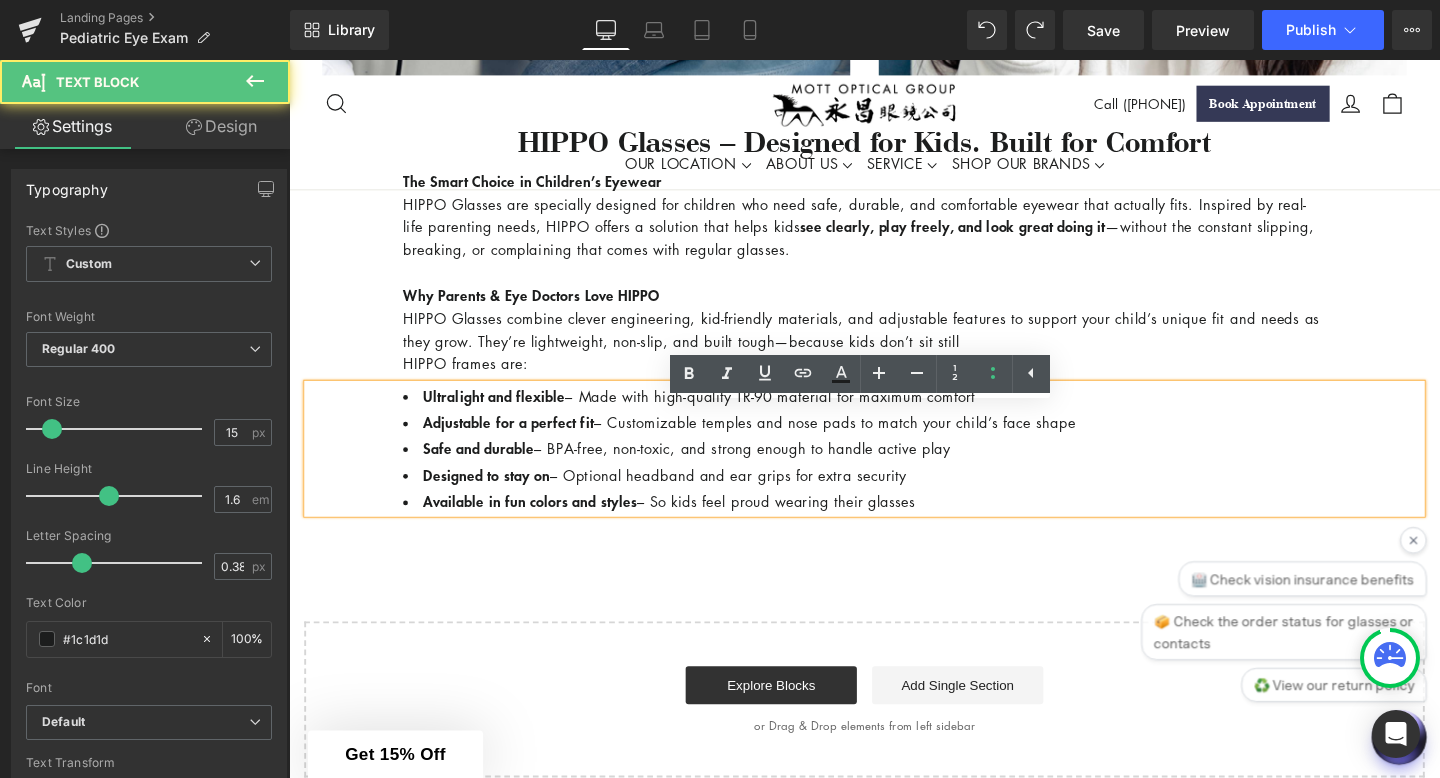 click on "Comprehensive Eye Exams for children – Because Healthy Vision Starts Early
Heading
Row
Image
Ensure Your Child’s Vision is on the Right Track
Heading
Did you know that 1 in 4 children has an undiagnosed vision problem ? Clear sight is critical for learning, development, and confidence—and many vision issues don’t have obvious symptoms. That’s why annual eye exams are essential , even if your child isn’t complaining about their eyesight. At [BUSINESS_NAME]/[BUSINESS_NAME], we specialize in gentle, thorough pediatric eye exams that help detect issues early and support your child’s success in and out of the classroom.
Text Block 100px 100px
Why Annual Eye Exams Matter for Kids
Heading
80% of learning is visual – Vision problems can mimic learning difficulties or attention issues. Early detection is key Vision can change rapidly" at bounding box center (894, -479) 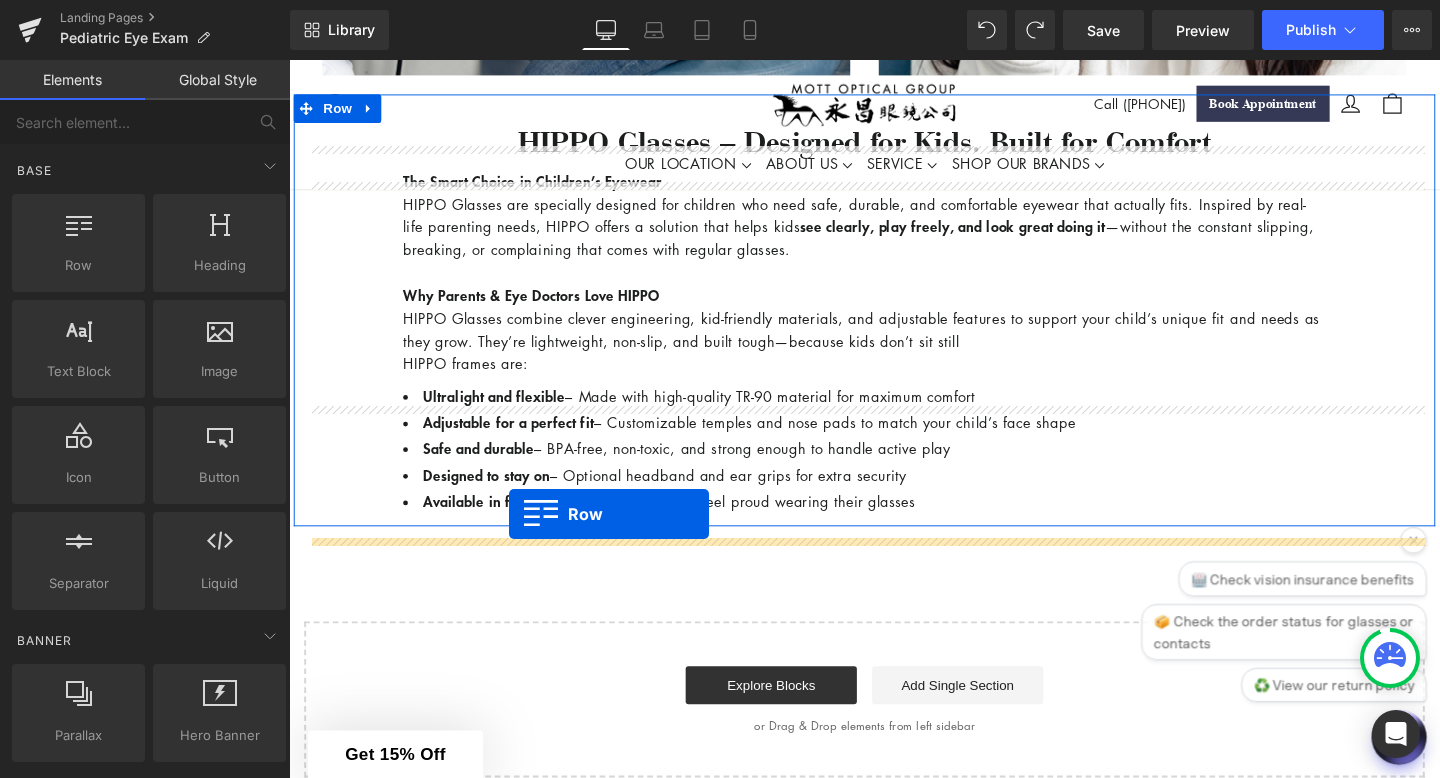 drag, startPoint x: 372, startPoint y: 317, endPoint x: 511, endPoint y: 527, distance: 251.83527 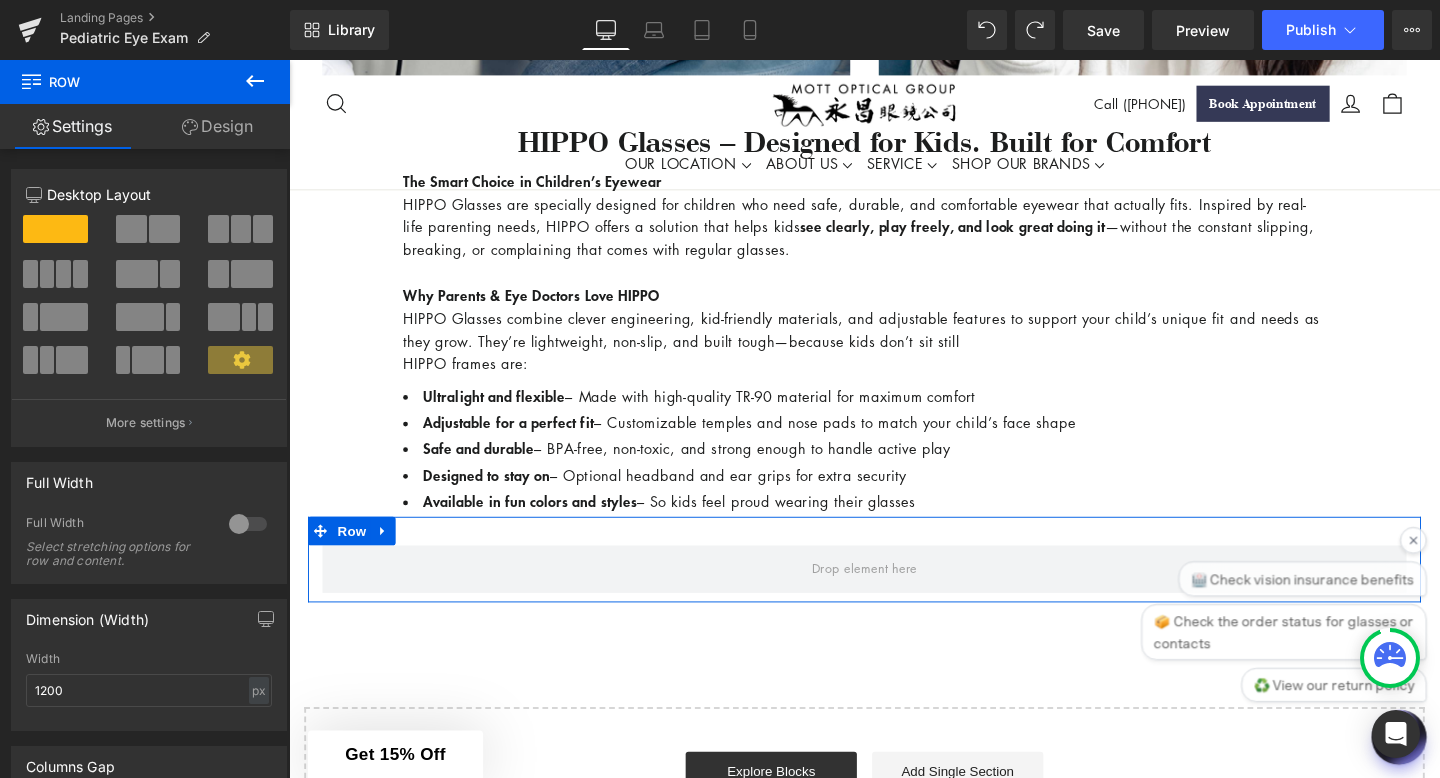 click at bounding box center [164, 229] 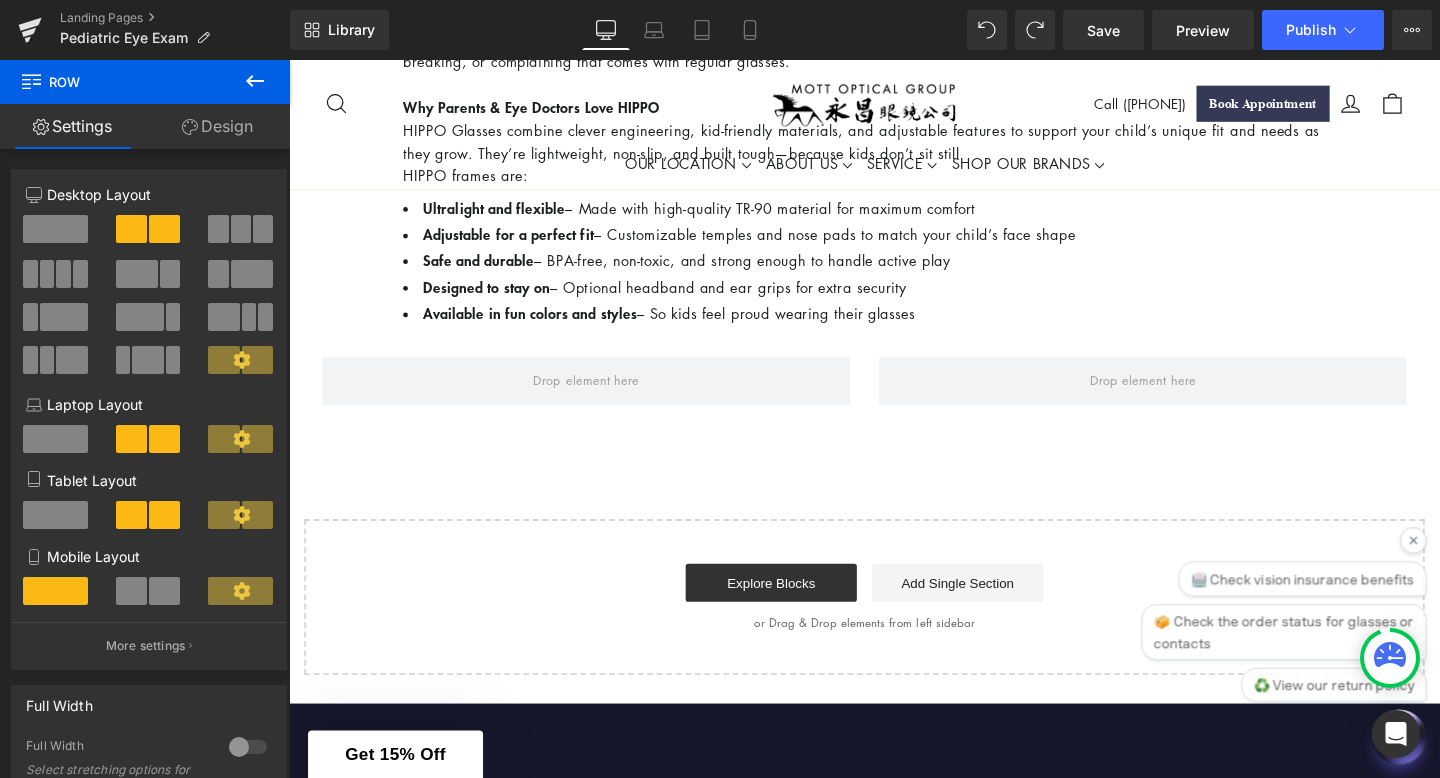 scroll, scrollTop: 2209, scrollLeft: 0, axis: vertical 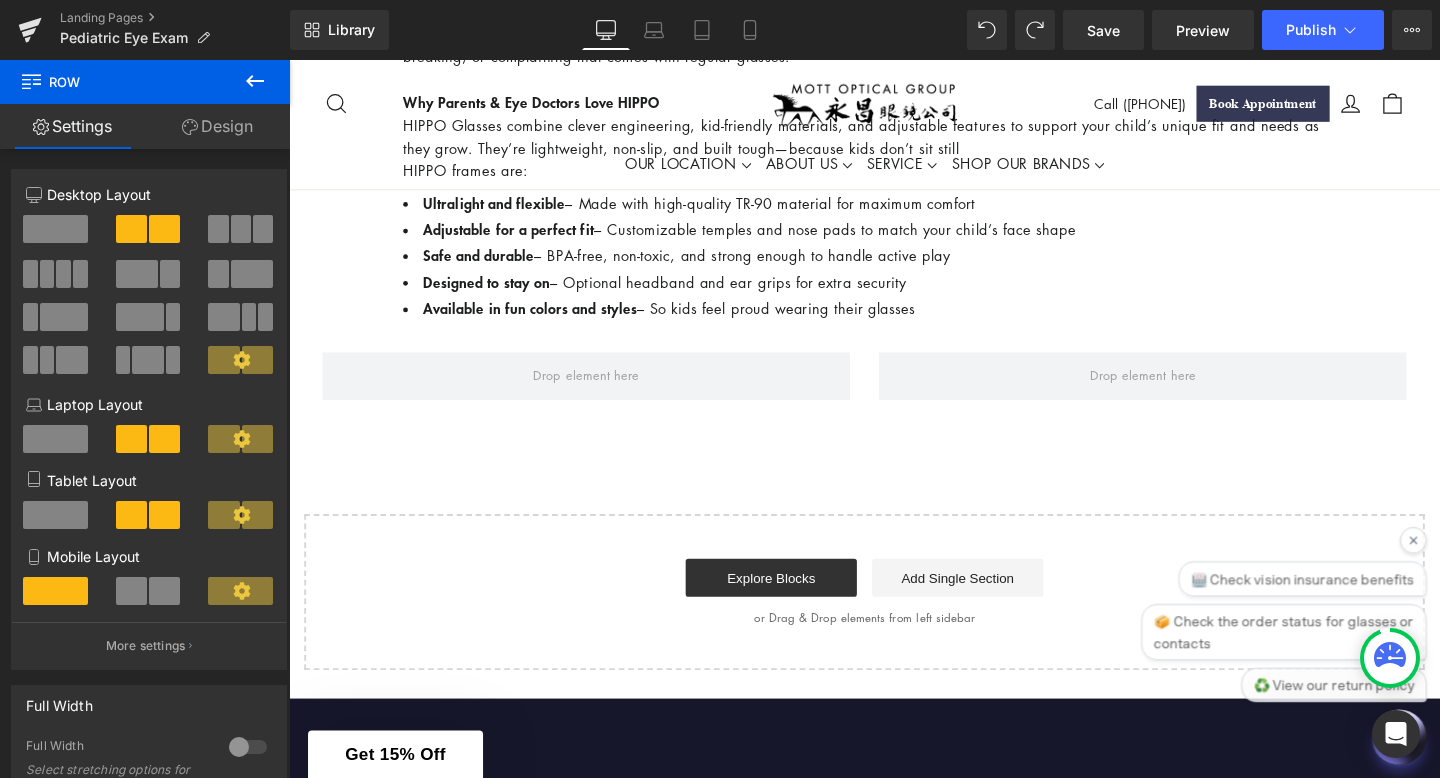 click 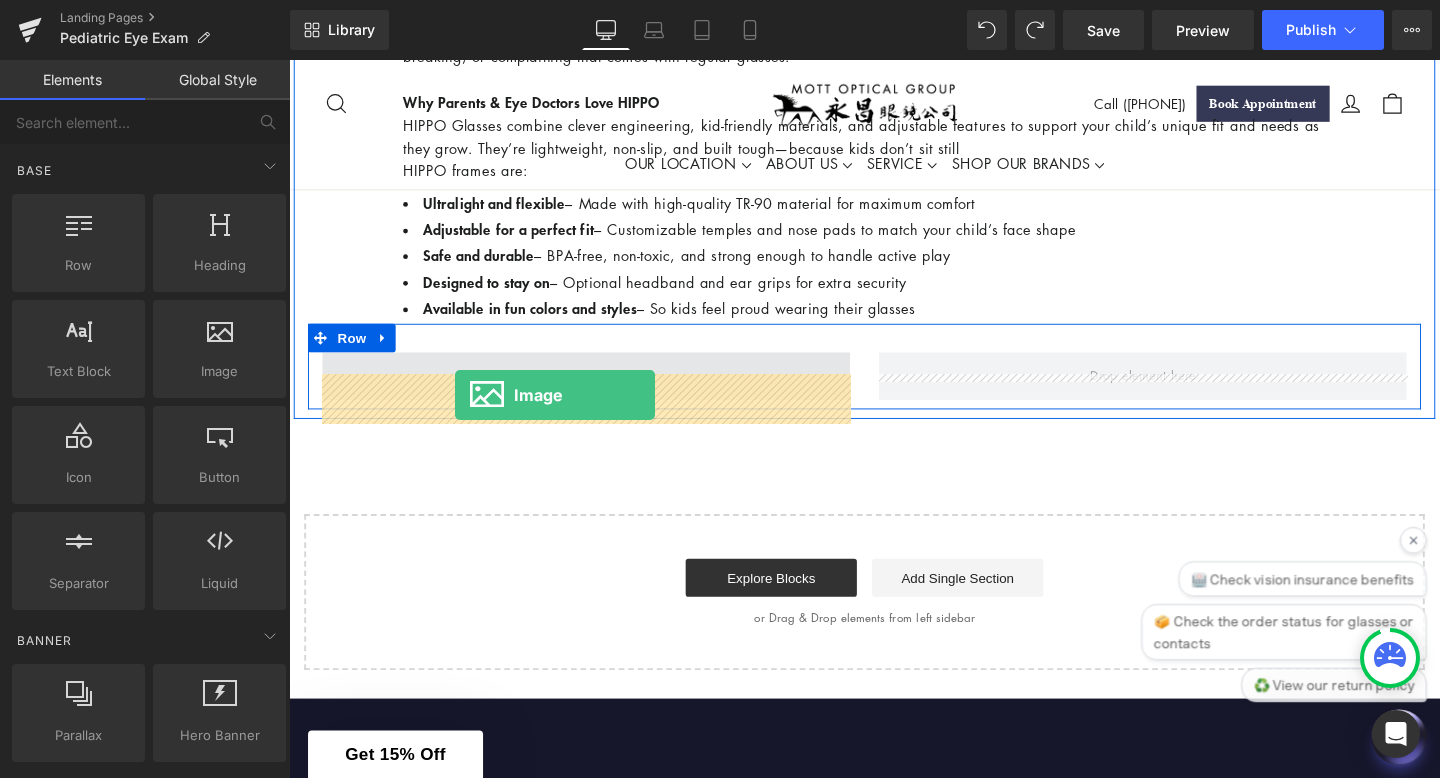 drag, startPoint x: 502, startPoint y: 415, endPoint x: 463, endPoint y: 412, distance: 39.115215 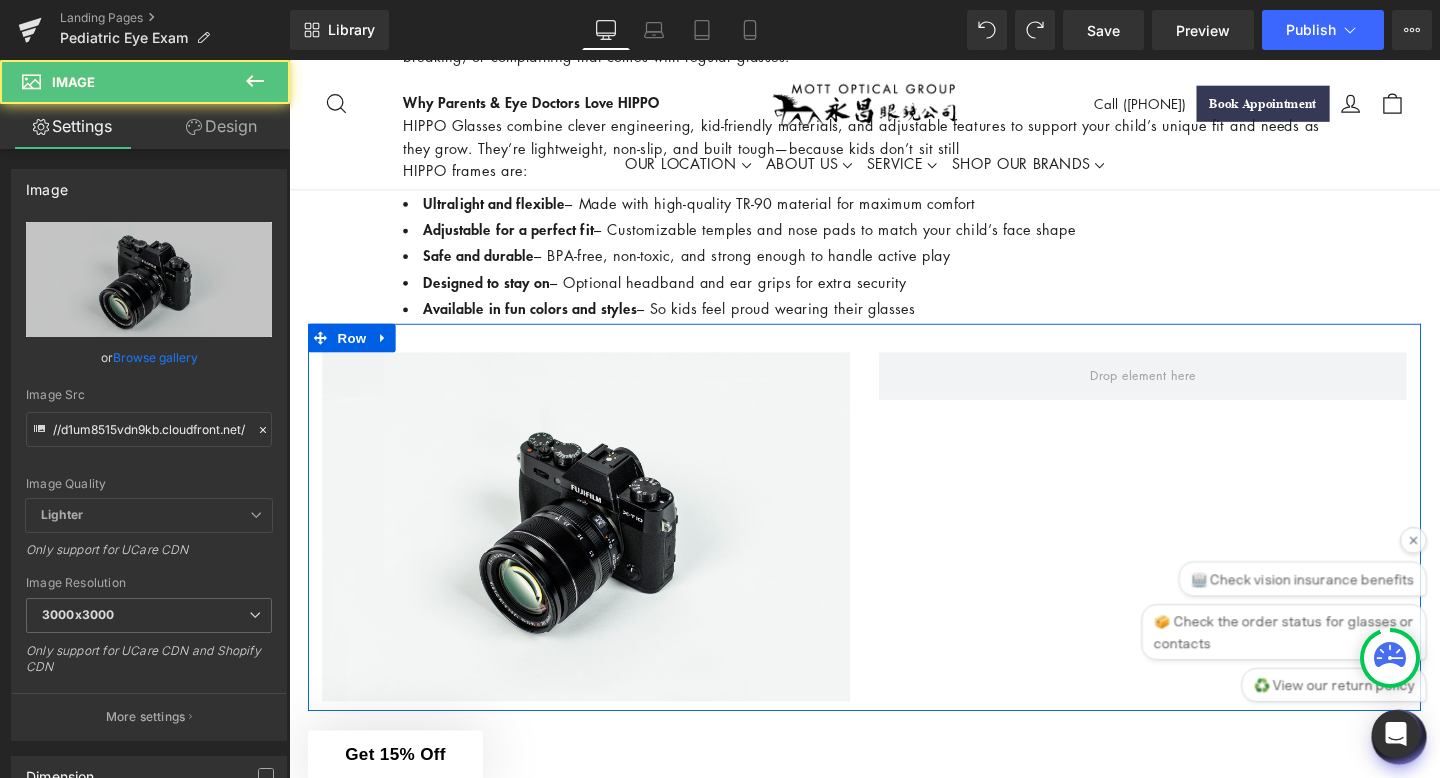 click 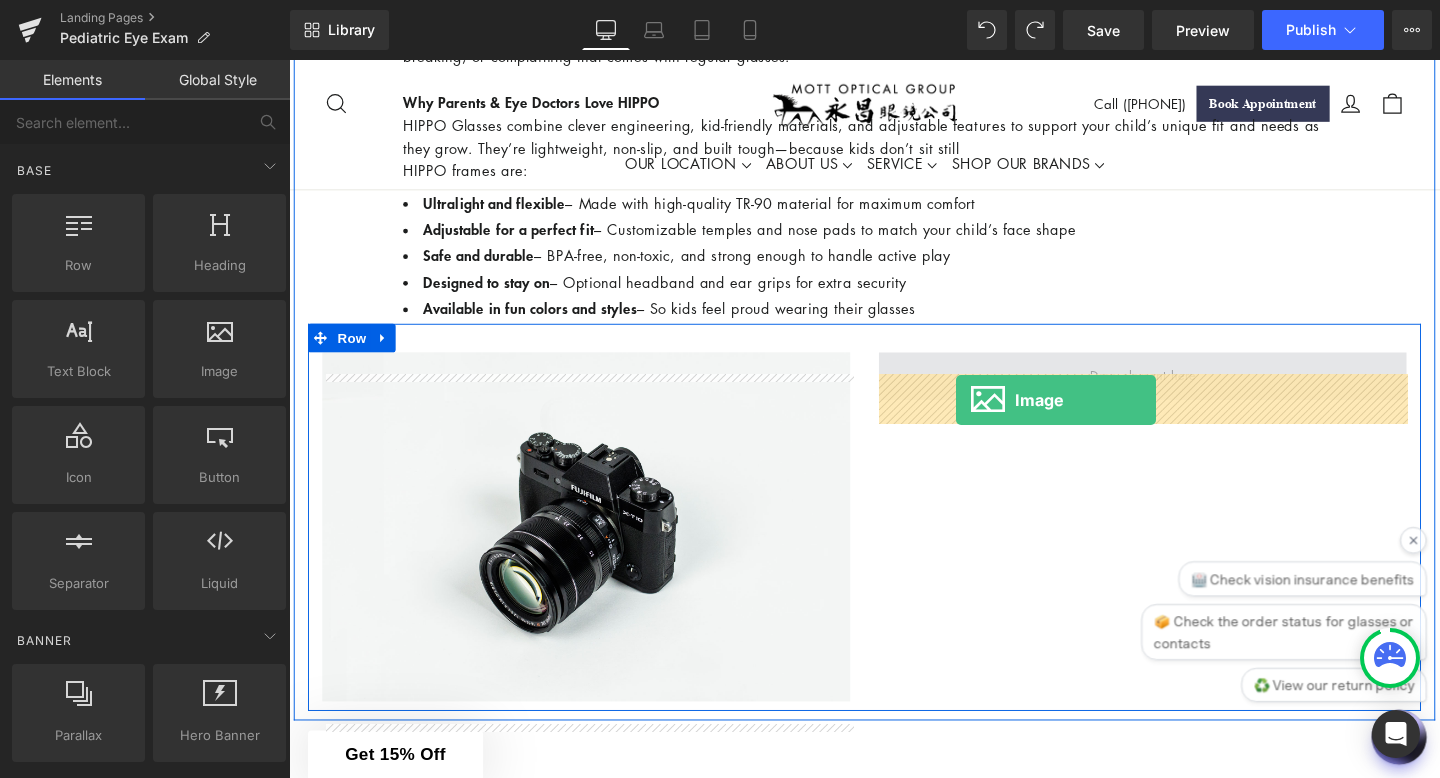 drag, startPoint x: 511, startPoint y: 399, endPoint x: 990, endPoint y: 417, distance: 479.33807 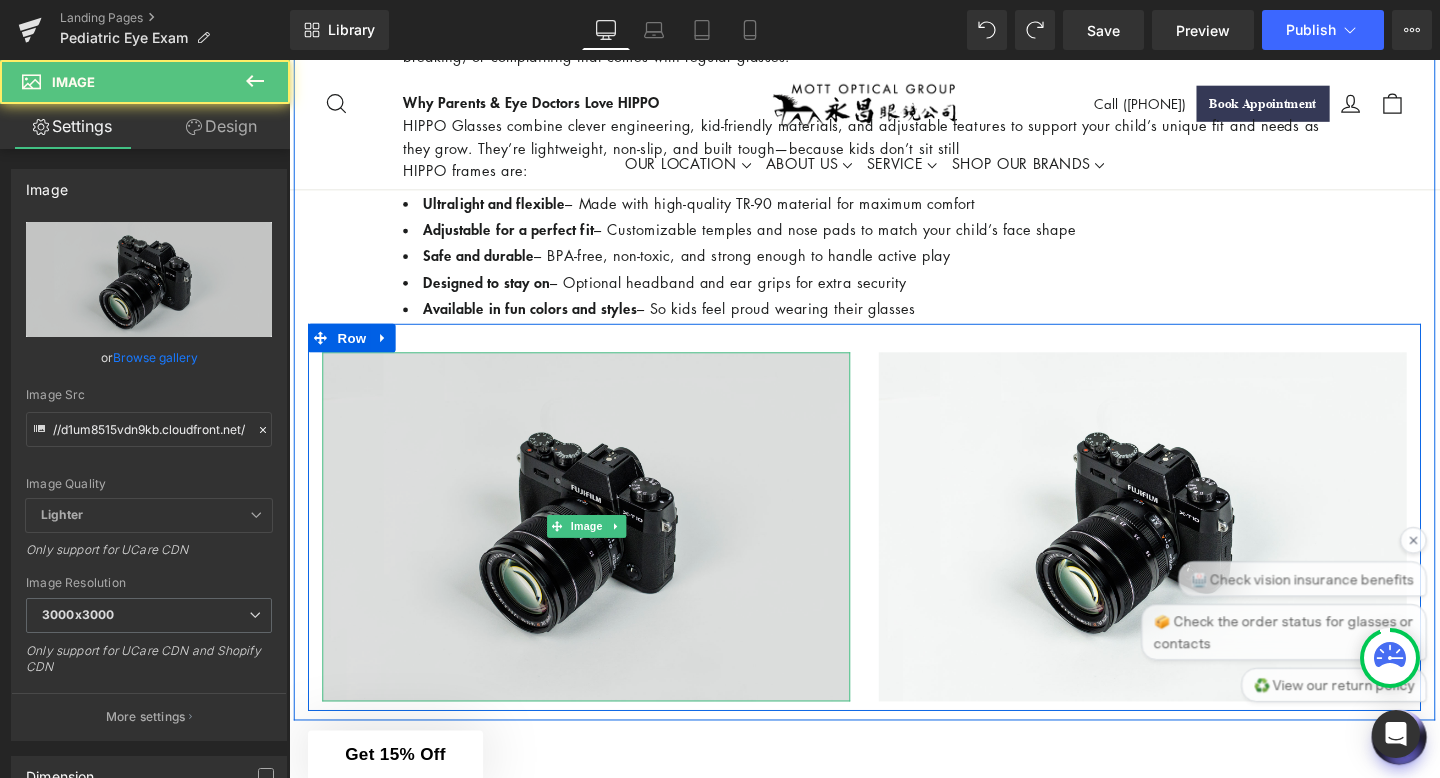 click at bounding box center [601, 551] 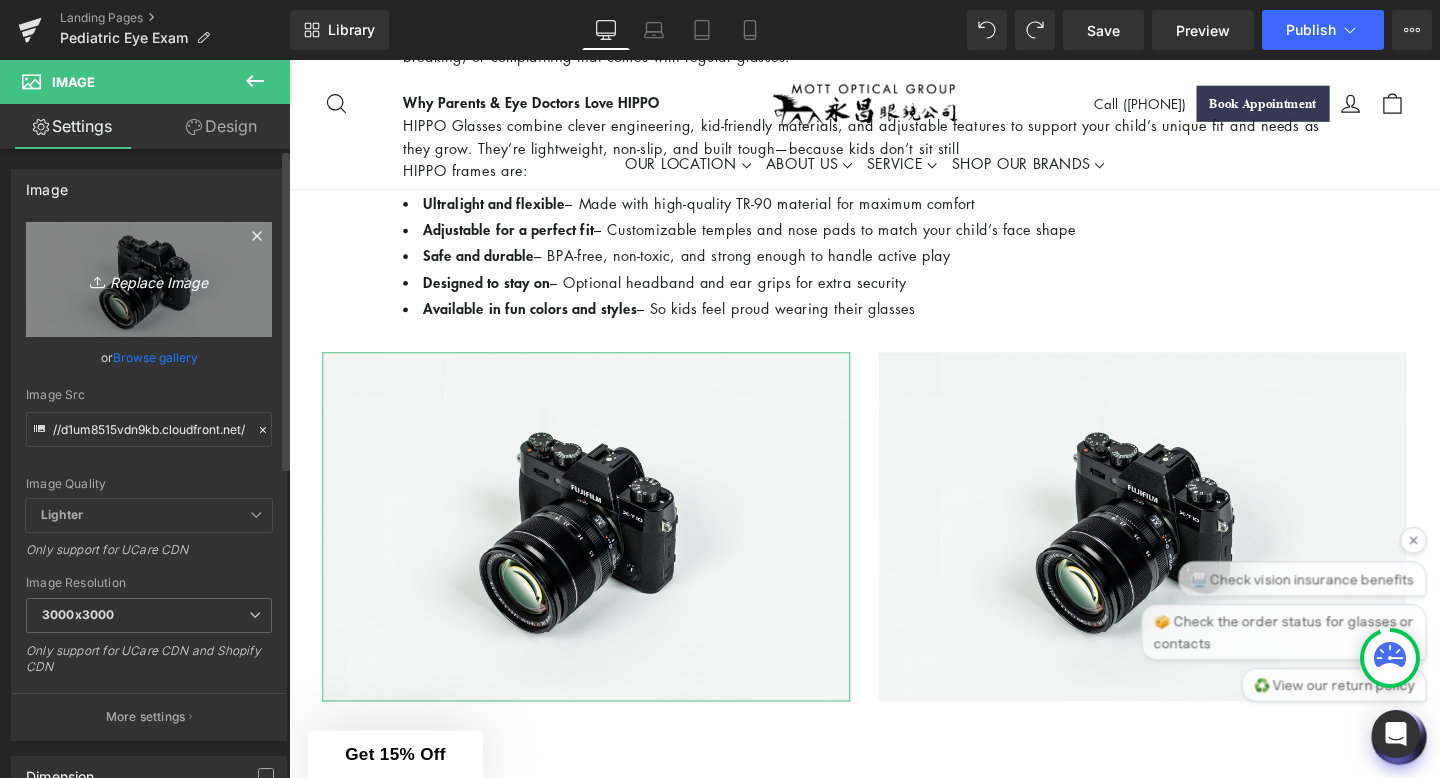 click on "Replace Image" at bounding box center [149, 279] 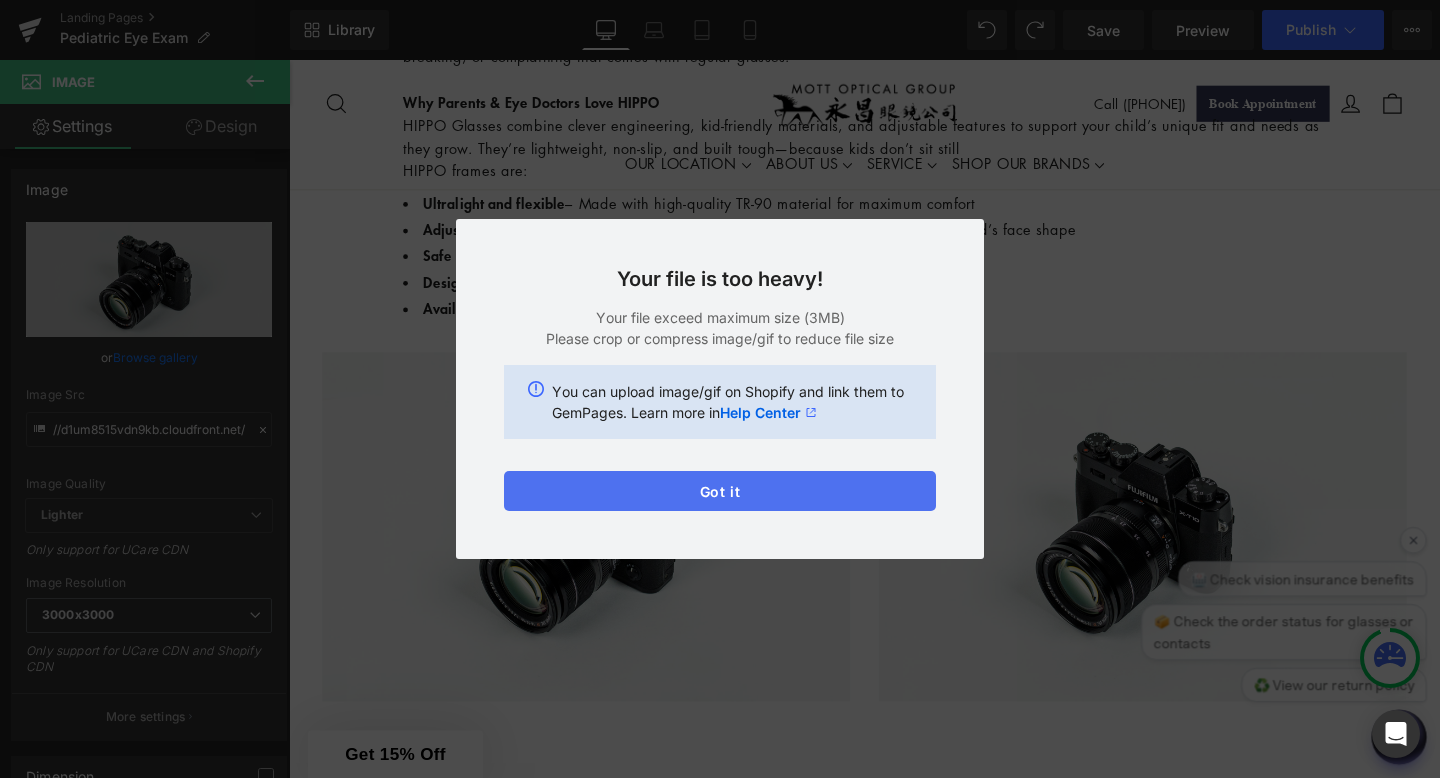 click on "Got it" at bounding box center (720, 491) 